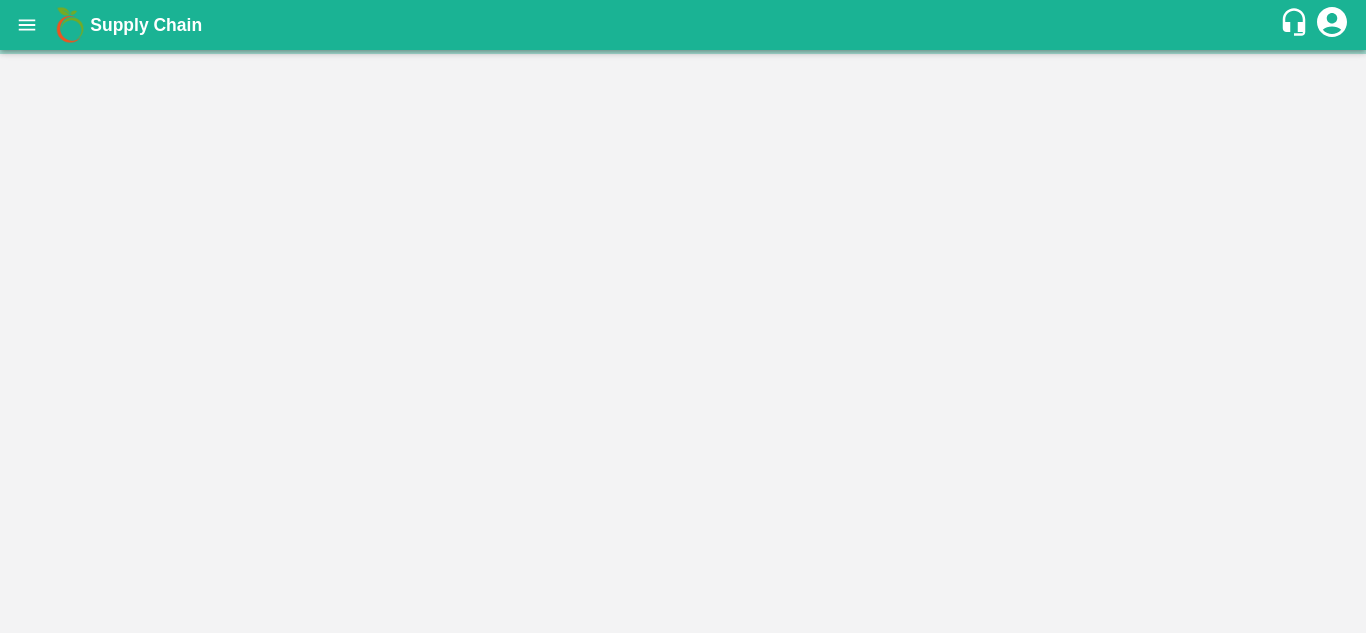 scroll, scrollTop: 0, scrollLeft: 0, axis: both 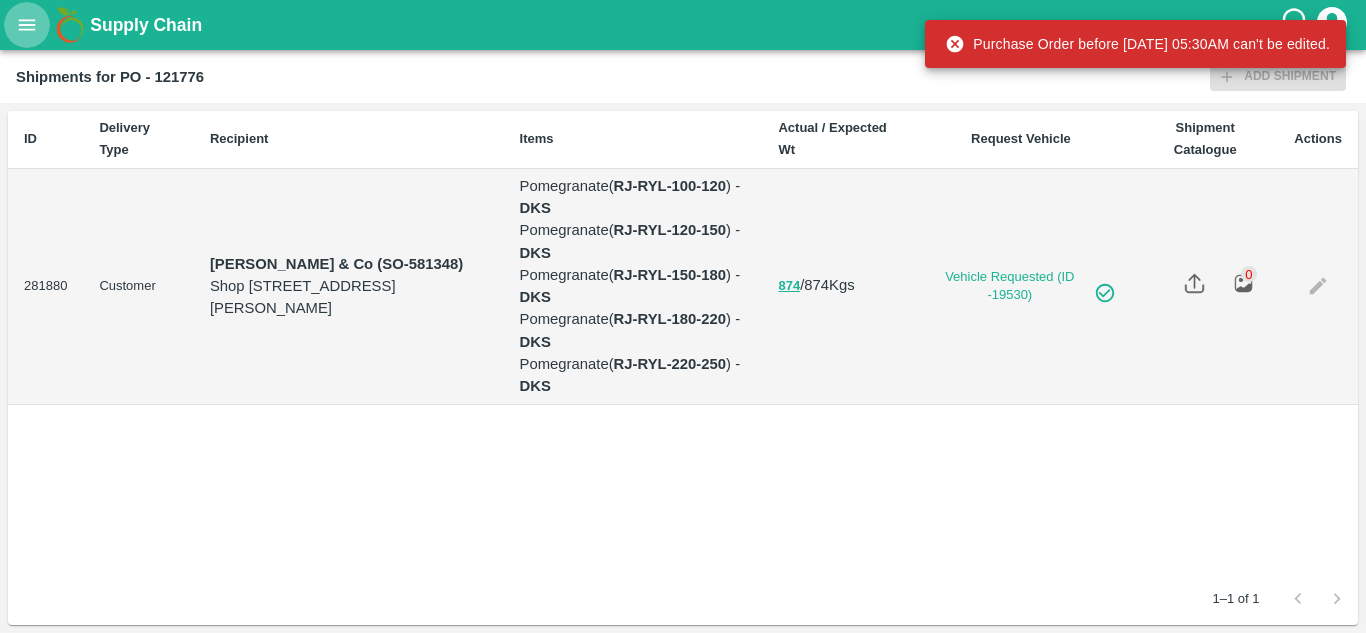 click 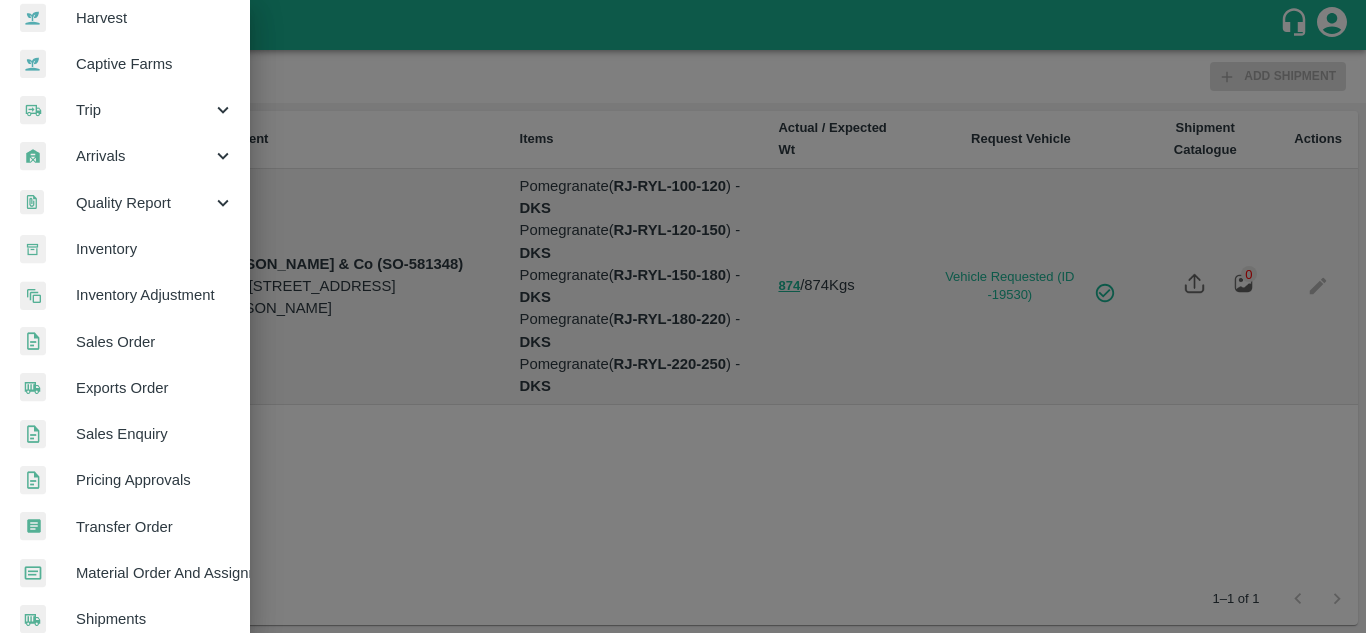 scroll, scrollTop: 158, scrollLeft: 0, axis: vertical 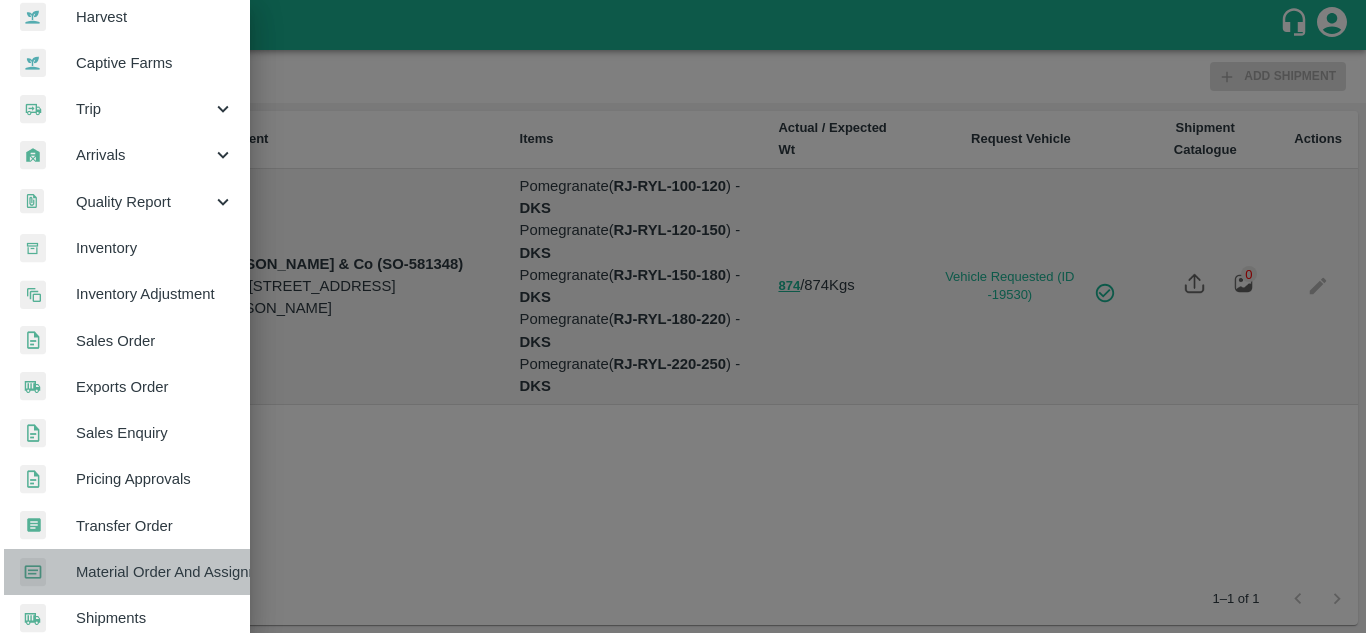 click on "Material Order And Assignment" at bounding box center [155, 572] 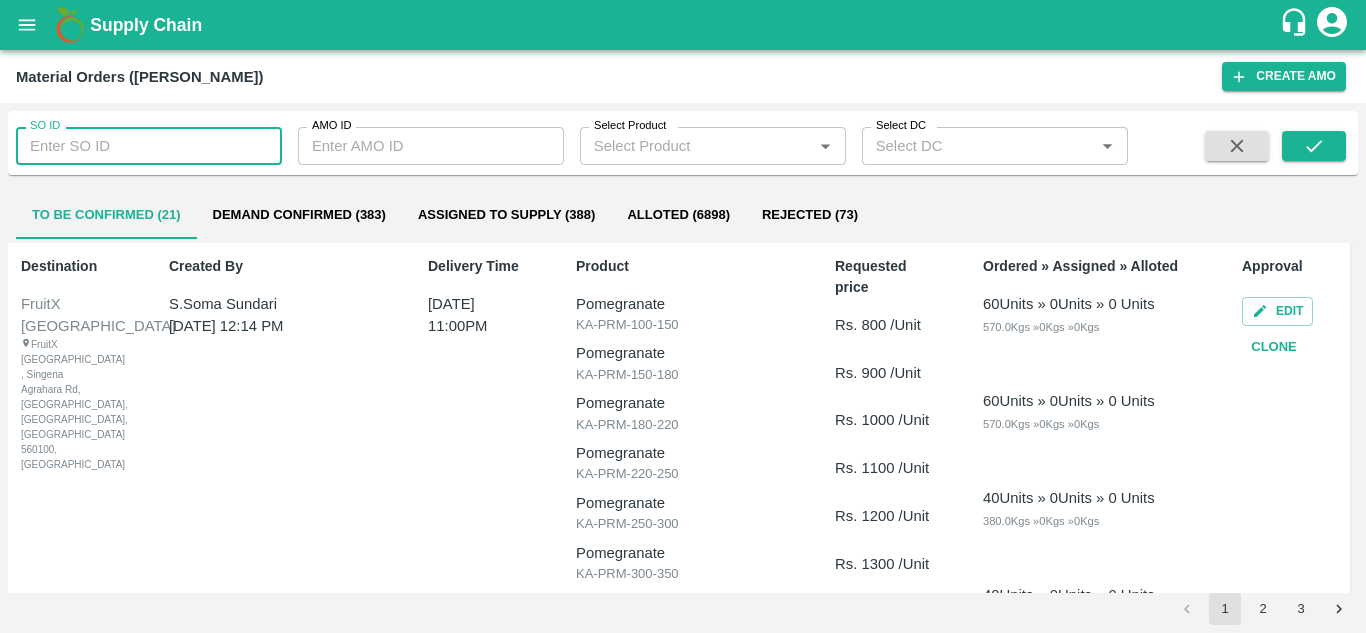 click on "SO ID" at bounding box center (149, 146) 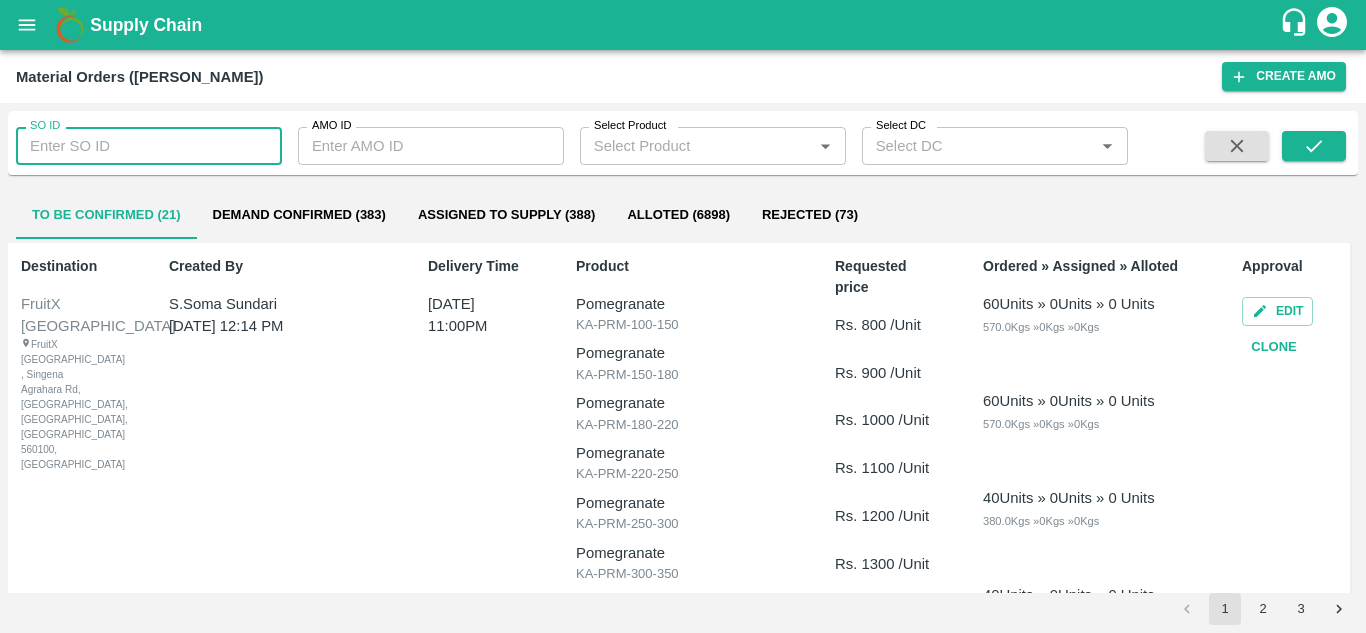 paste on "599681" 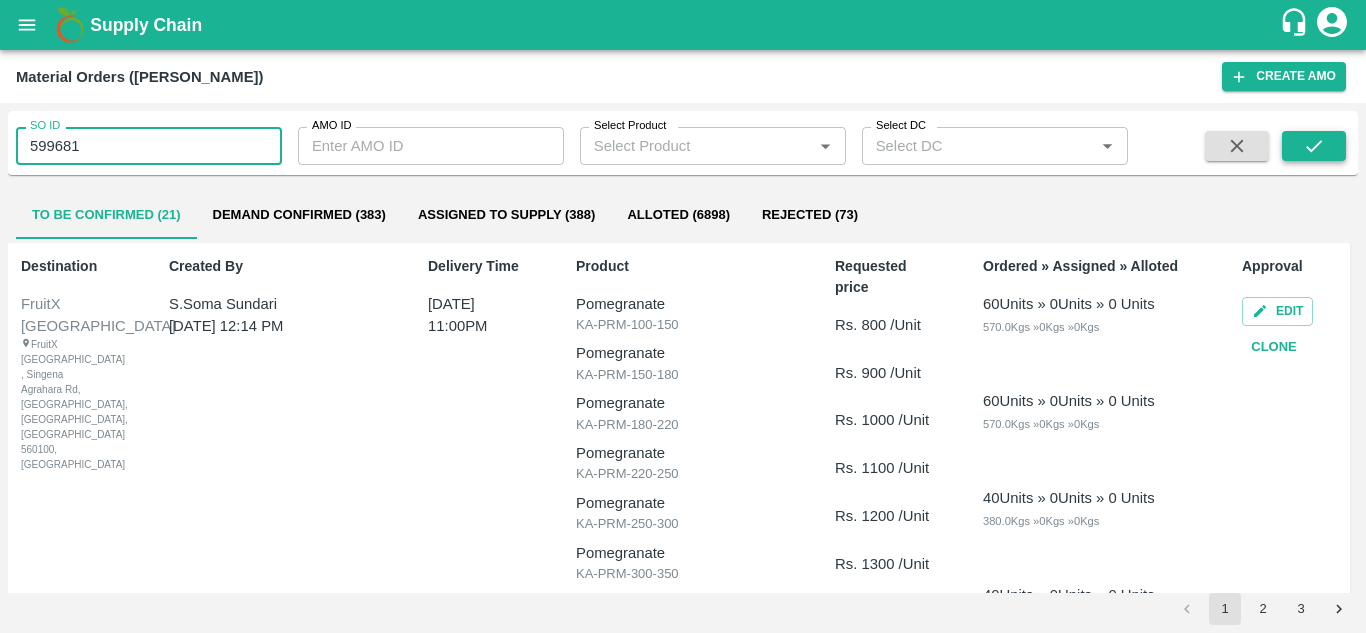 type on "599681" 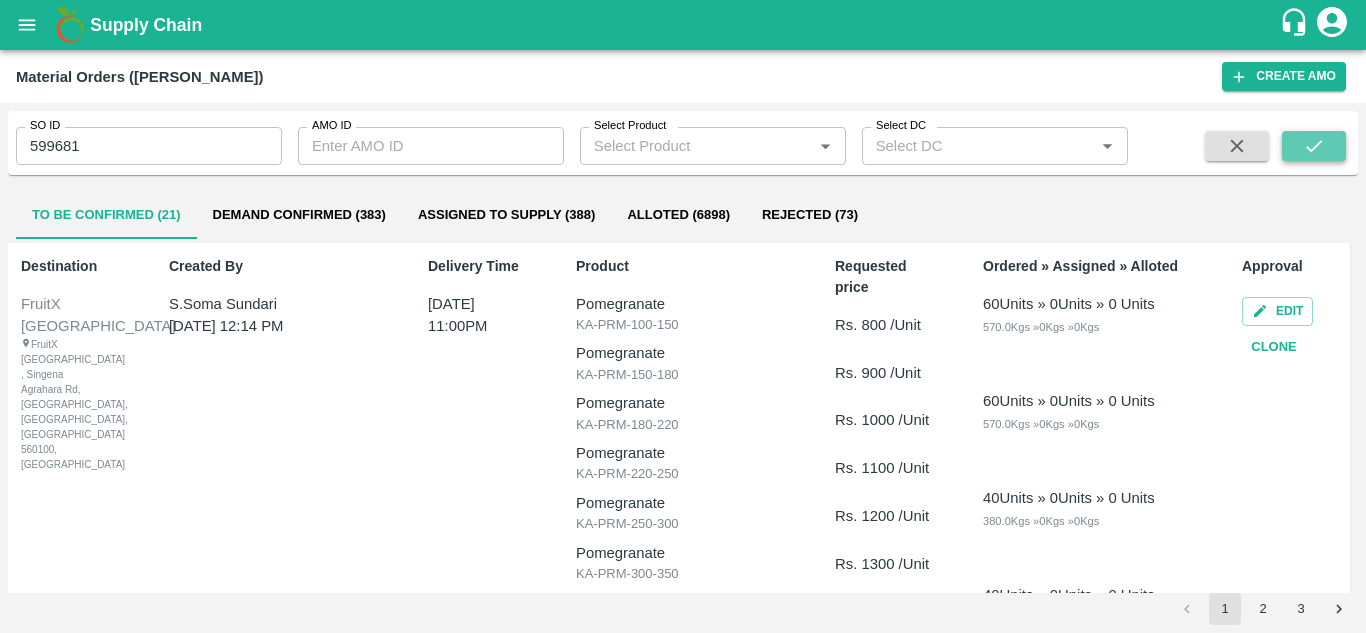 click 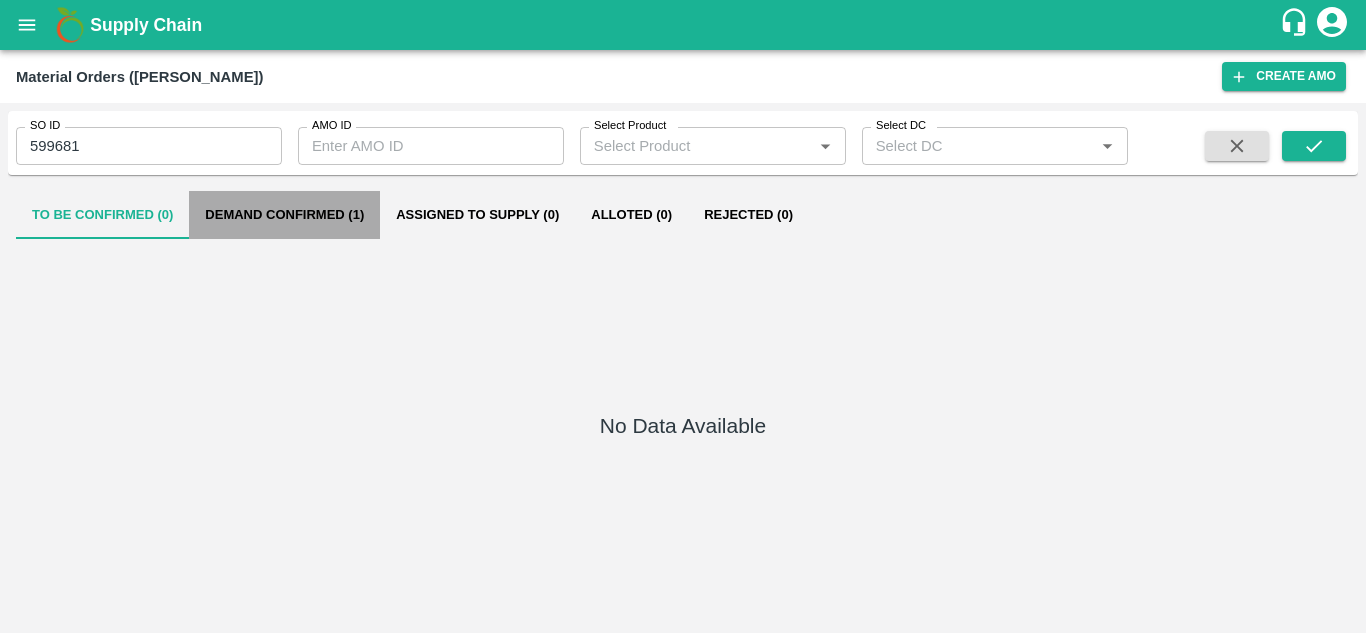 click on "Demand Confirmed (1)" at bounding box center [284, 215] 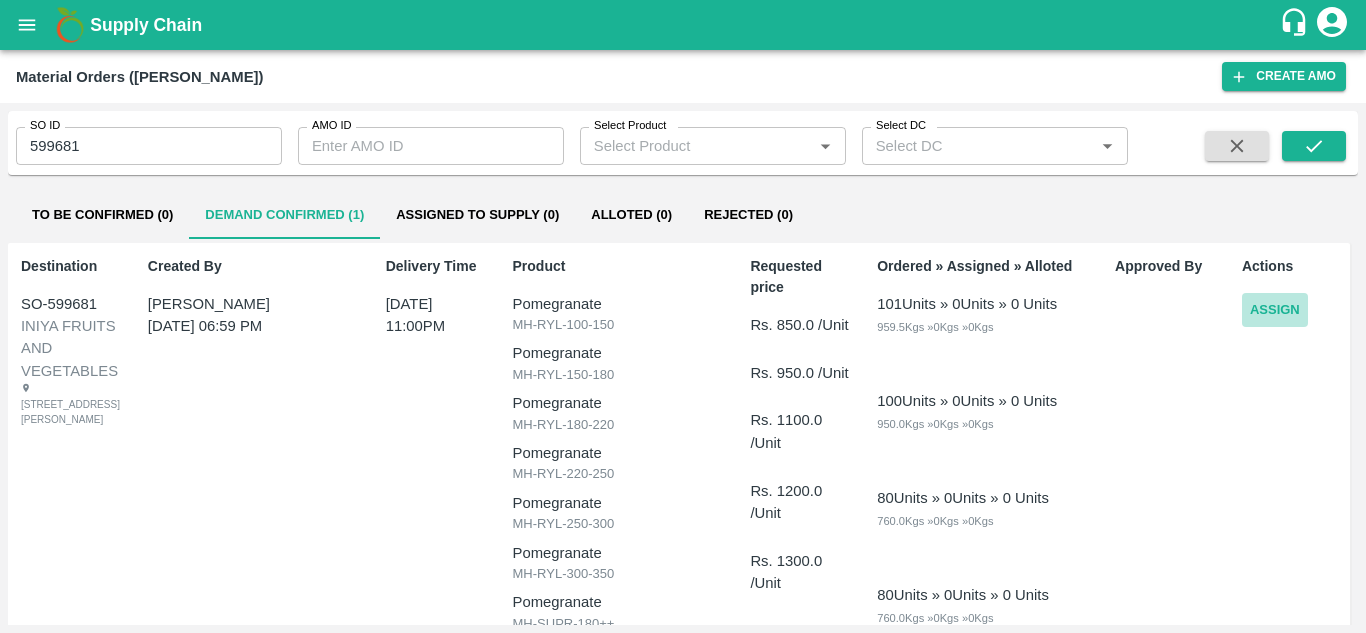 click on "Assign" at bounding box center [1275, 310] 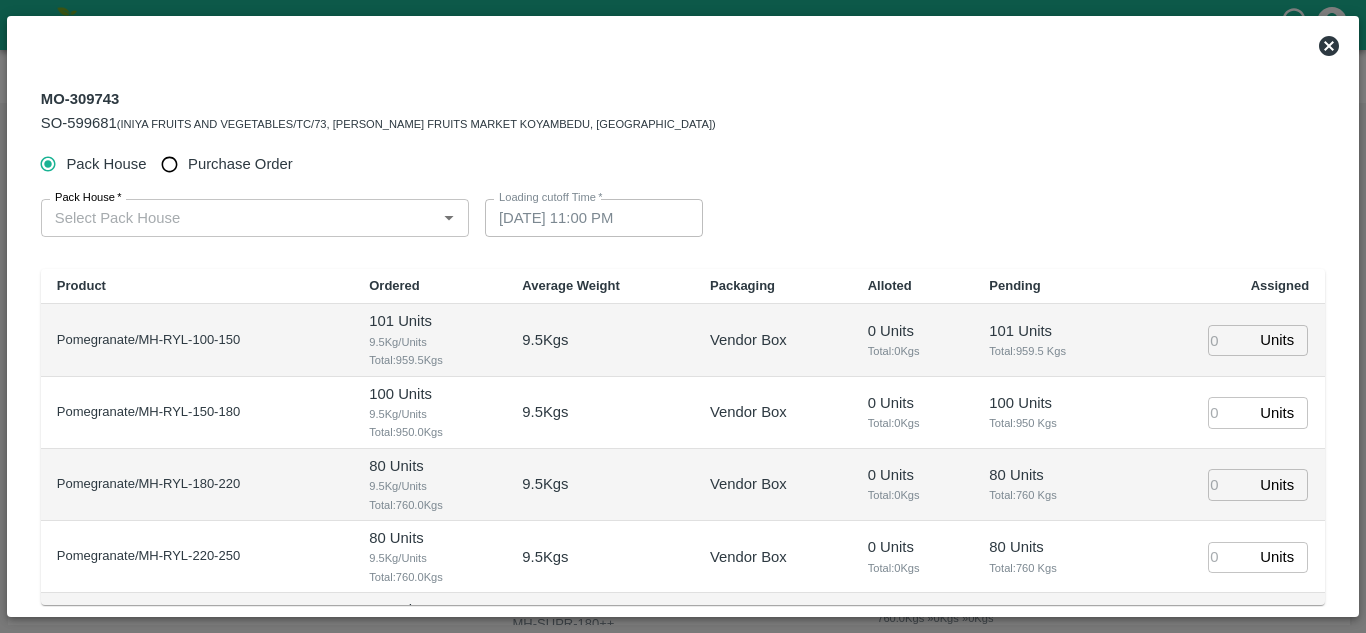 type 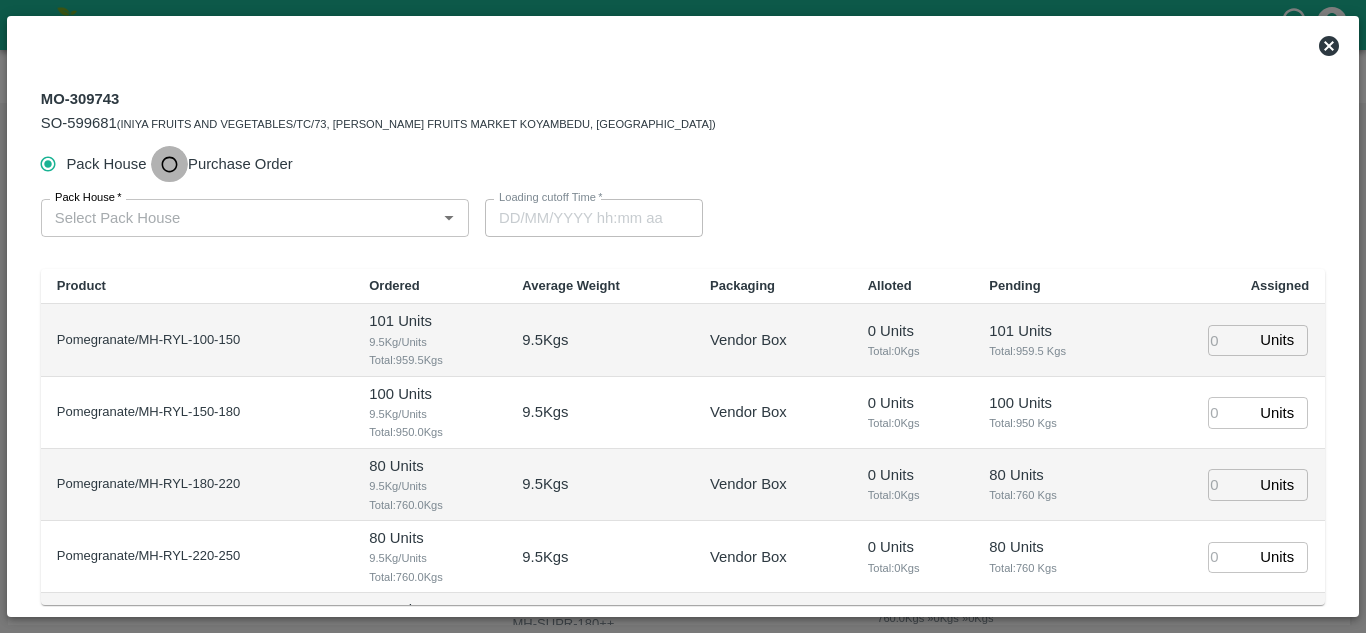 click on "Purchase Order" at bounding box center [169, 164] 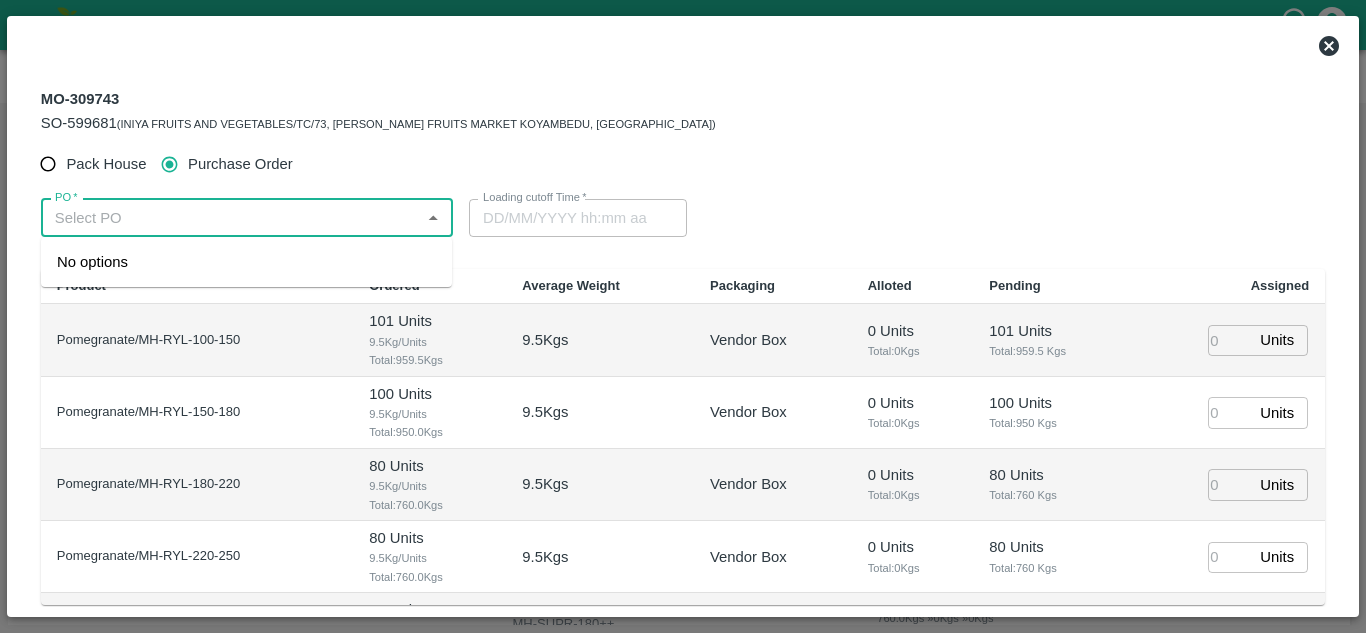click on "PO   *" at bounding box center [230, 218] 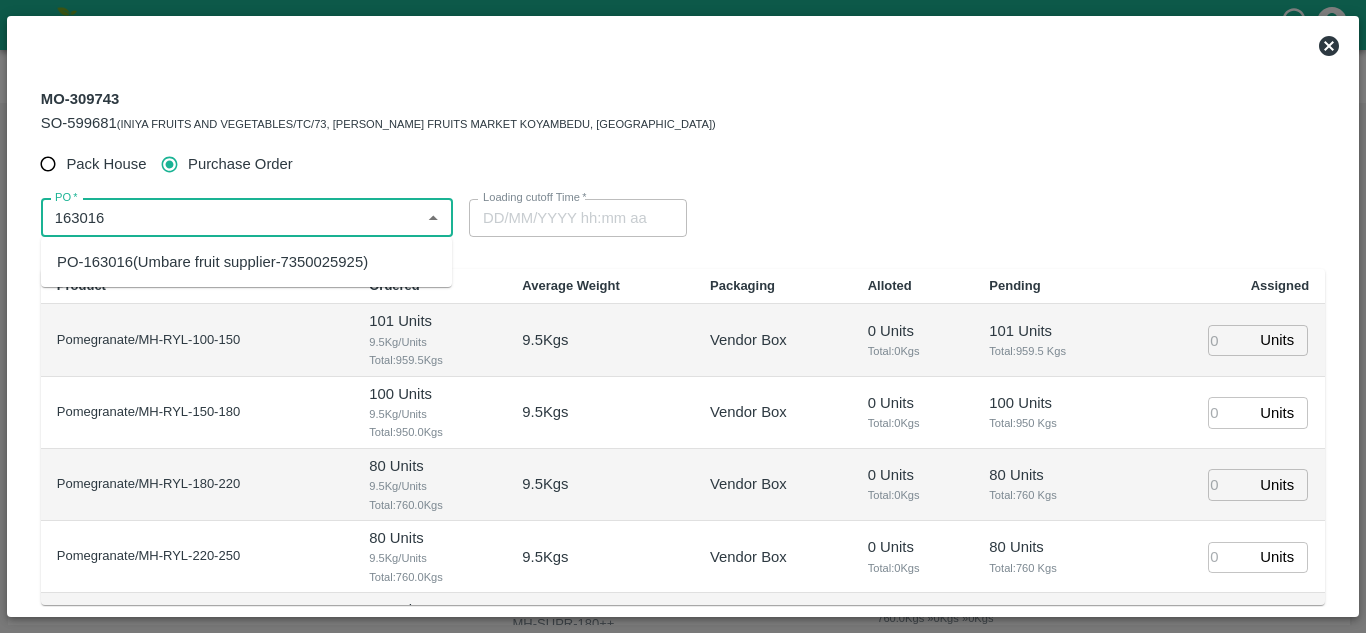 click on "PO-163016(Umbare fruit supplier-7350025925)" at bounding box center [212, 262] 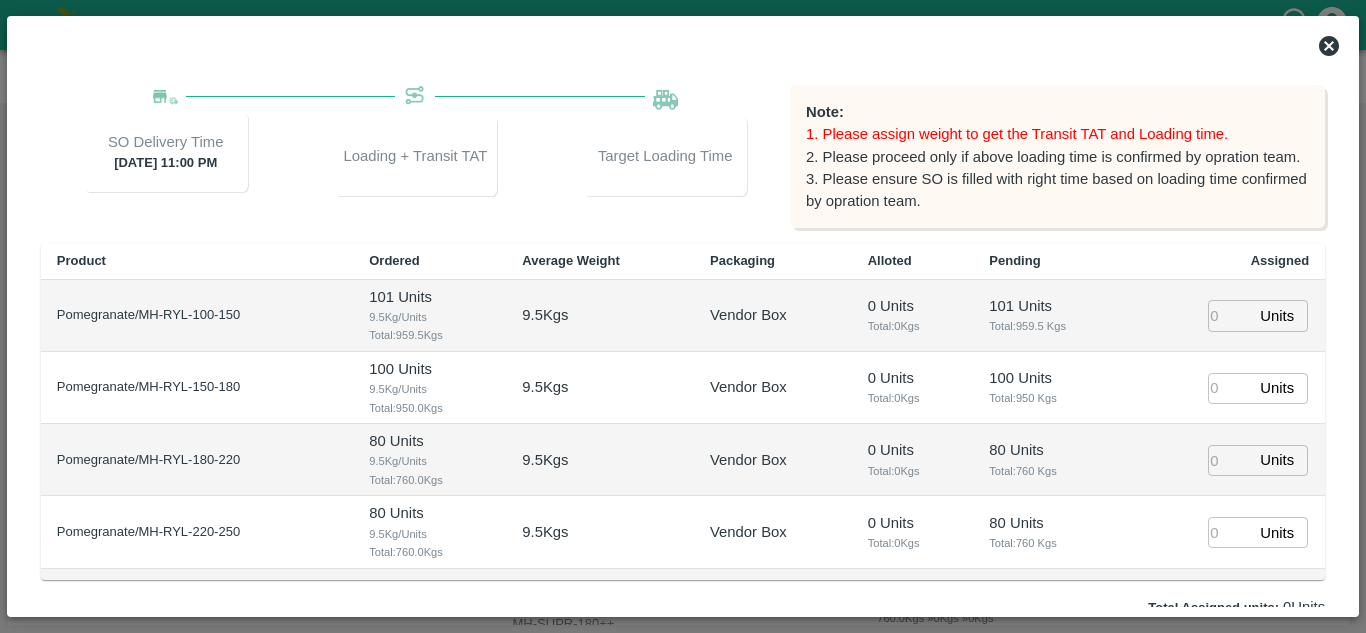 scroll, scrollTop: 200, scrollLeft: 0, axis: vertical 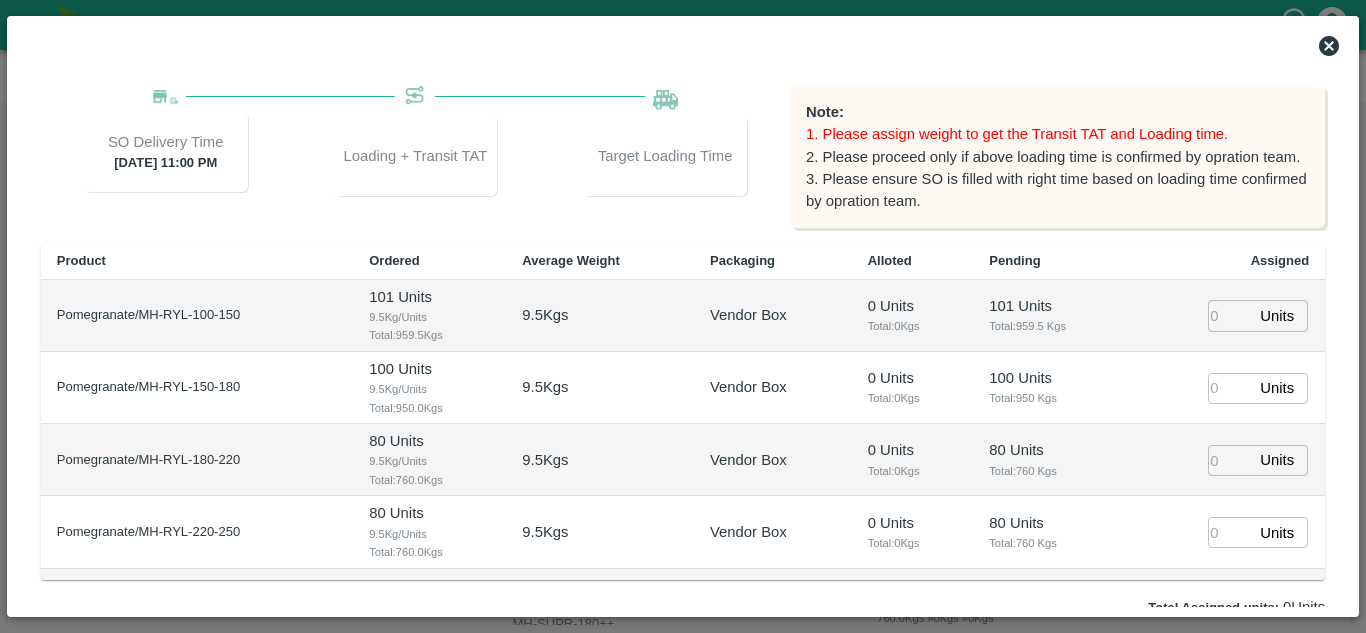 type on "PO-163016(Umbare fruit supplier-7350025925)" 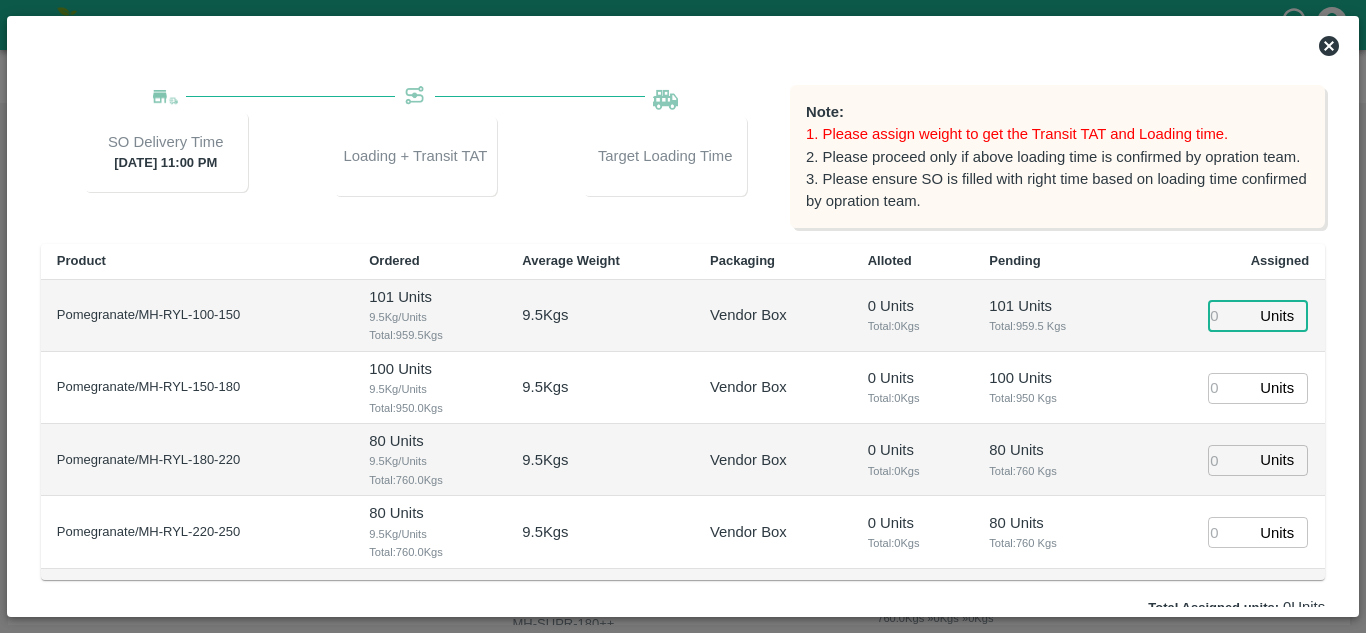 click at bounding box center (1230, 315) 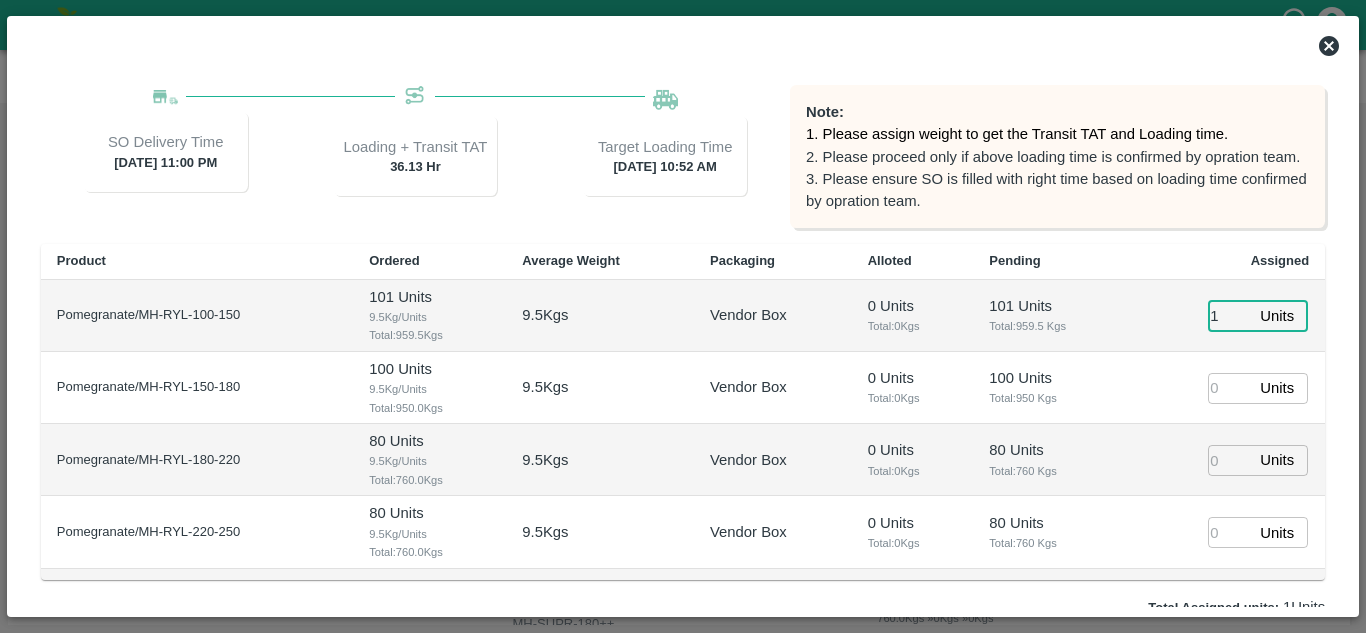 type on "17/07/2025 10:52 AM" 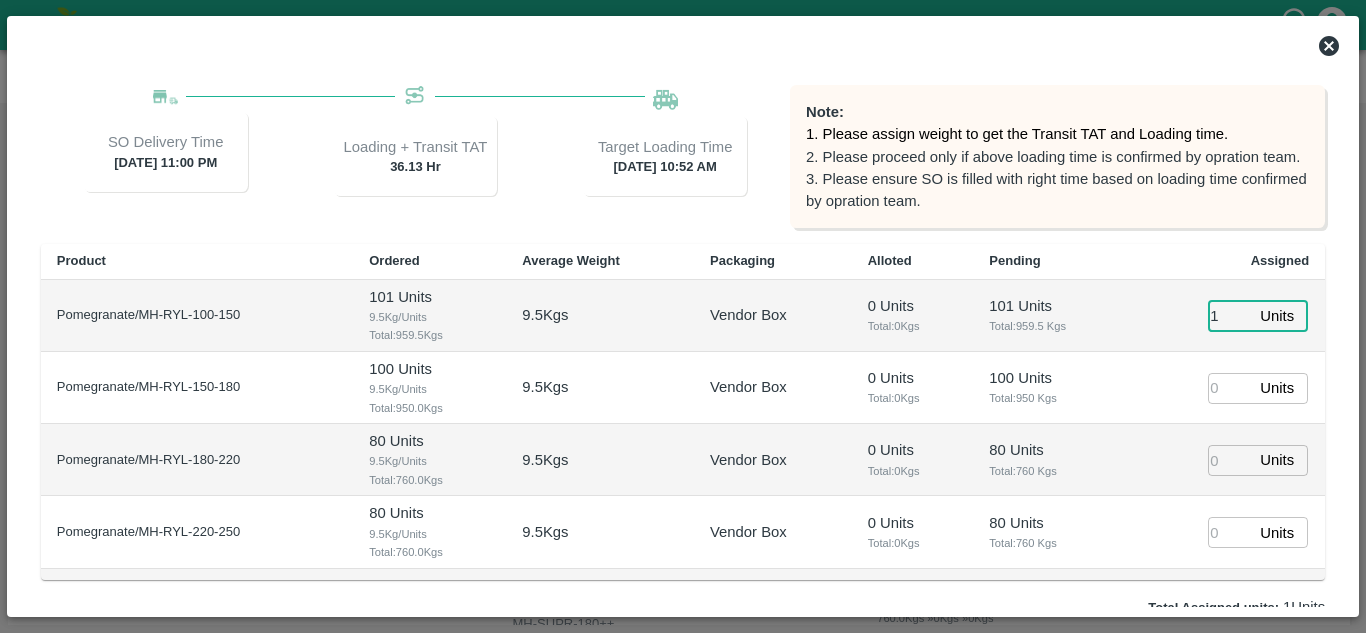 type on "1" 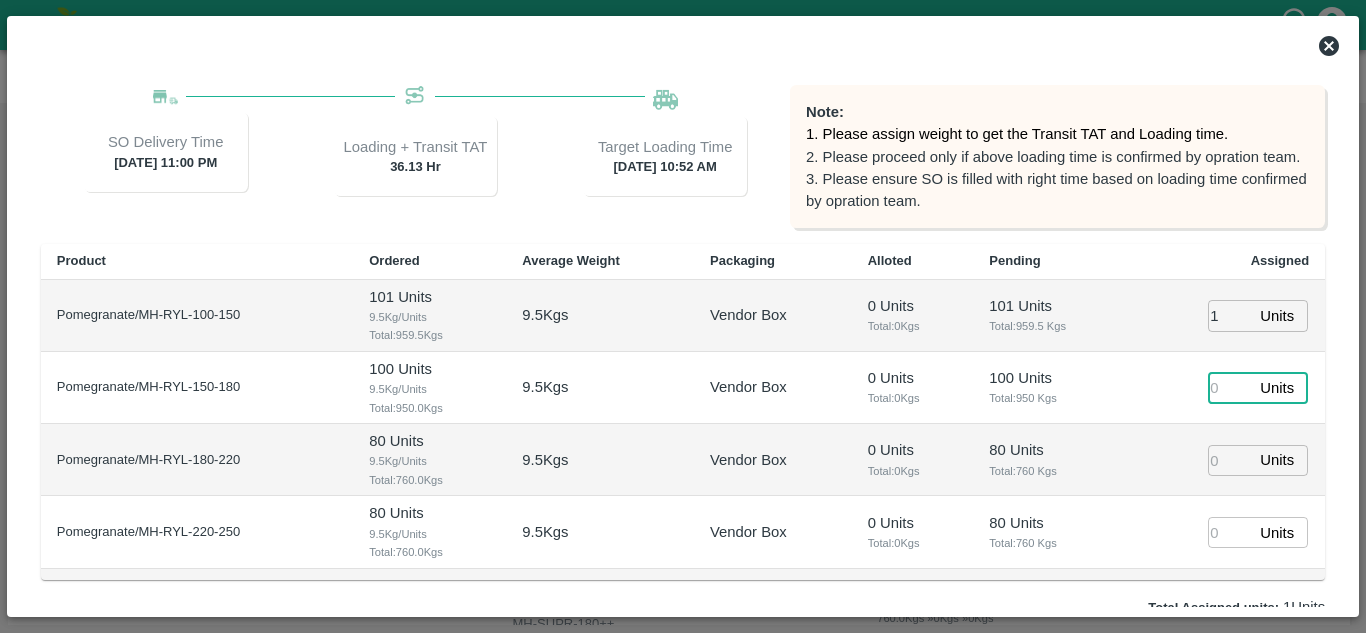 click at bounding box center (1230, 388) 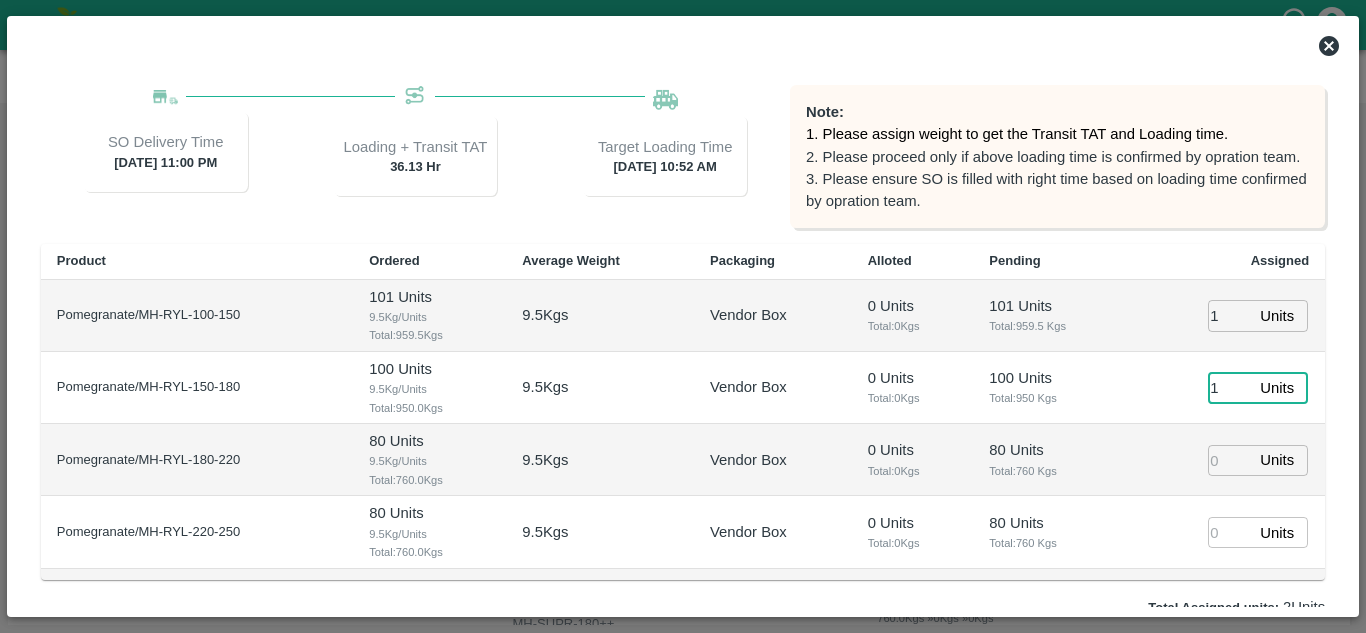 type on "1" 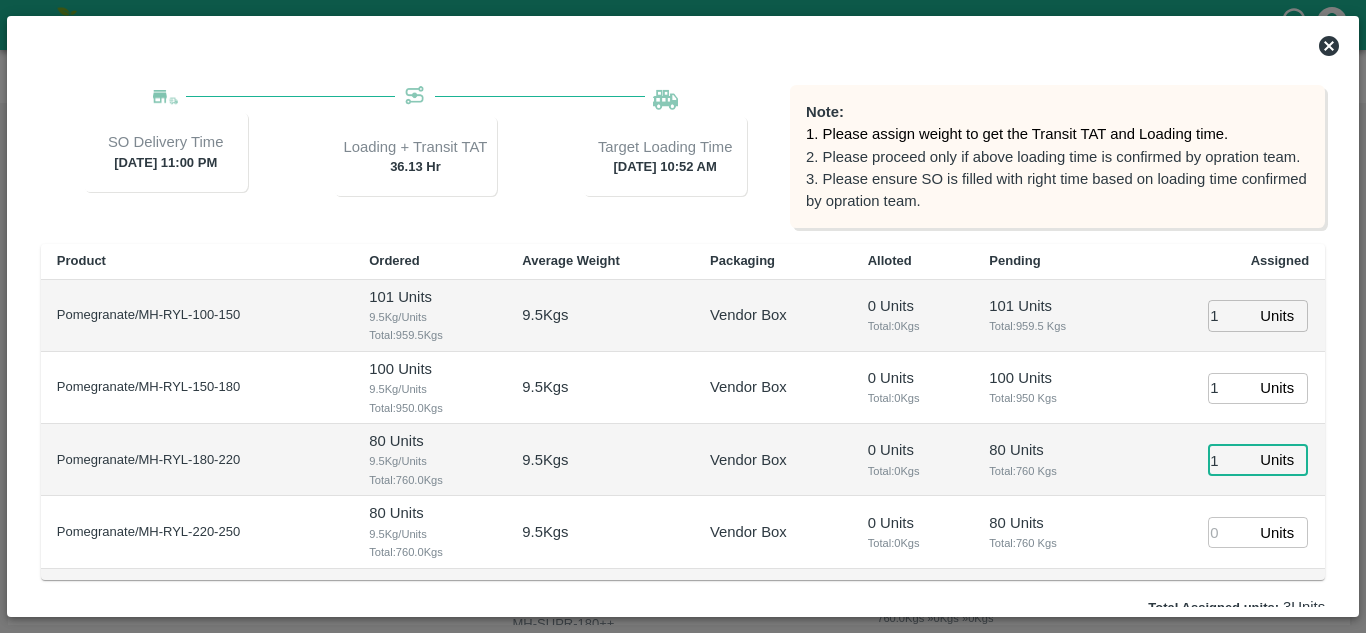 click on "1" at bounding box center [1230, 460] 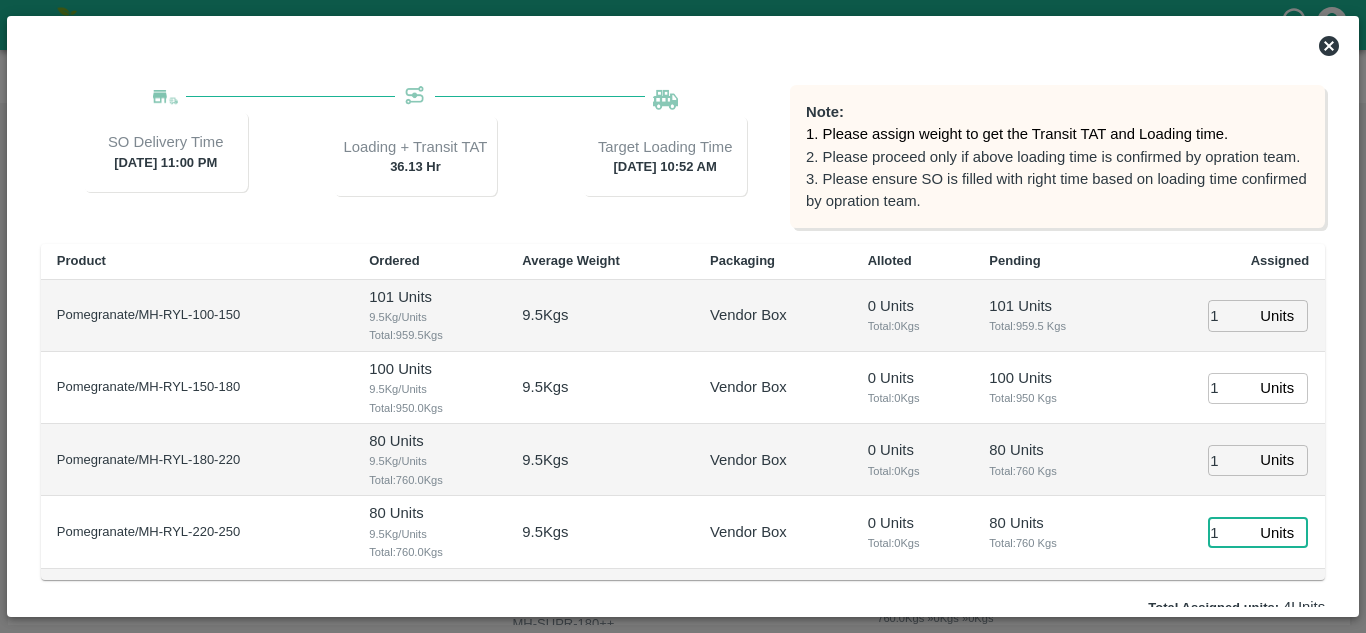 click on "1" at bounding box center [1230, 532] 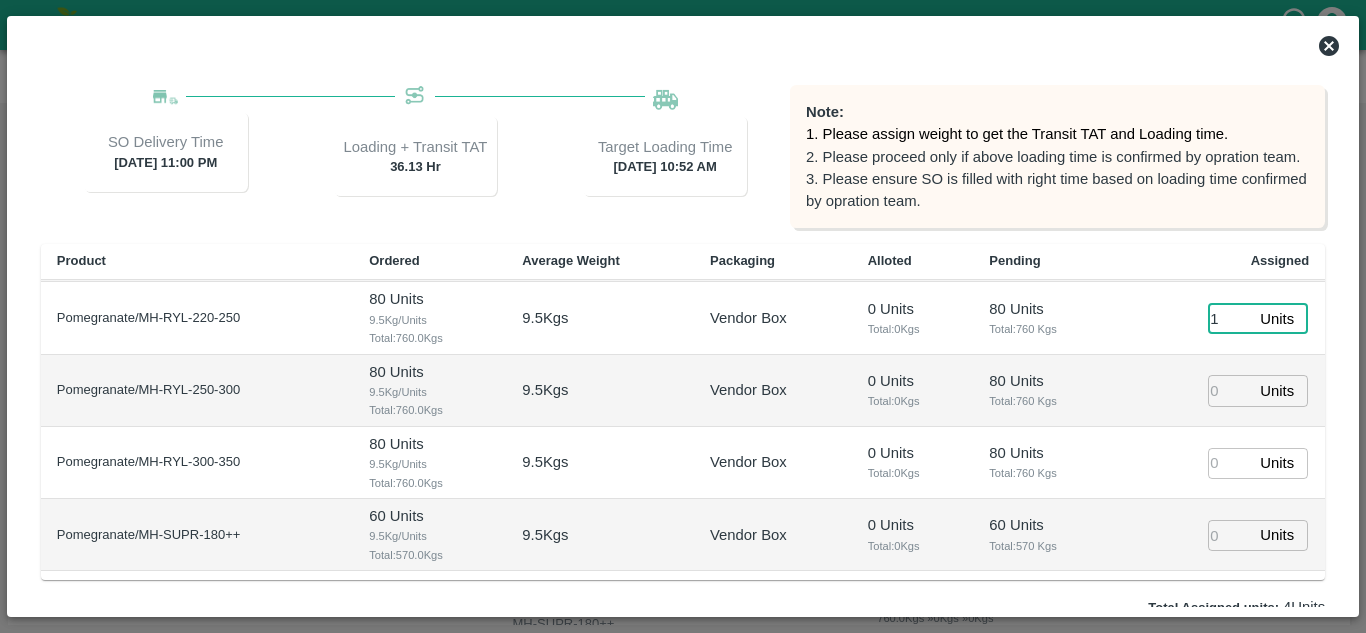 scroll, scrollTop: 217, scrollLeft: 0, axis: vertical 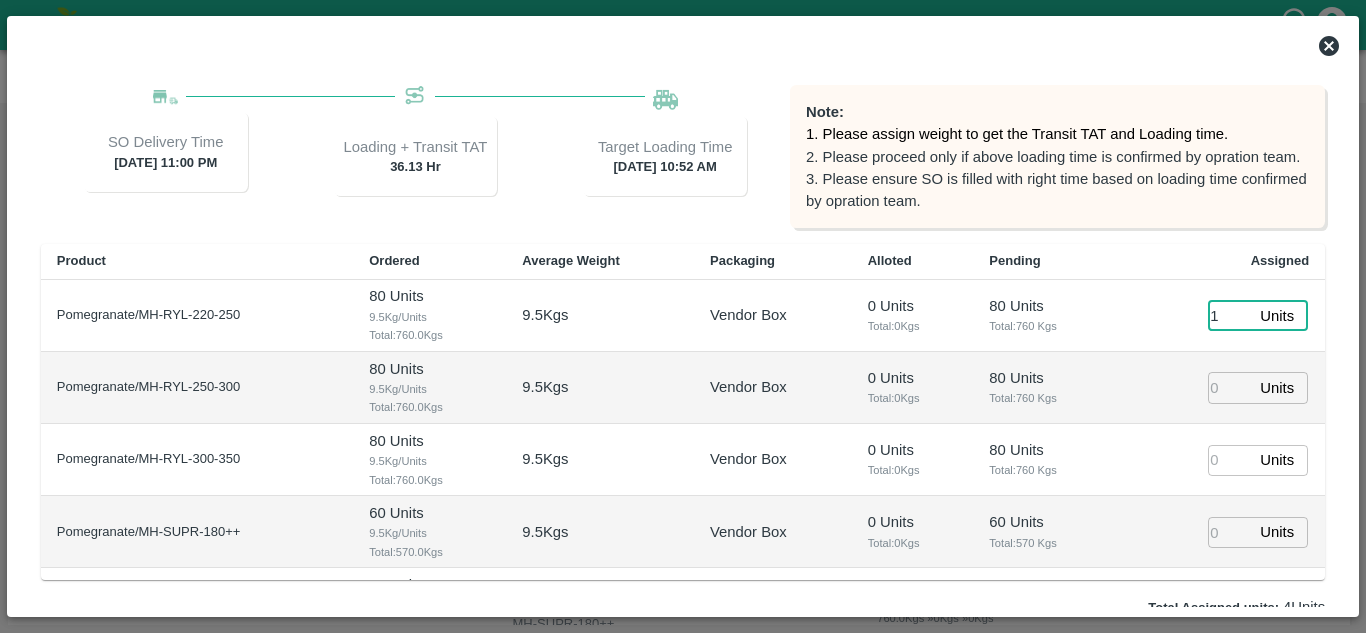type on "1" 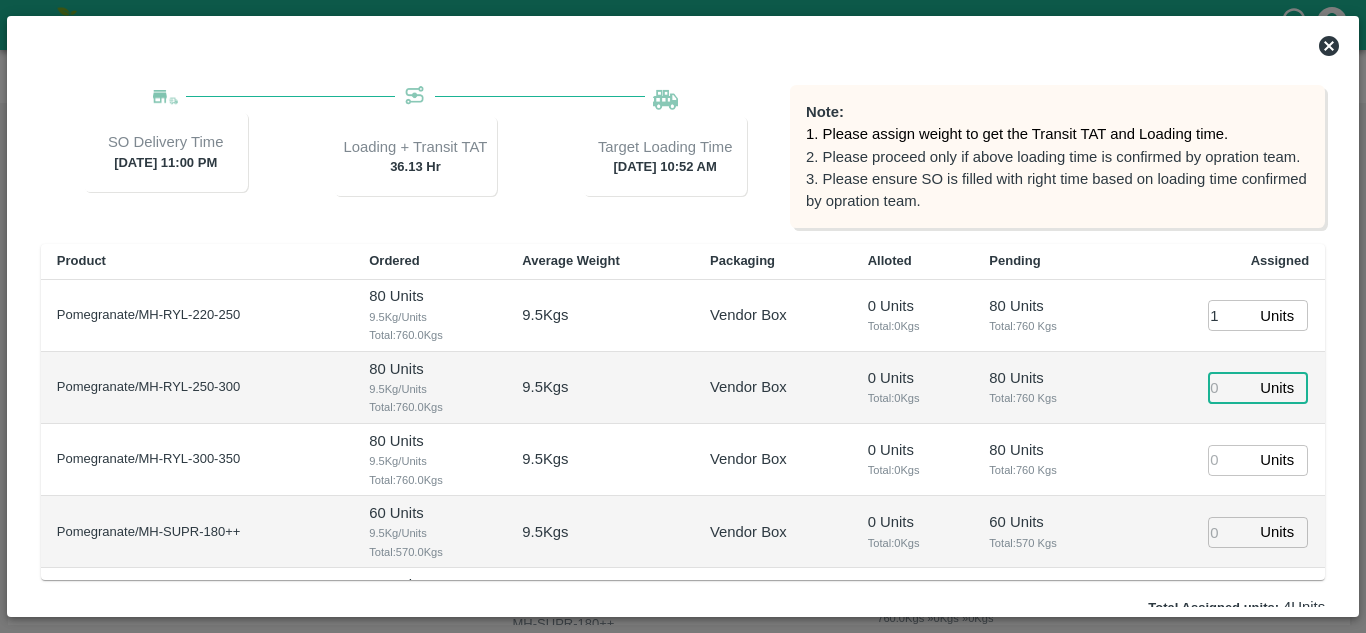 click at bounding box center (1230, 387) 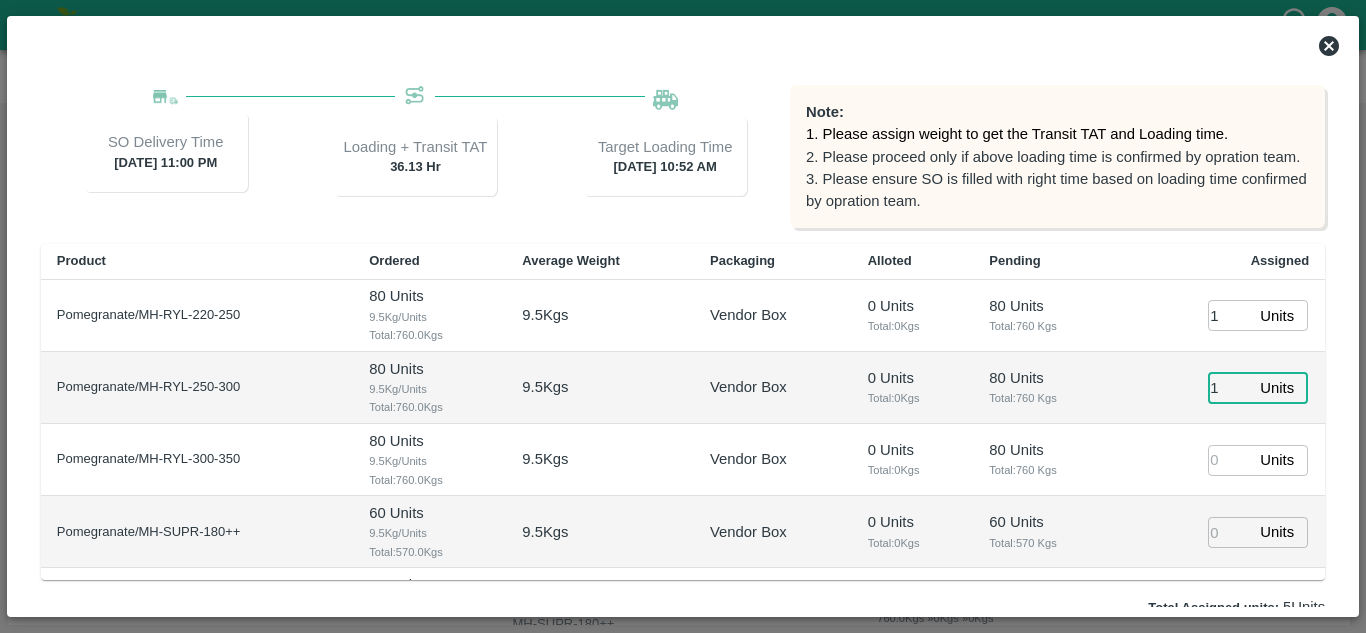 type on "1" 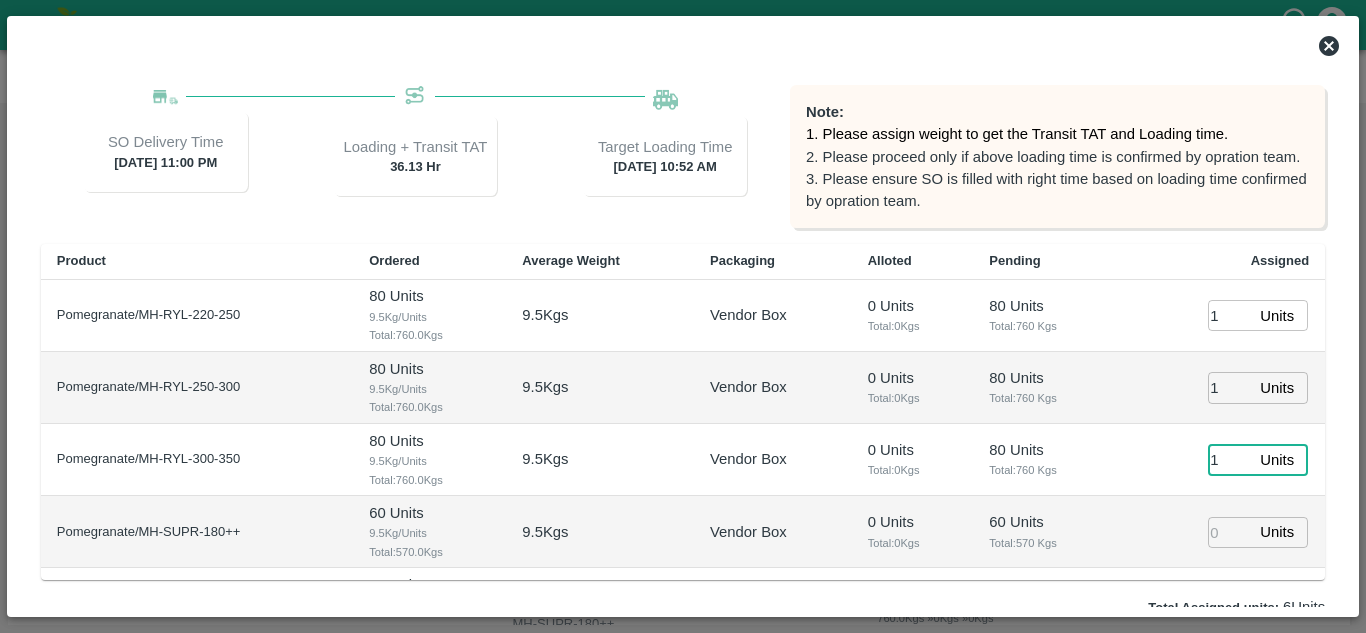 click on "1" at bounding box center (1230, 460) 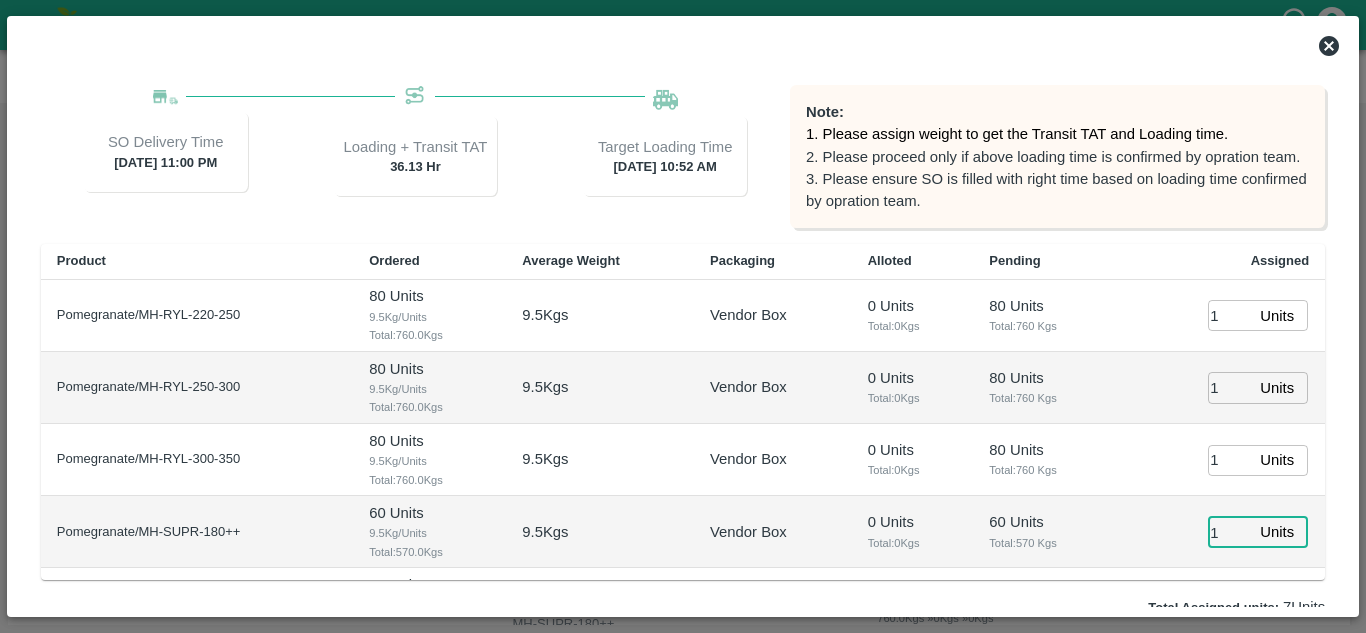 click on "1" at bounding box center [1230, 532] 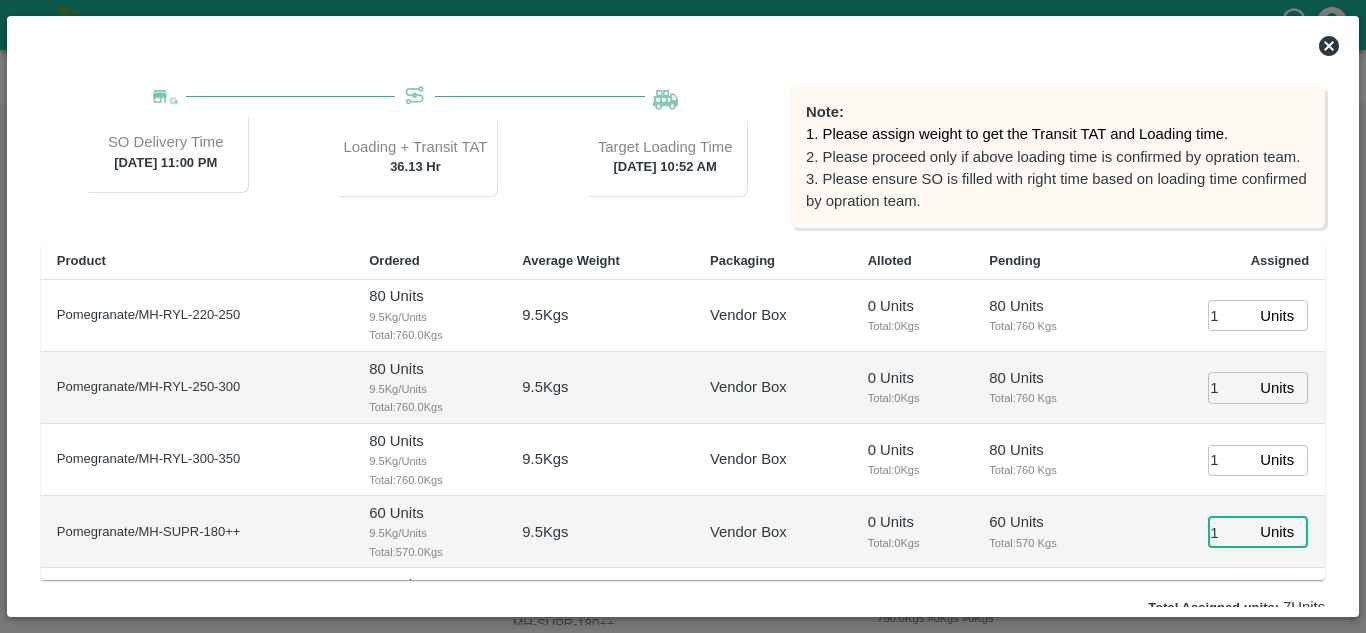 scroll, scrollTop: 350, scrollLeft: 0, axis: vertical 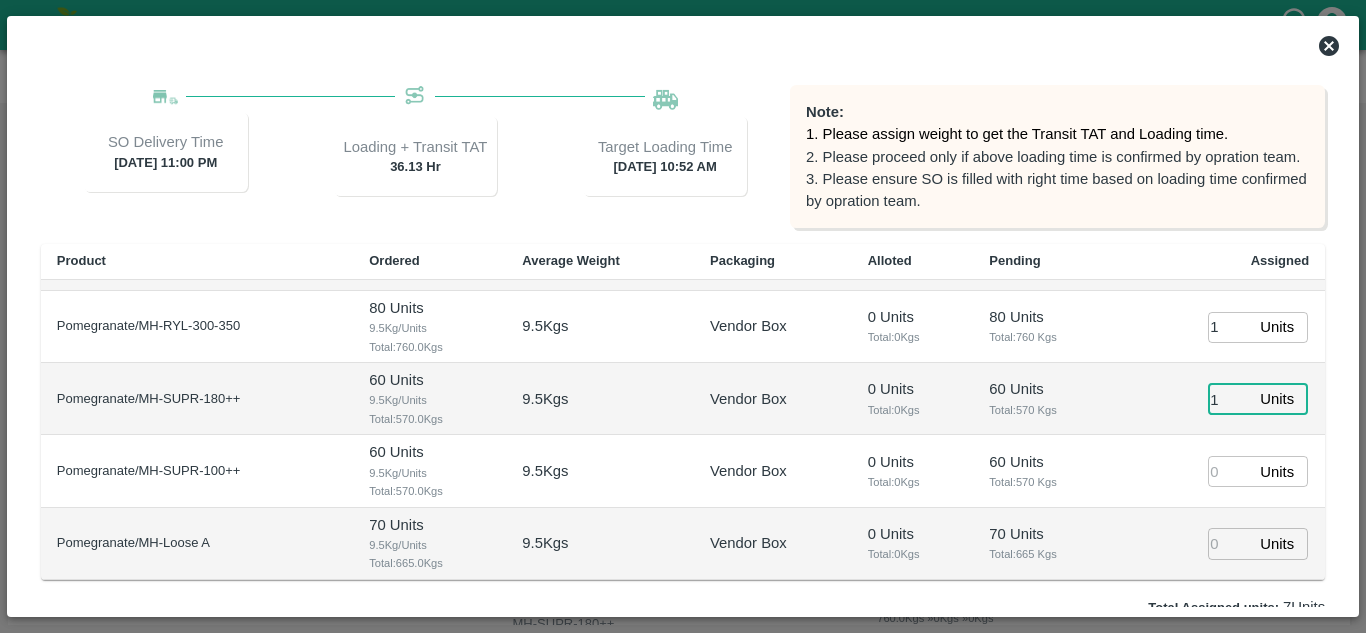 type on "1" 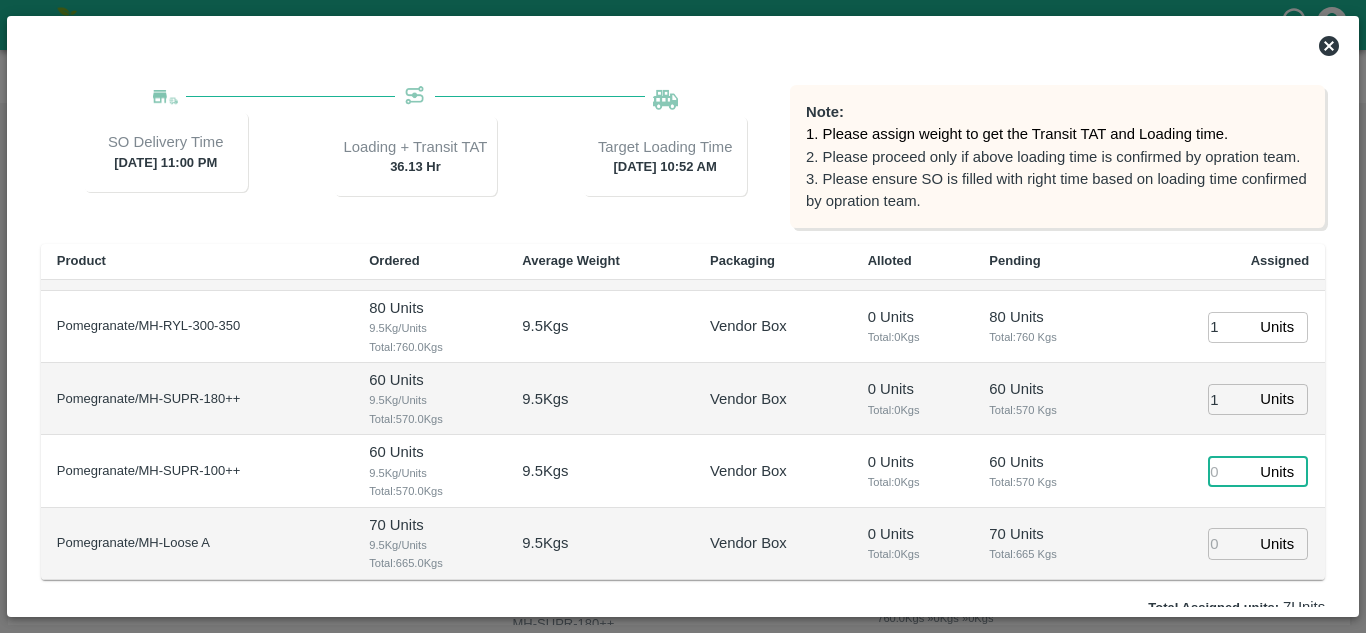 click at bounding box center [1230, 471] 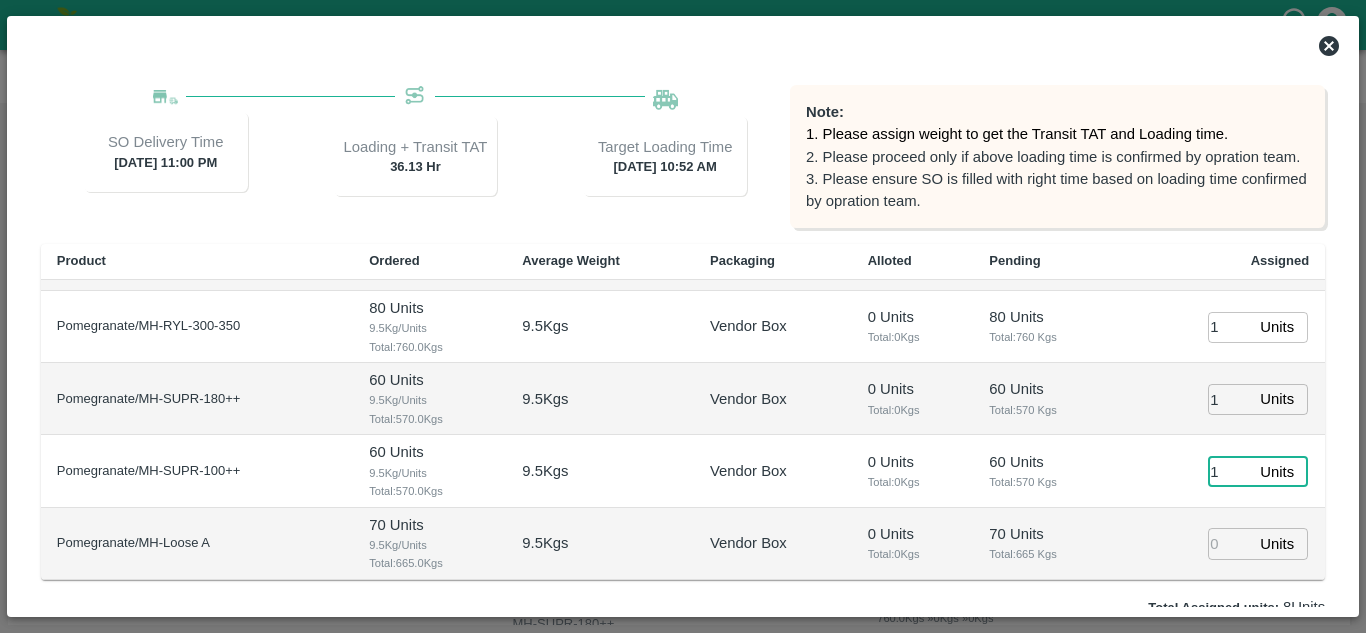type on "1" 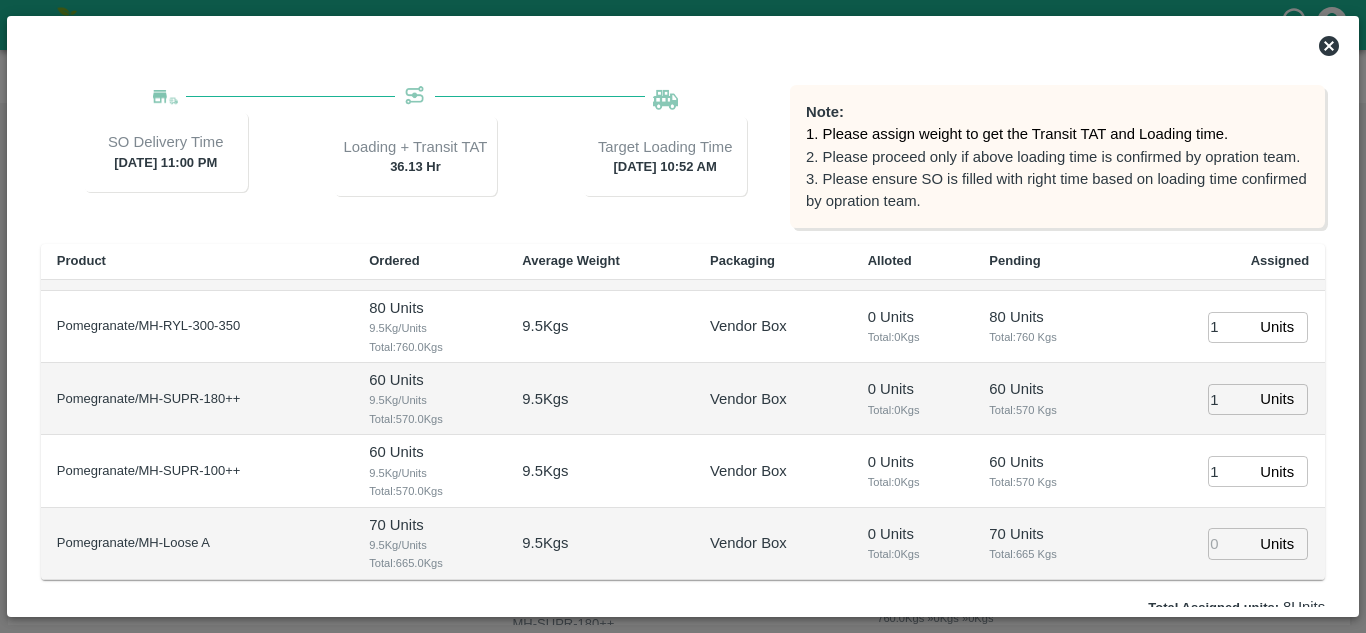 click on "Units ​" at bounding box center [1228, 544] 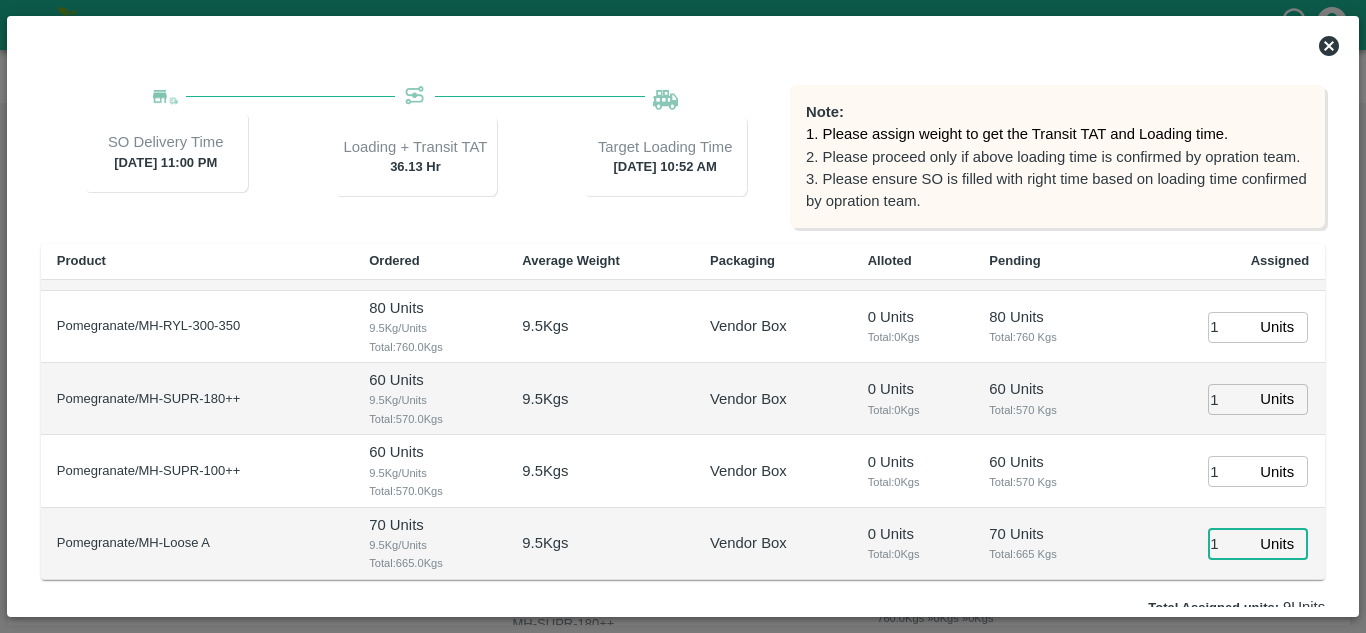 click on "1" at bounding box center [1230, 543] 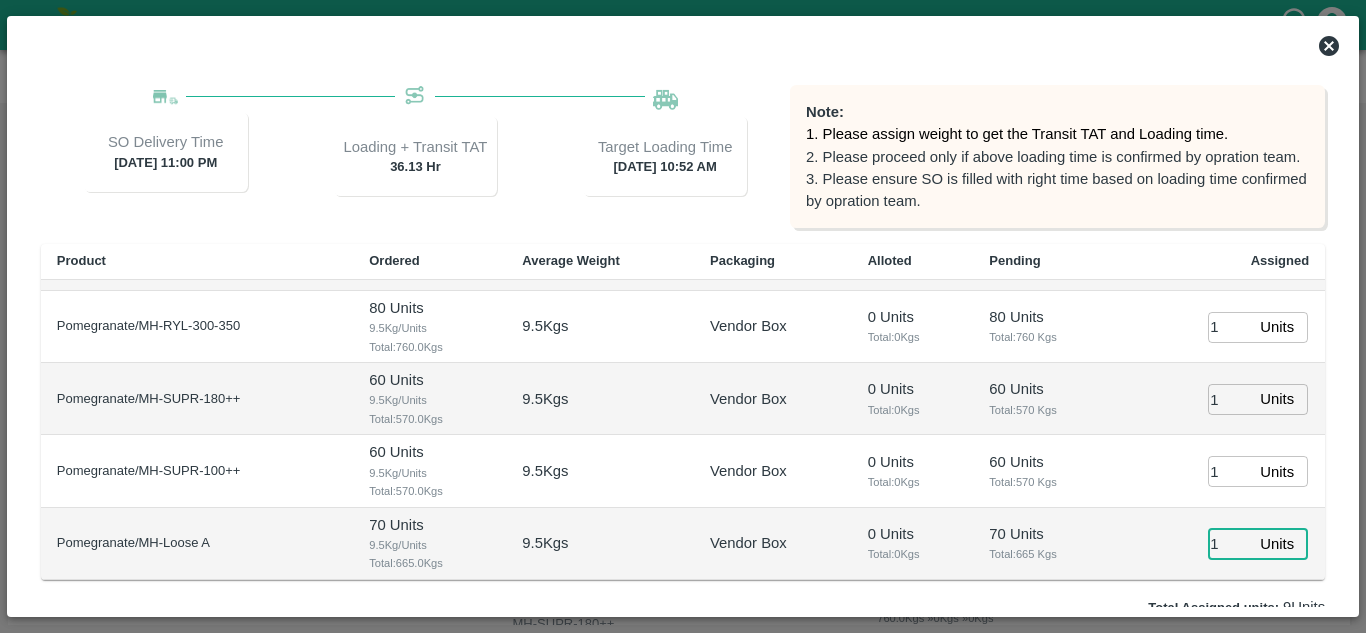 scroll, scrollTop: 300, scrollLeft: 0, axis: vertical 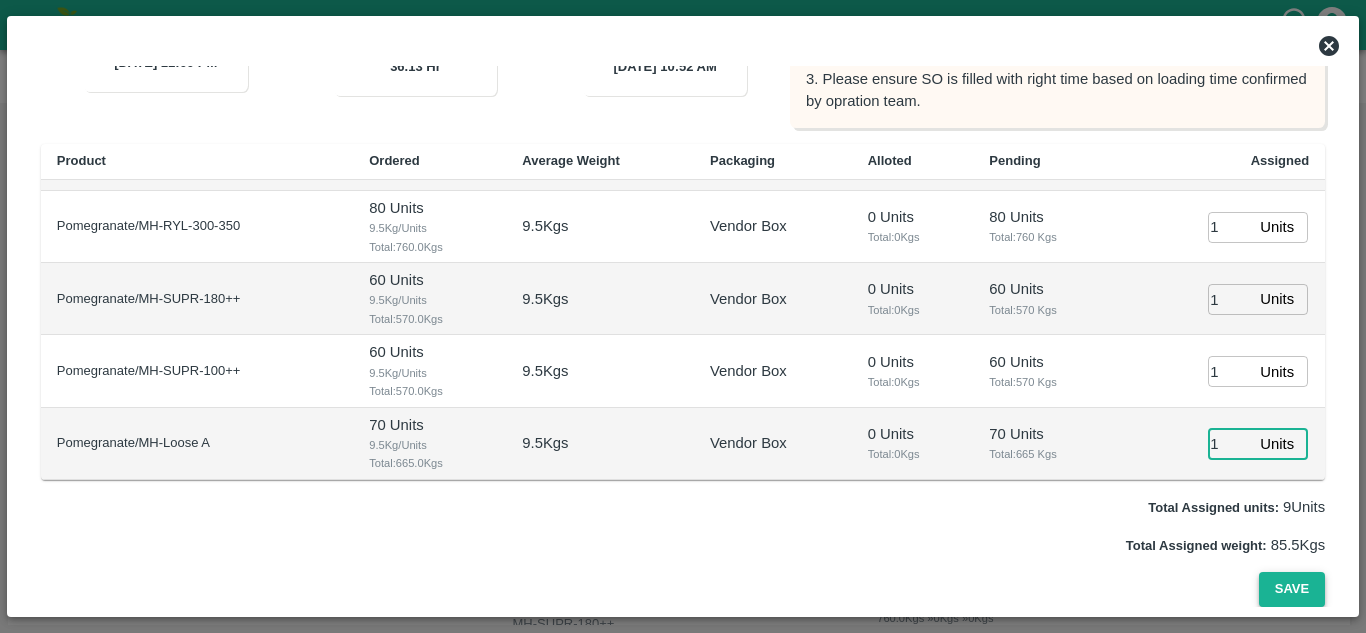 type on "1" 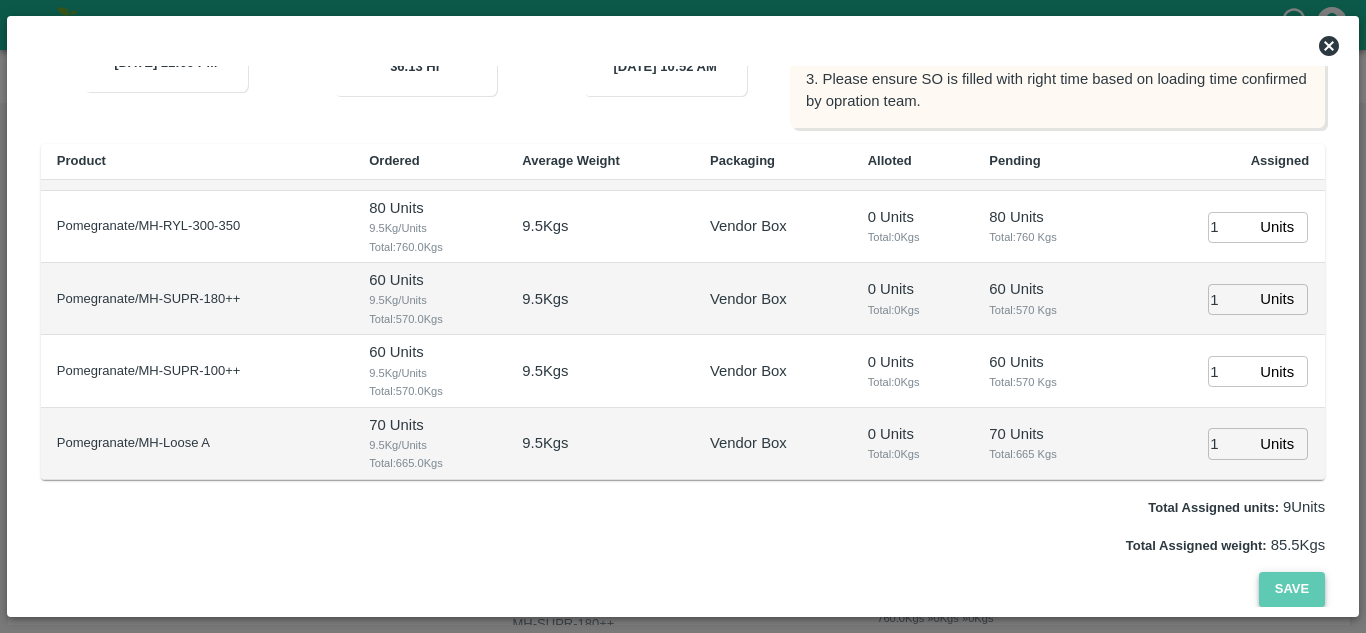 click on "Save" at bounding box center (1292, 589) 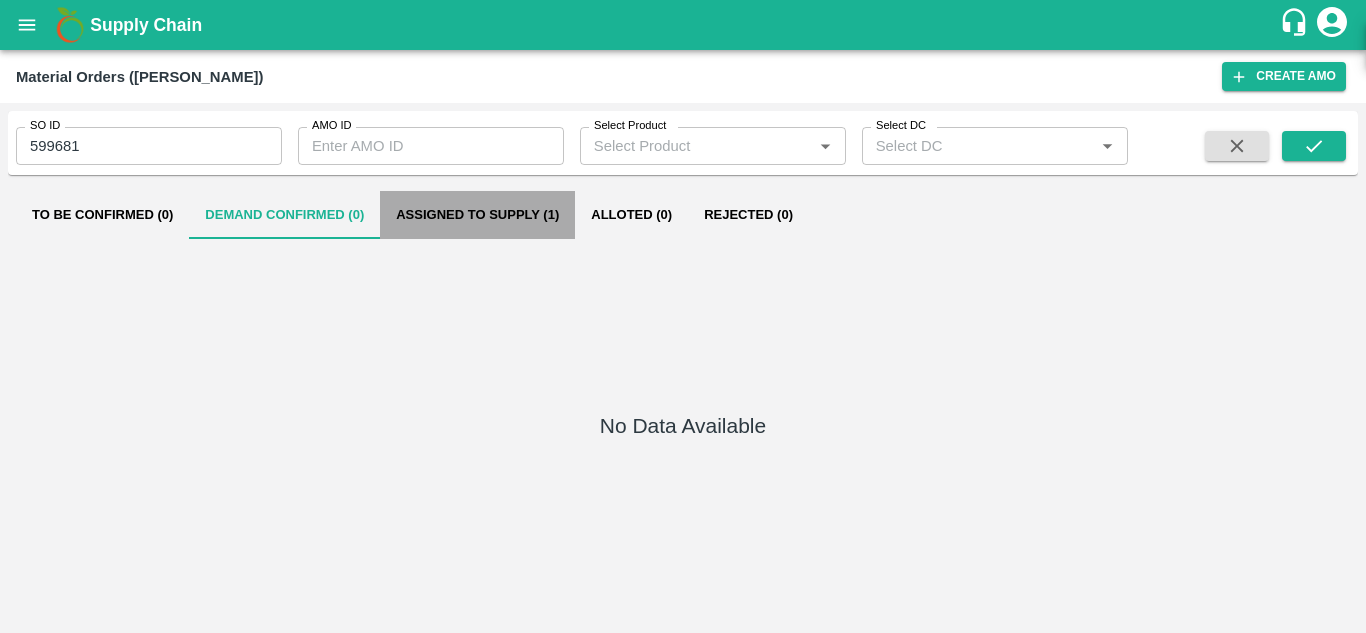 click on "Assigned to Supply (1)" at bounding box center (477, 215) 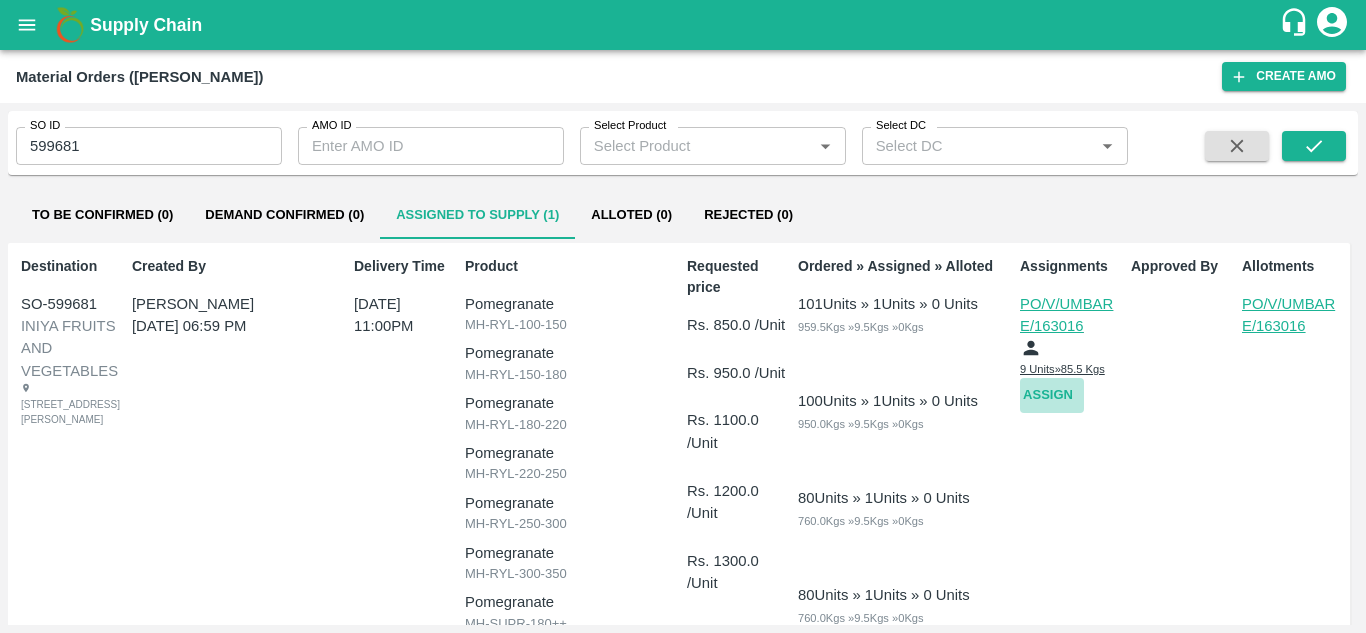click on "Assign" at bounding box center (1052, 395) 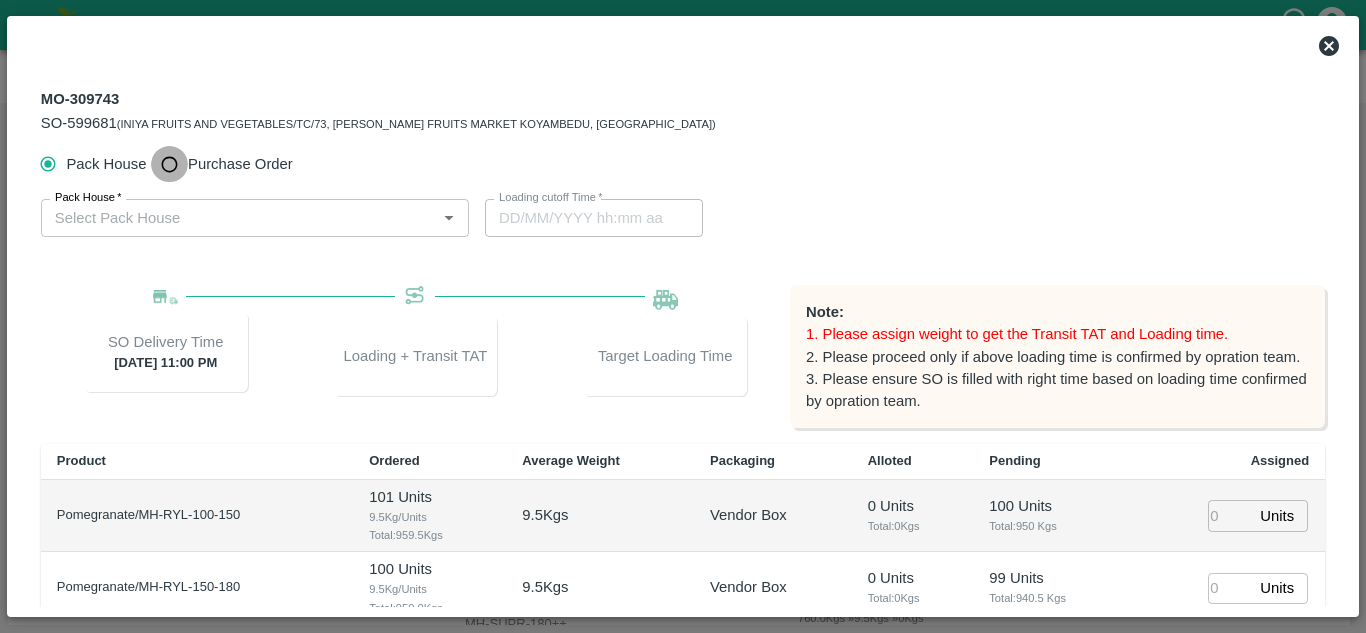 click on "Purchase Order" at bounding box center [169, 164] 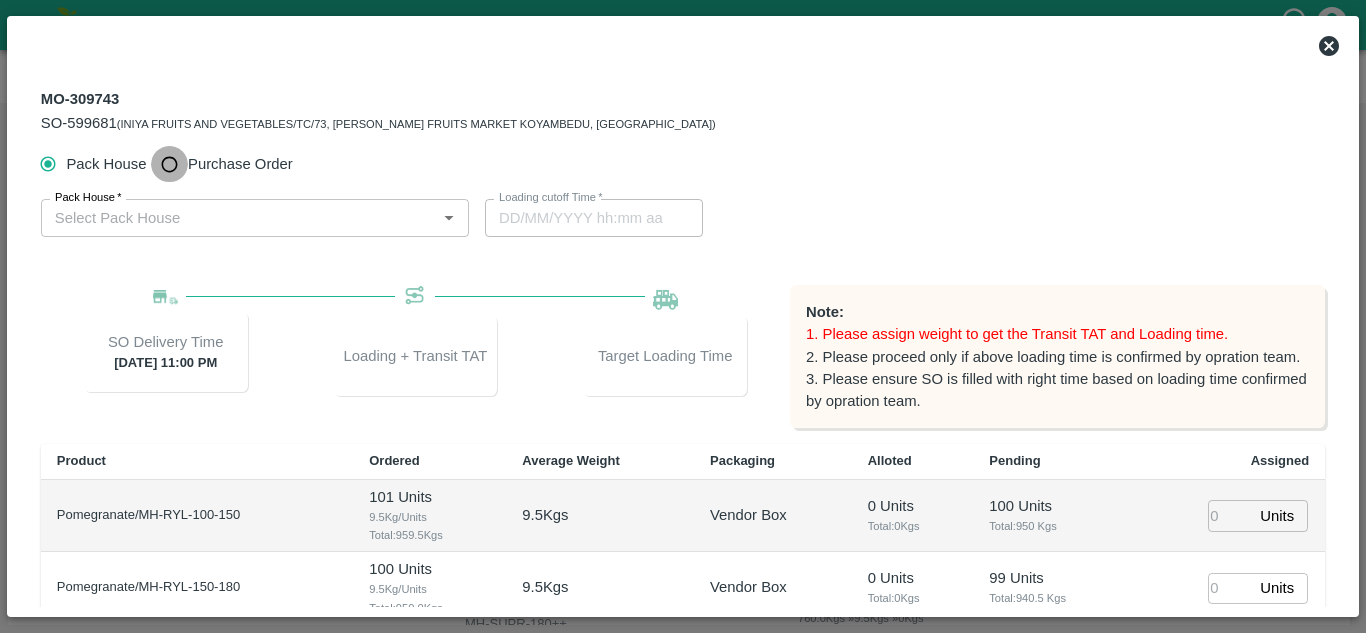 radio on "true" 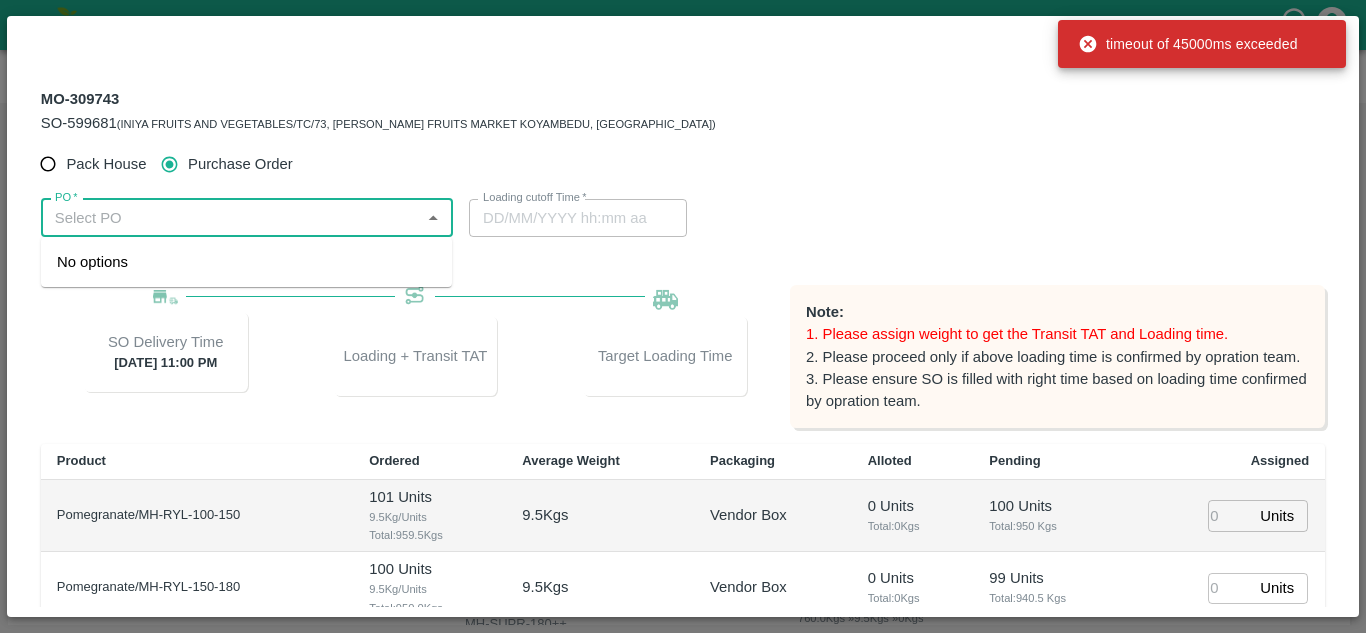click on "PO   *" at bounding box center [230, 218] 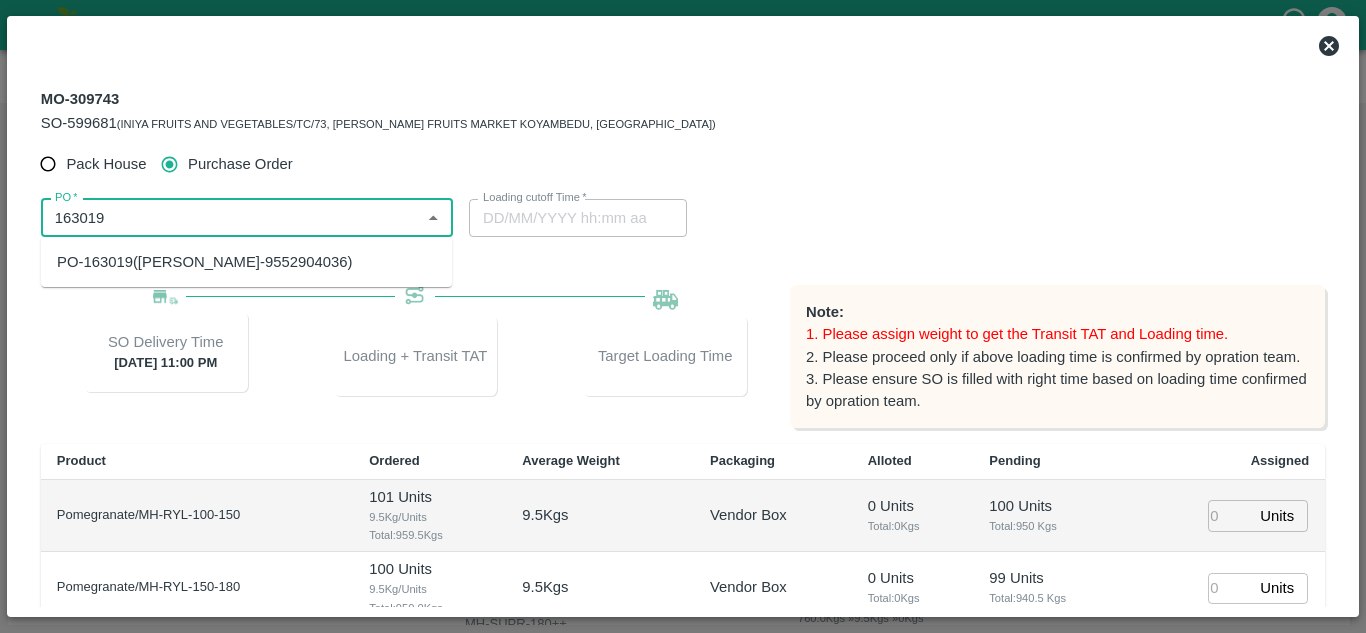 click on "PO-163019(SHIVAJI RAJARAM AVACHAR-9552904036)" at bounding box center [204, 262] 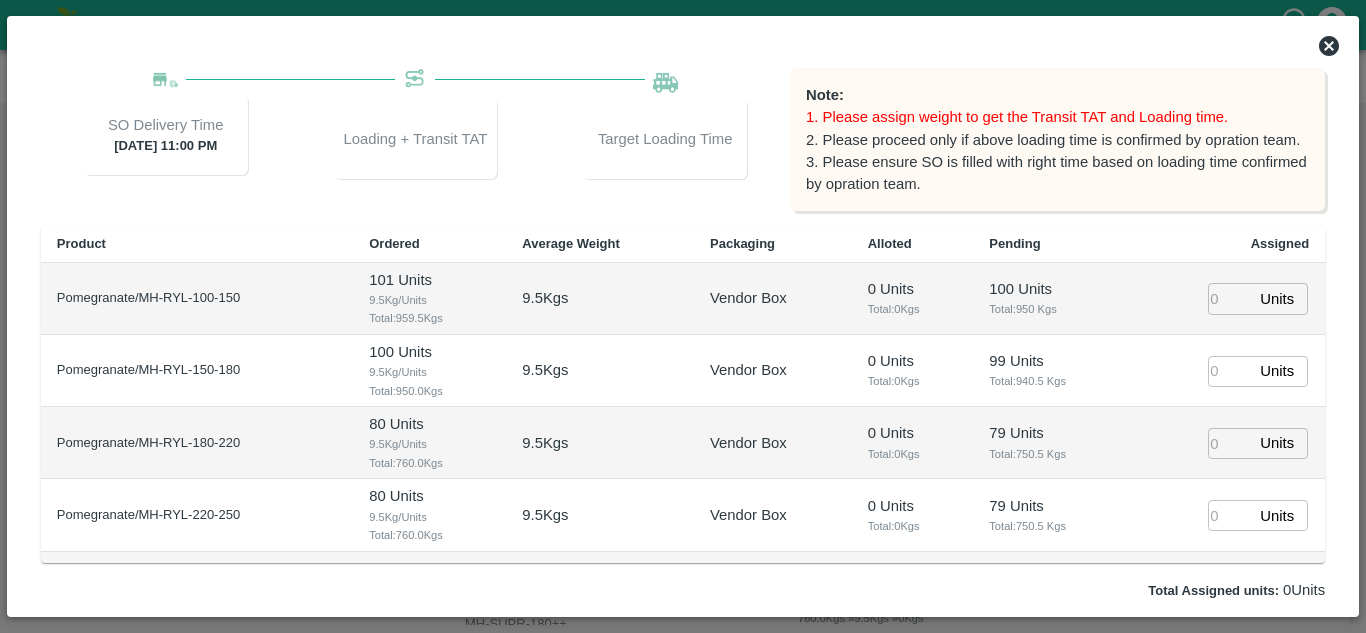 scroll, scrollTop: 300, scrollLeft: 0, axis: vertical 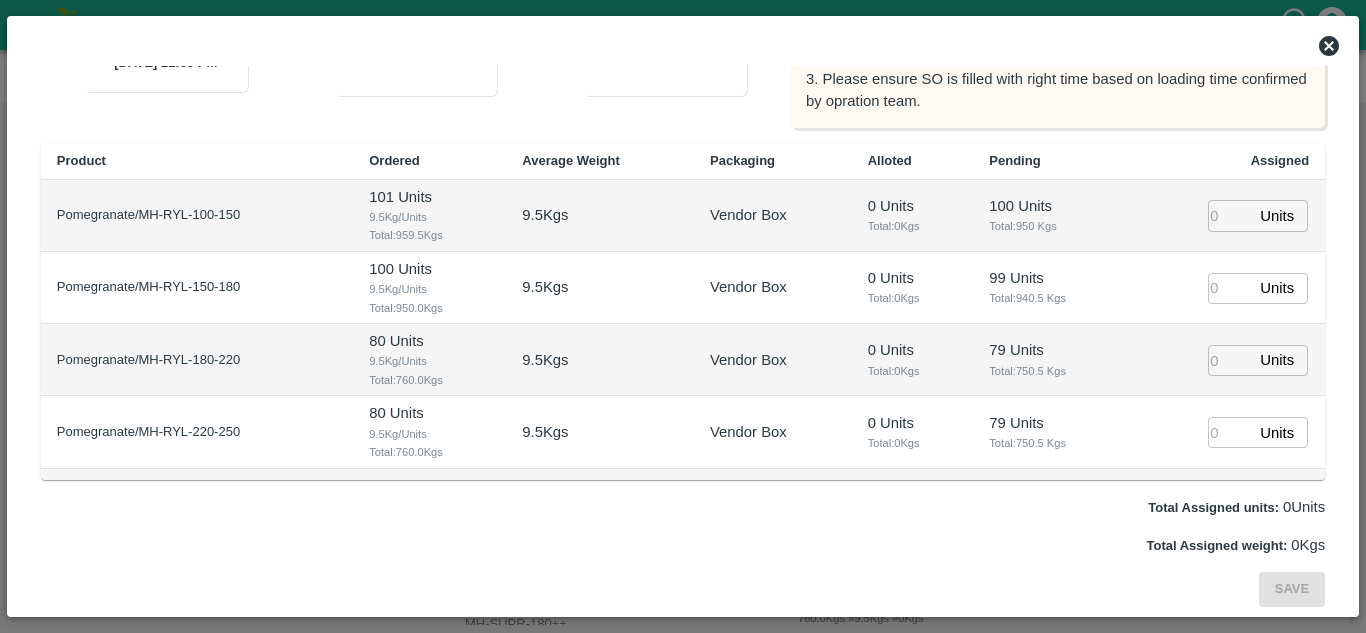 type on "PO-163019(SHIVAJI RAJARAM AVACHAR-9552904036)" 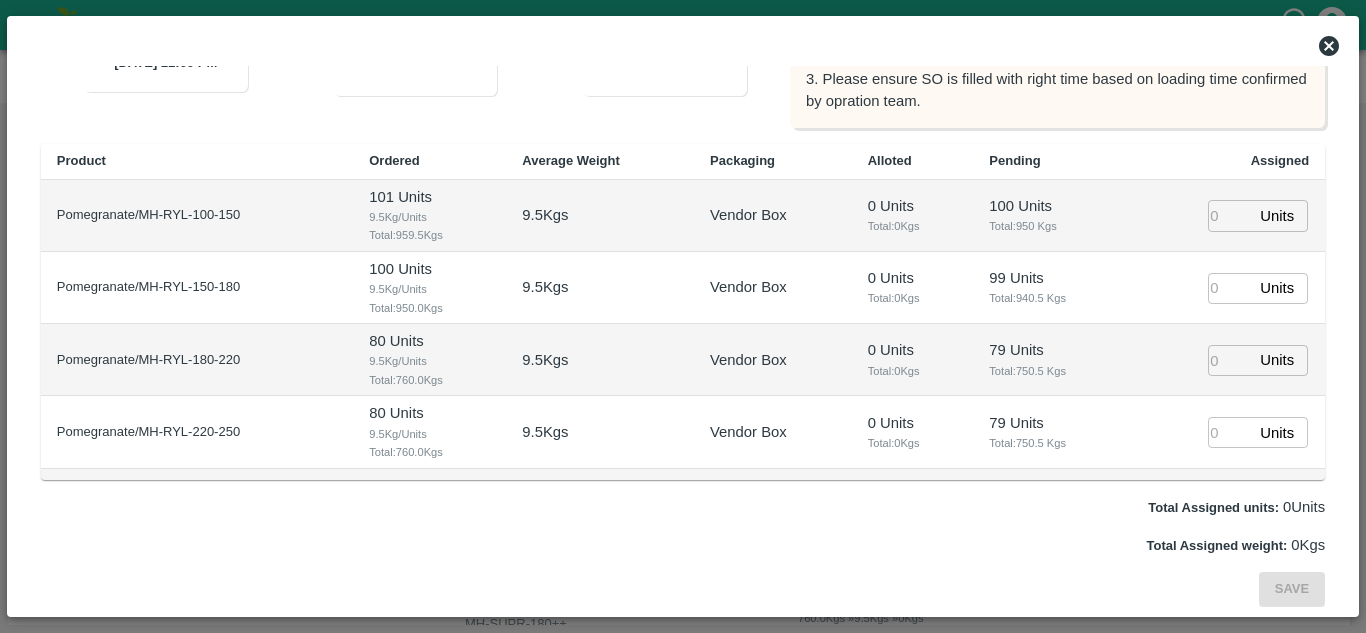 click at bounding box center [1230, 215] 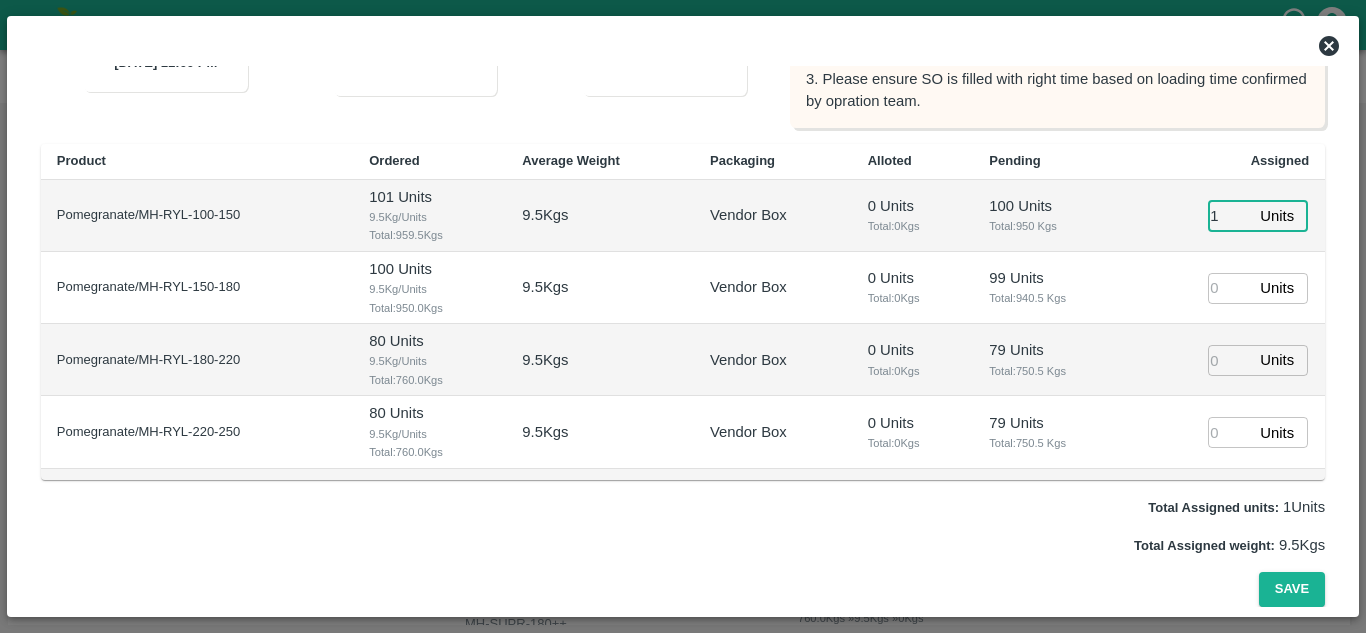 type on "1" 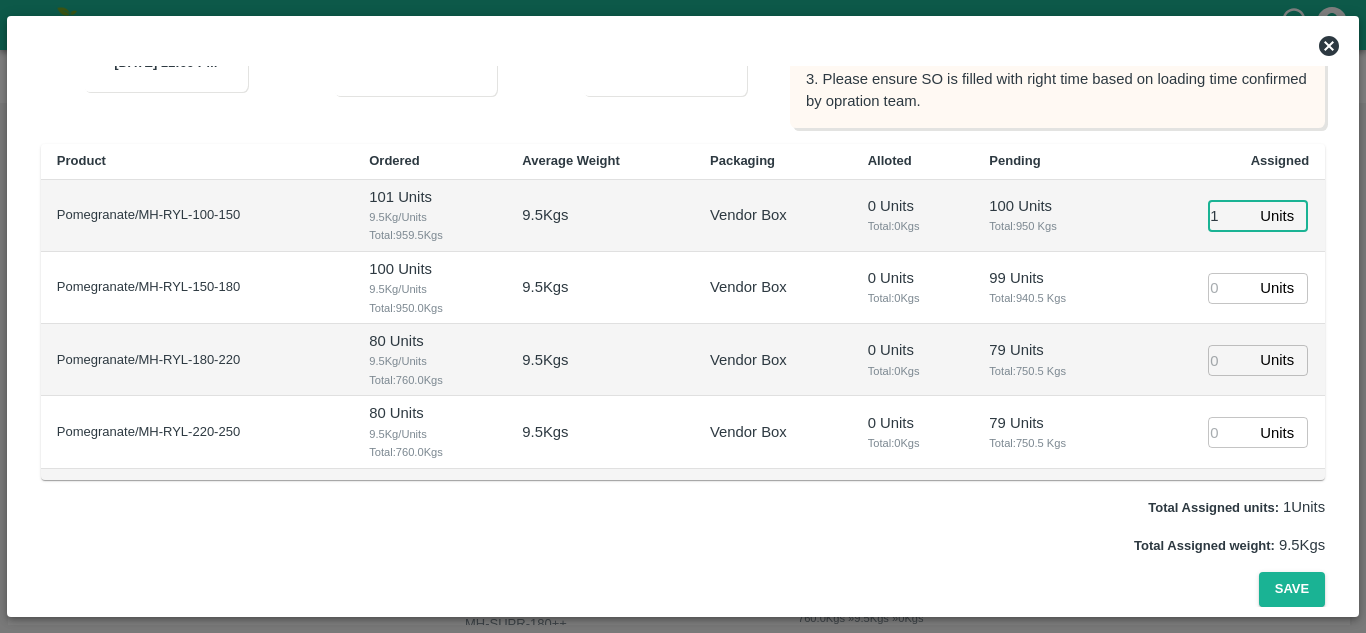 type on "1" 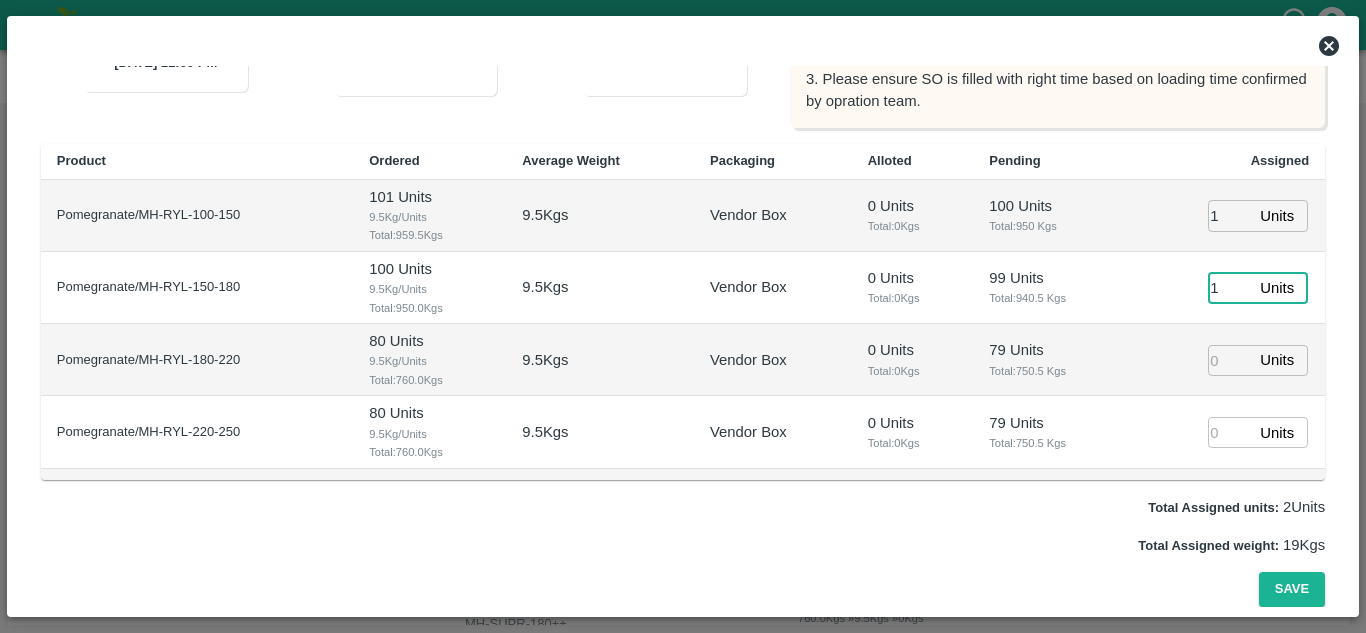 type on "17/07/2025 10:50 AM" 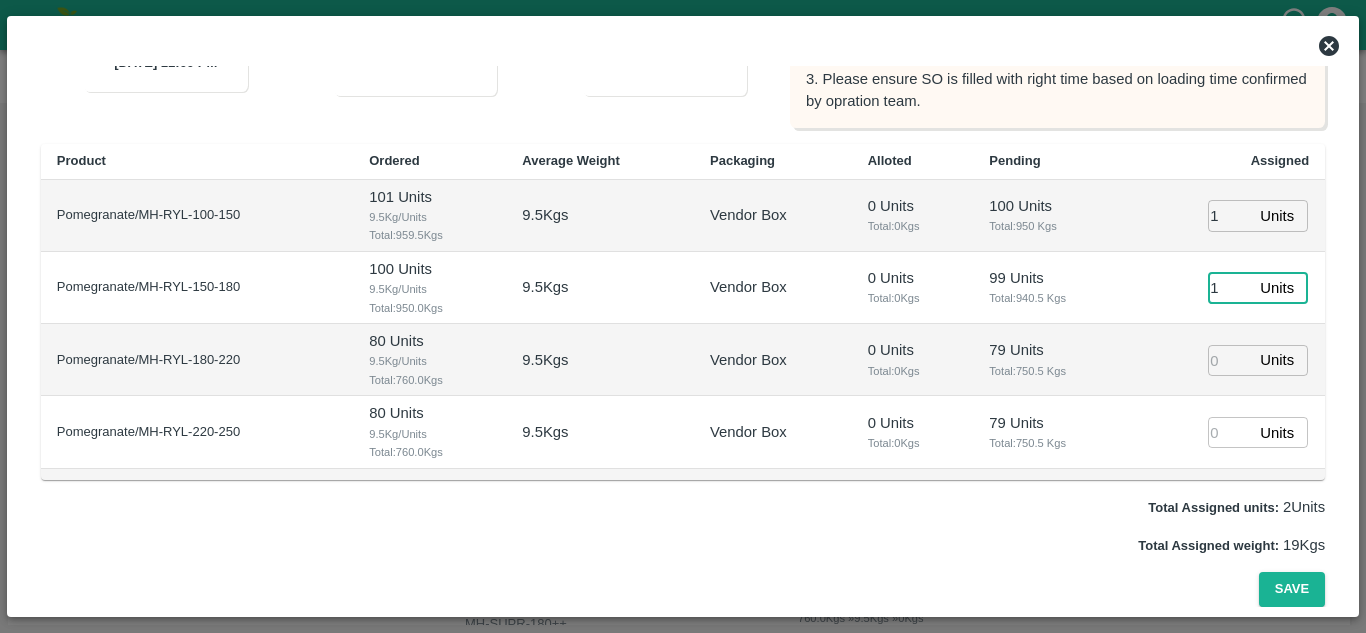 click on "1" at bounding box center (1230, 288) 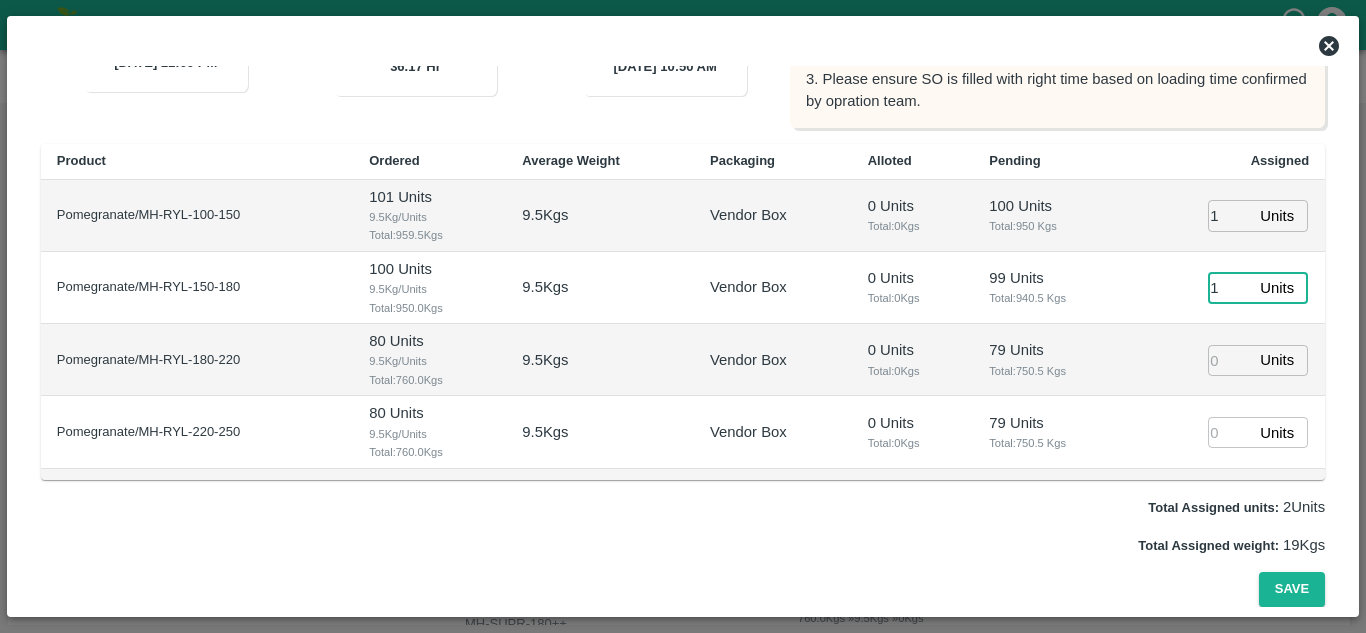type on "1" 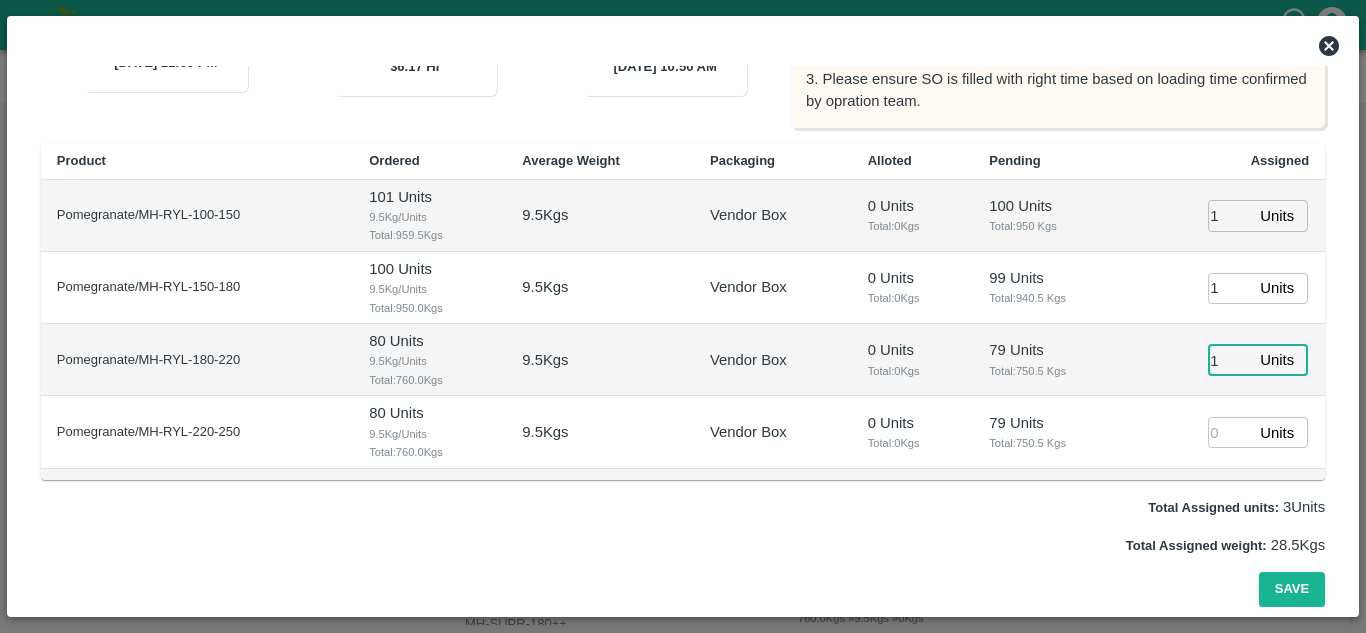 click on "1" at bounding box center (1230, 360) 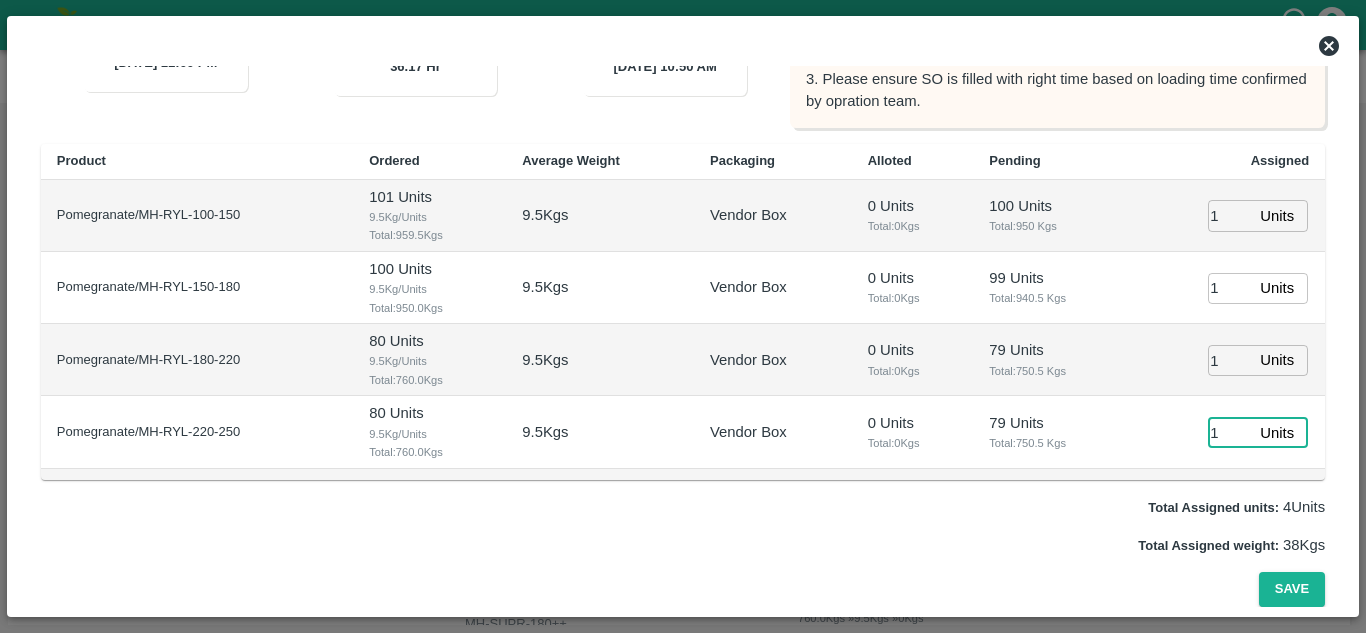 click on "1" at bounding box center (1230, 432) 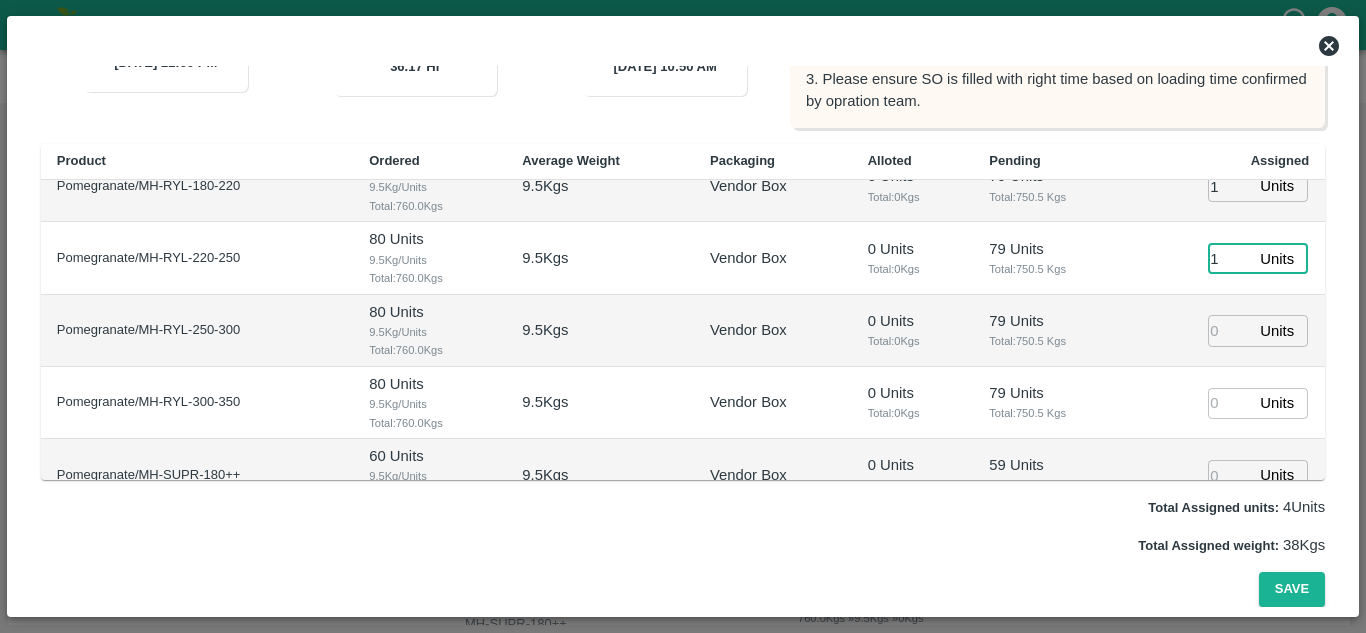 scroll, scrollTop: 175, scrollLeft: 0, axis: vertical 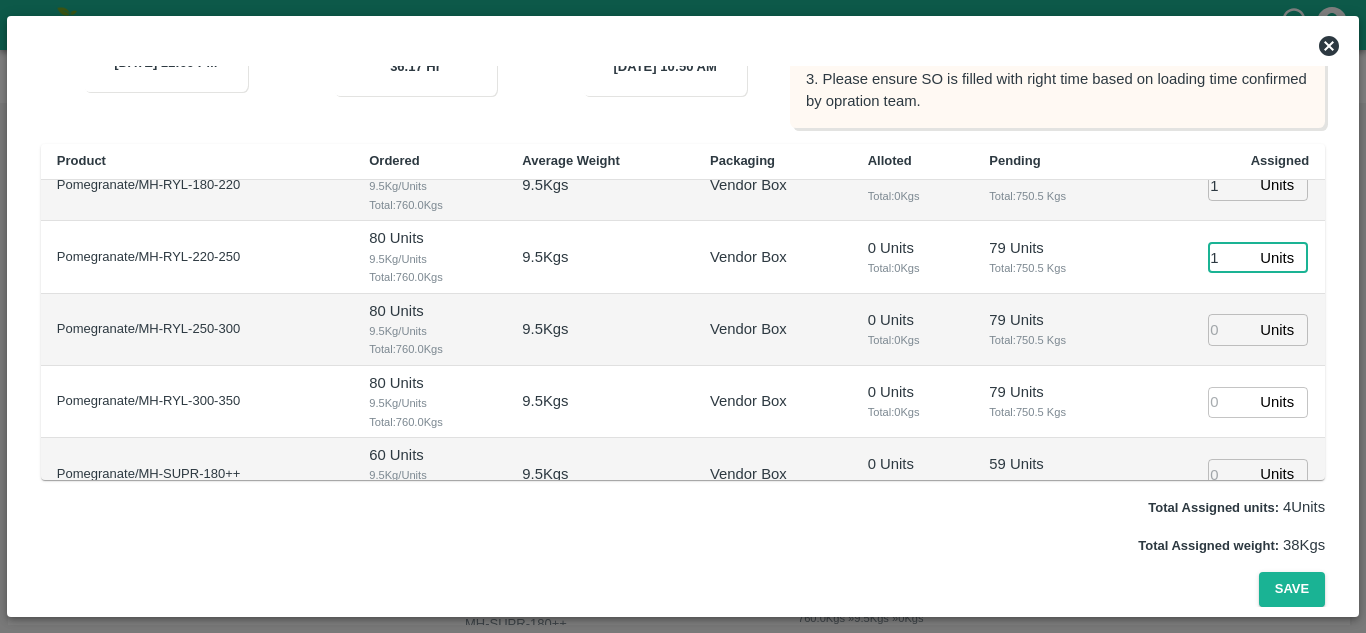 type on "1" 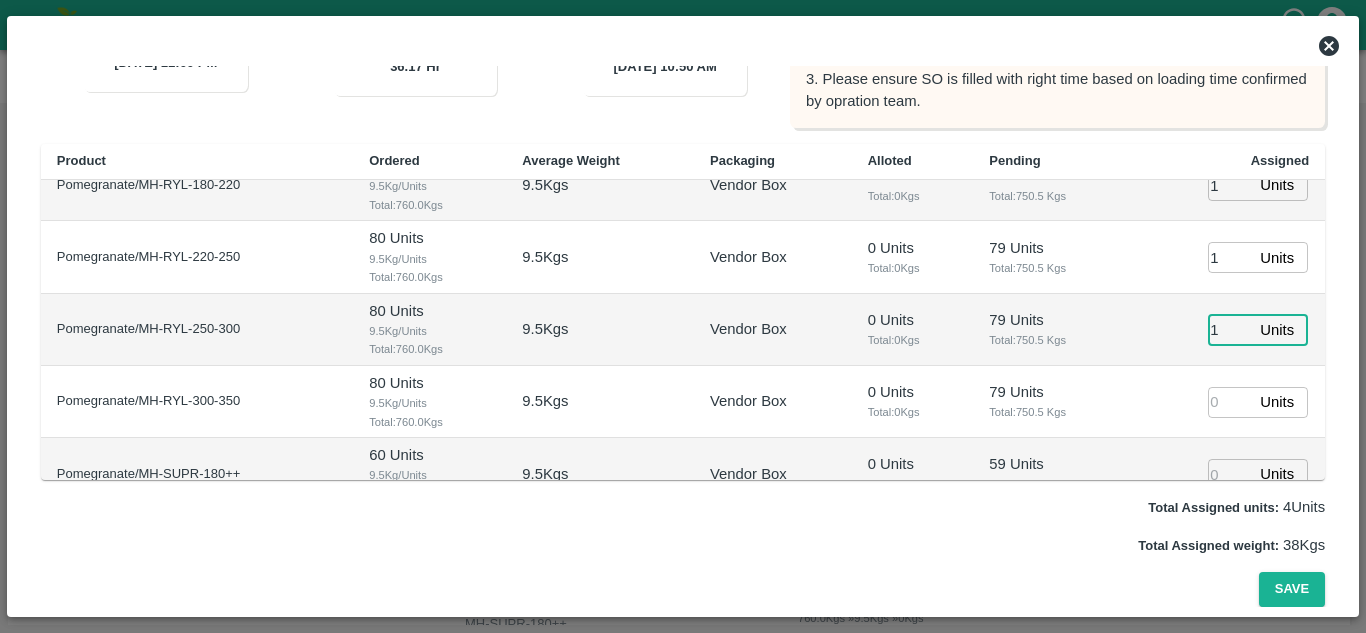 click on "1" at bounding box center [1230, 329] 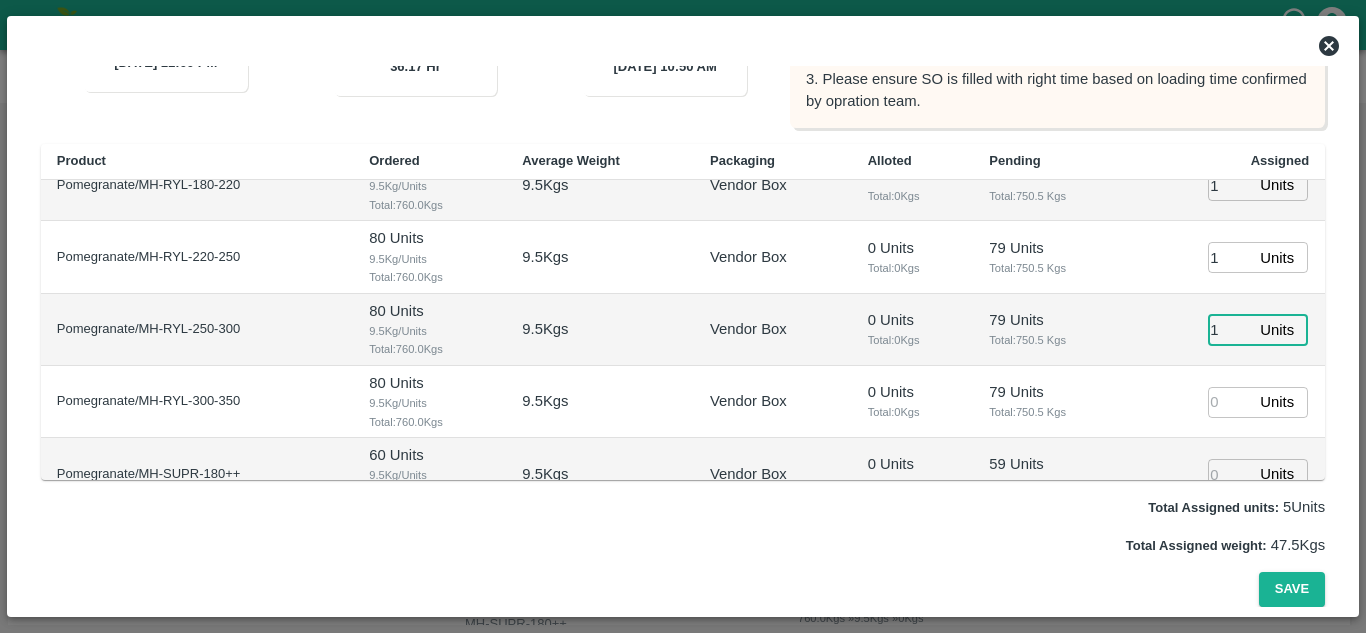 type on "1" 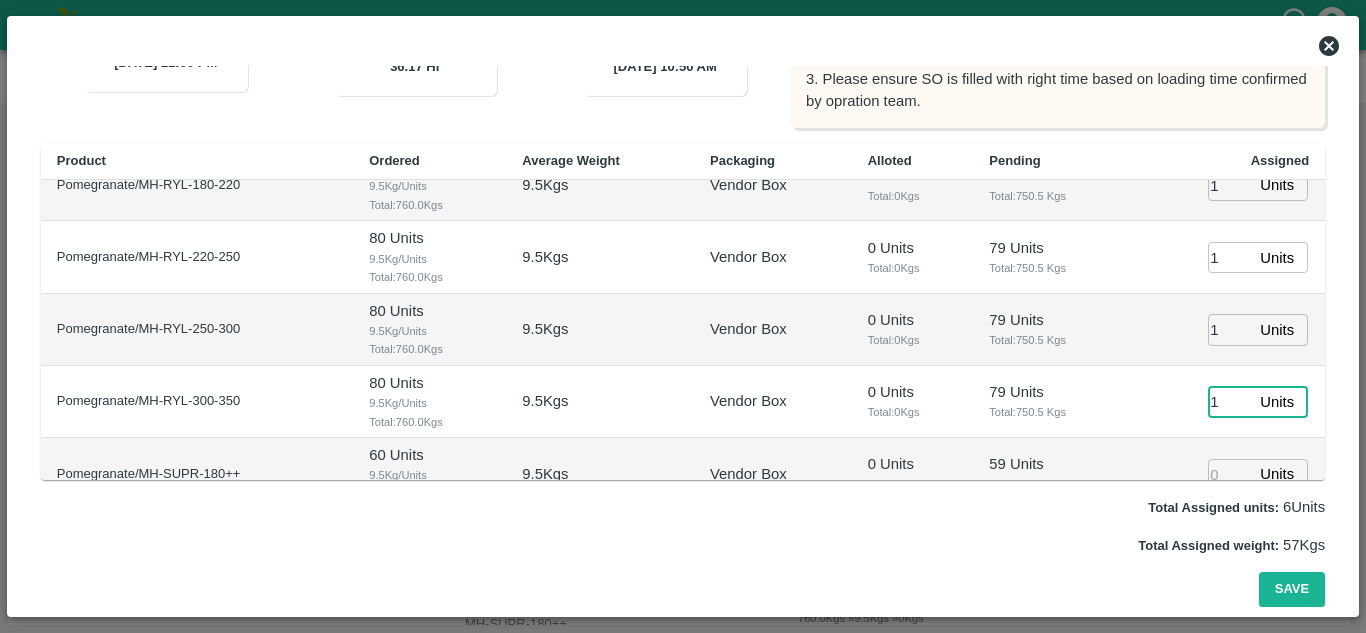 click on "1" at bounding box center [1230, 402] 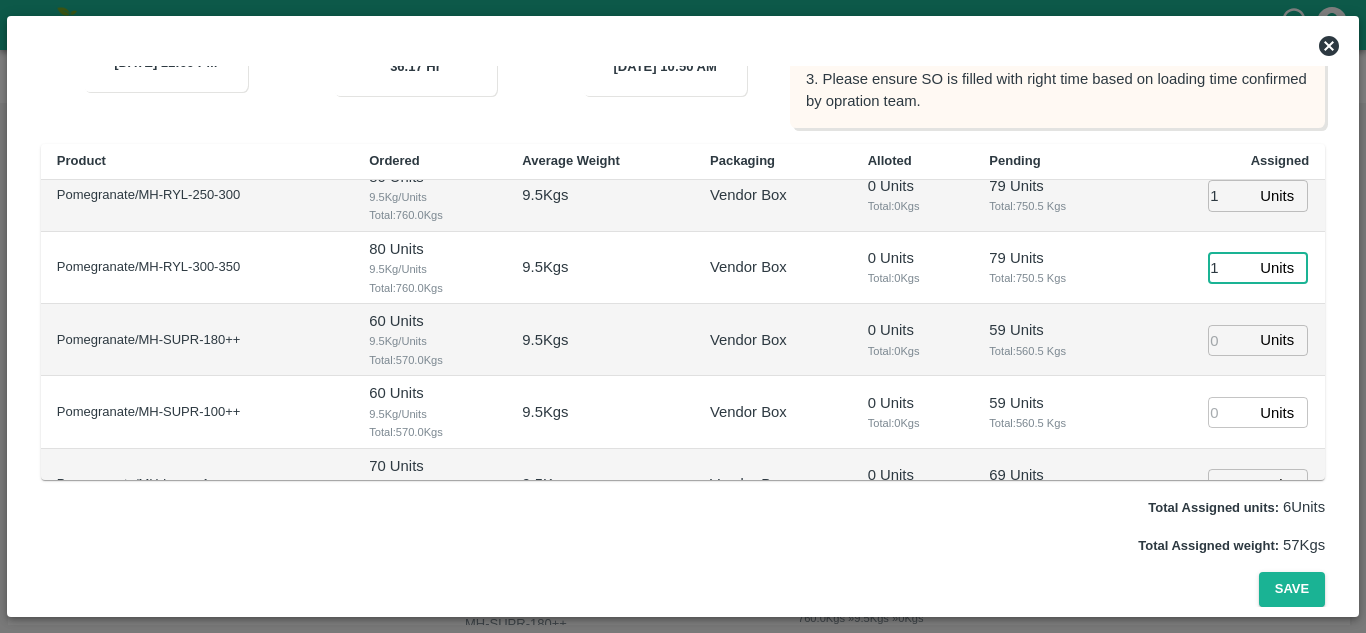 scroll, scrollTop: 350, scrollLeft: 0, axis: vertical 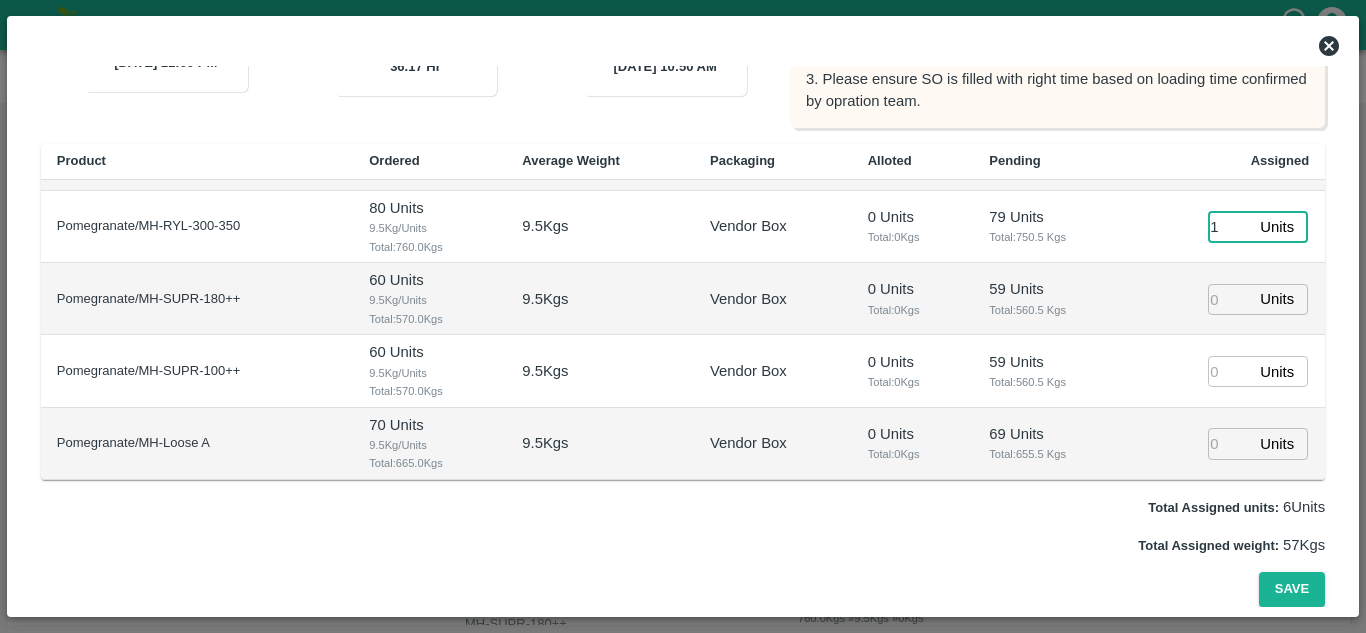 type on "1" 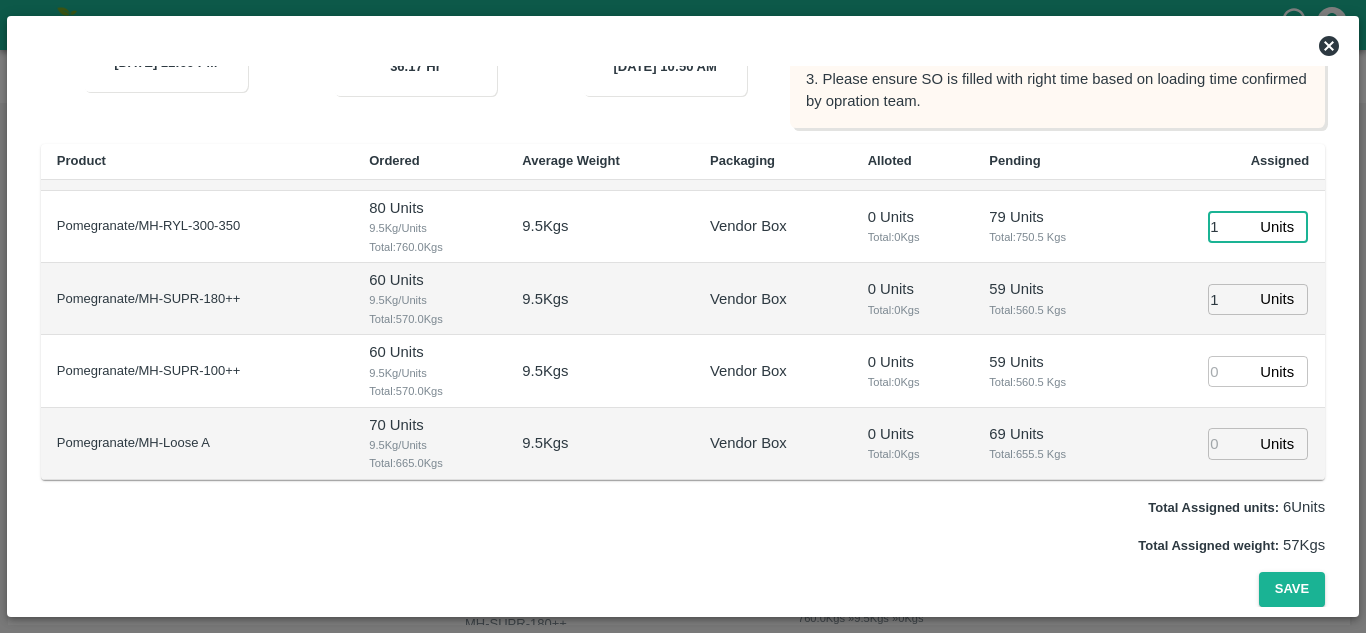 click on "1" at bounding box center [1230, 299] 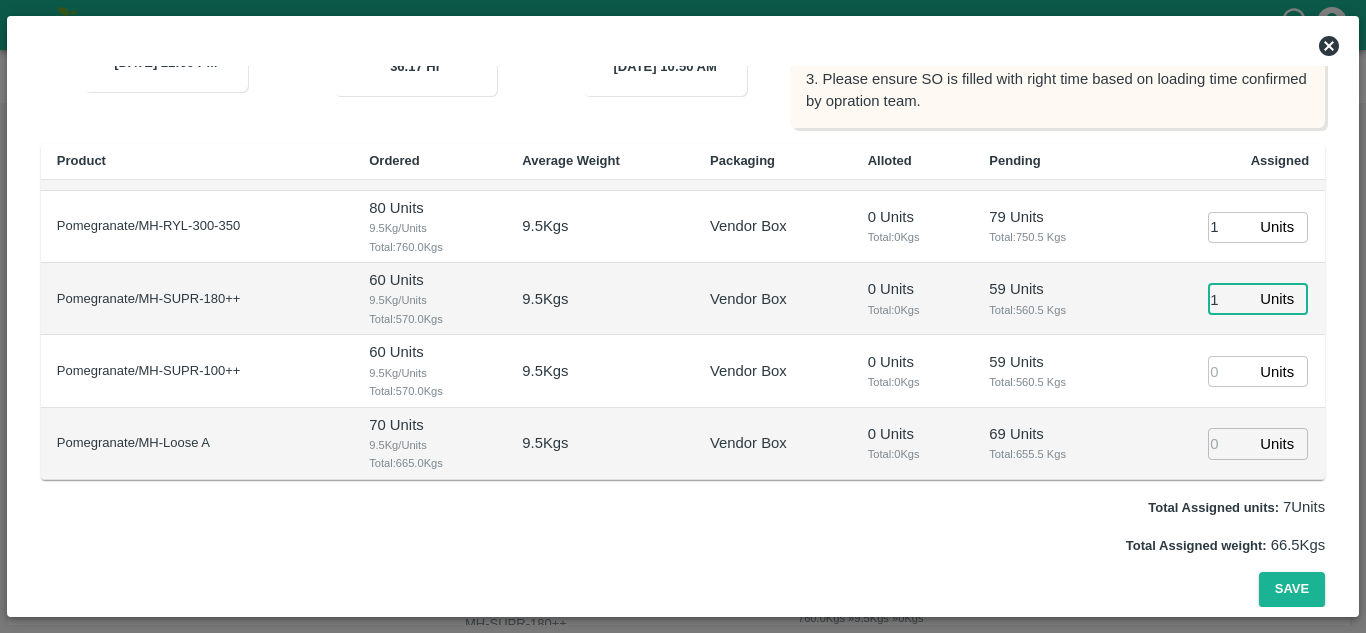 type on "1" 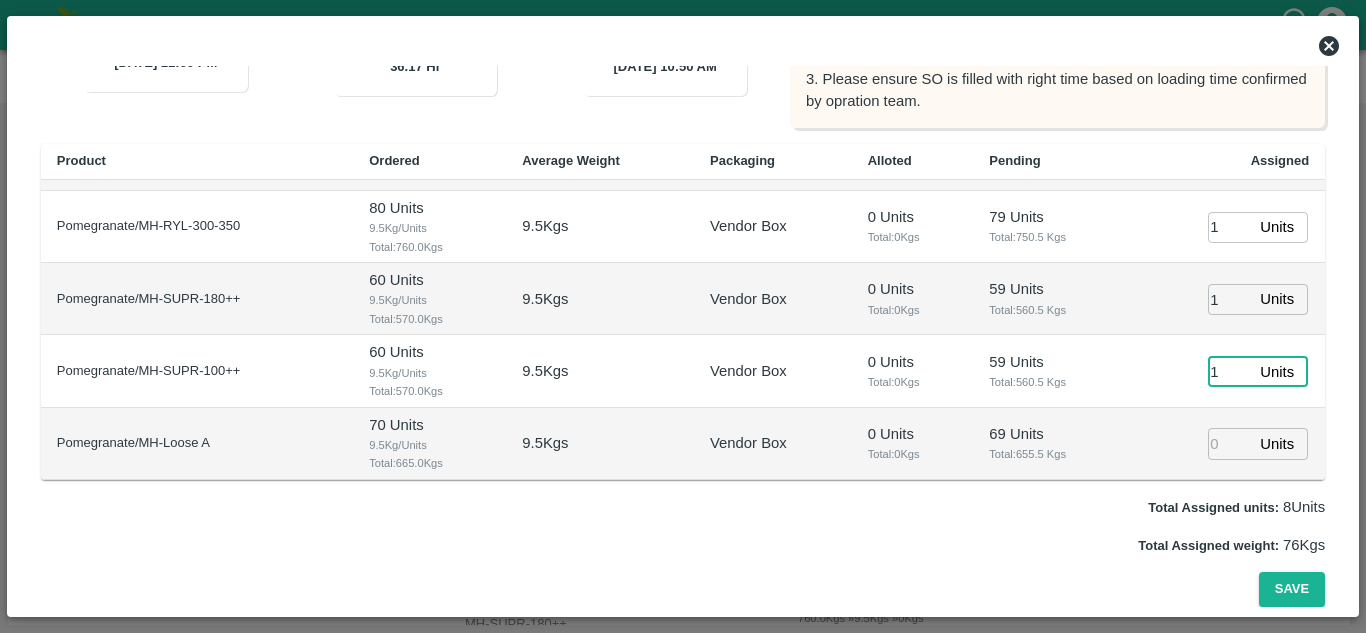 click on "1" at bounding box center (1230, 371) 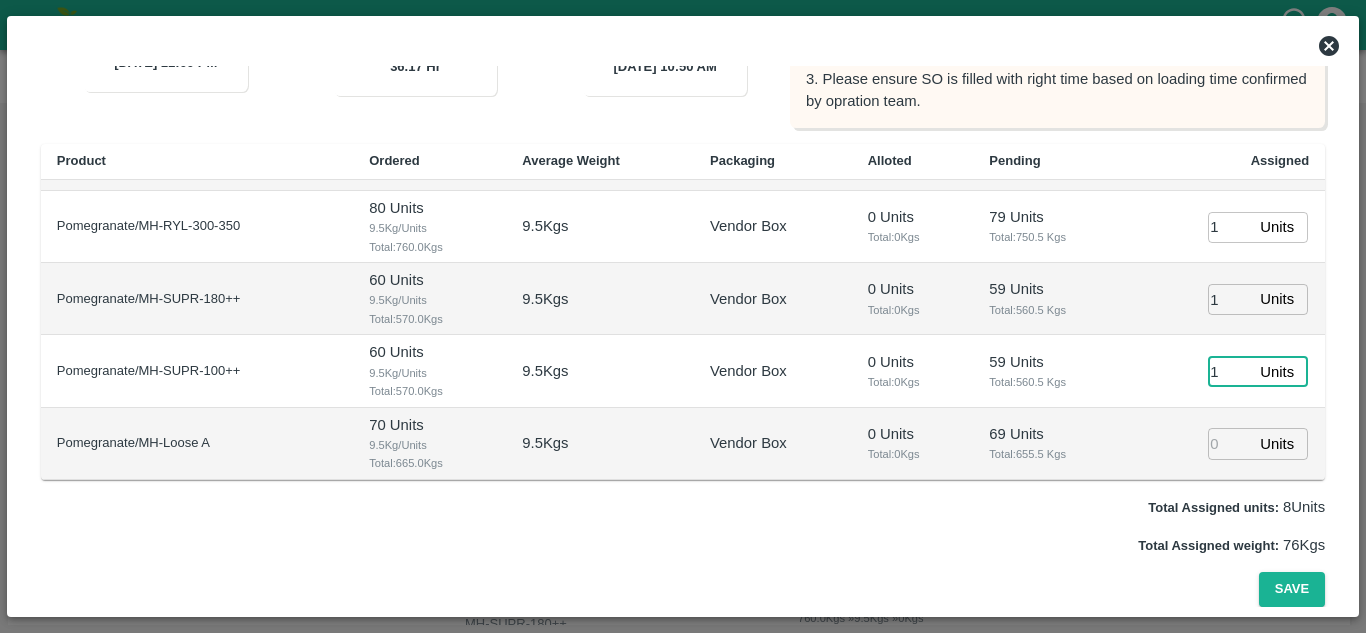 type on "1" 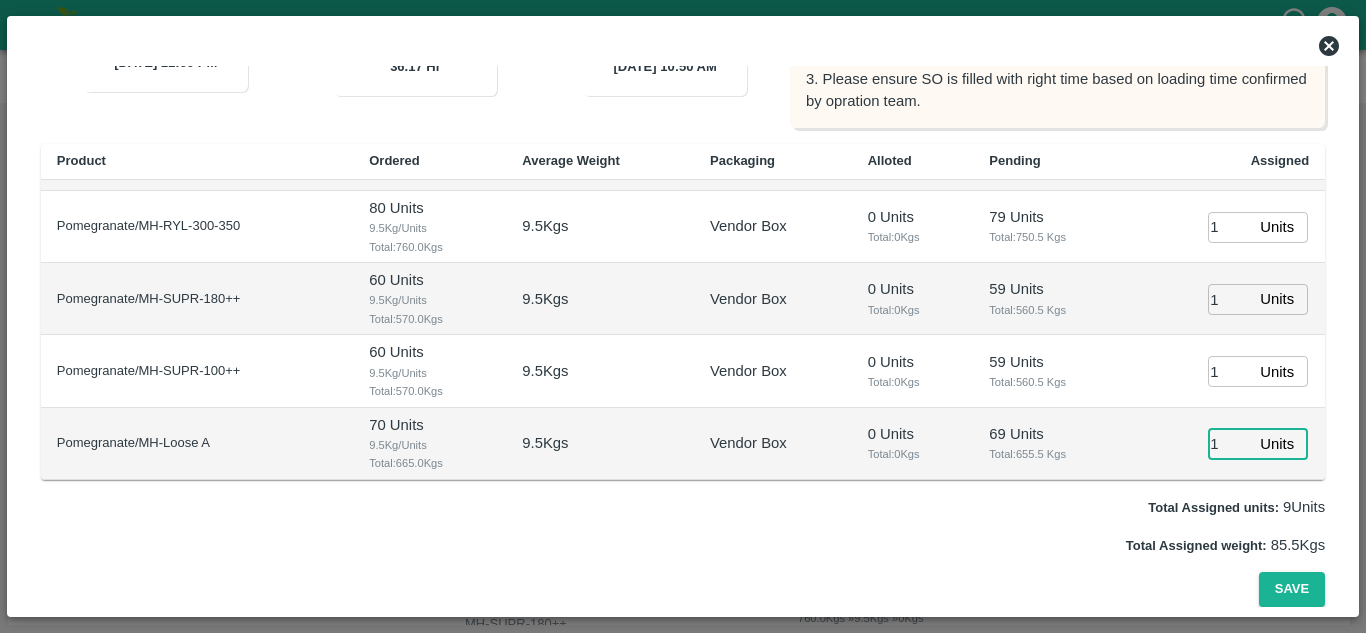click on "1" at bounding box center [1230, 443] 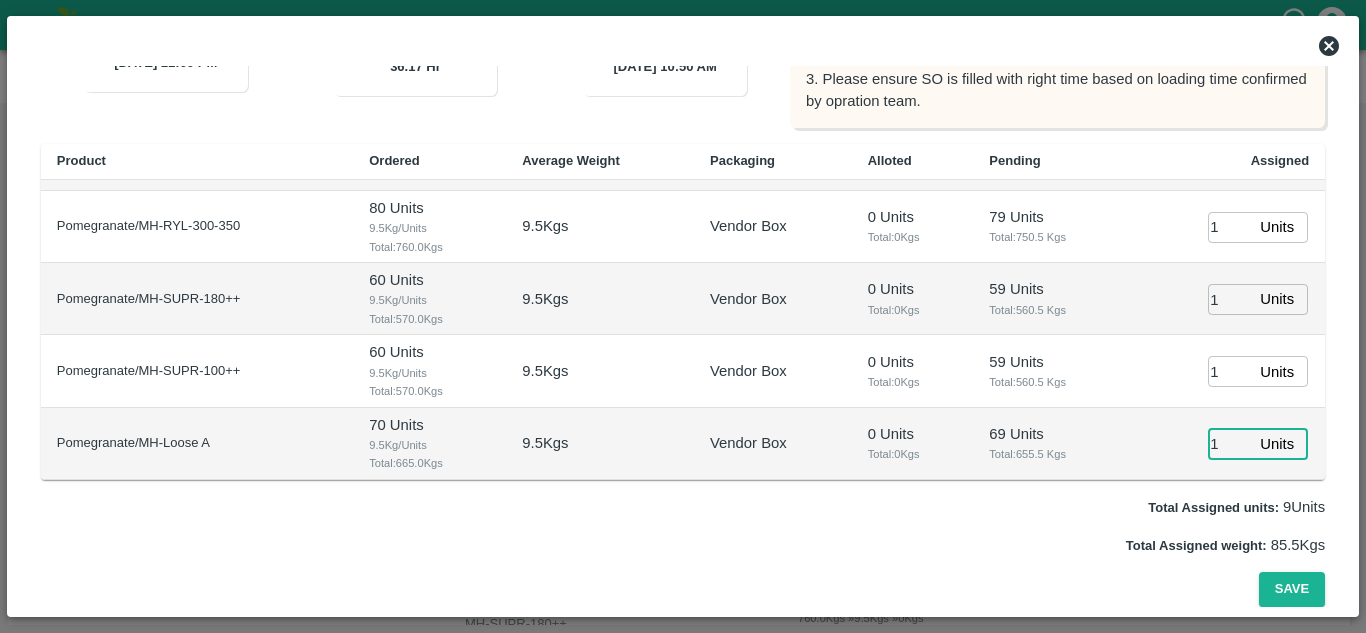 type on "1" 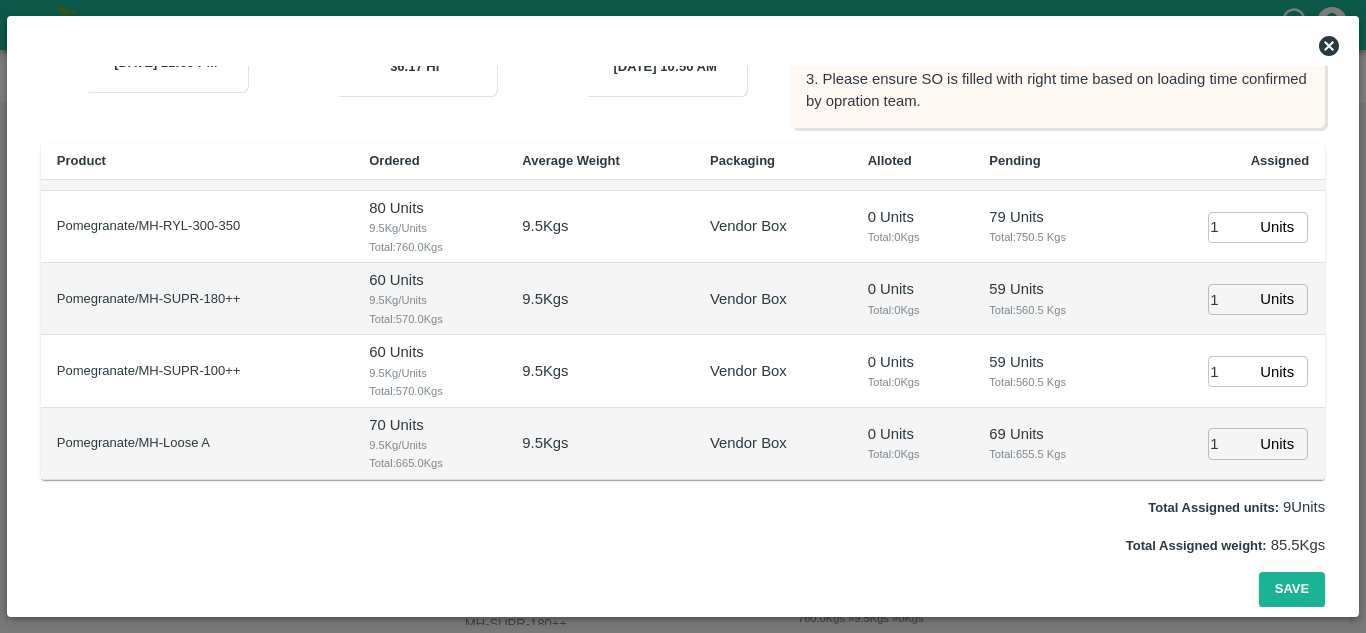 click on "Total:  560.5   Kgs" at bounding box center (1052, 382) 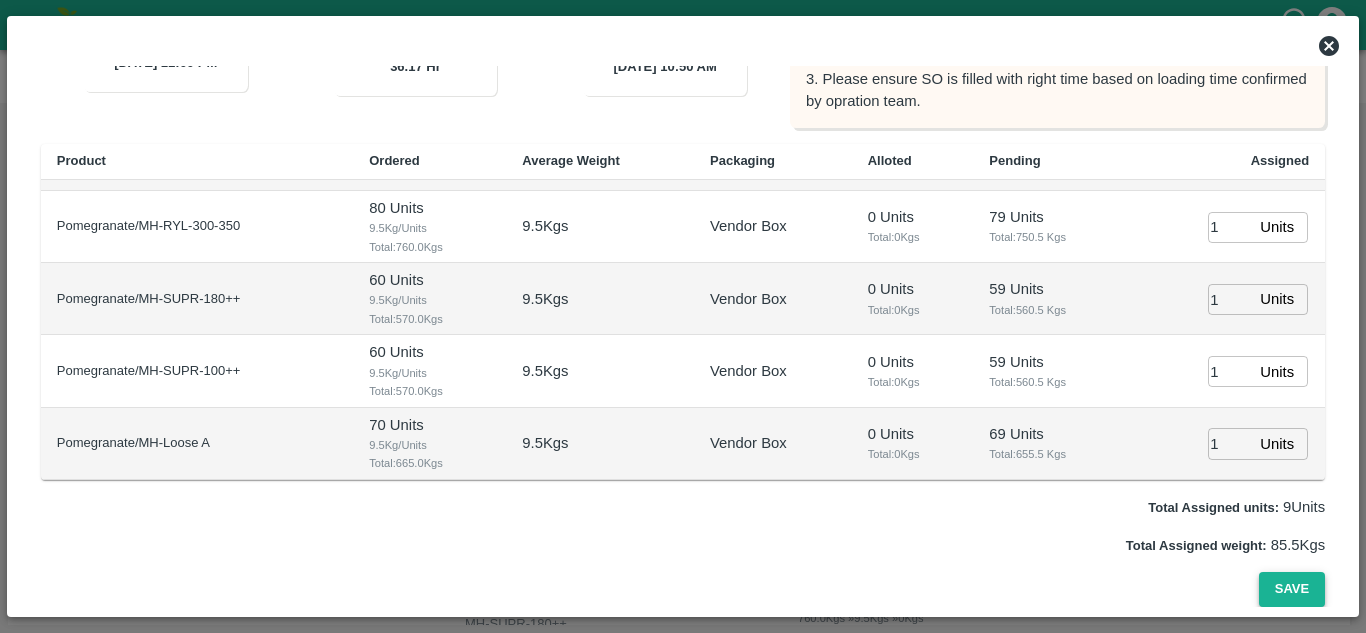 click on "Save" at bounding box center [1292, 589] 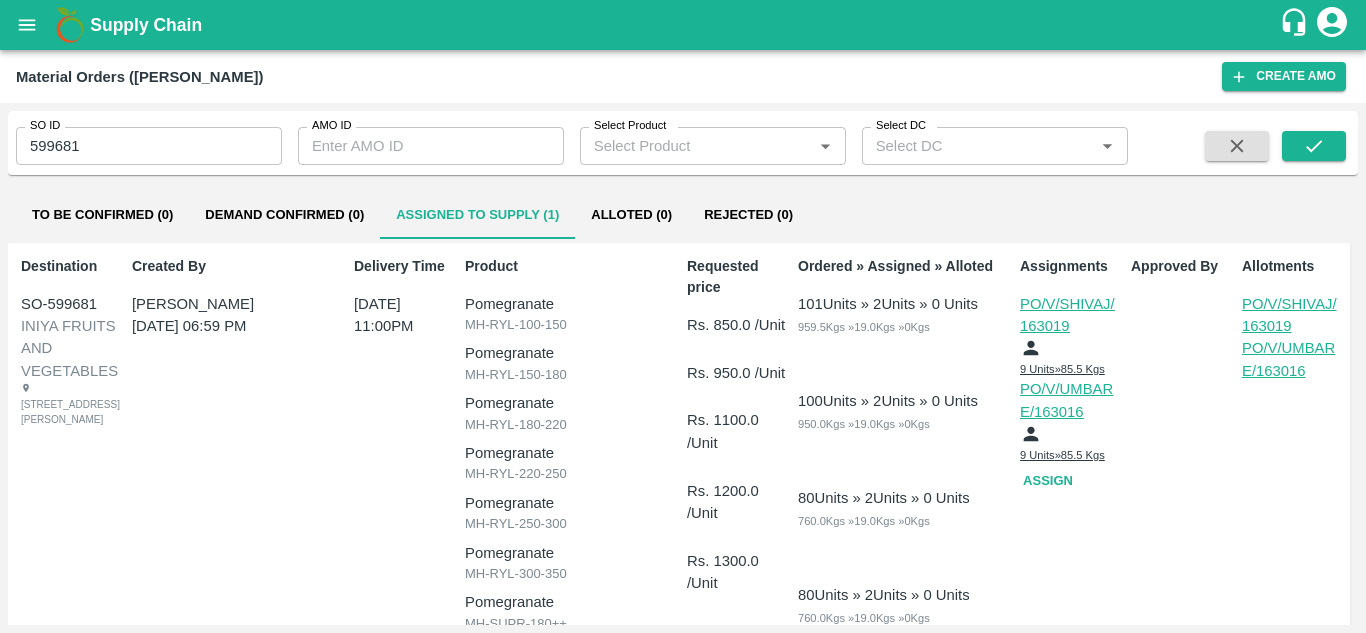 click on "Assign" at bounding box center [1052, 481] 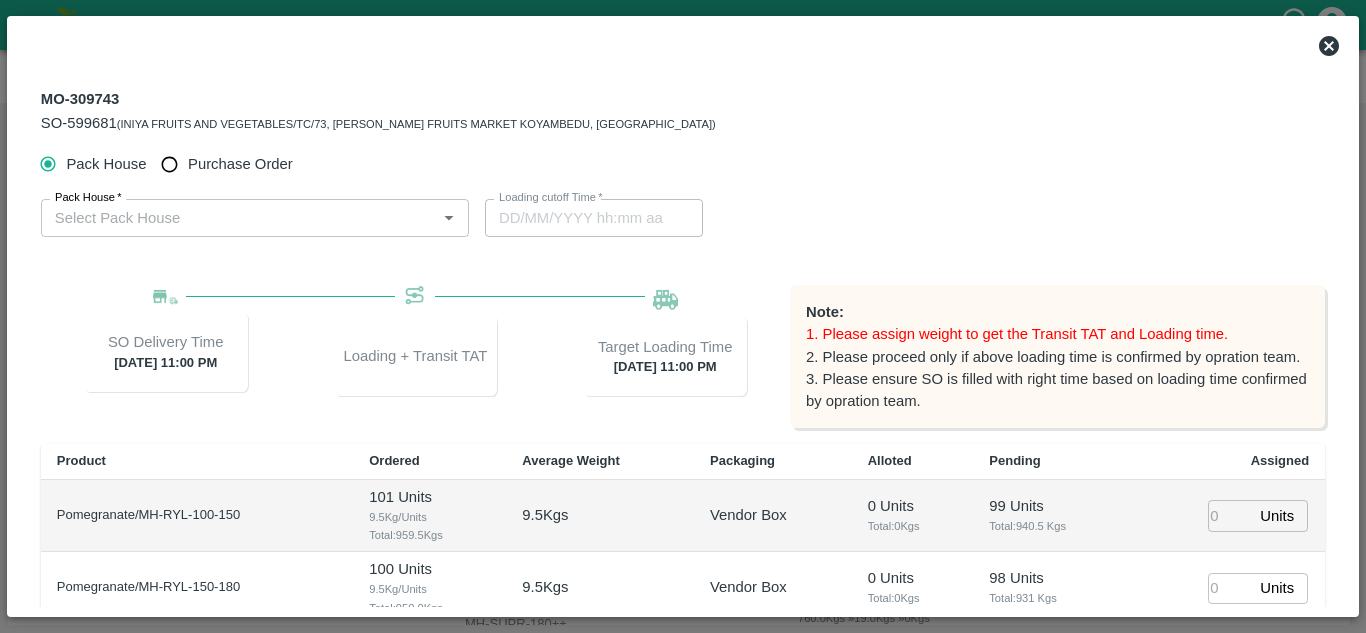 type on "18/07/2025 11:00 PM" 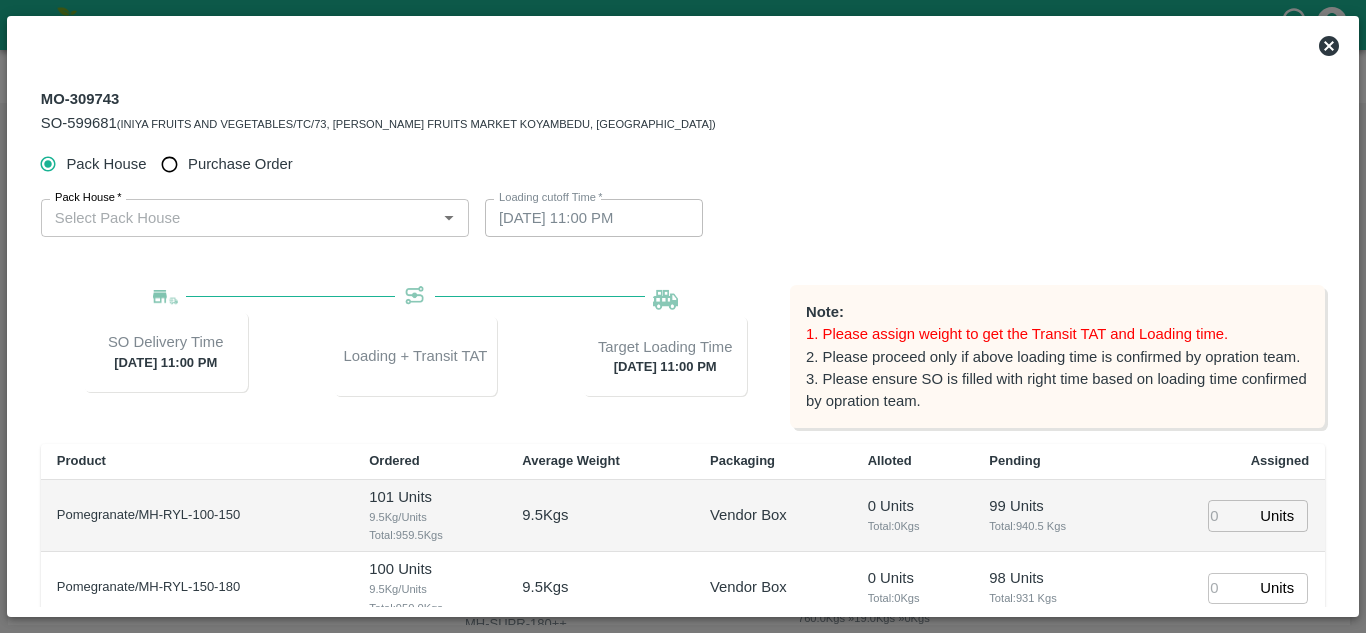 type 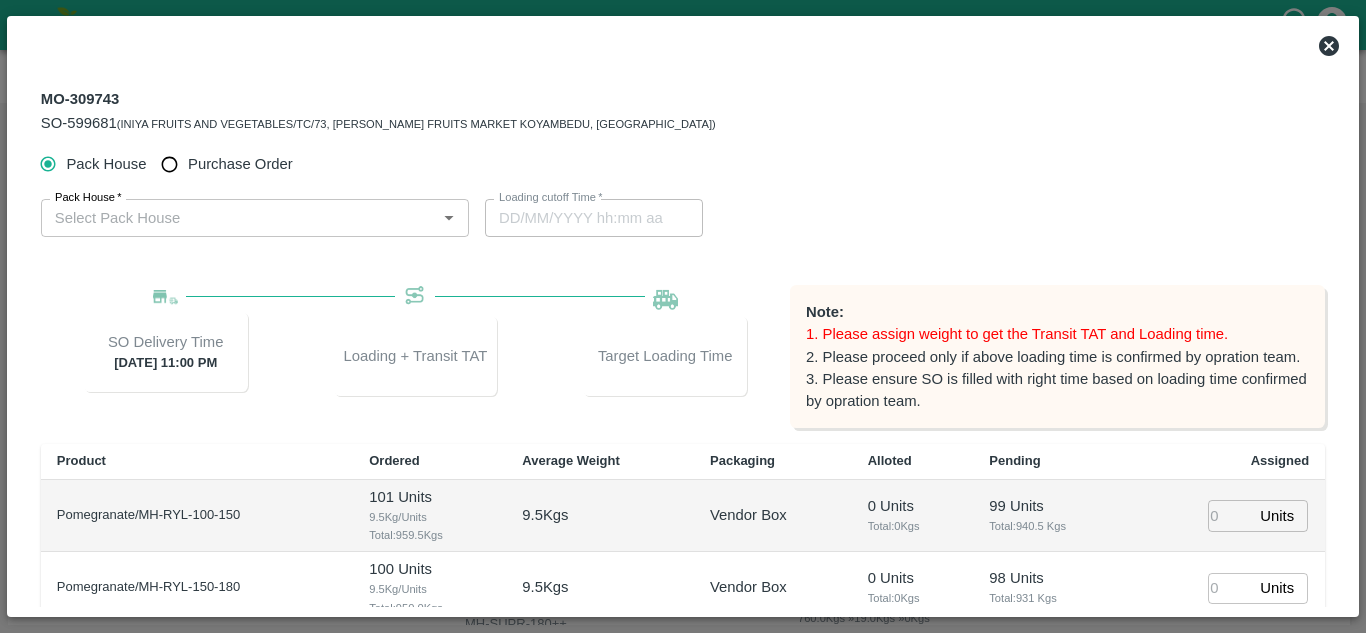 click on "Purchase Order" at bounding box center [169, 164] 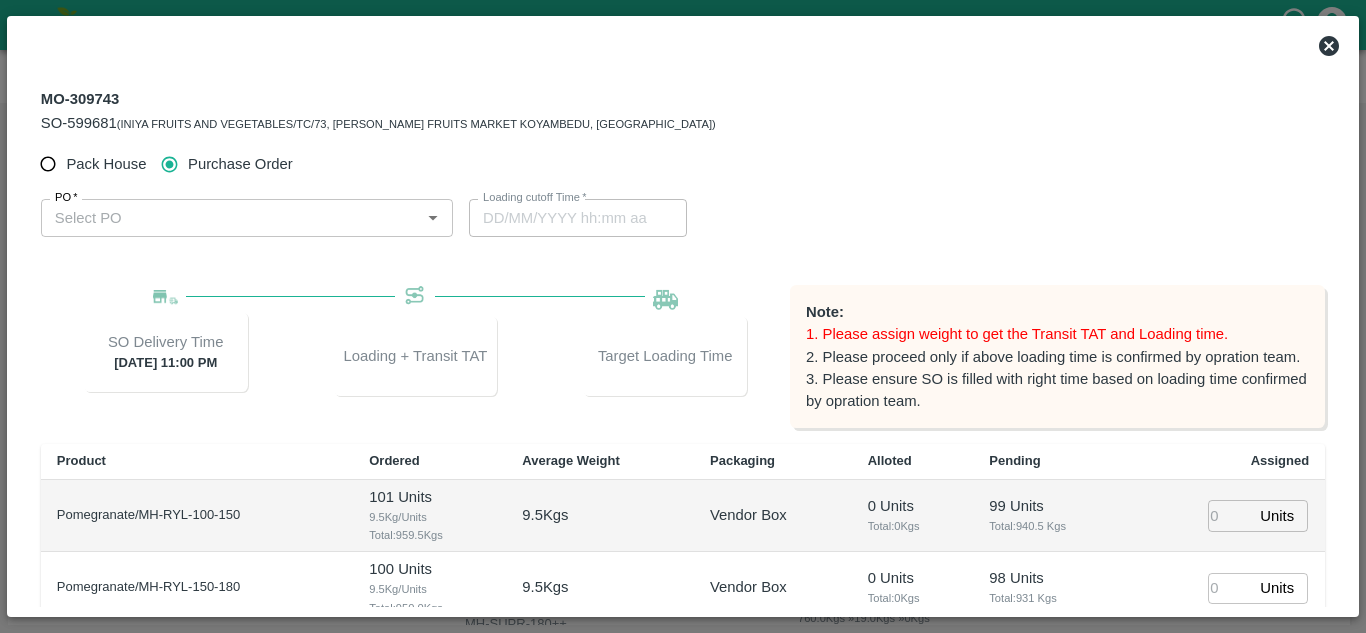 click on "PO   *" at bounding box center (230, 218) 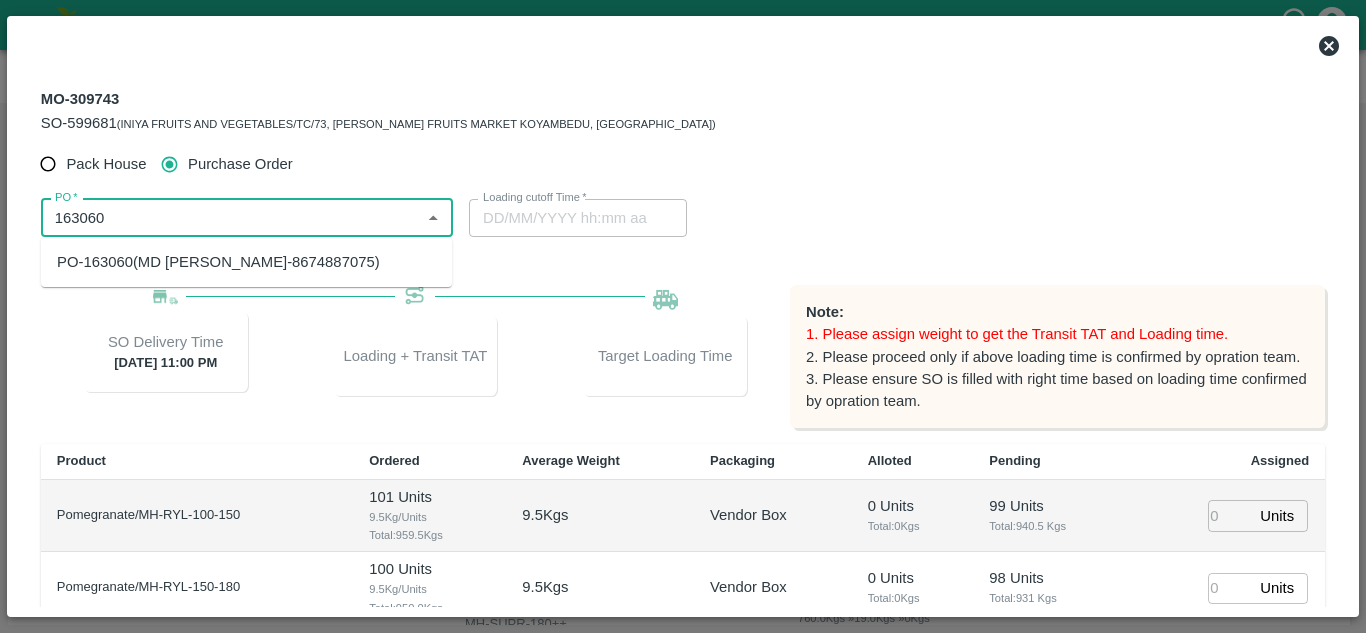 click on "PO-163060(MD Rabiul Islam-8674887075)" at bounding box center [218, 262] 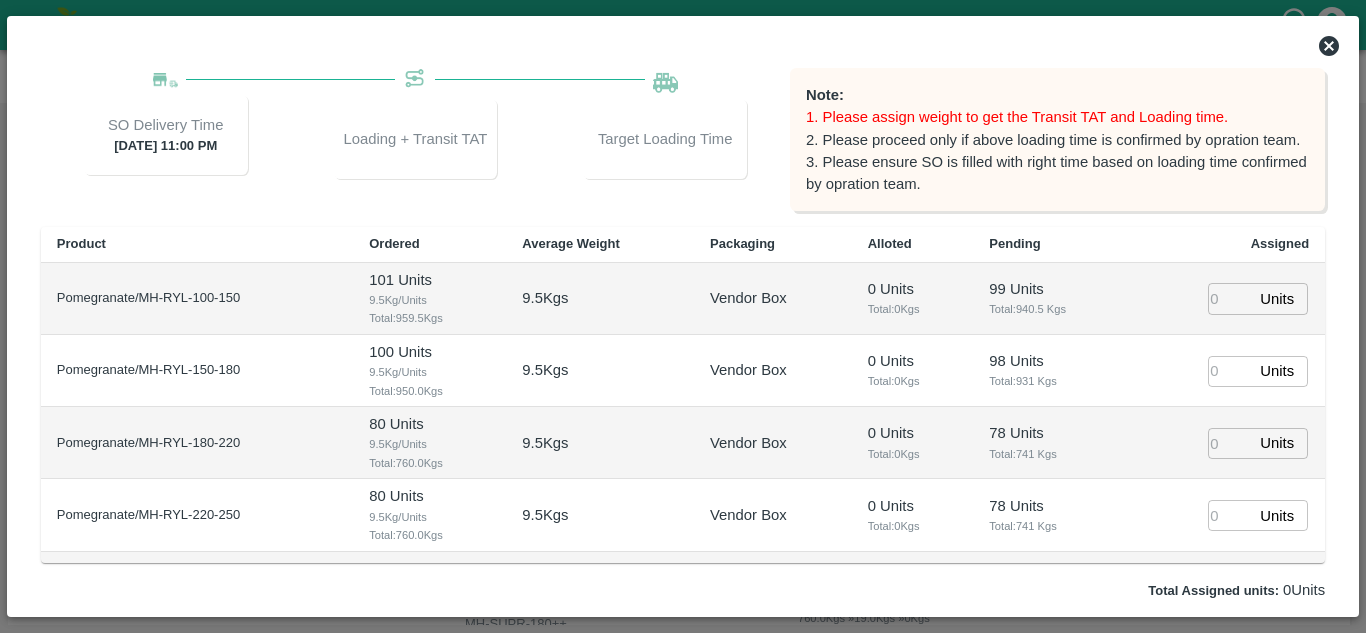 scroll, scrollTop: 218, scrollLeft: 0, axis: vertical 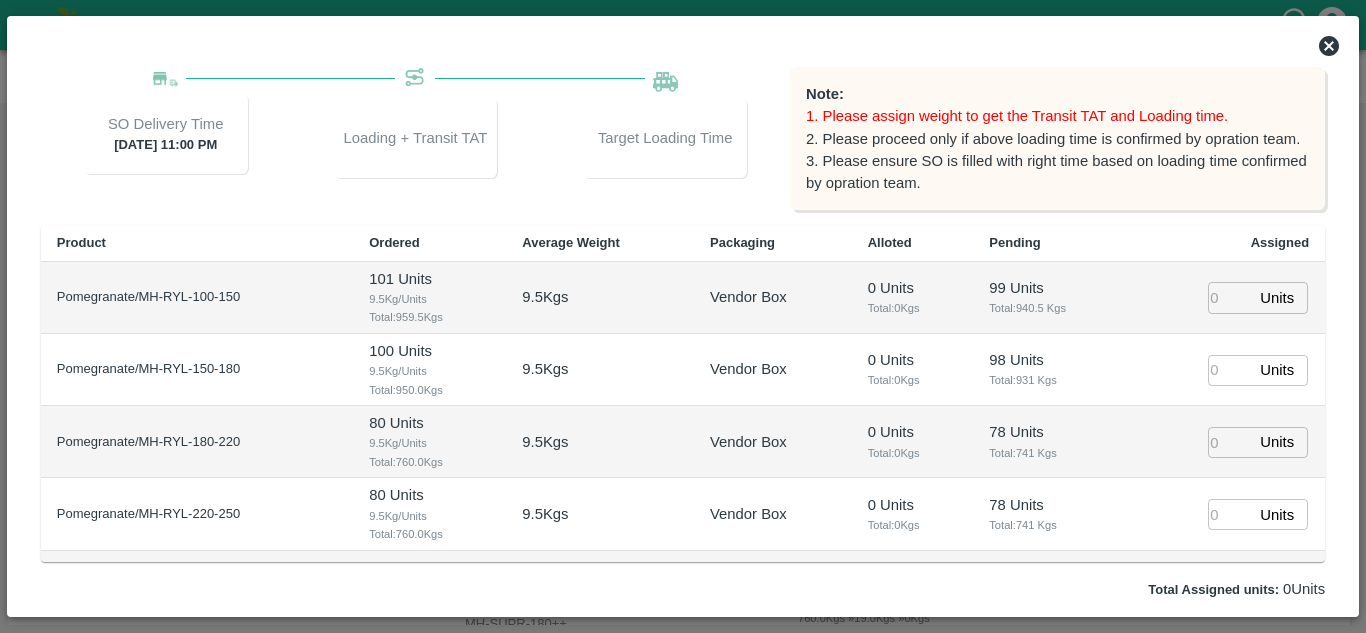 type on "PO-163060(MD Rabiul Islam-8674887075)" 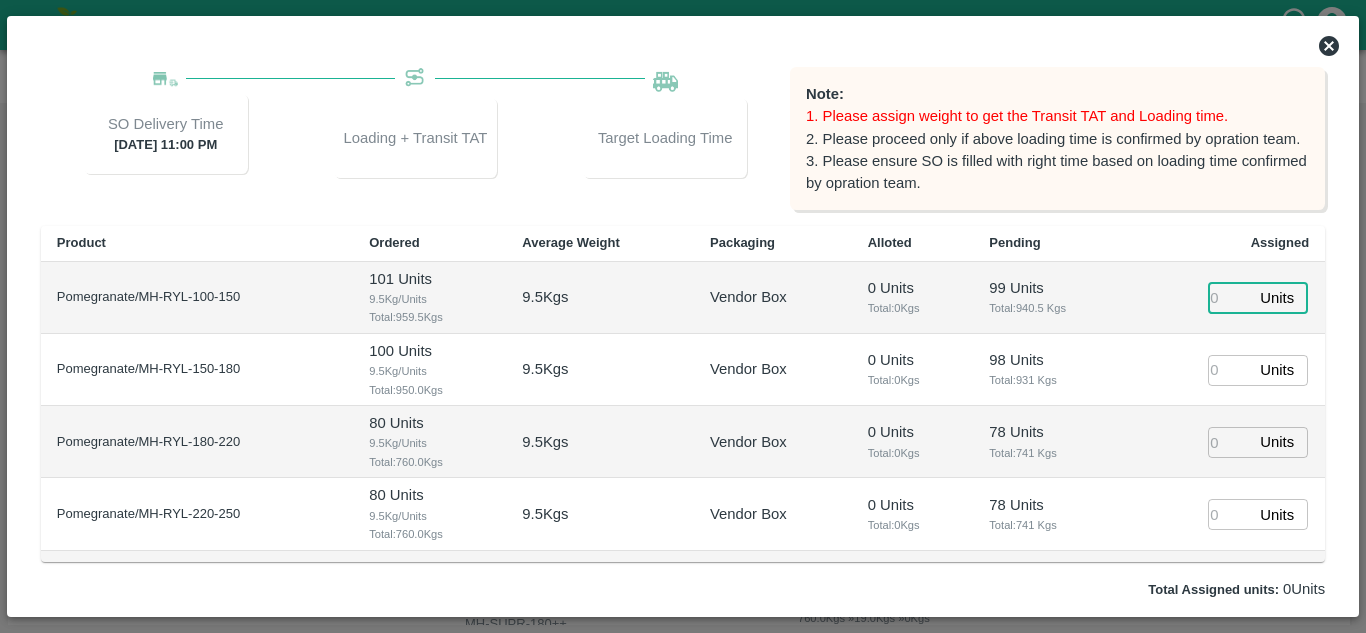 click at bounding box center [1230, 297] 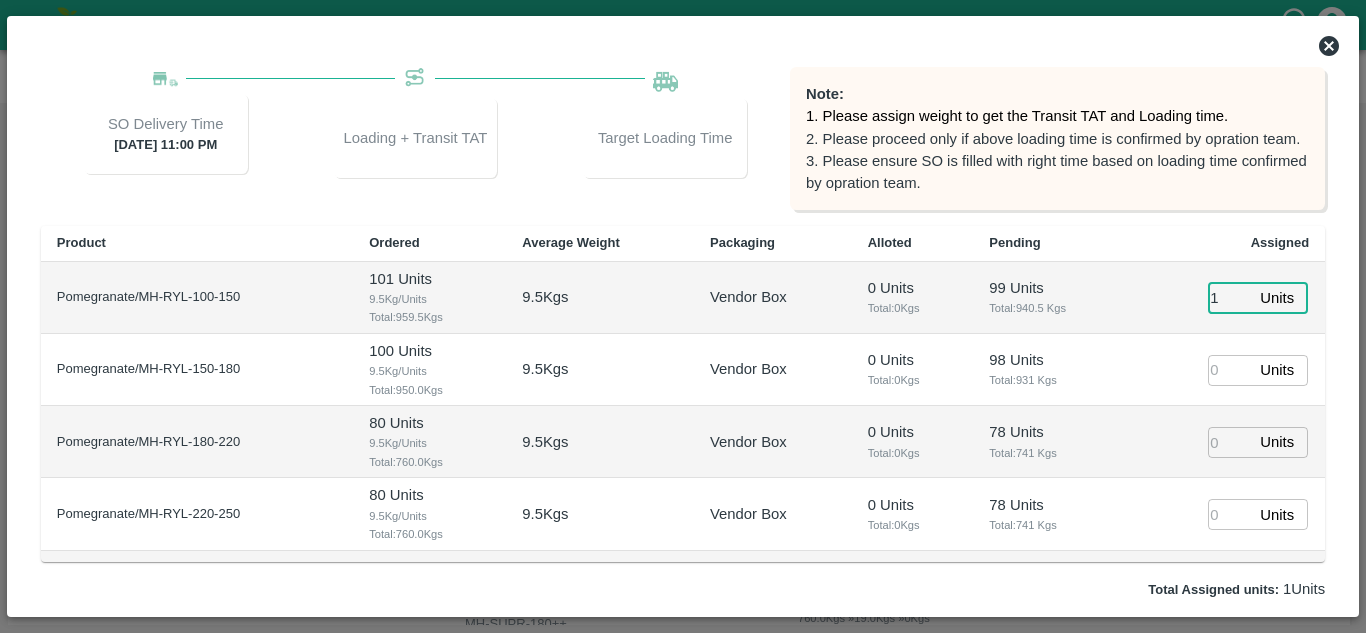type on "1" 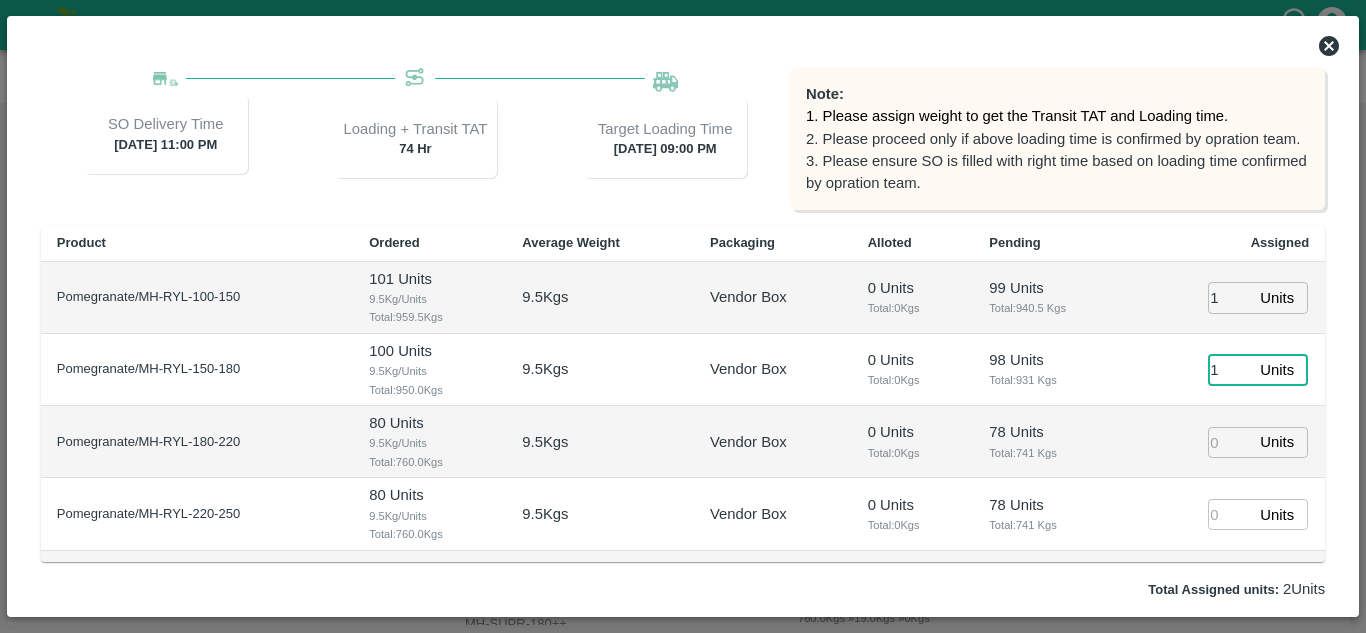 type on "1" 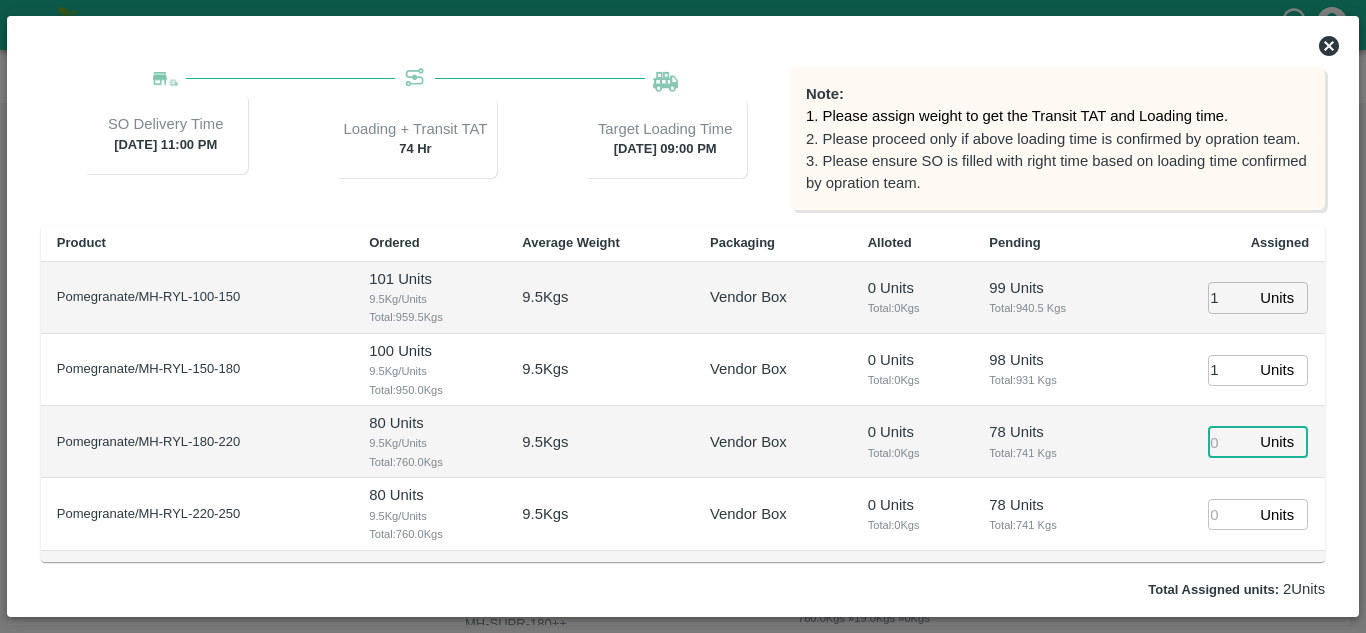 click at bounding box center [1230, 442] 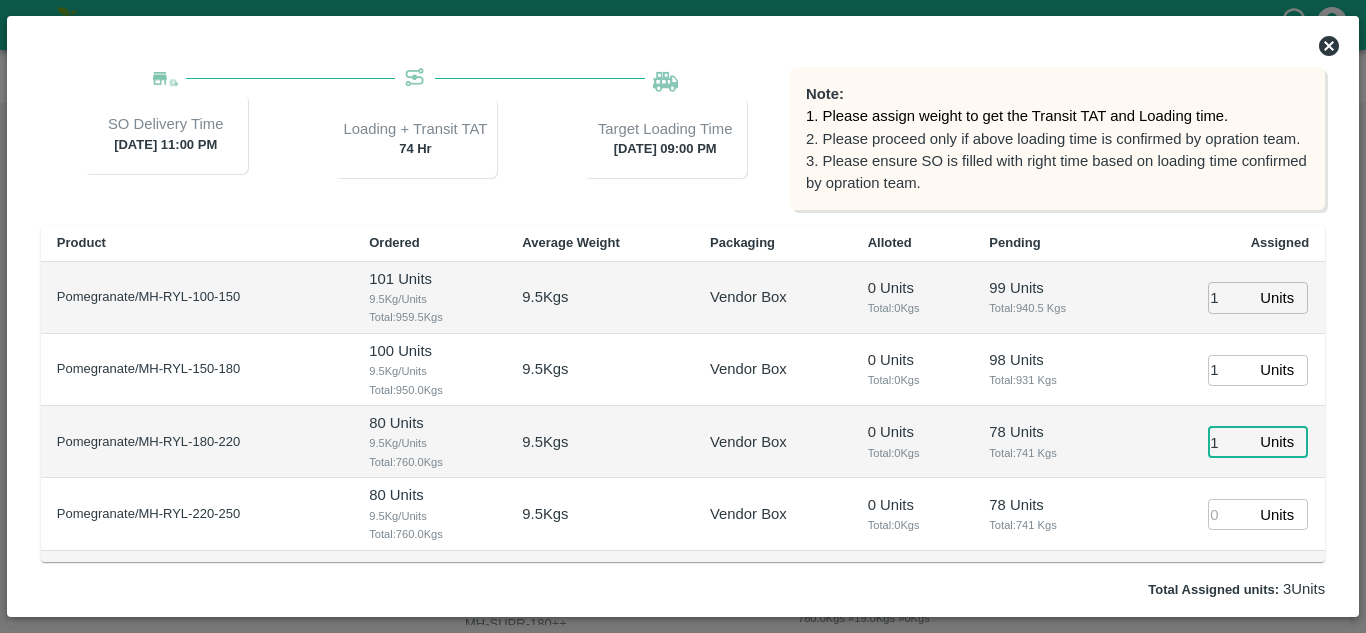 type on "1" 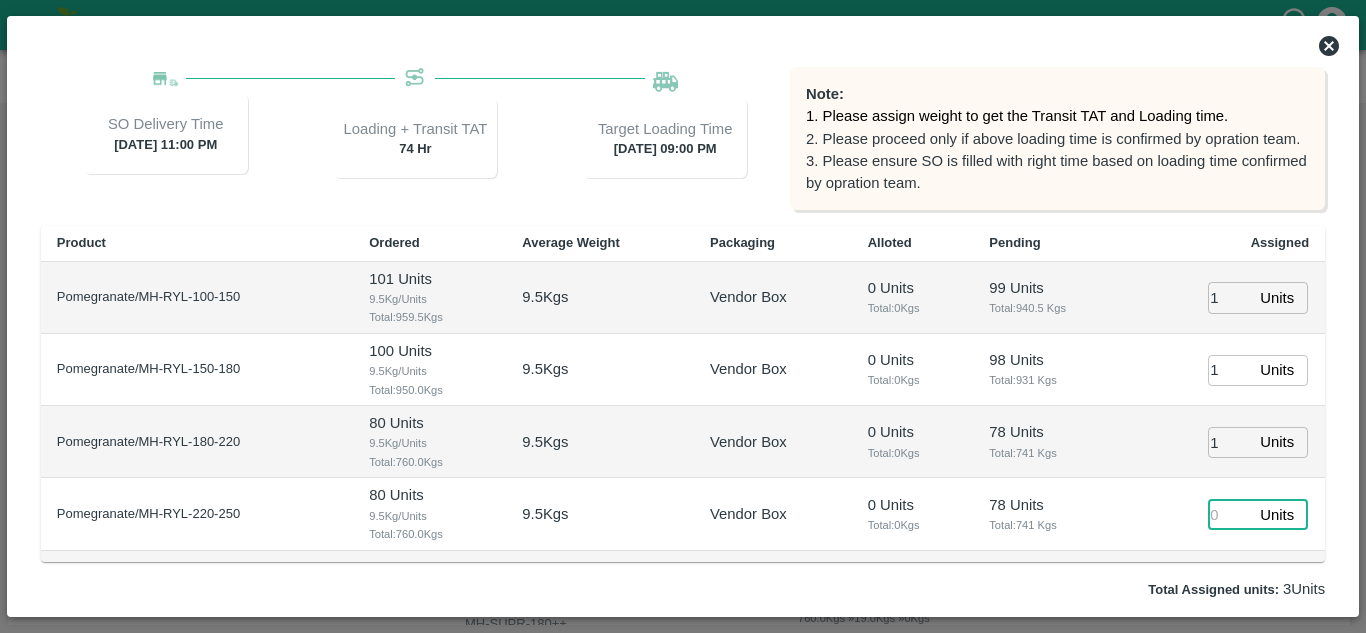 click at bounding box center (1230, 514) 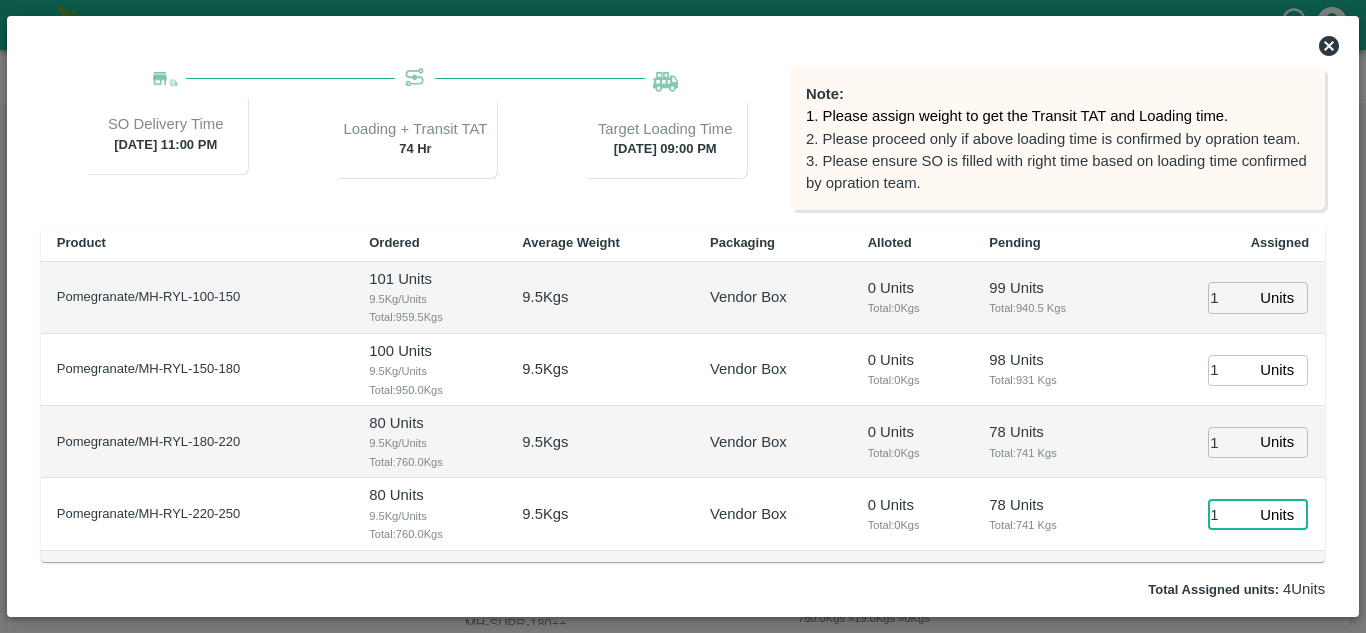 type on "1" 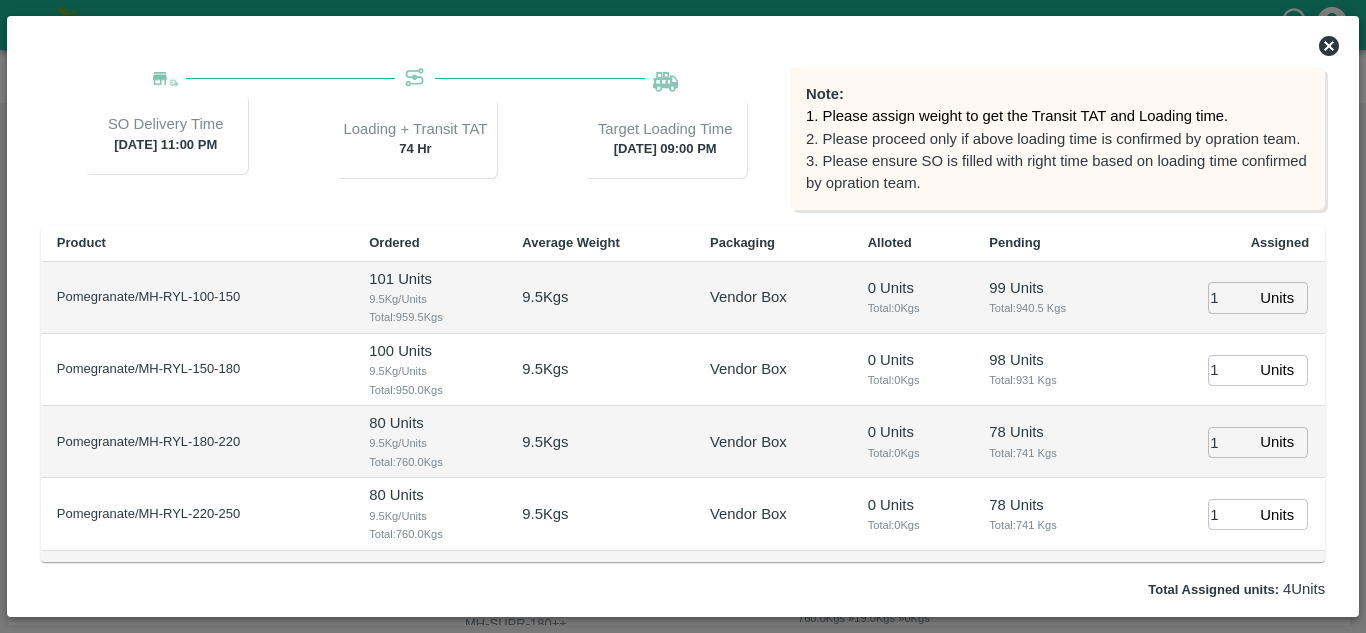 click on "78   Units" at bounding box center (1052, 505) 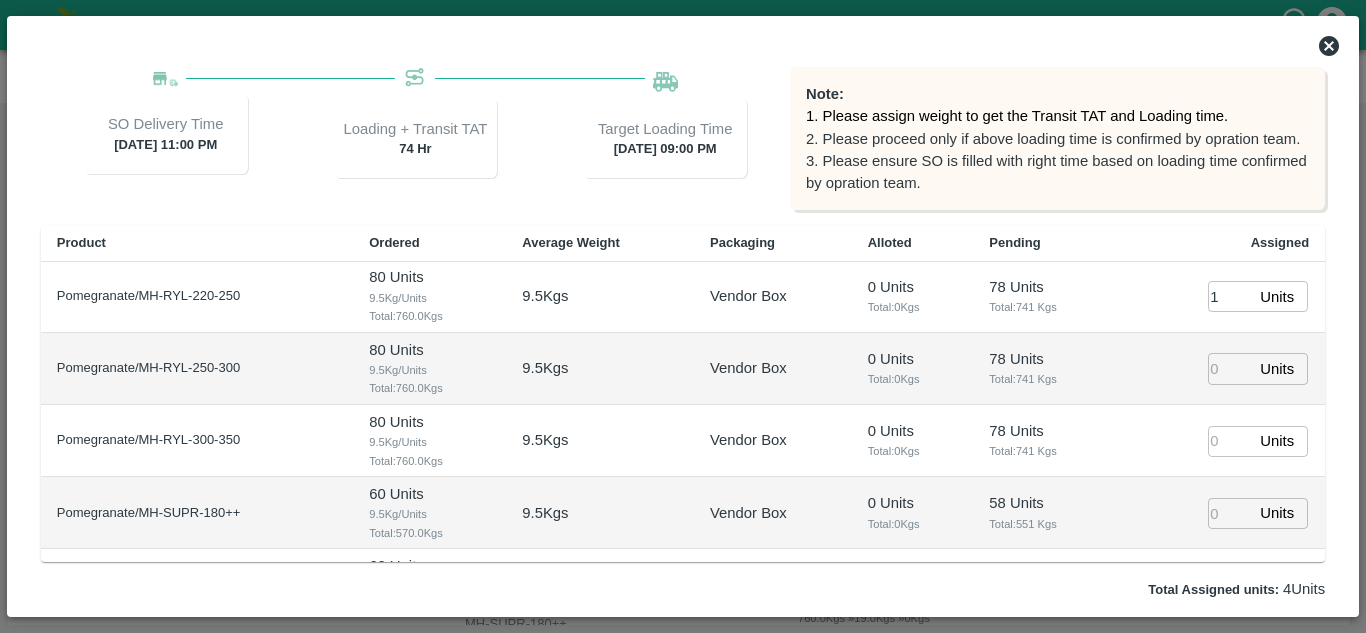 scroll, scrollTop: 219, scrollLeft: 0, axis: vertical 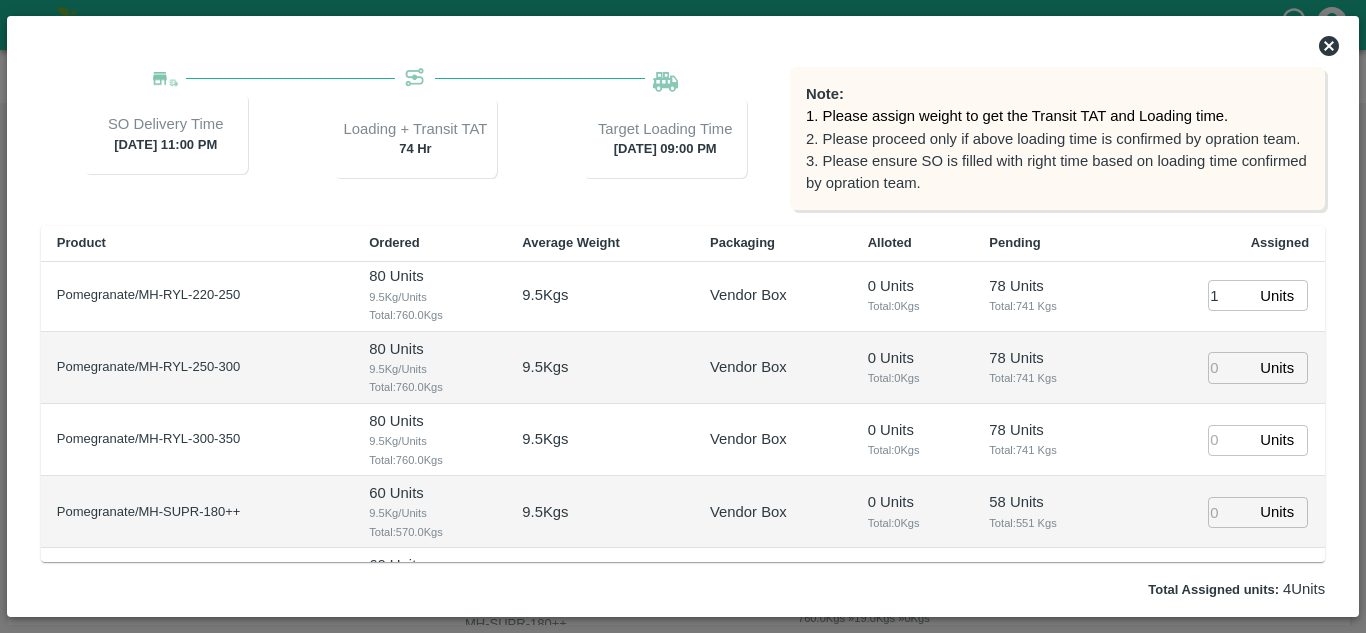 click at bounding box center [1230, 367] 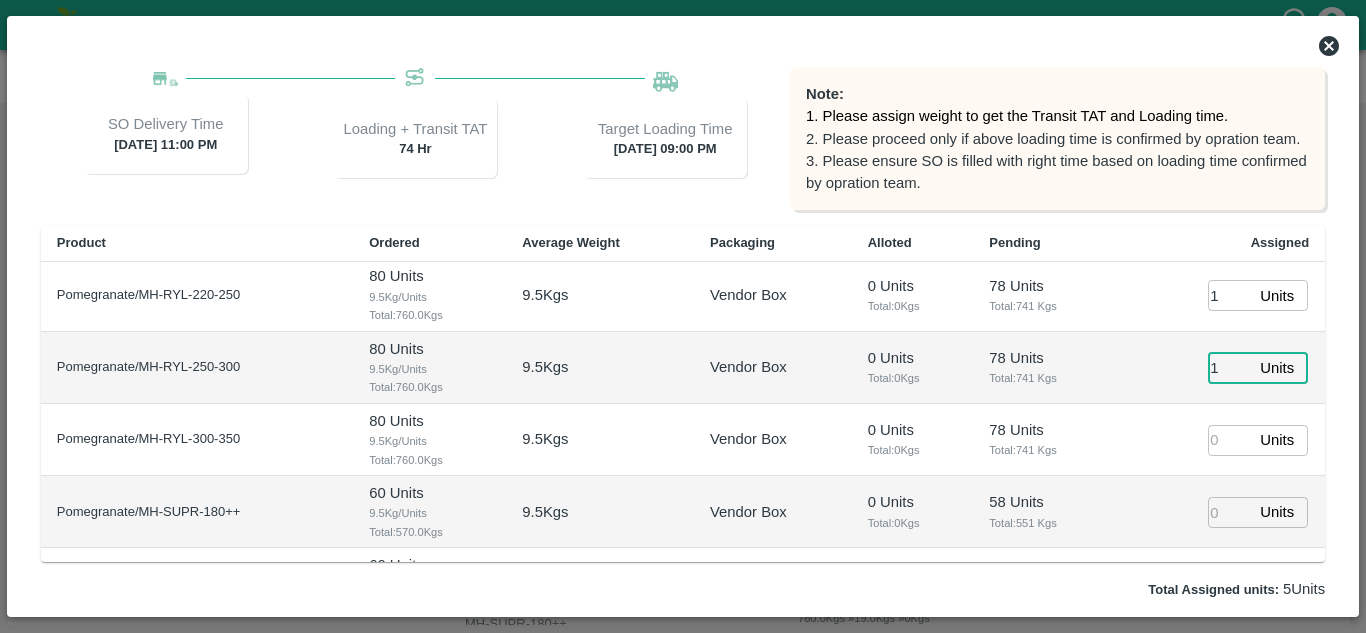type on "1" 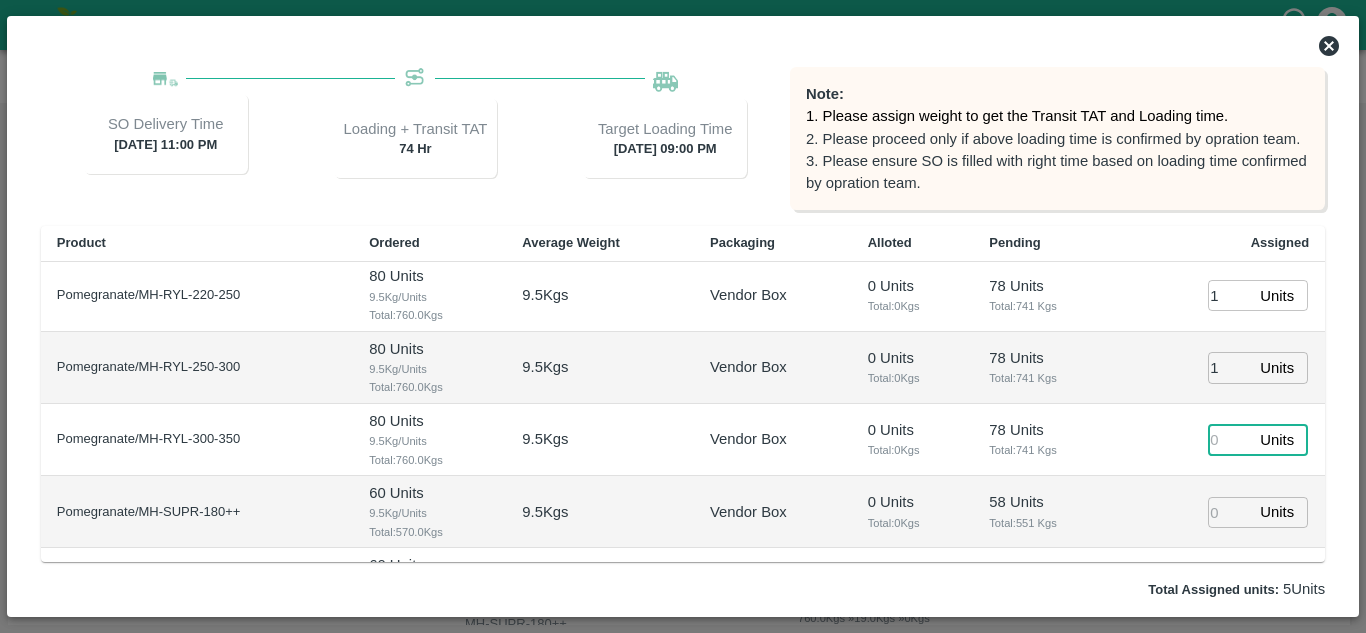 click at bounding box center (1230, 440) 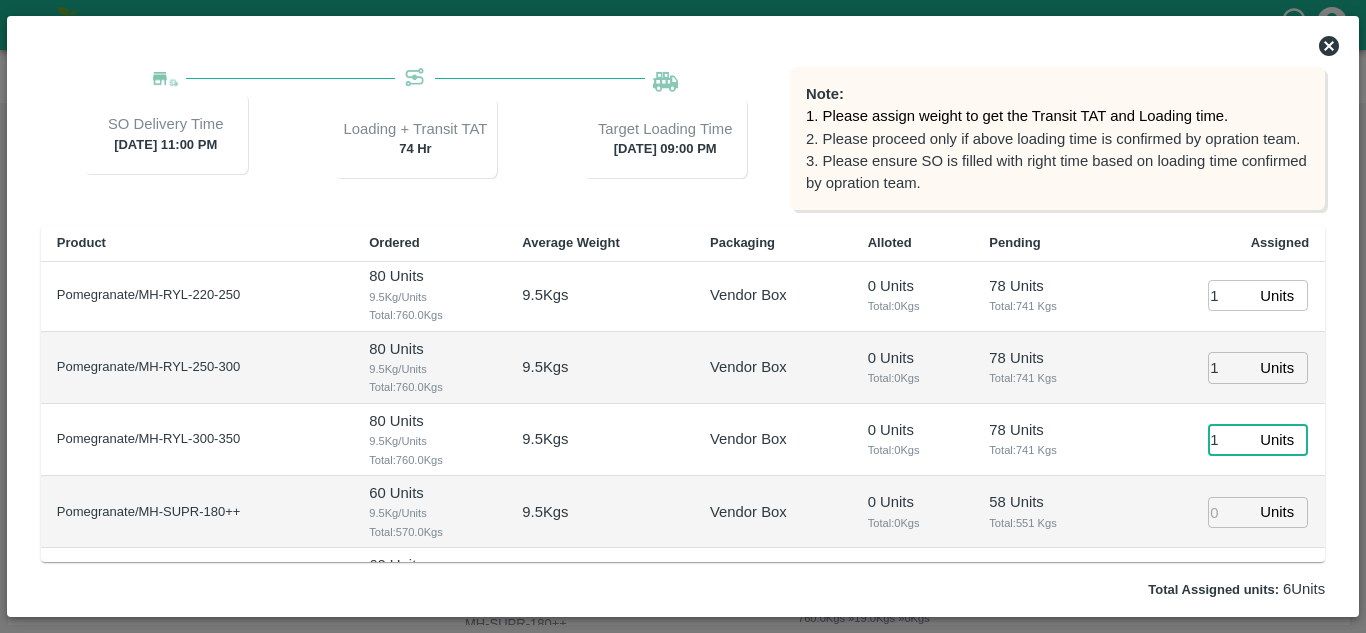 type on "1" 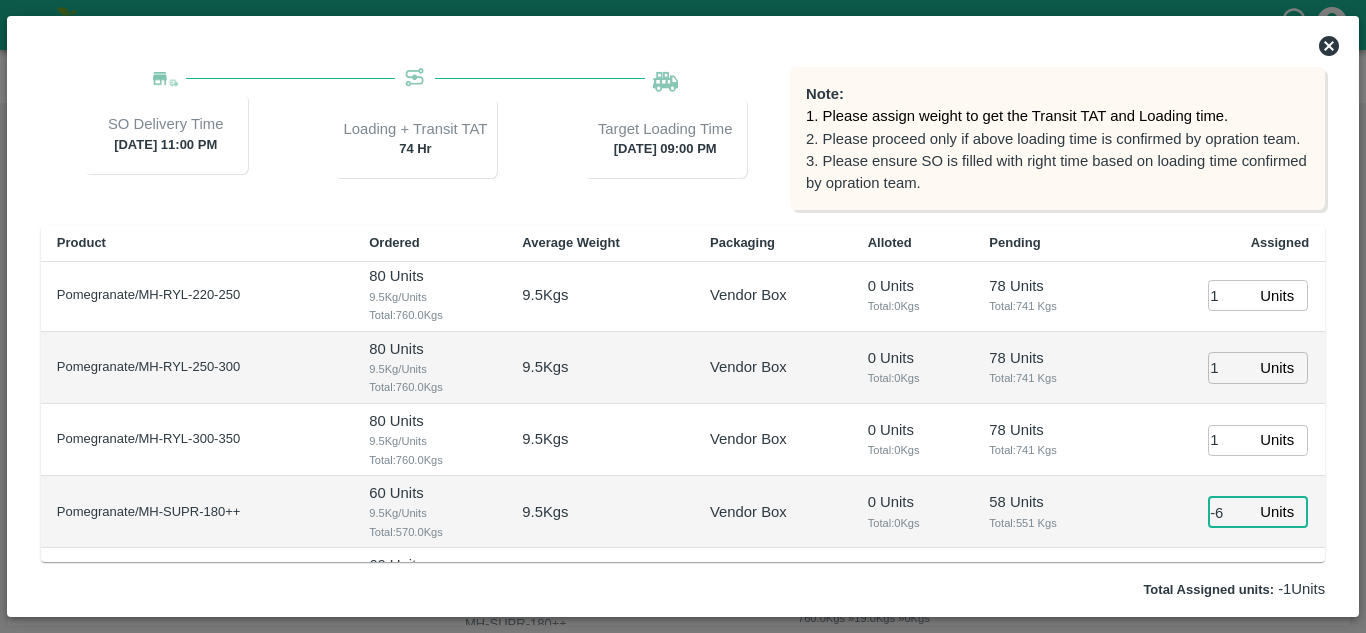 type on "-7" 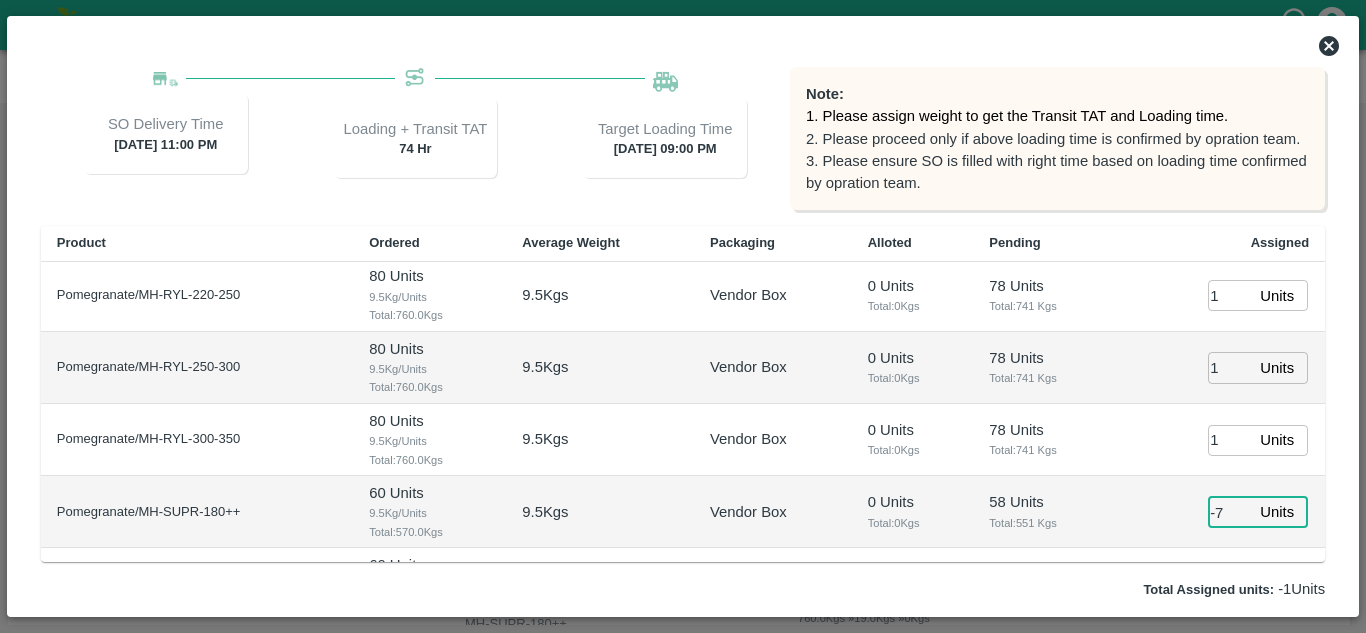 type 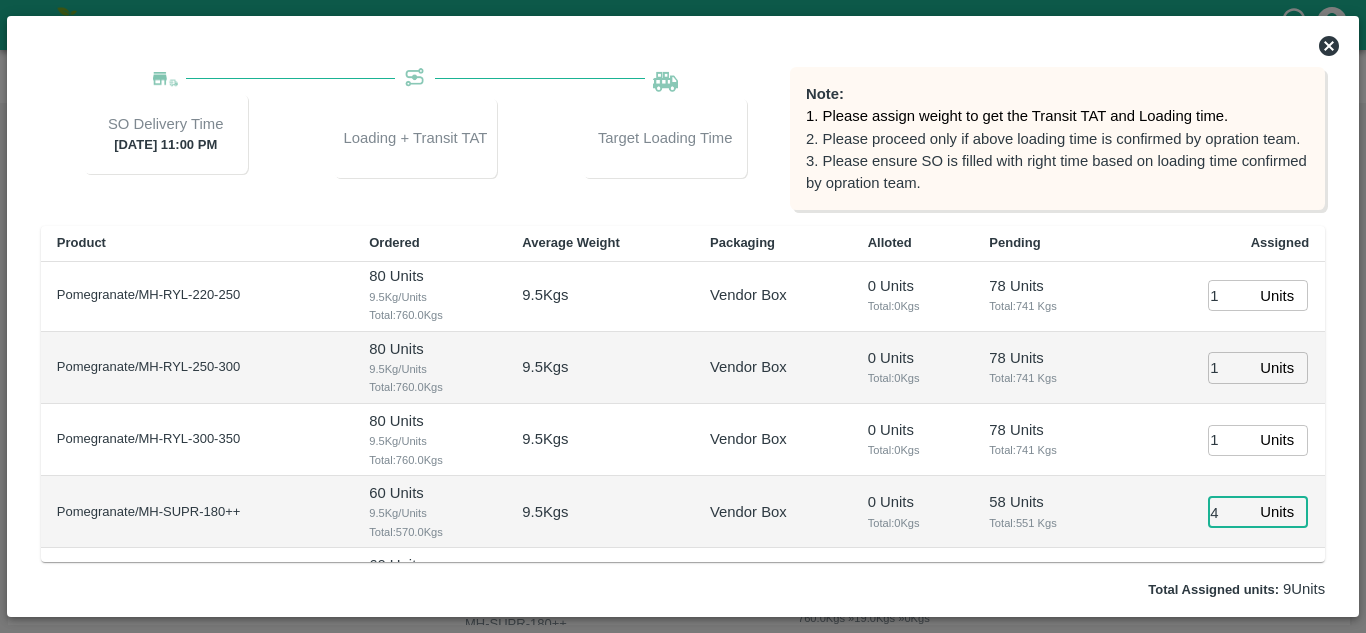drag, startPoint x: 1228, startPoint y: 518, endPoint x: 1229, endPoint y: 507, distance: 11.045361 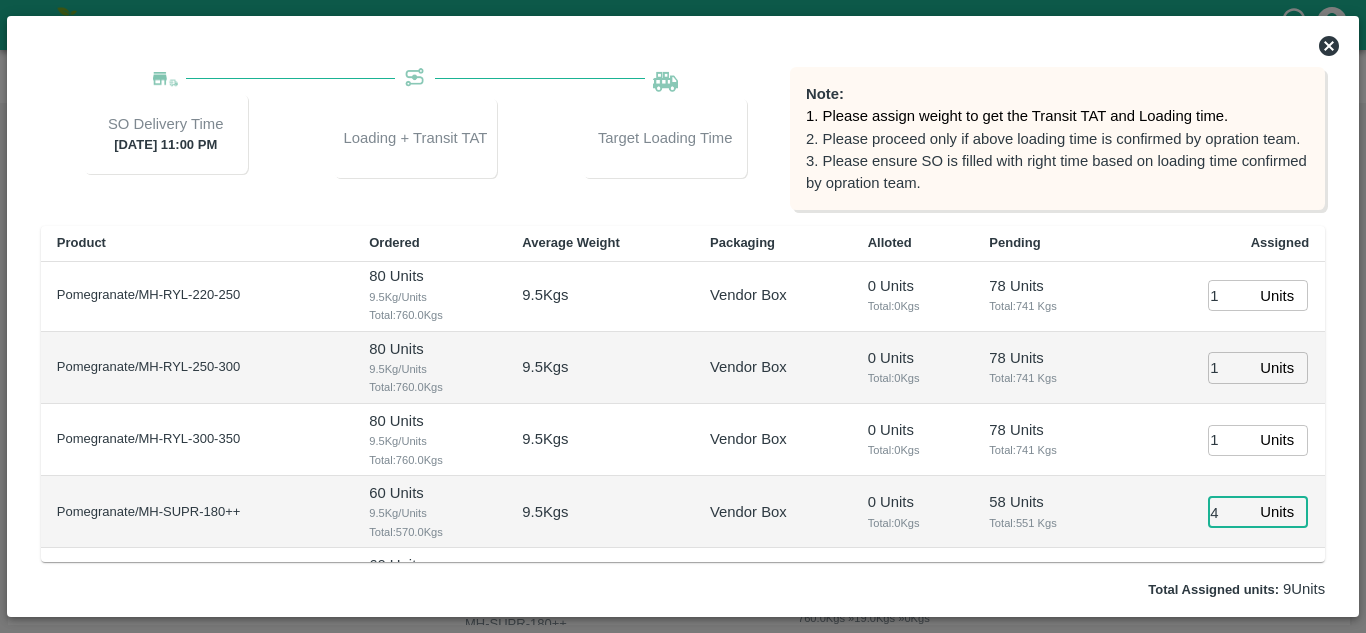 type on "5" 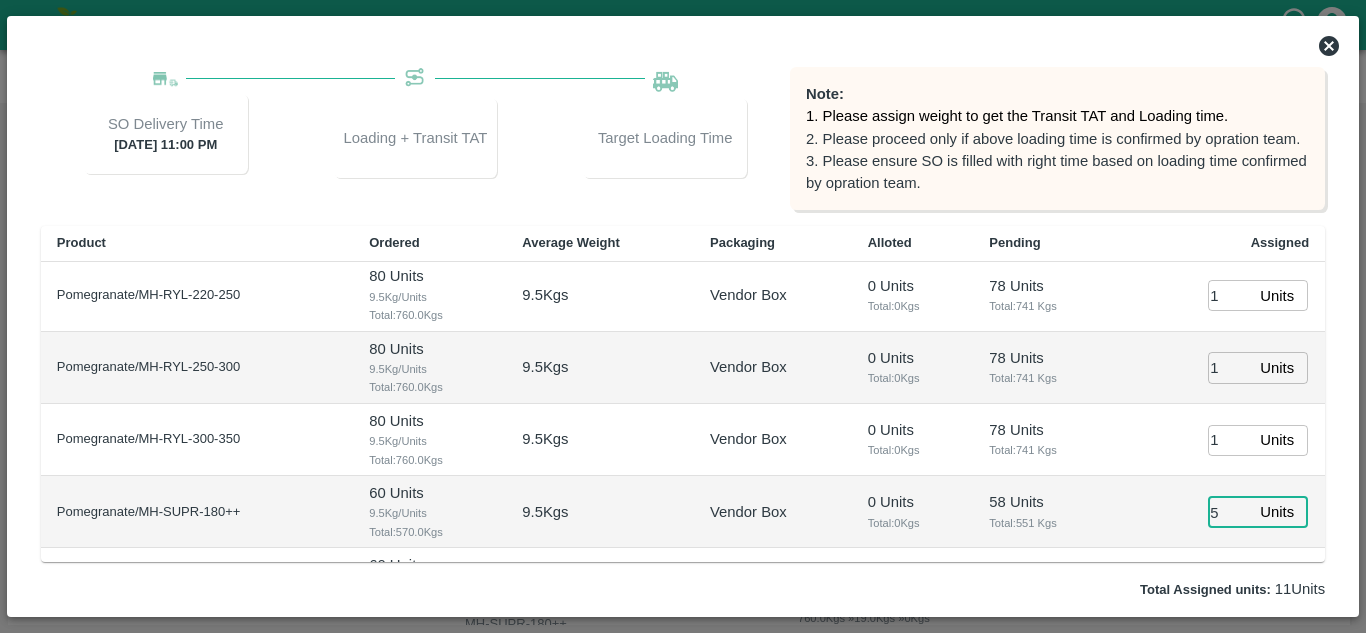 type on "15/07/2025 09:00 PM" 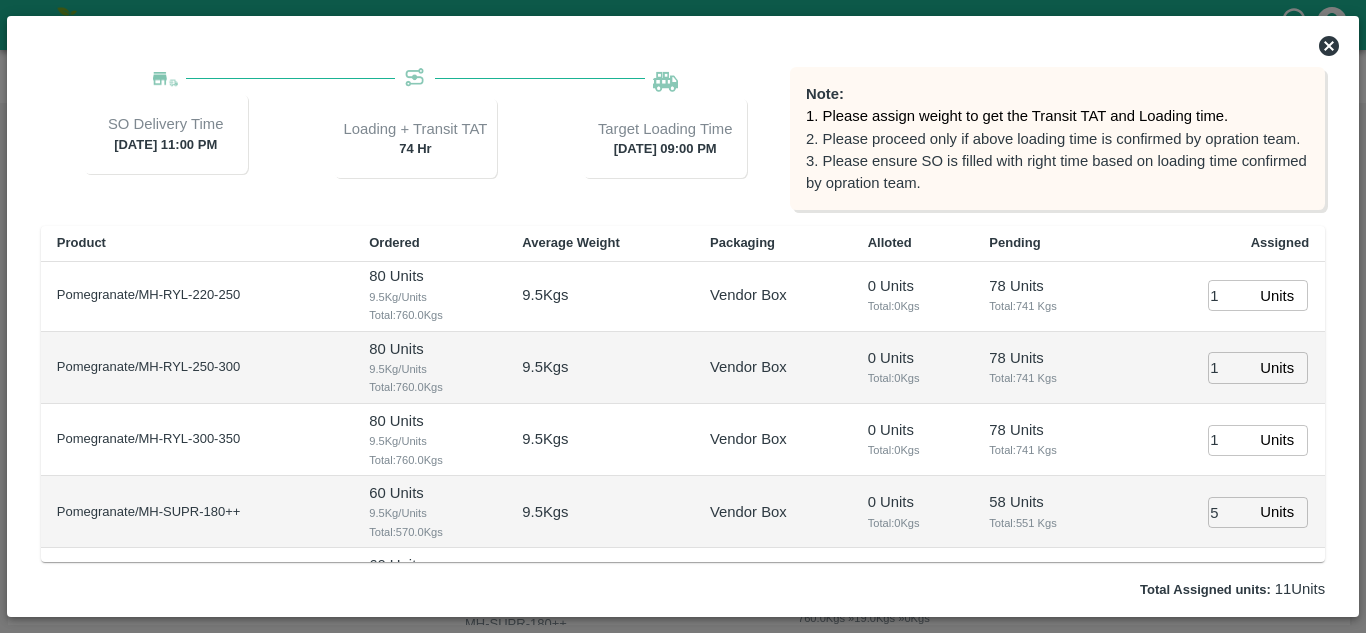click on "5 Units ​" at bounding box center [1228, 512] 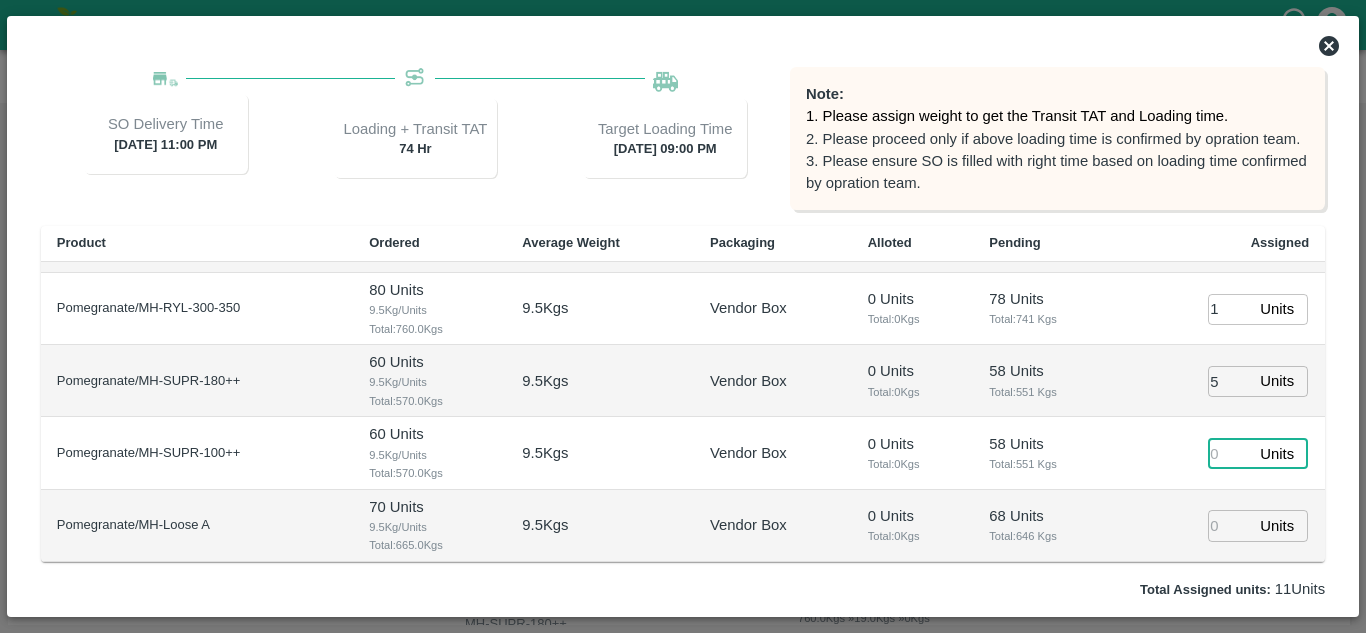 click at bounding box center [1230, 453] 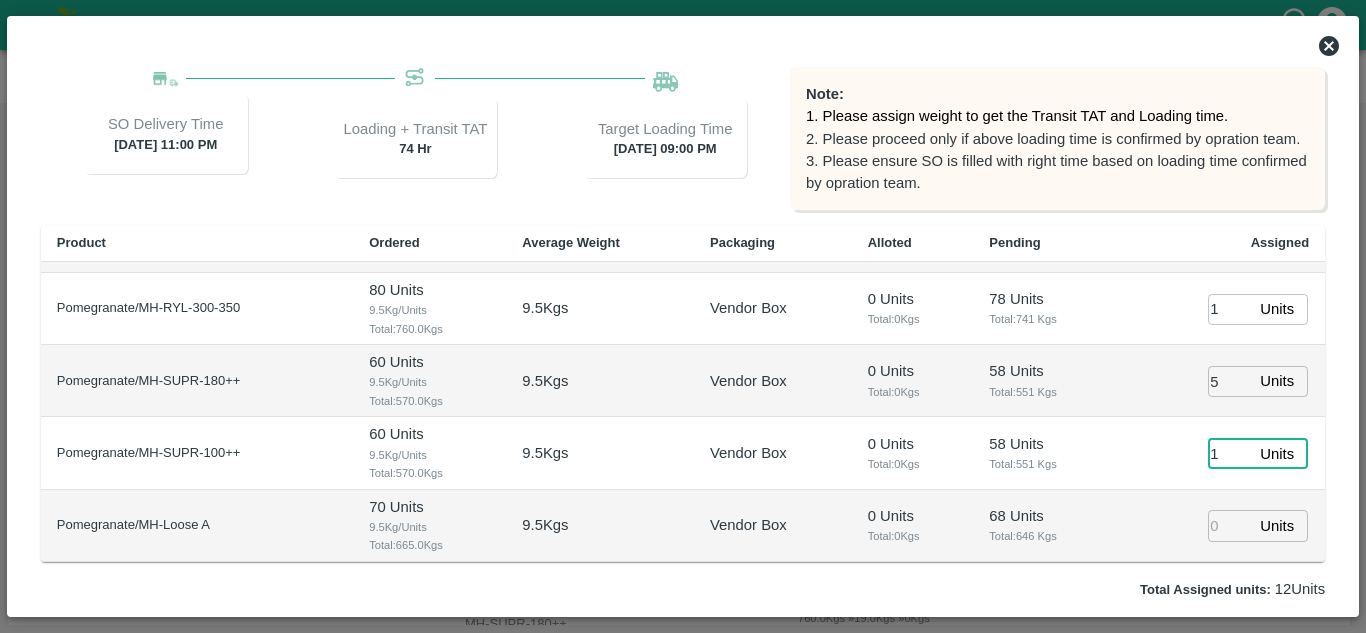 type on "1" 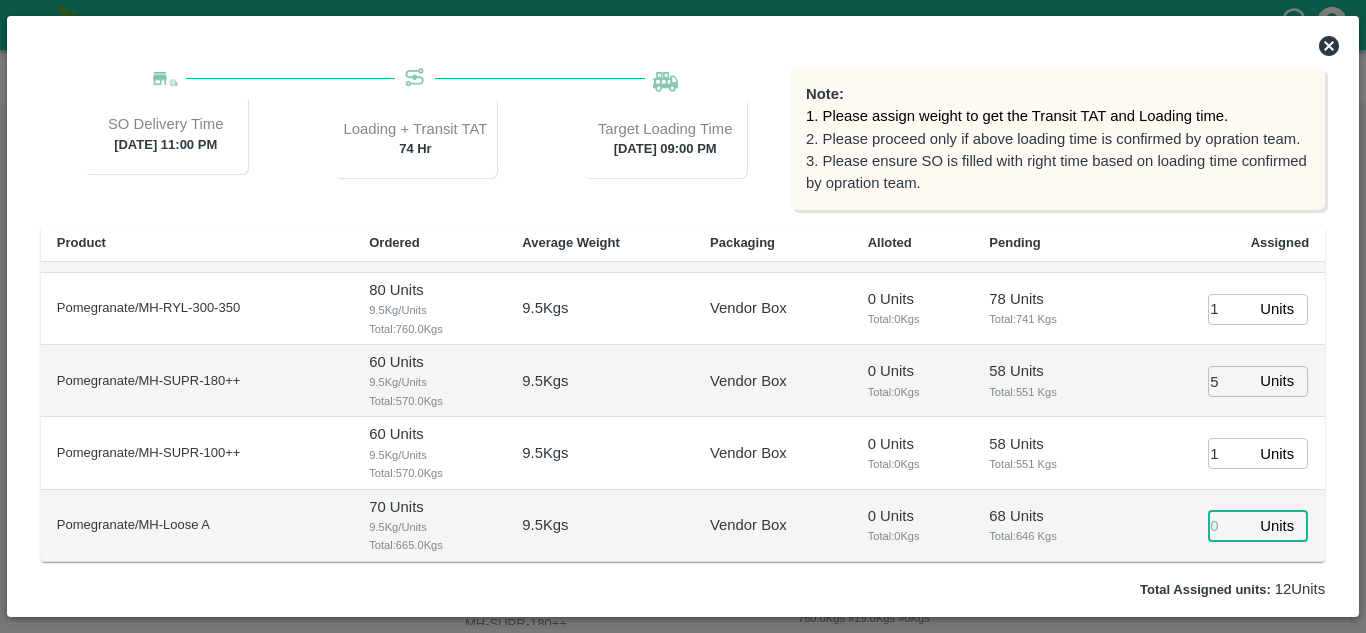 click at bounding box center (1230, 525) 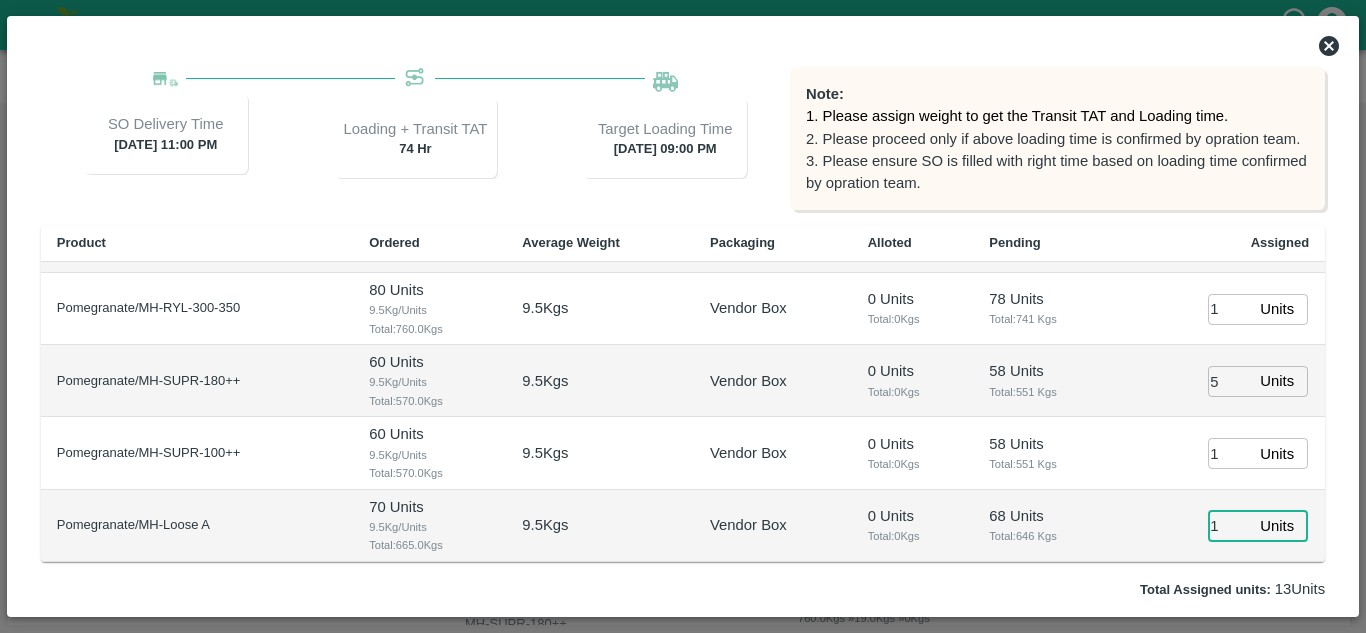 type on "1" 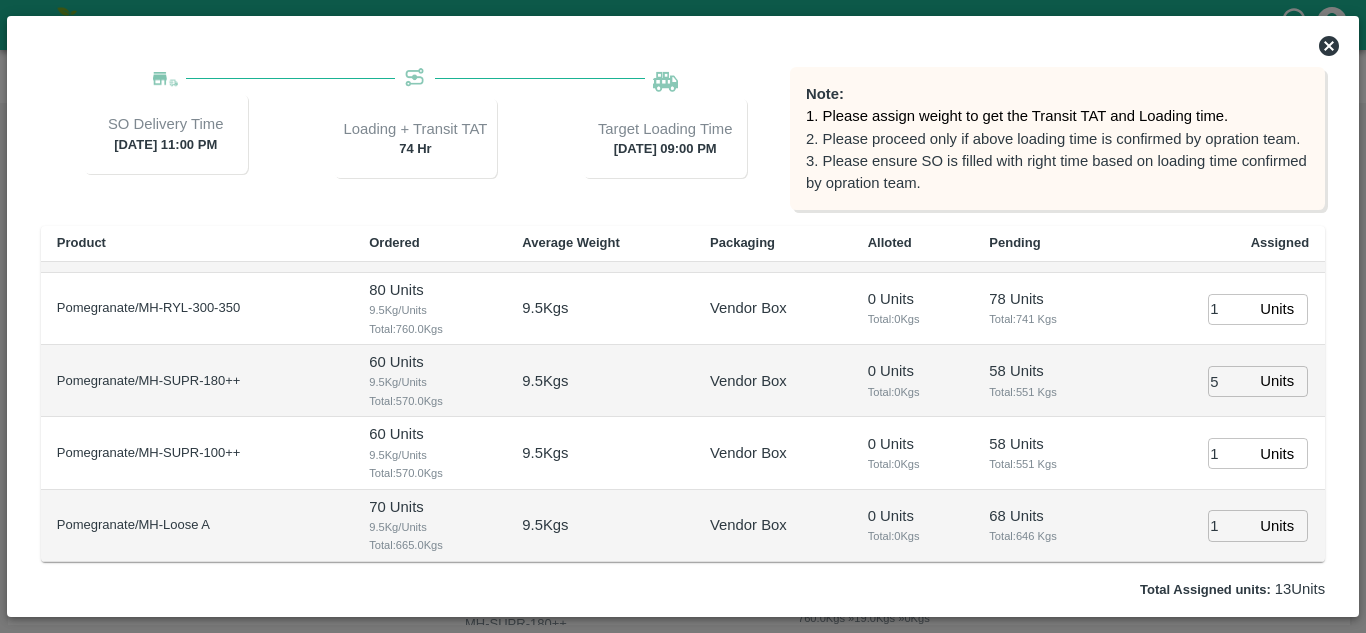click on "Total:  0  Kgs" at bounding box center [913, 464] 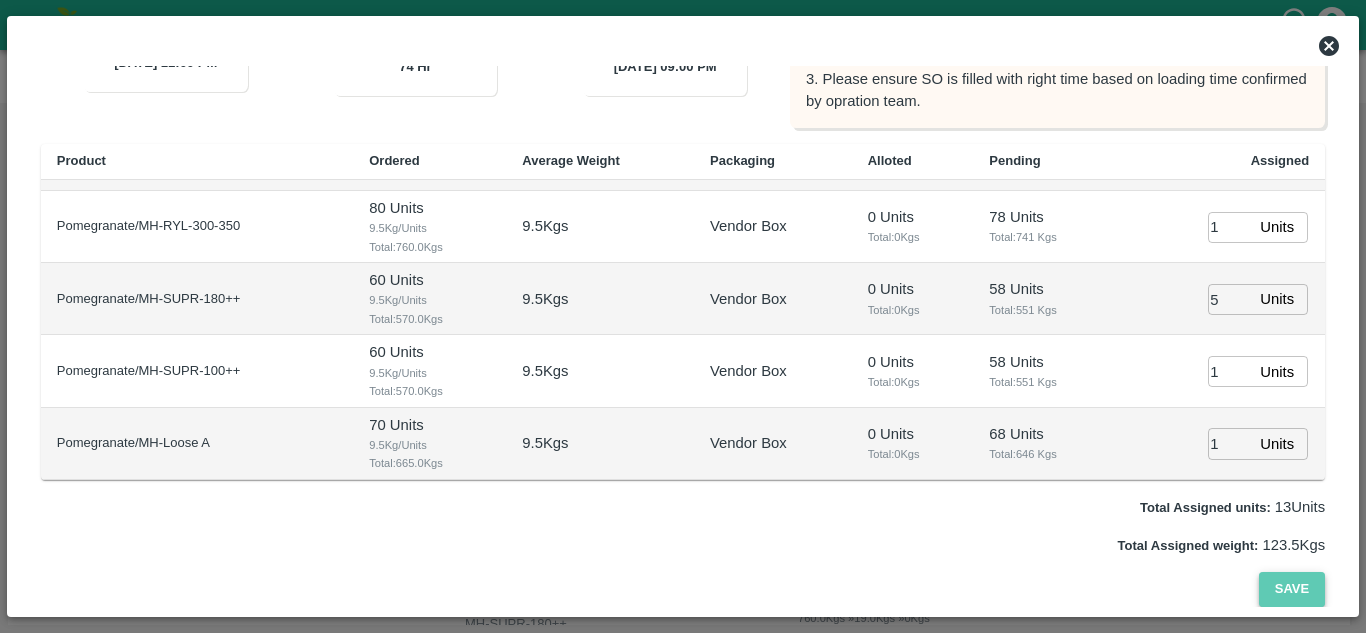 click on "Save" at bounding box center (1292, 589) 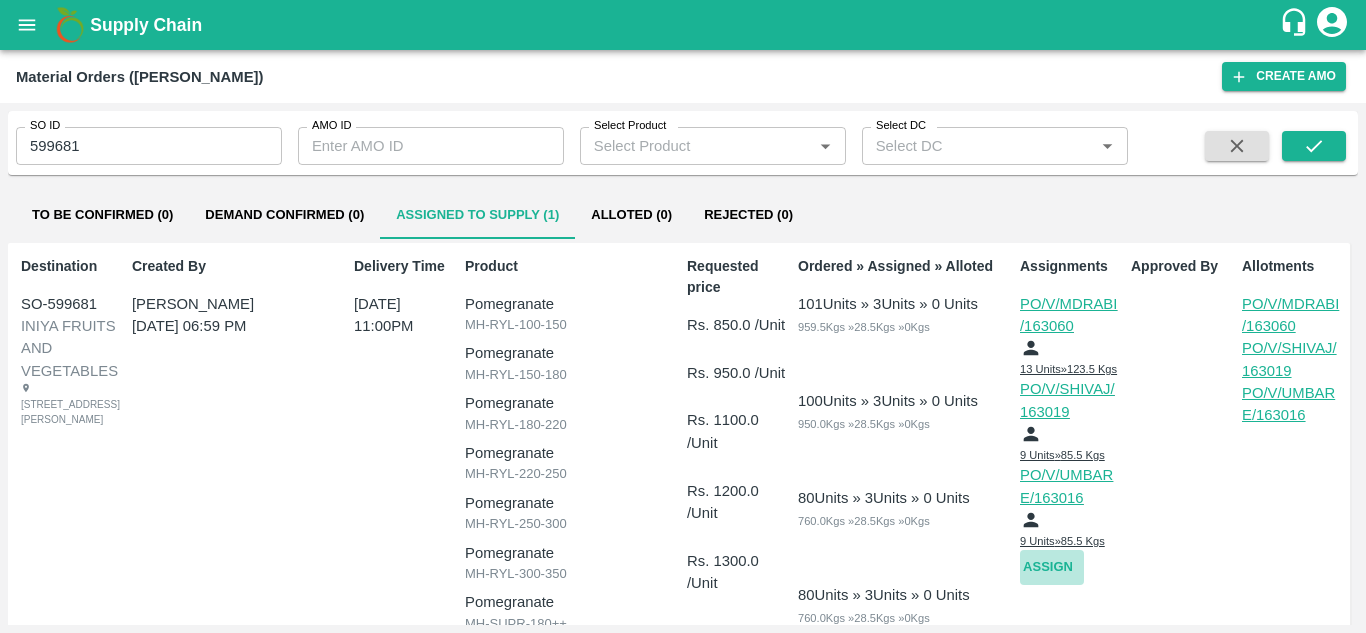 click on "Assign" at bounding box center (1052, 567) 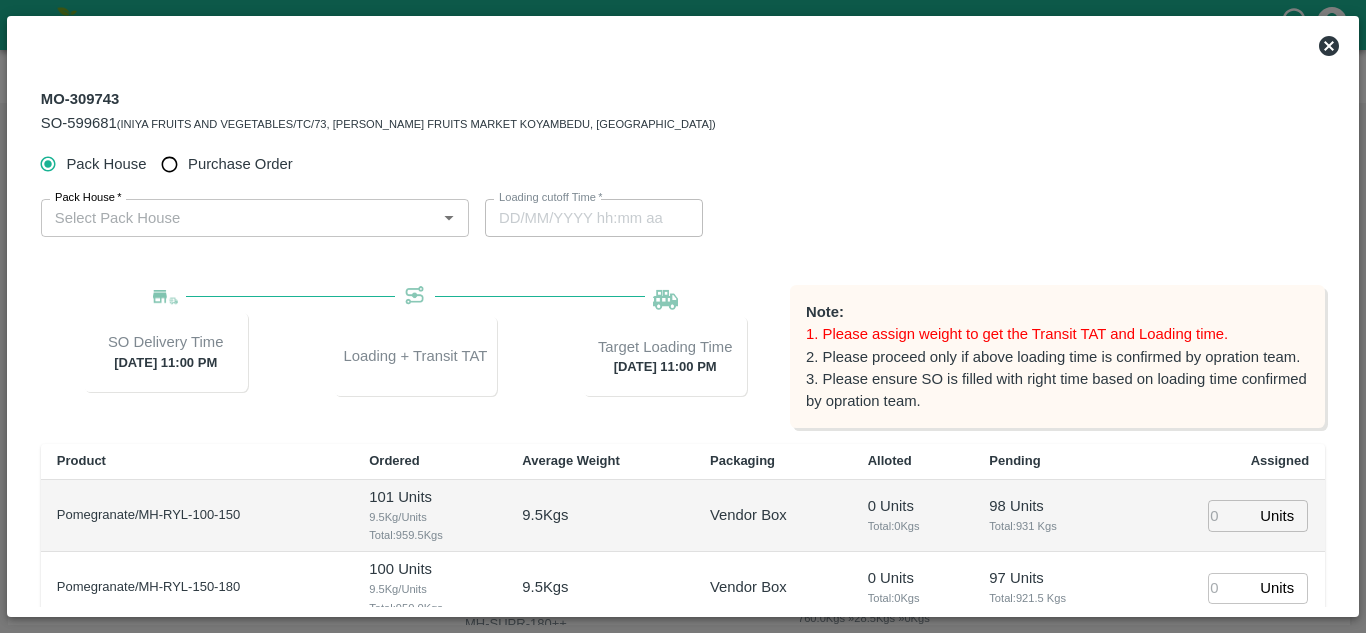 type on "18/07/2025 11:00 PM" 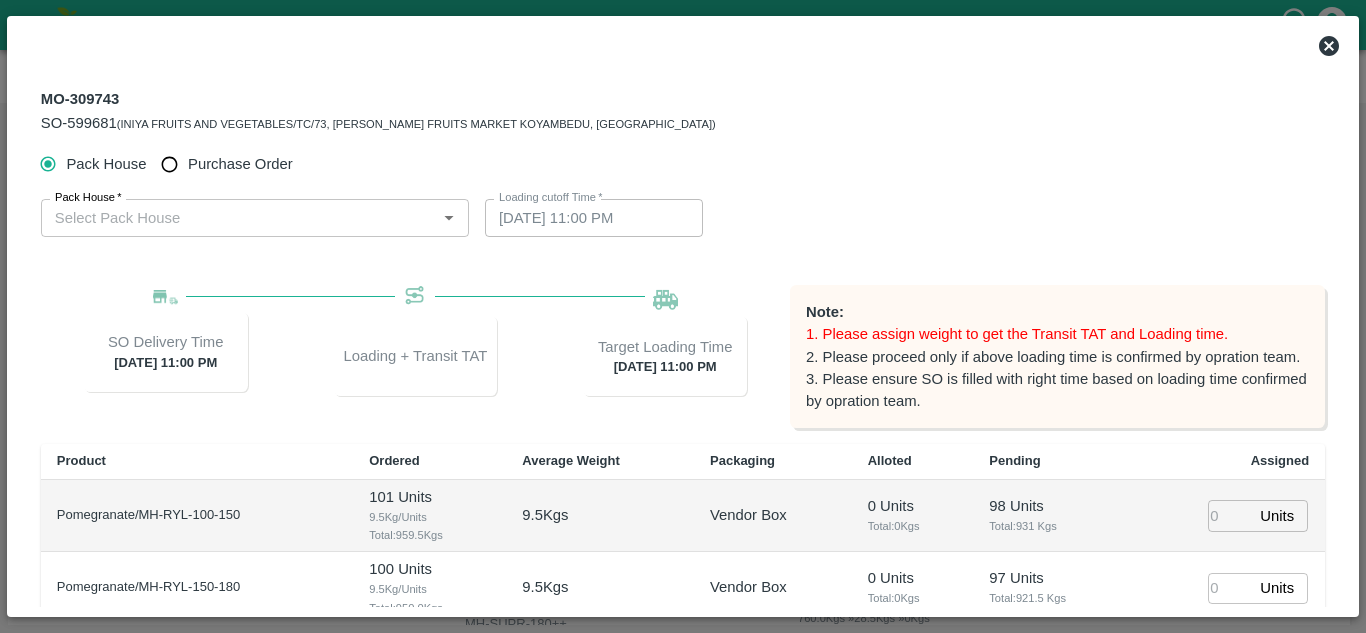 type 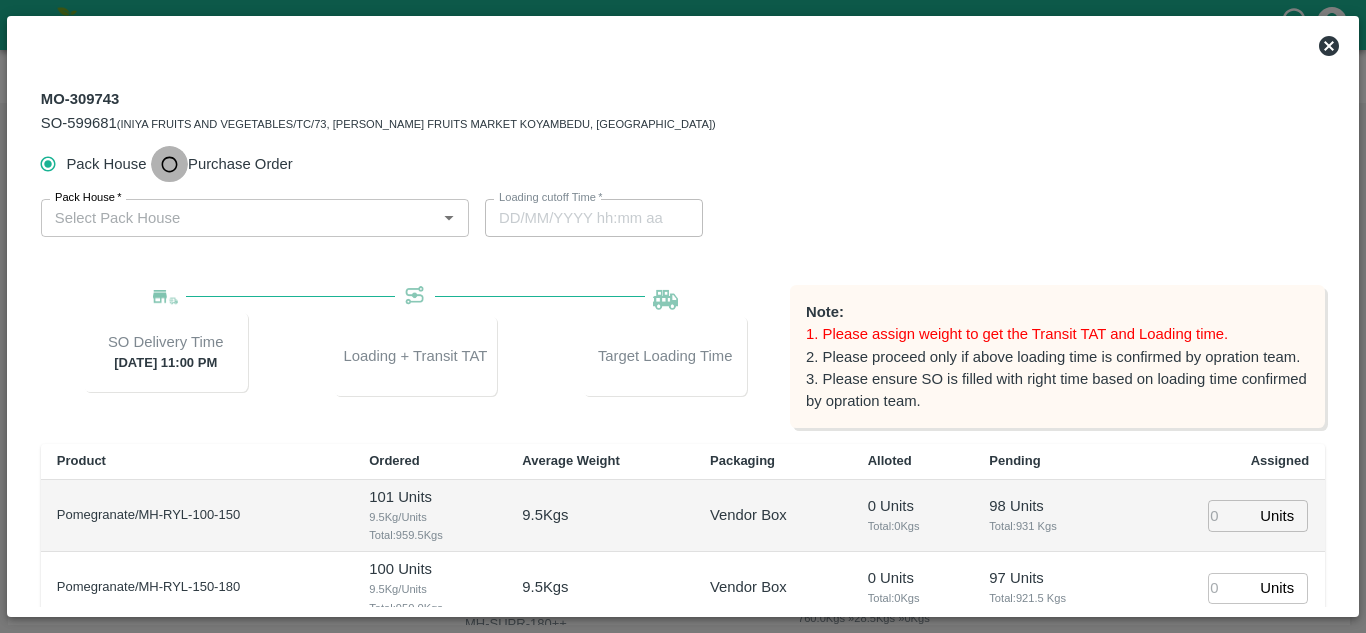 click on "Purchase Order" at bounding box center [169, 164] 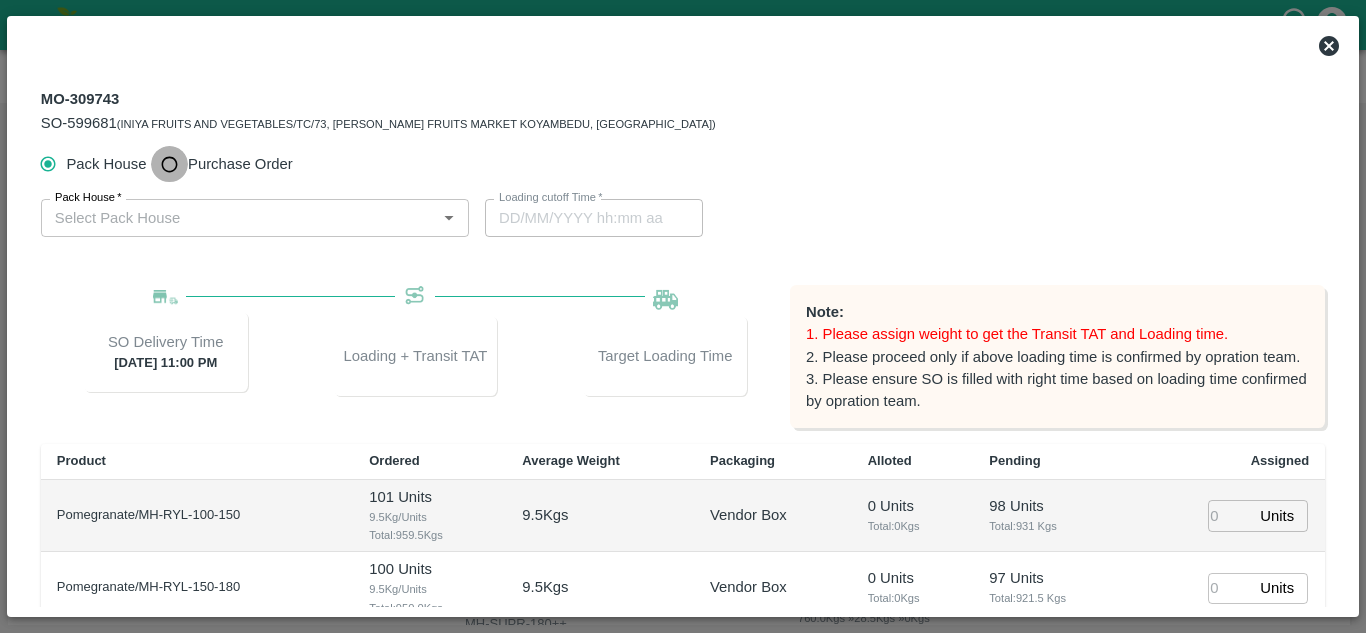 radio on "true" 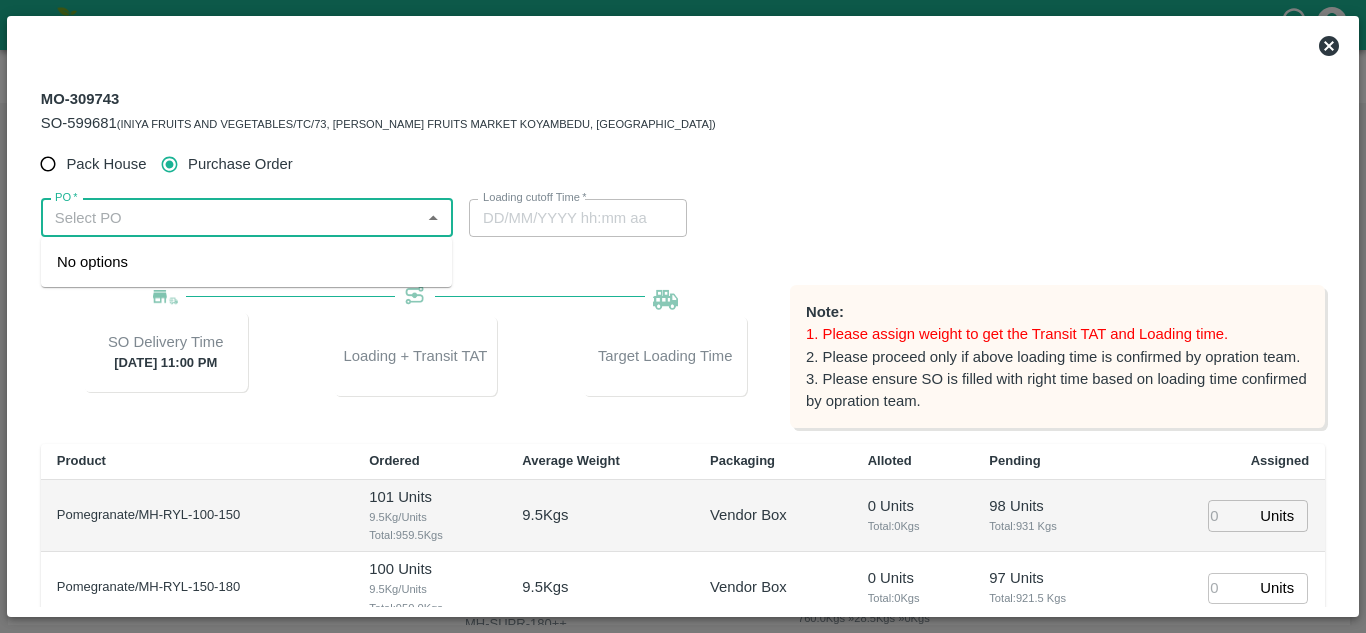 click on "PO   *" at bounding box center [230, 218] 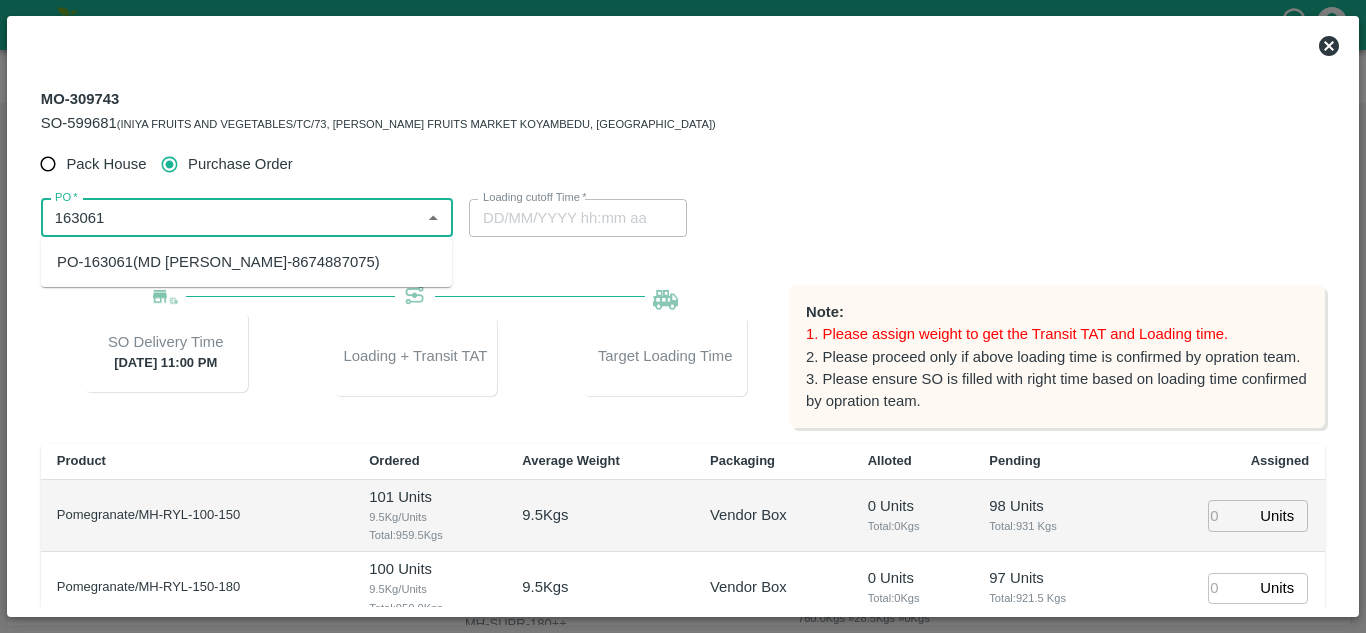 click on "PO-163061(MD Rabiul Islam-8674887075)" at bounding box center (218, 262) 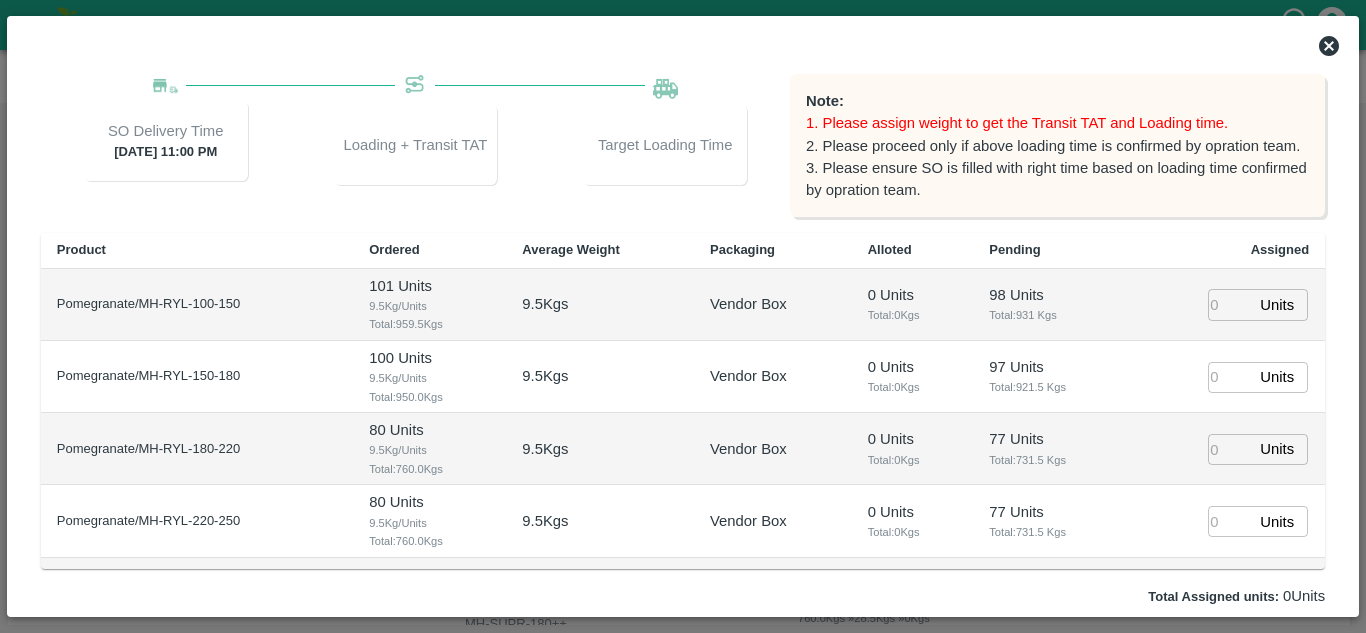 scroll, scrollTop: 300, scrollLeft: 0, axis: vertical 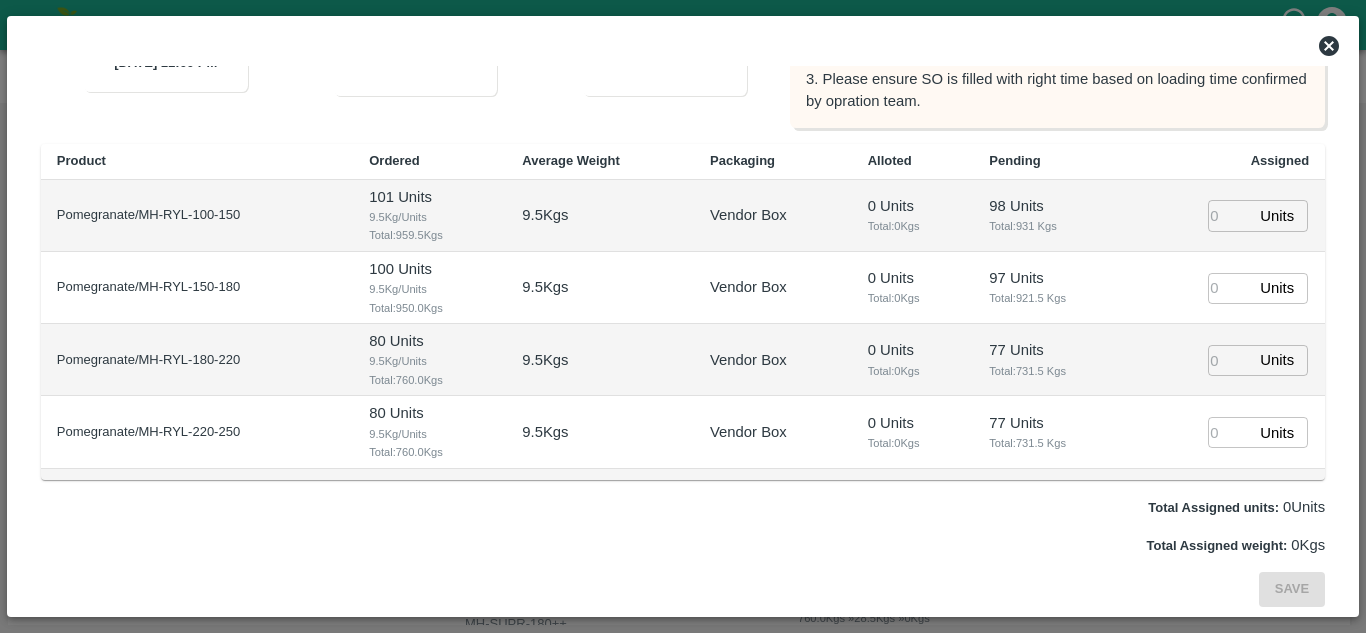 type on "PO-163061(MD Rabiul Islam-8674887075)" 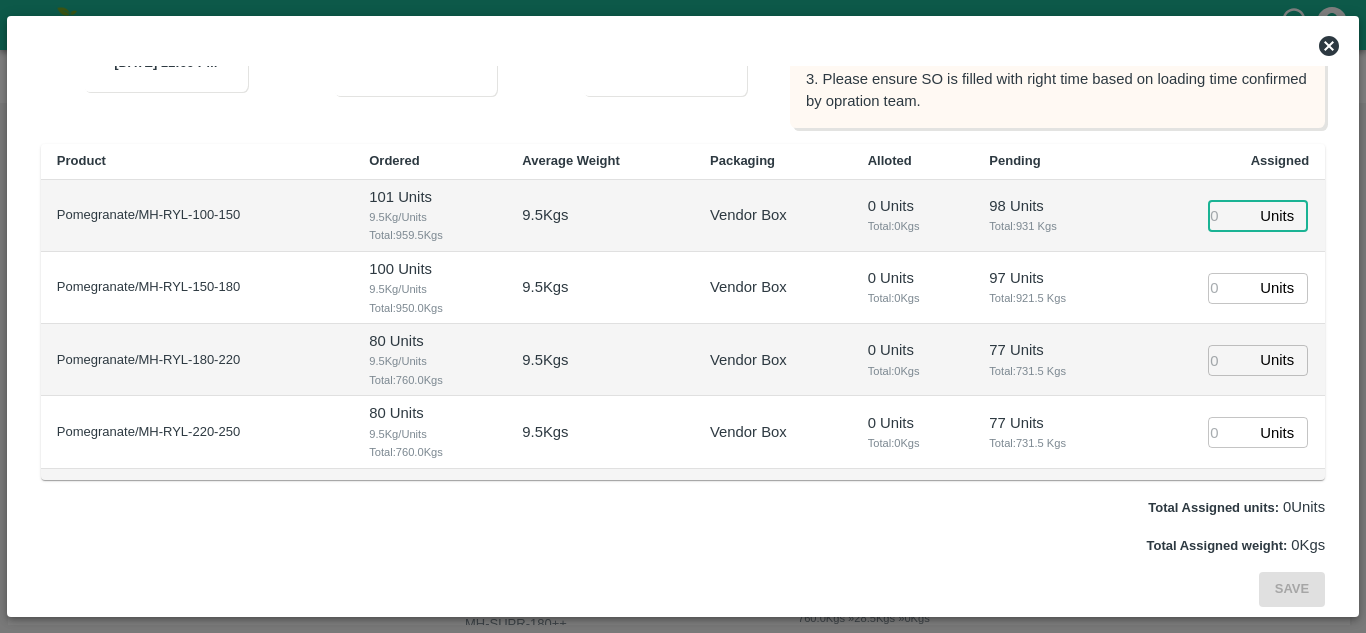 click at bounding box center [1230, 215] 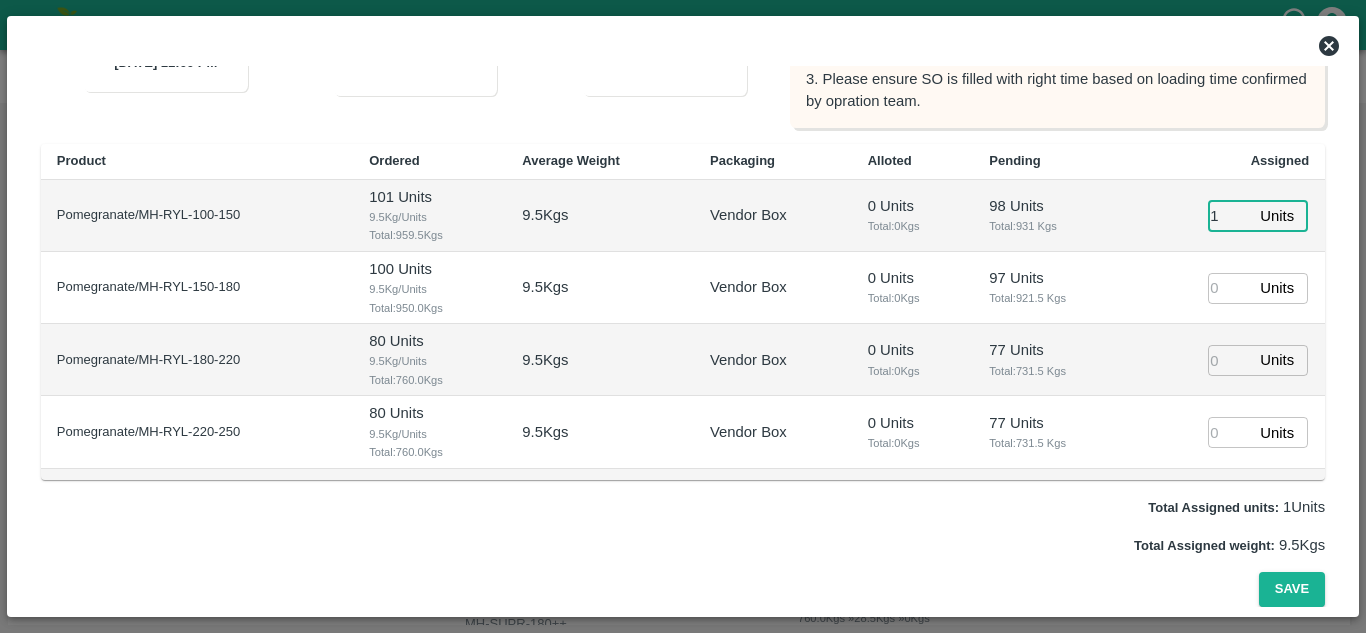 type on "1" 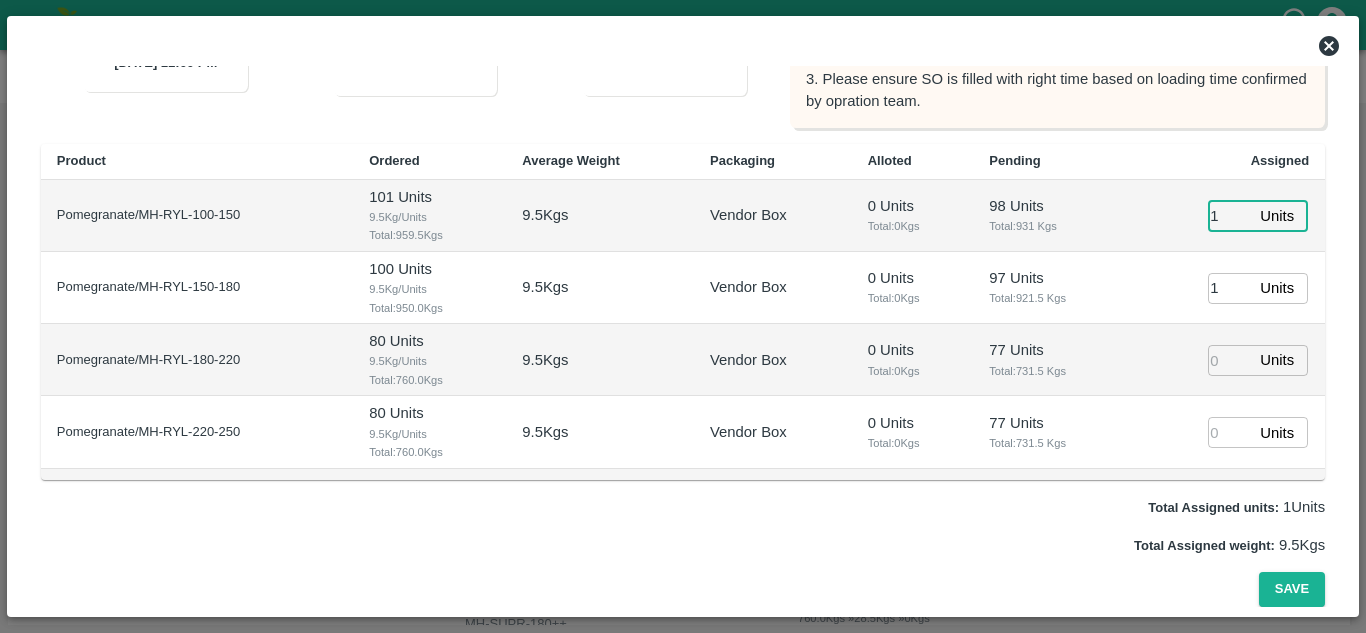 click on "1" at bounding box center (1230, 288) 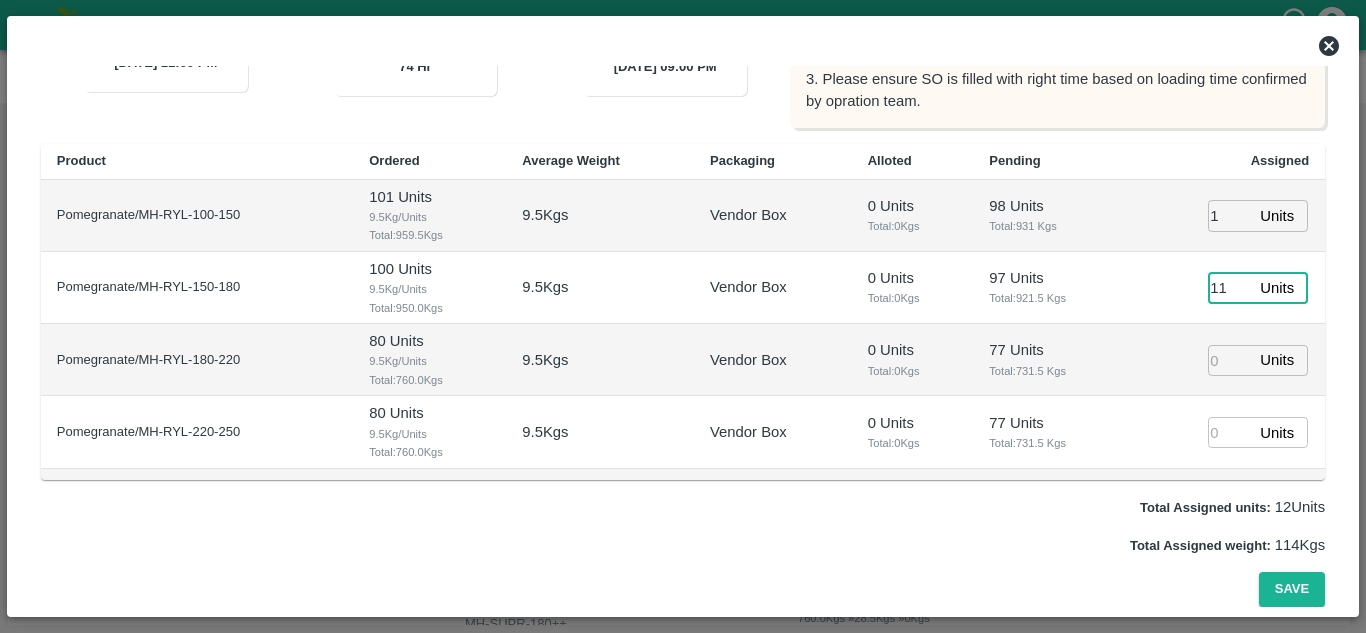 type on "11" 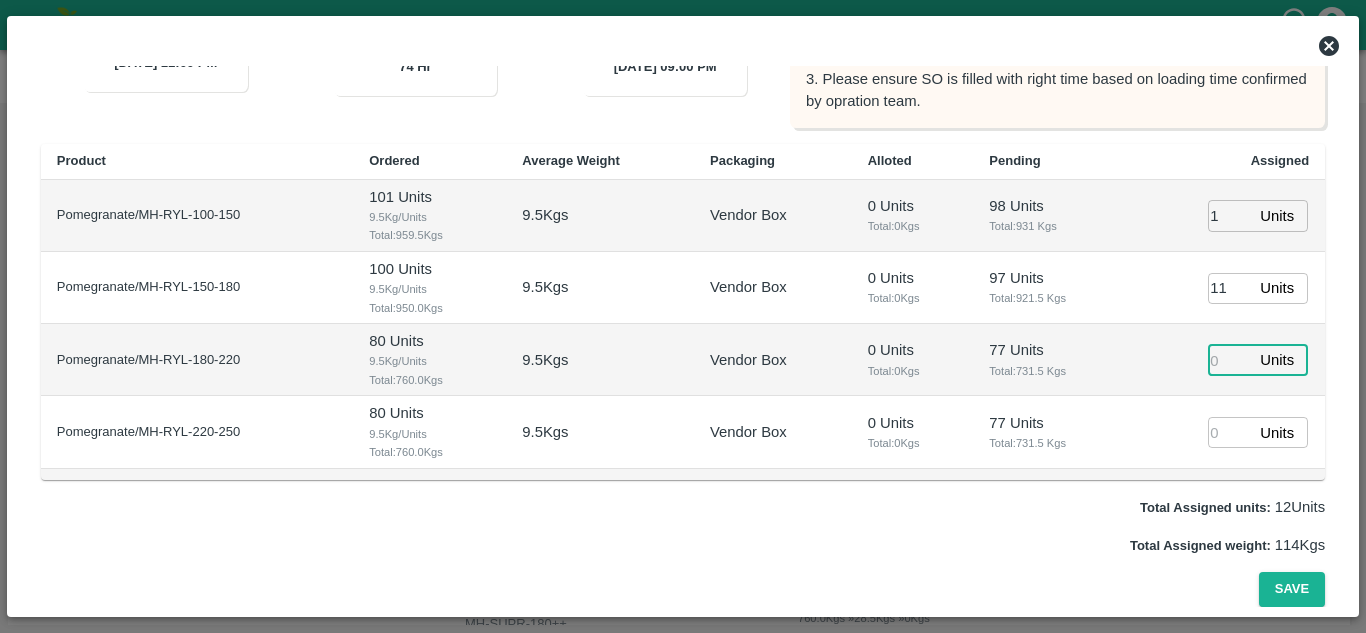 click at bounding box center [1230, 360] 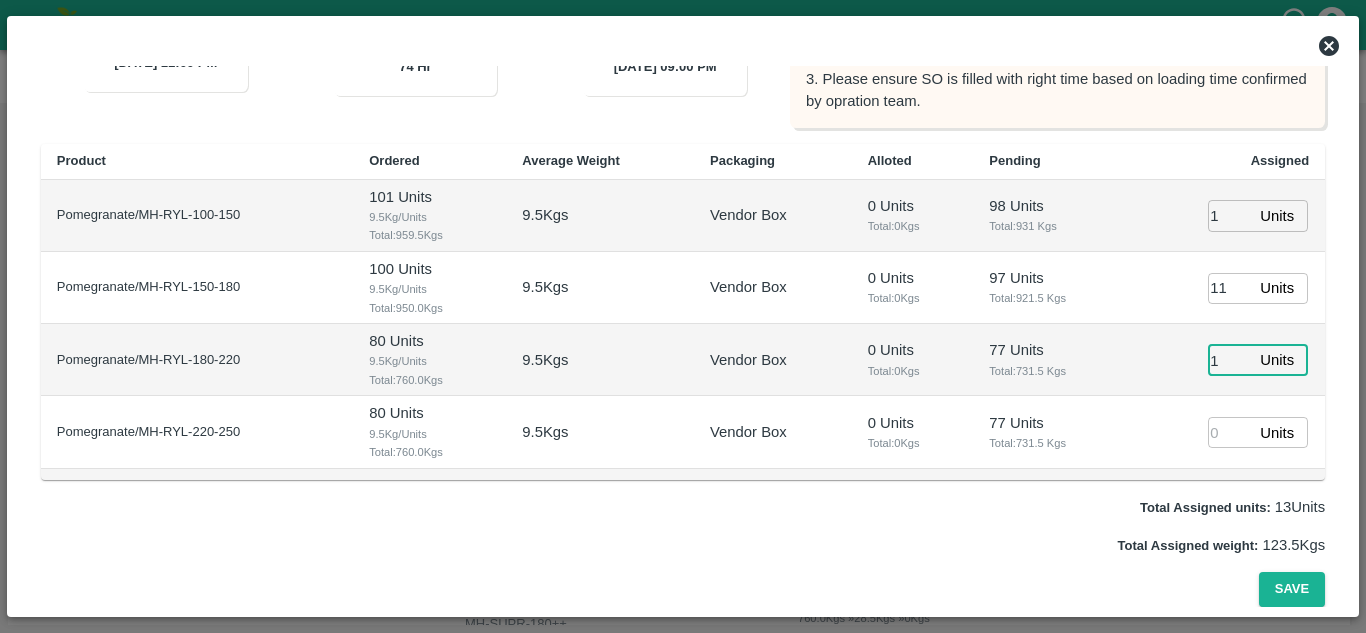 type on "1" 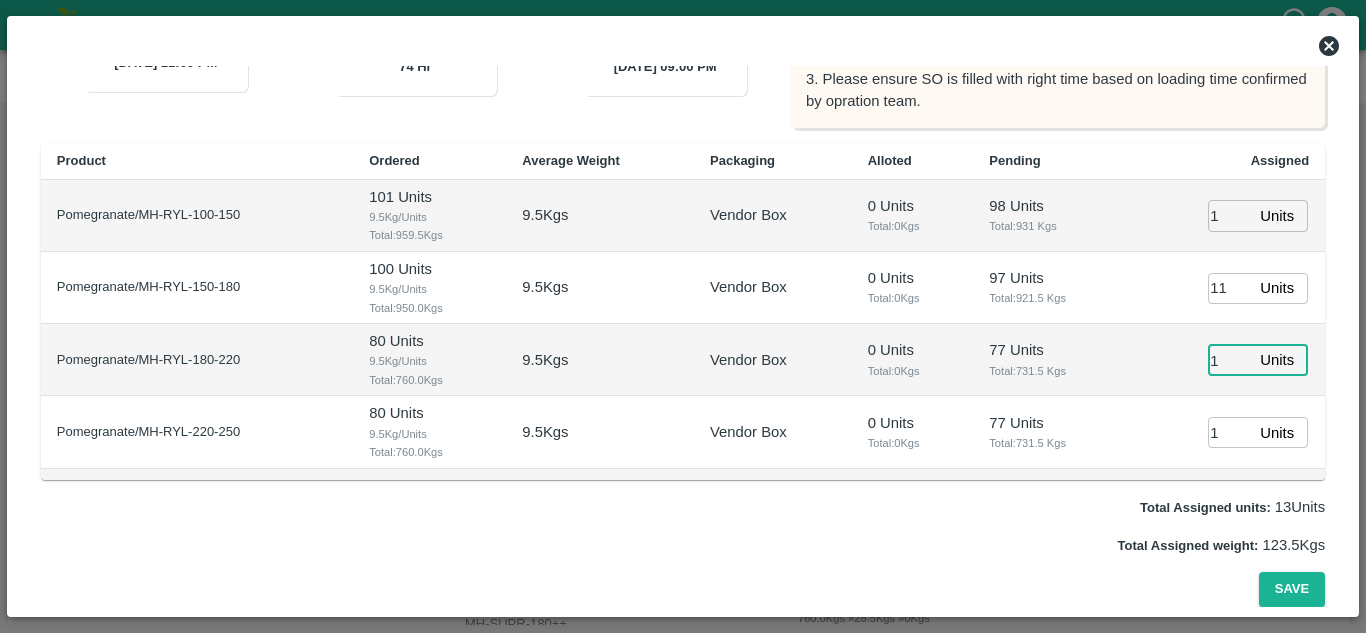 click on "1" at bounding box center [1230, 432] 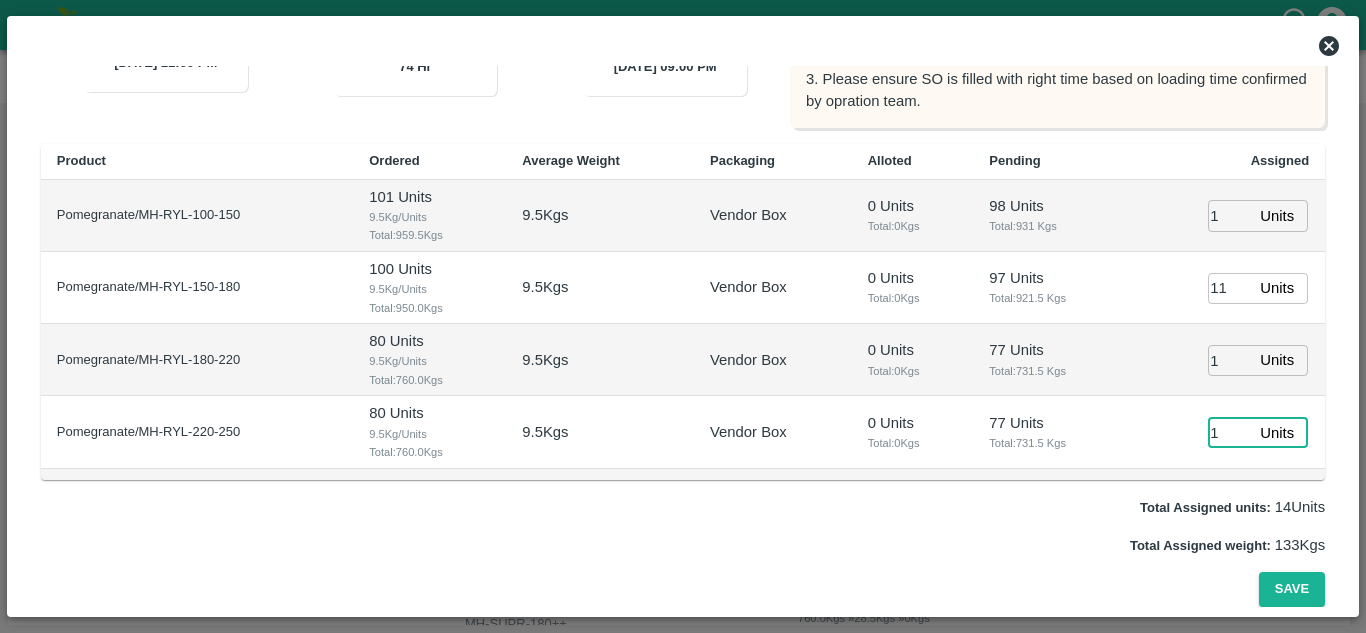type on "1" 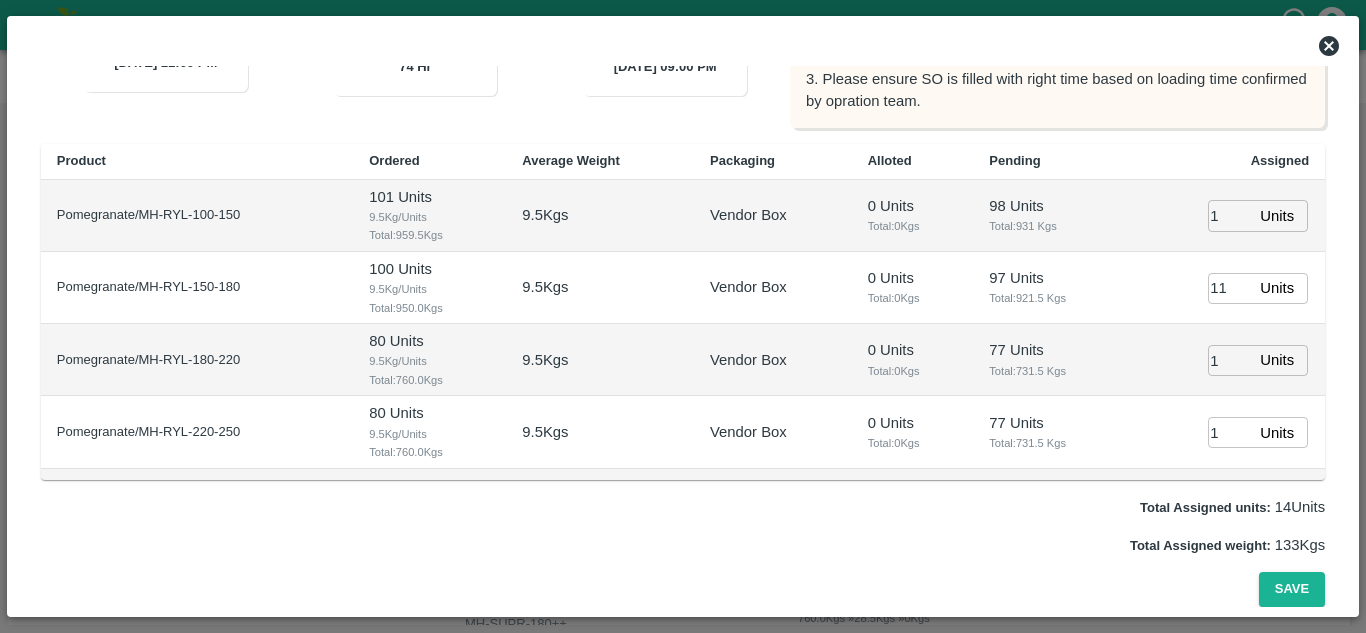 click on "Total:  731.5   Kgs" at bounding box center (1052, 371) 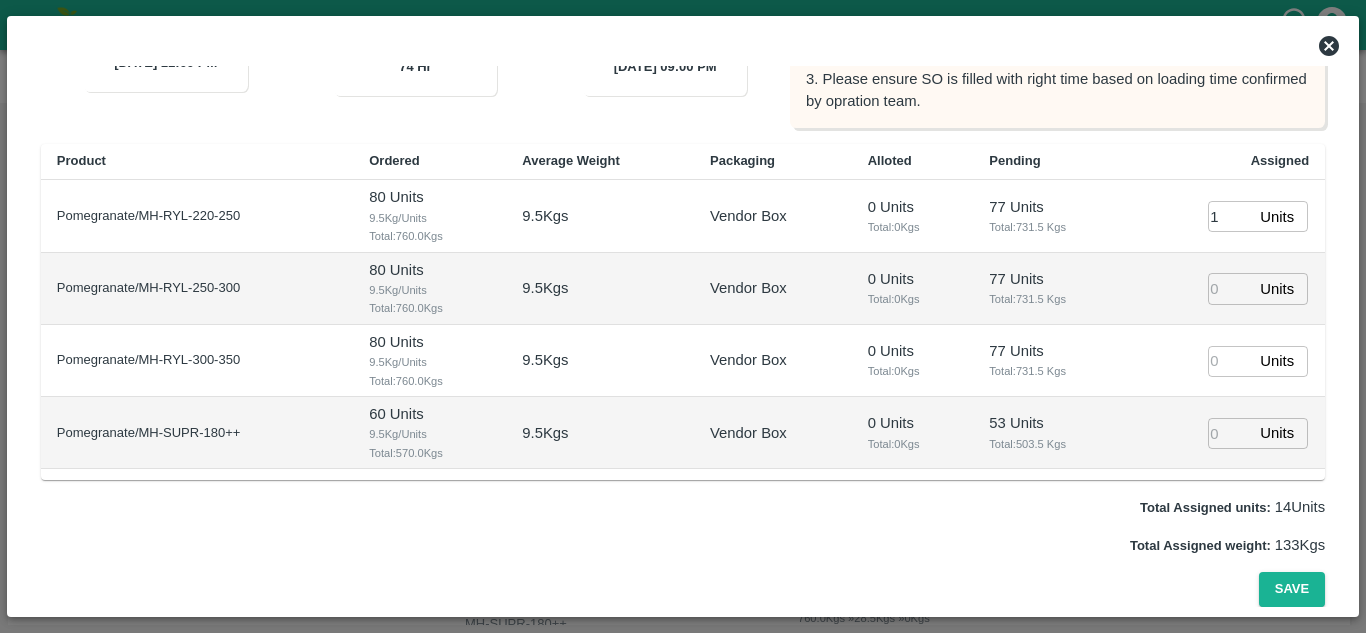 scroll, scrollTop: 217, scrollLeft: 0, axis: vertical 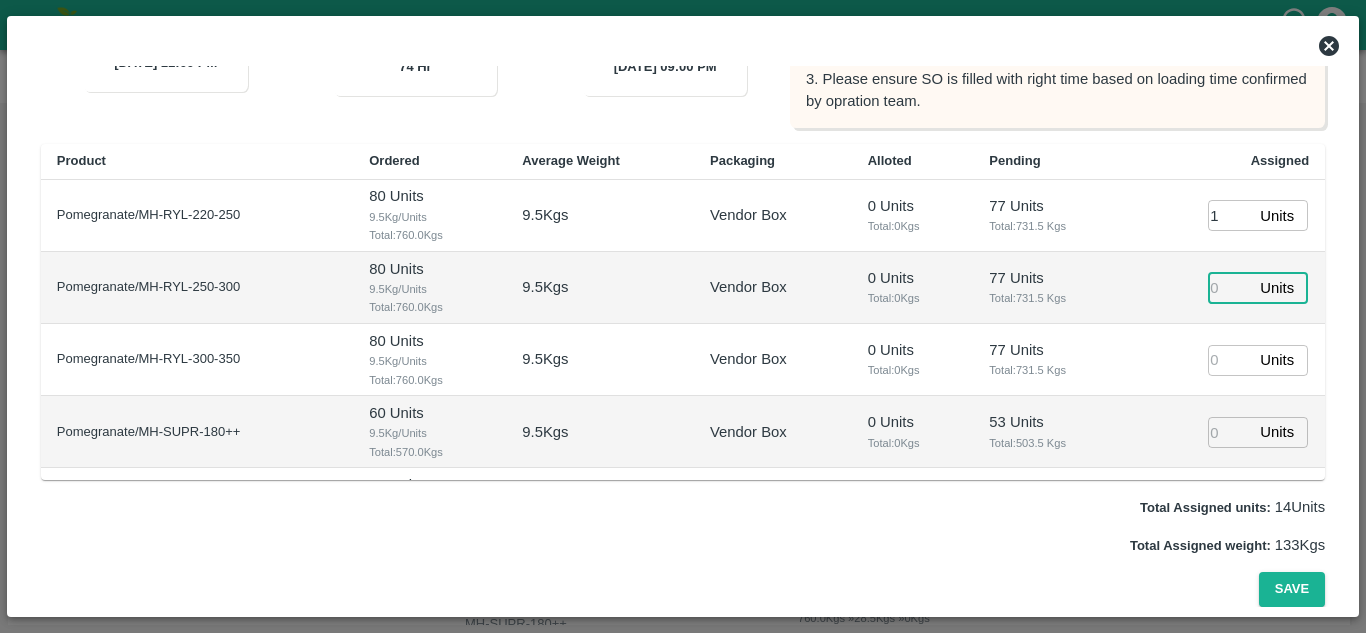 click at bounding box center [1230, 287] 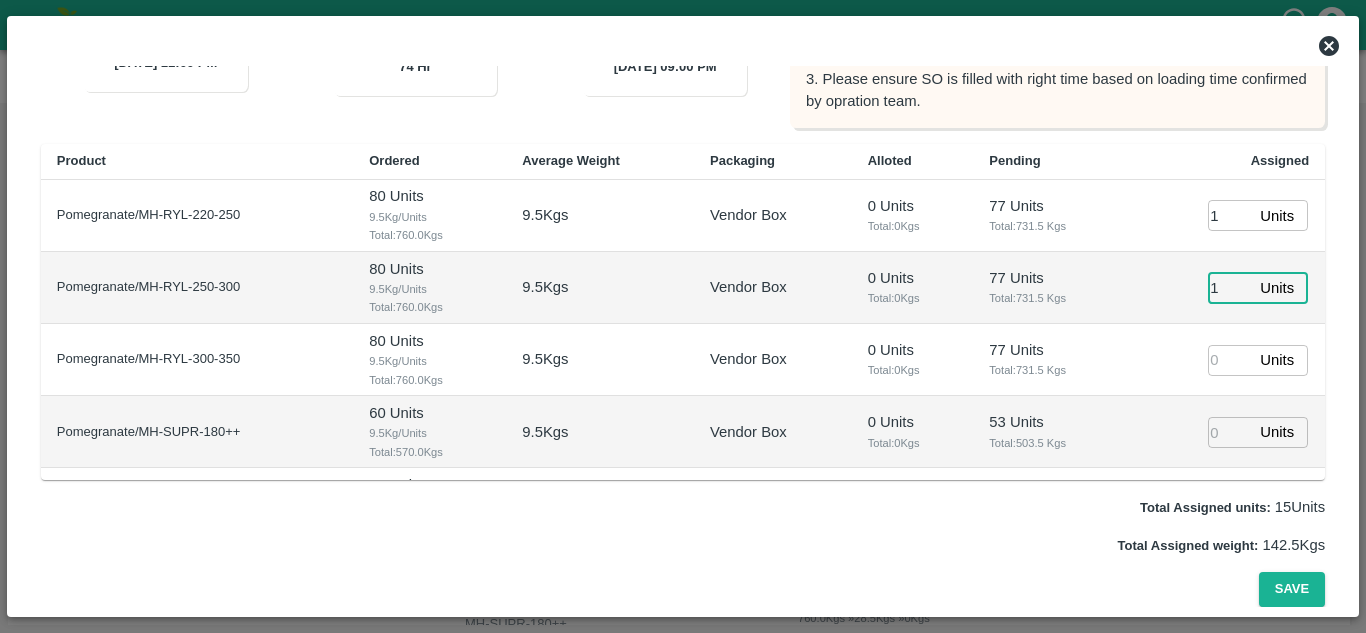 type on "1" 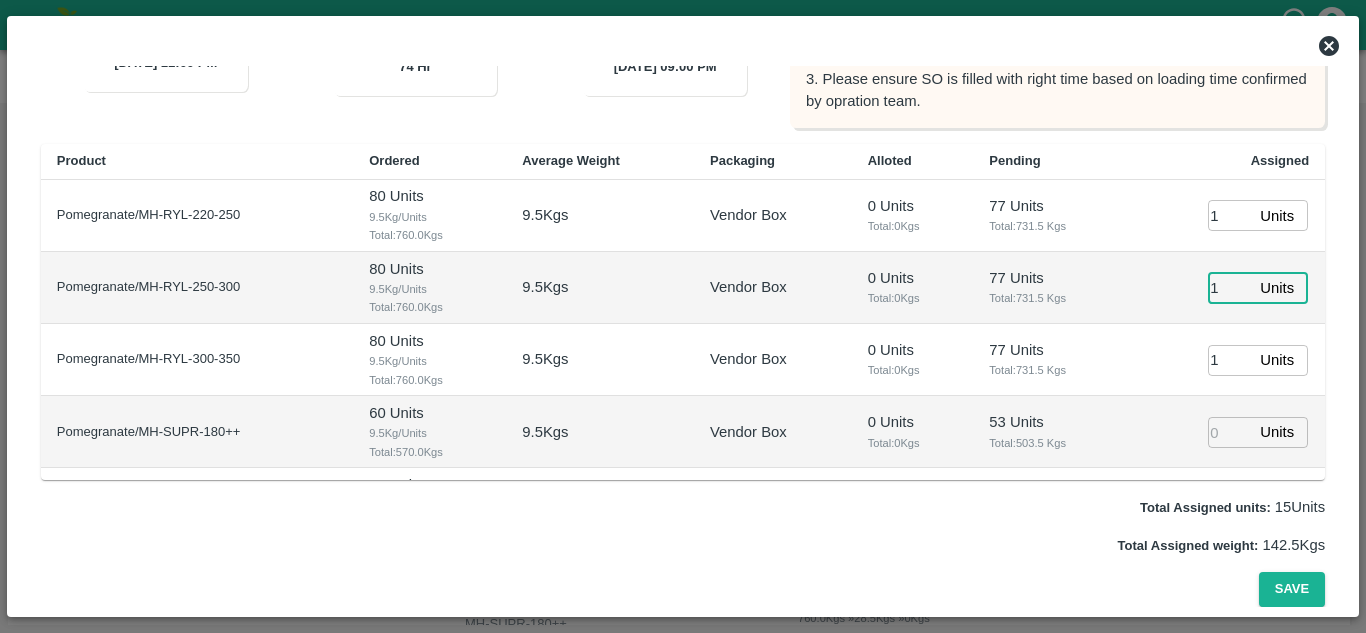 click on "1" at bounding box center [1230, 360] 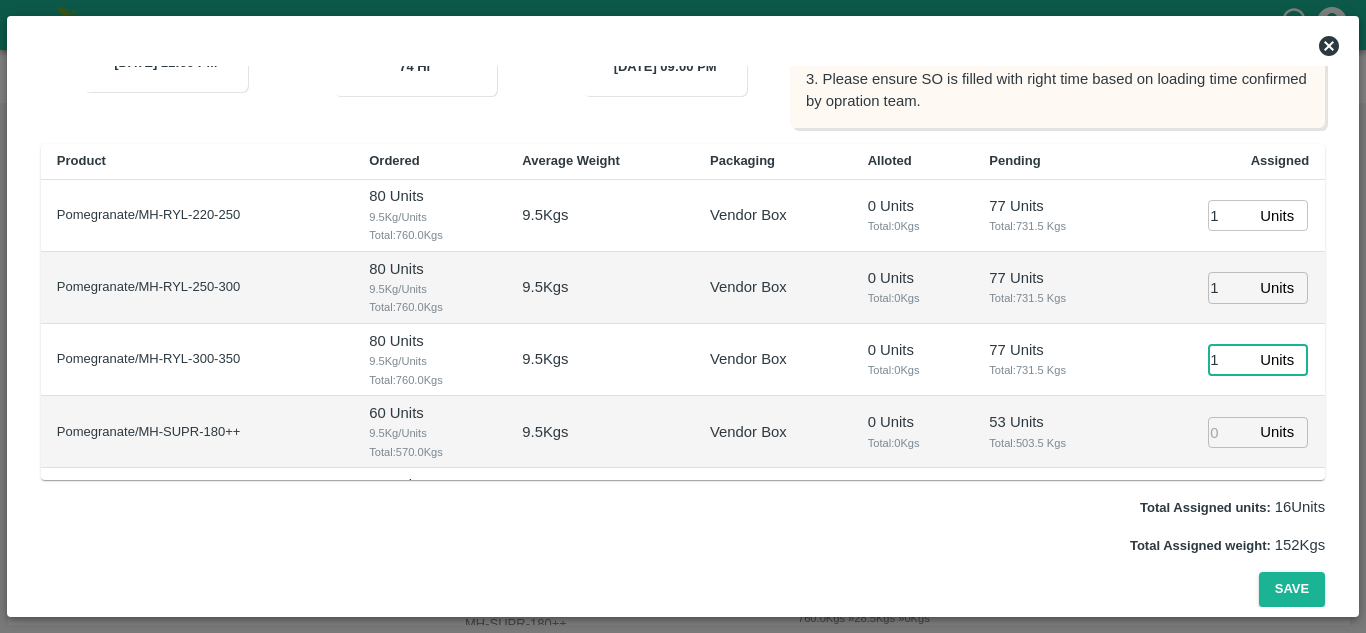 type on "1" 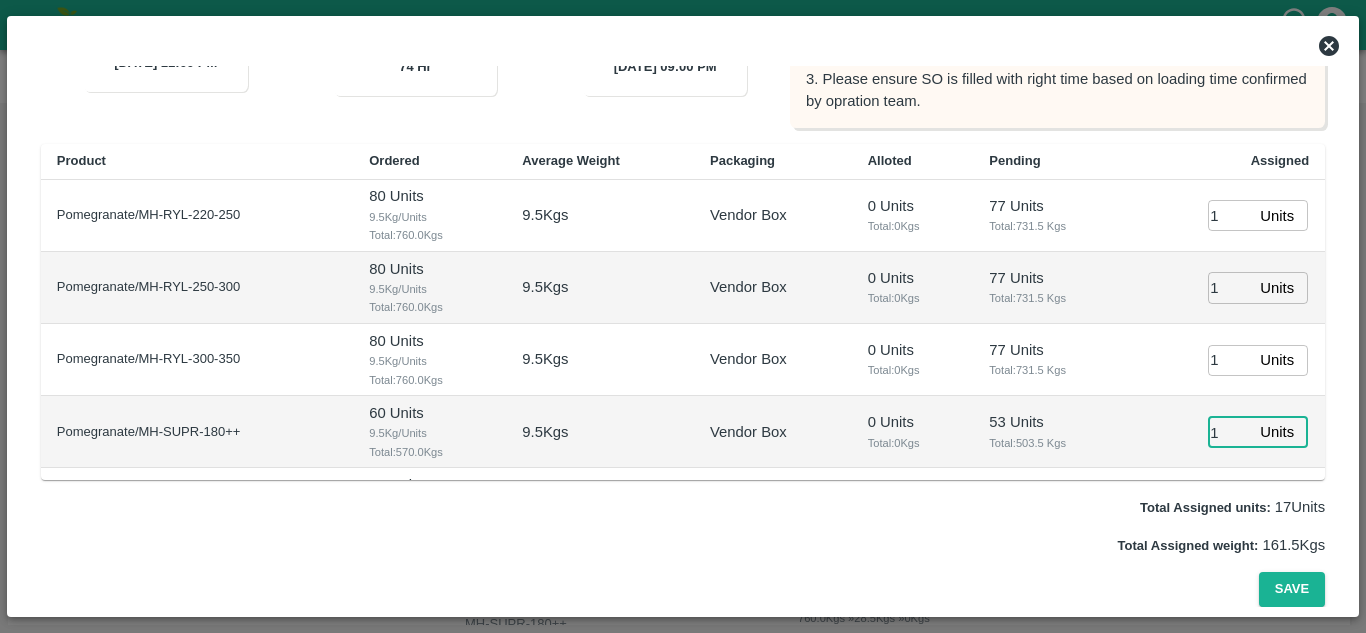 click on "1" at bounding box center (1230, 432) 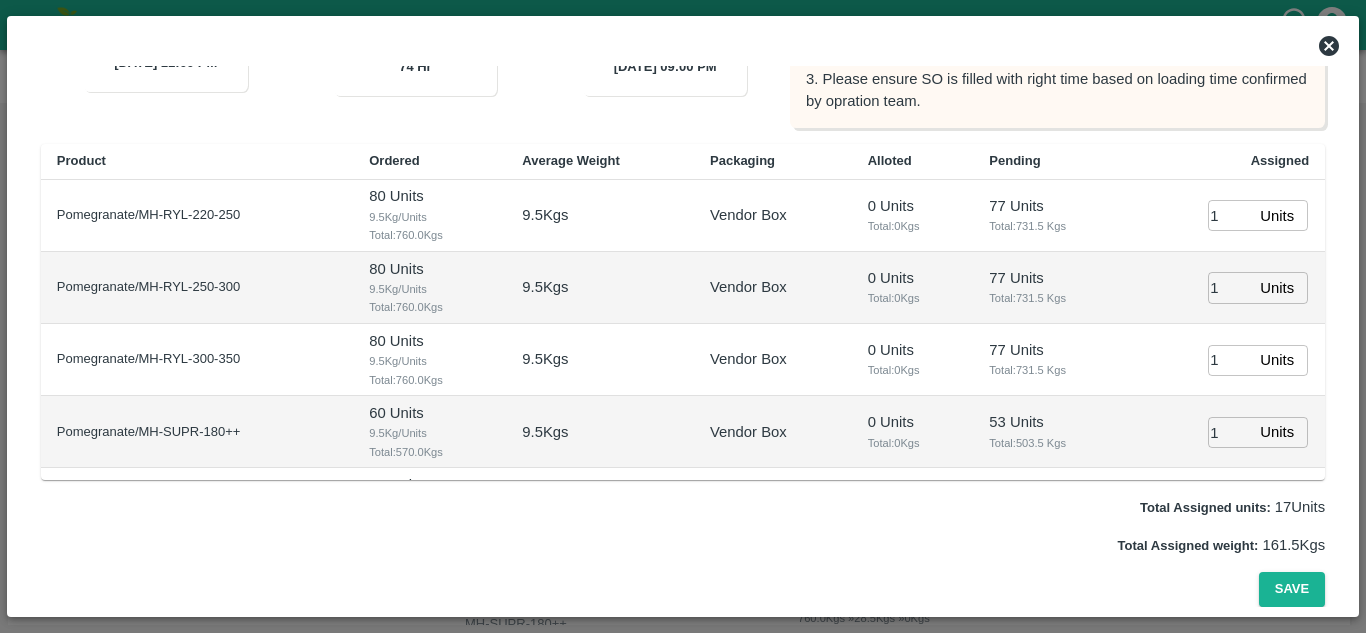 click on "53   Units Total:  503.5   Kgs" at bounding box center [1052, 432] 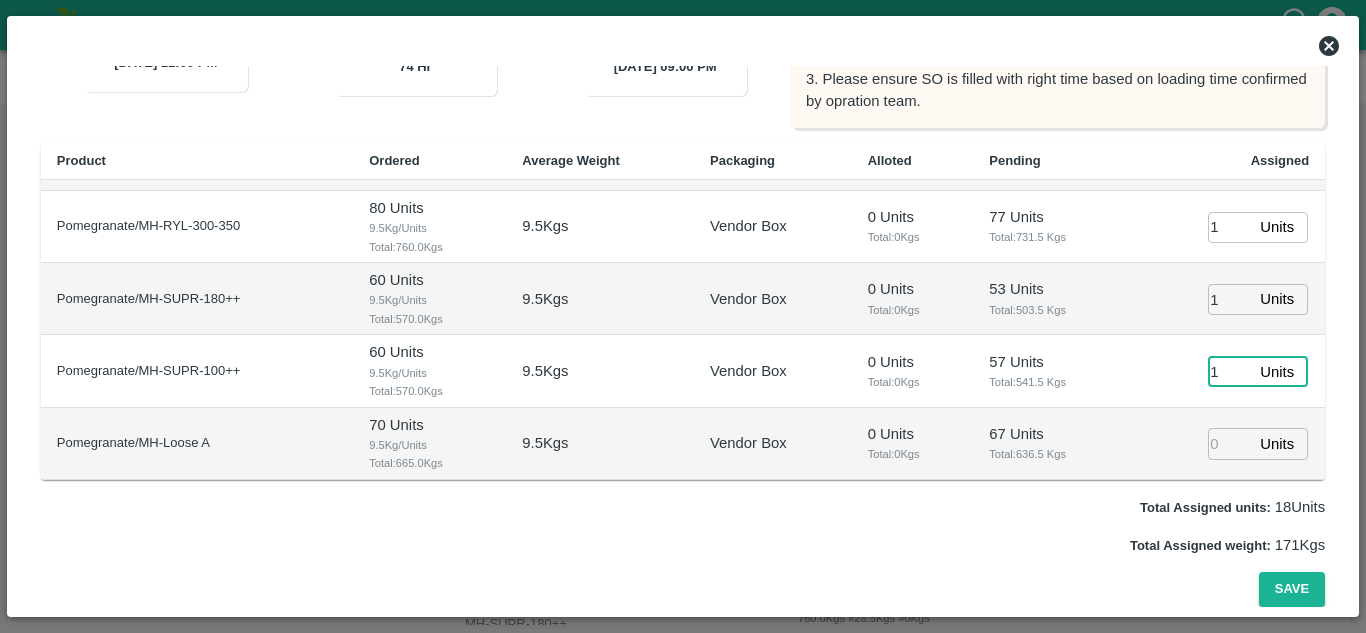 click on "1" at bounding box center [1230, 371] 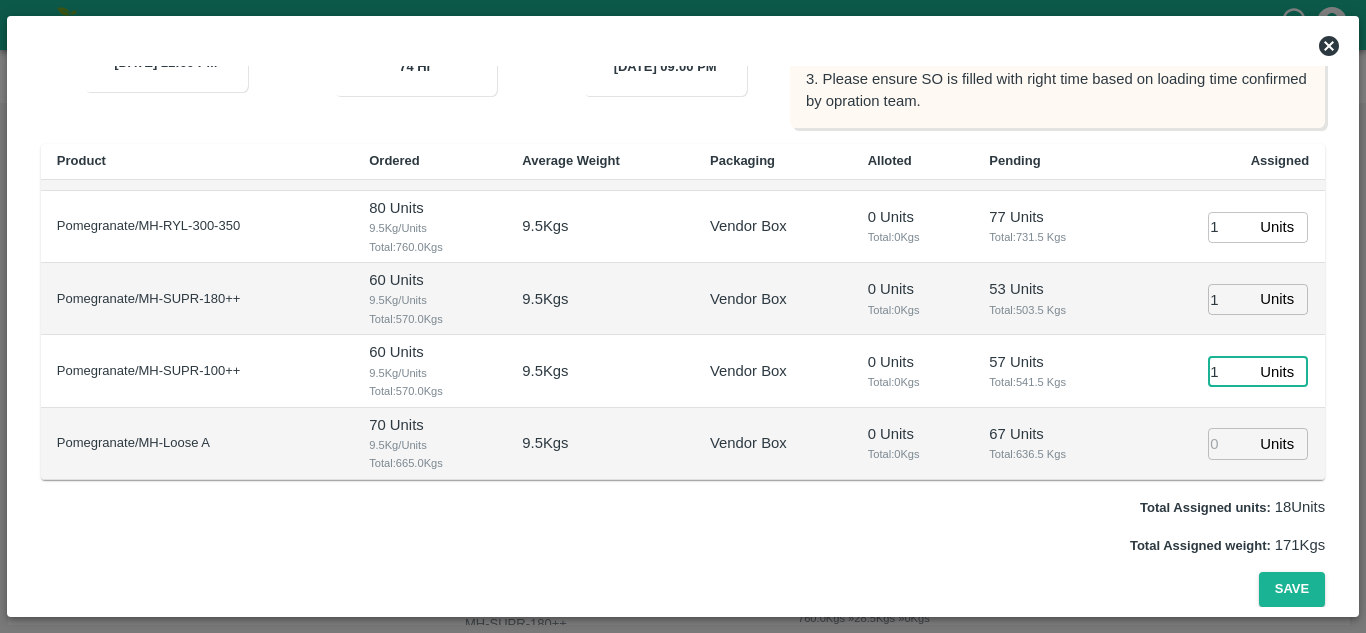 type on "1" 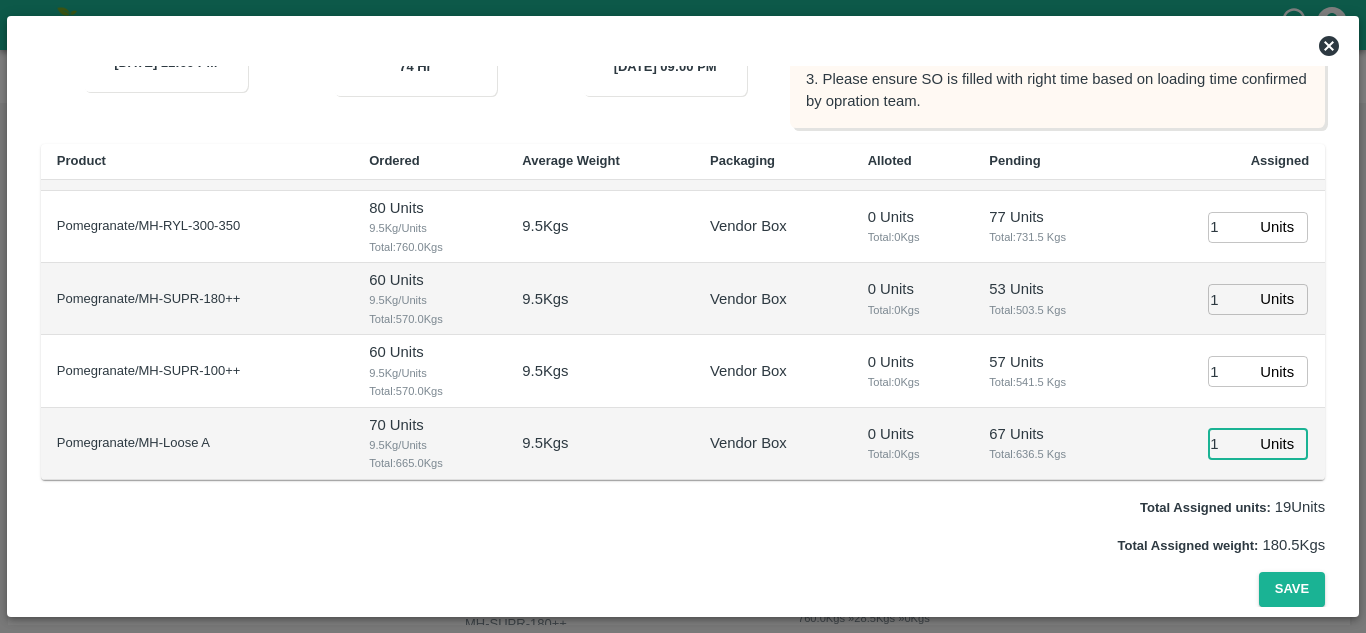 click on "1" at bounding box center (1230, 443) 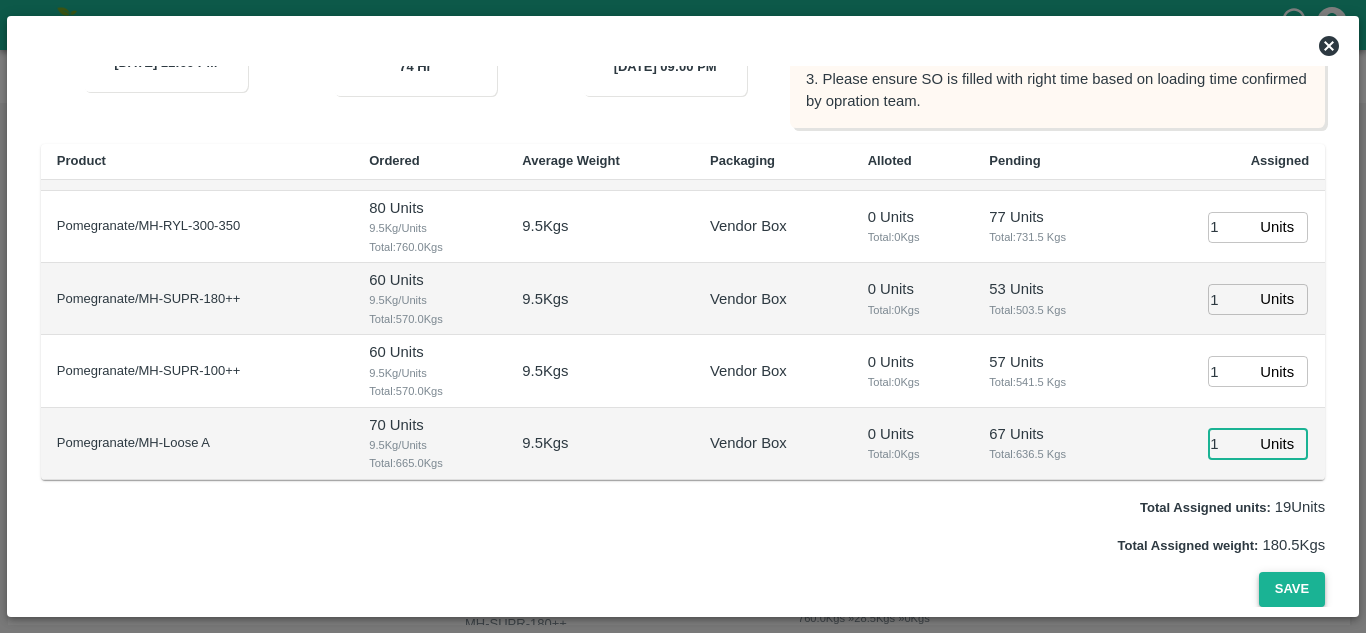 type on "1" 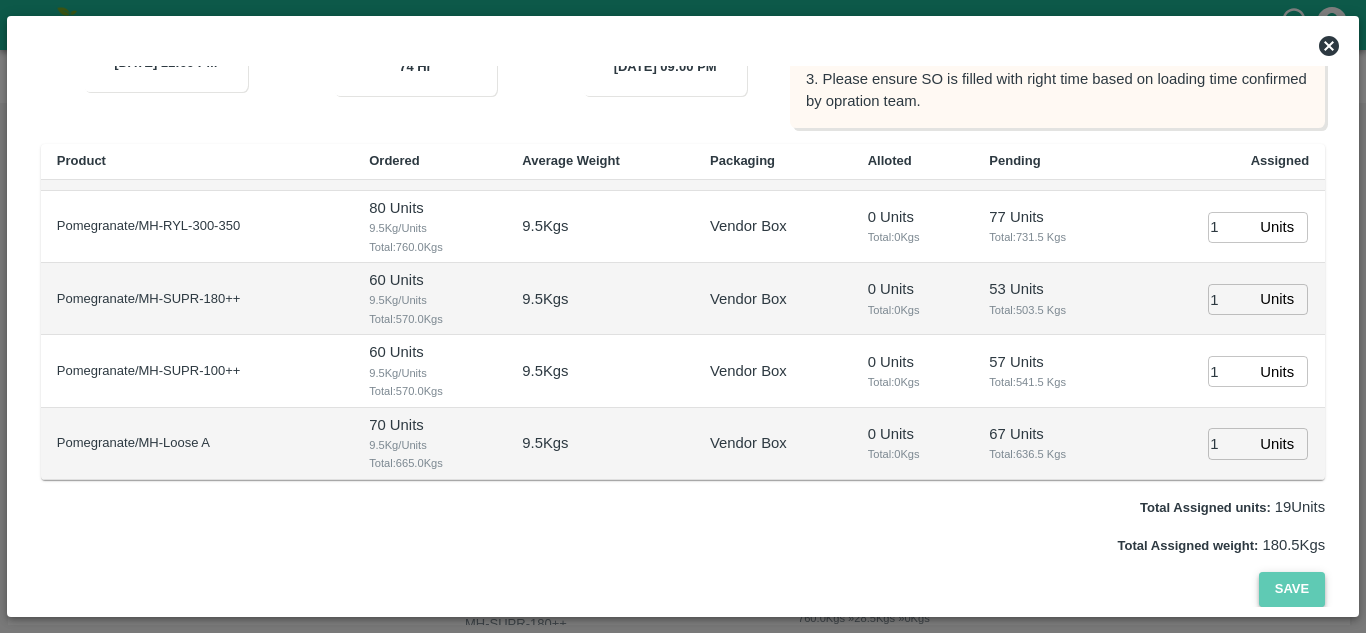 click on "Save" at bounding box center (1292, 589) 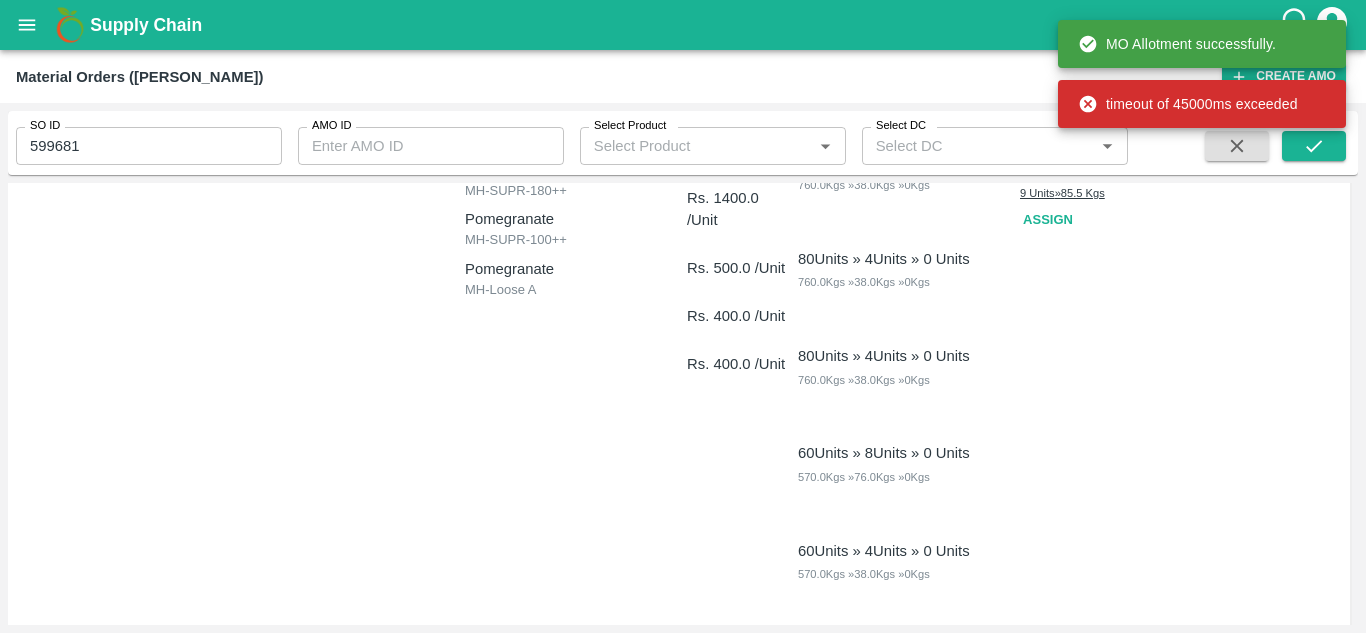 scroll, scrollTop: 436, scrollLeft: 0, axis: vertical 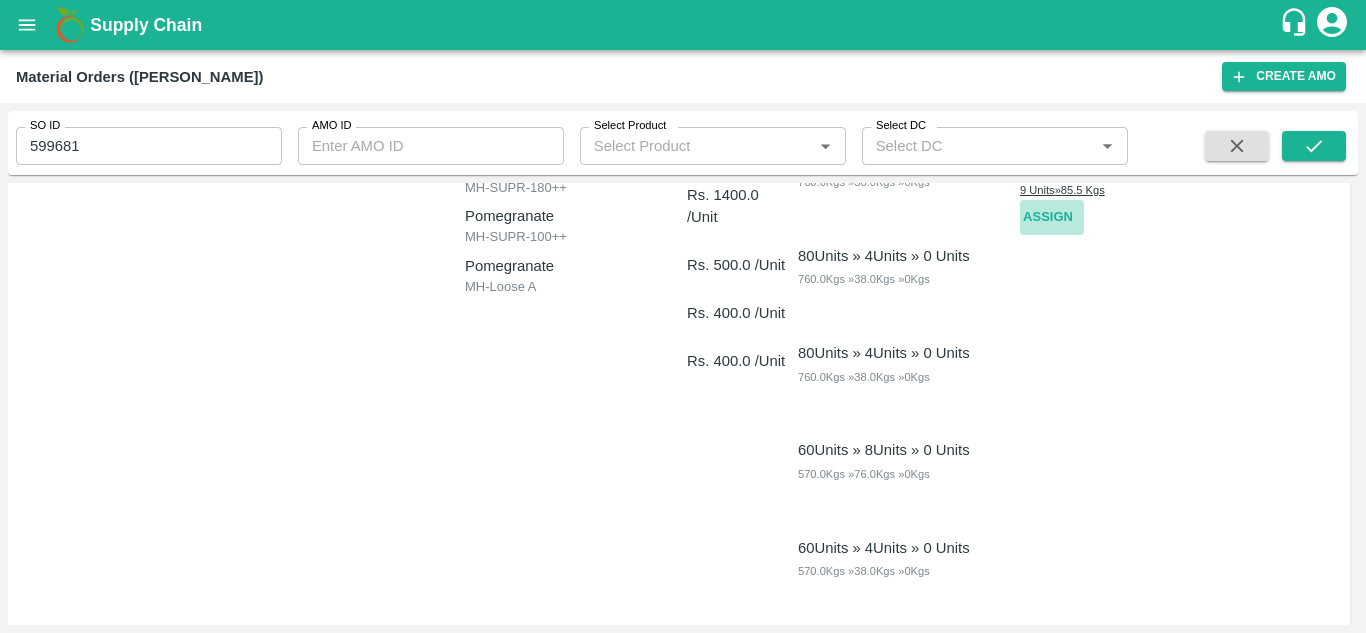 click on "Assign" at bounding box center [1052, 217] 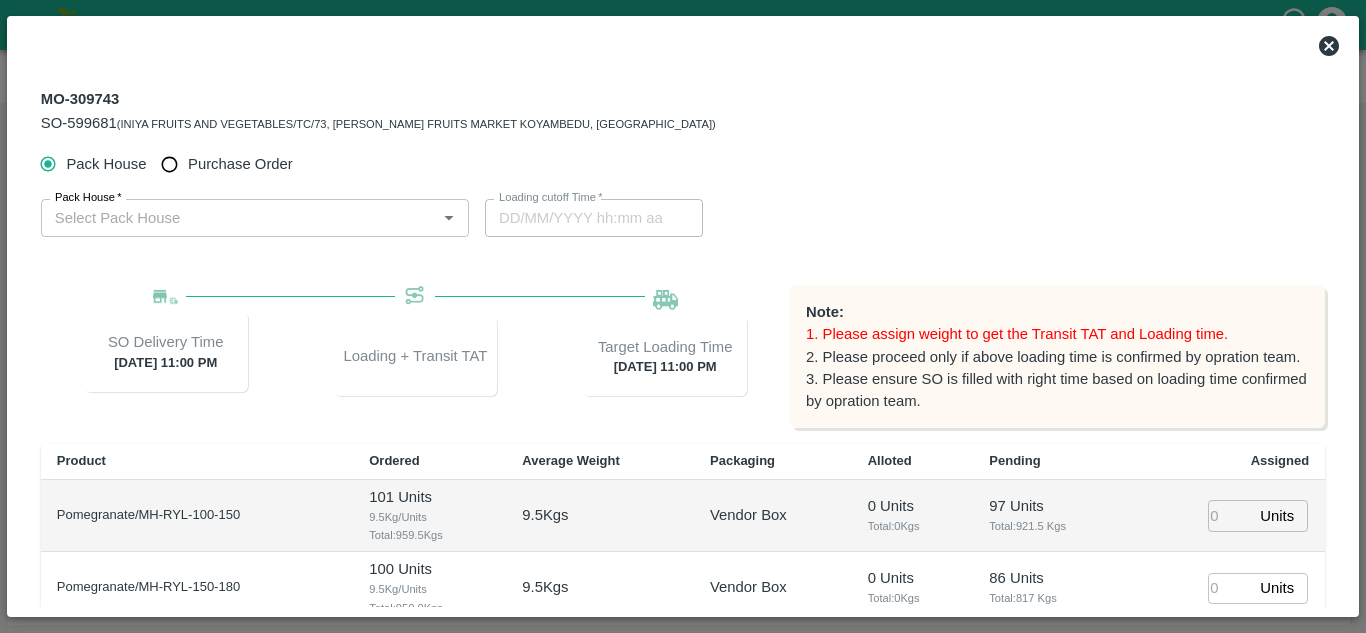 type on "18/07/2025 11:00 PM" 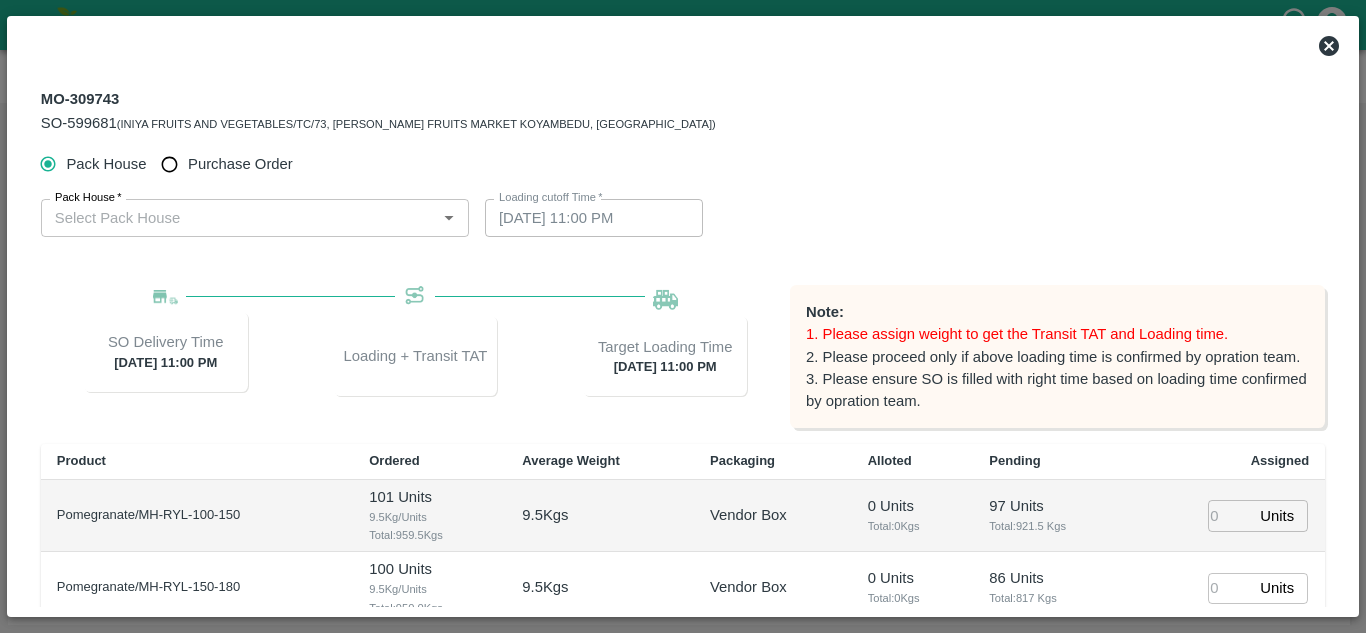 type 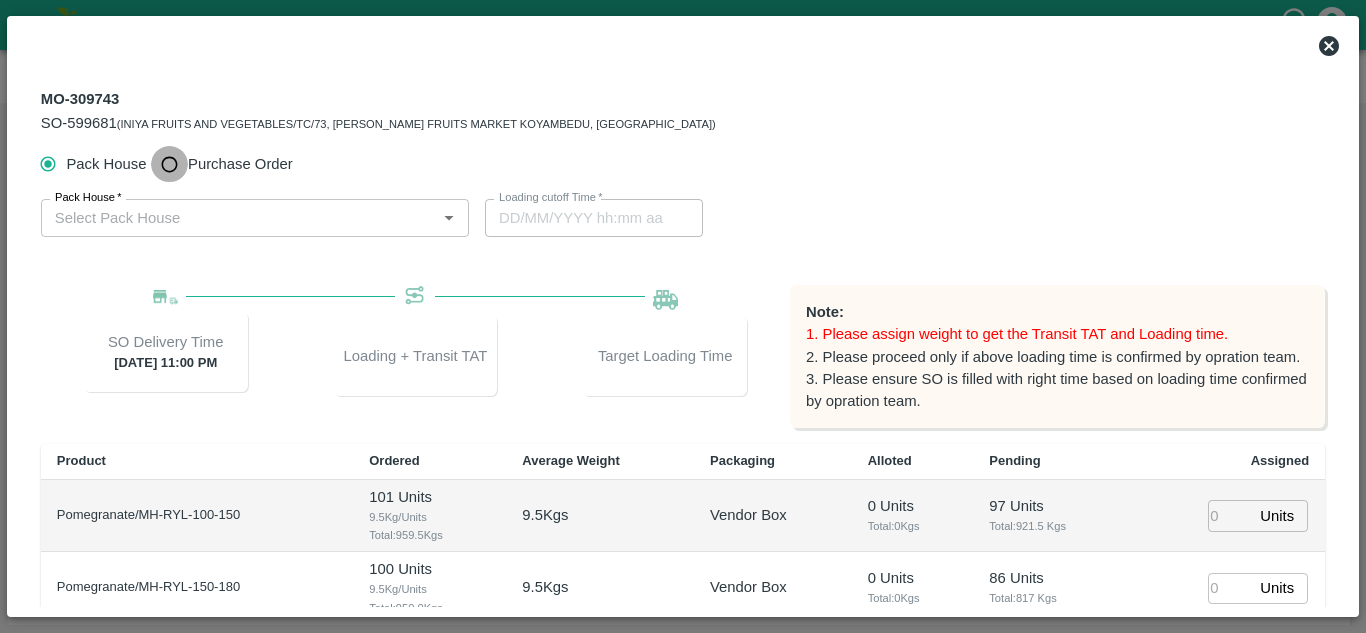 click on "Purchase Order" at bounding box center [169, 164] 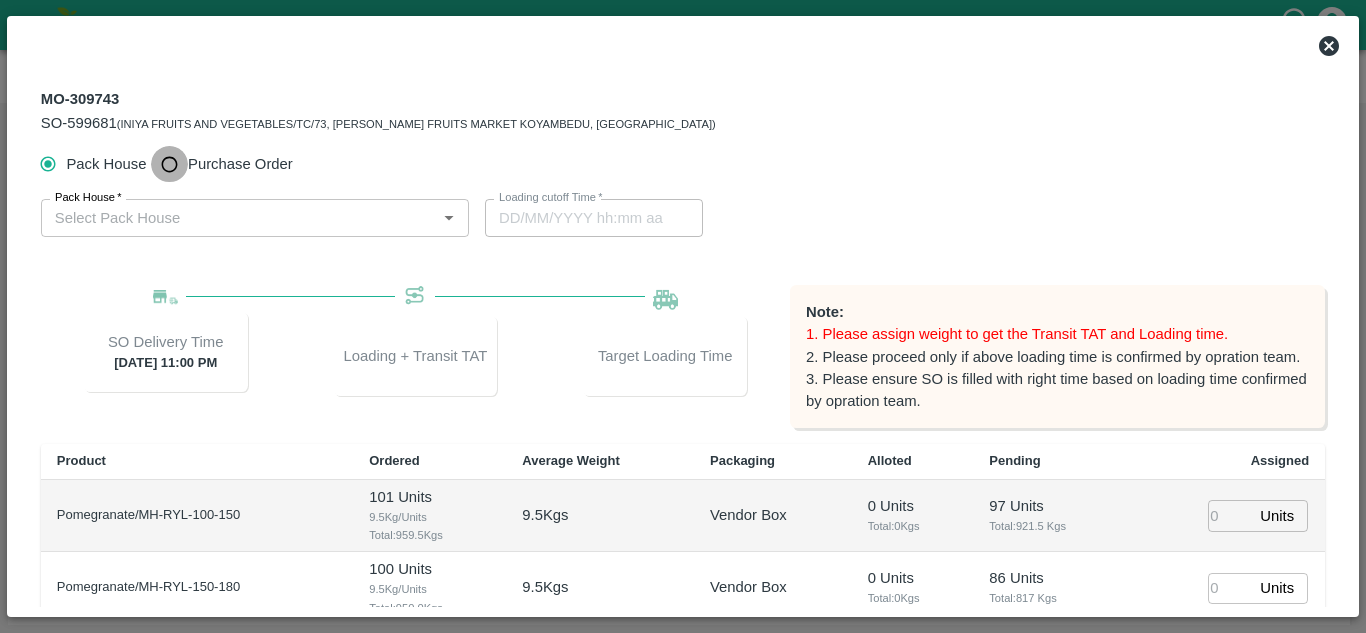 radio on "true" 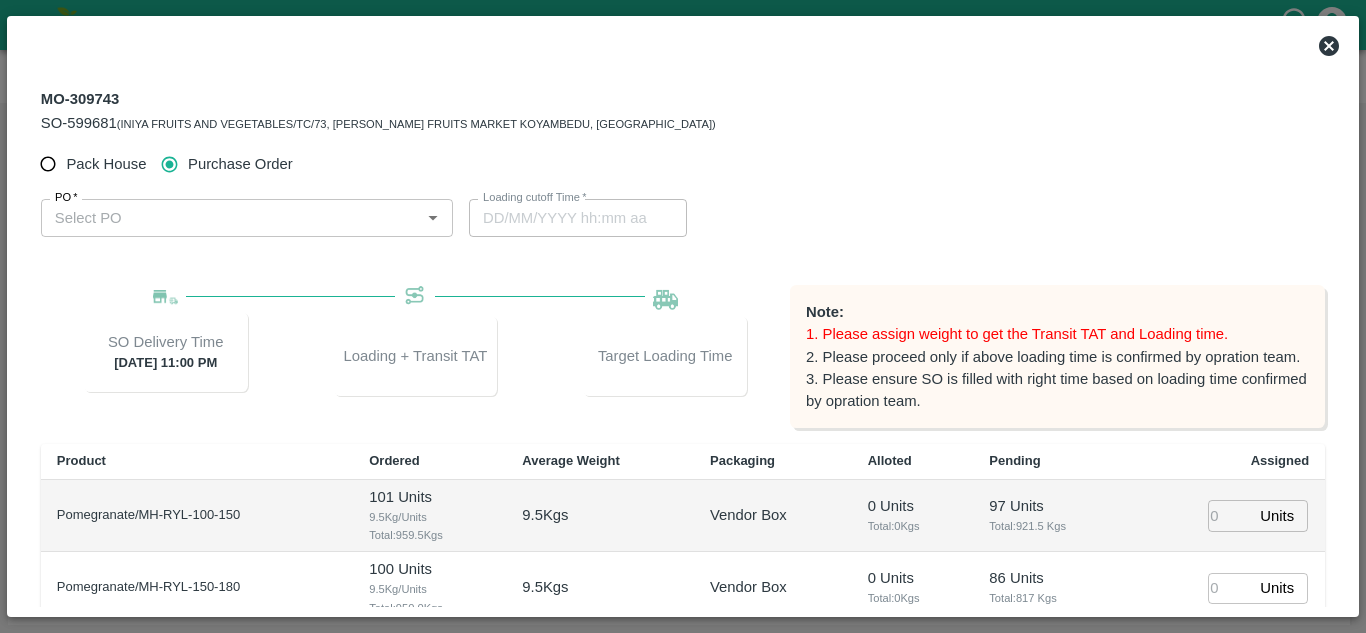 click on "PO   *" at bounding box center [247, 218] 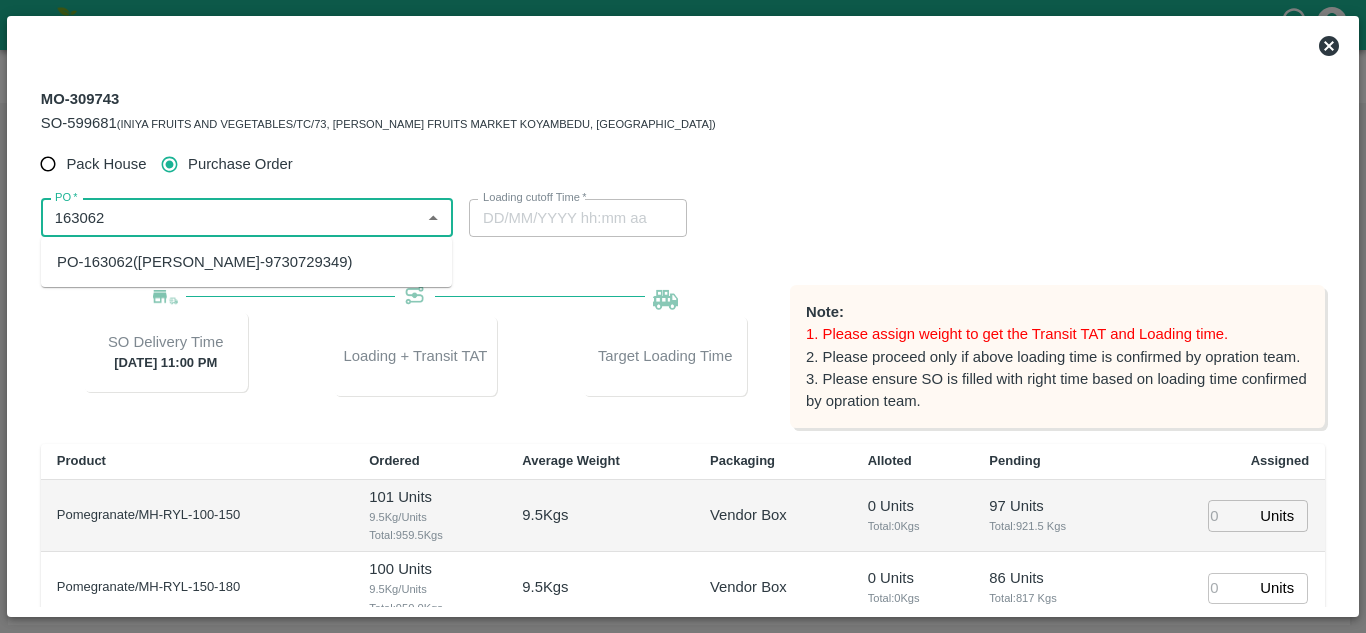 click on "PO-163062(Ganesh Dattatray shinde-9730729349)" at bounding box center [204, 262] 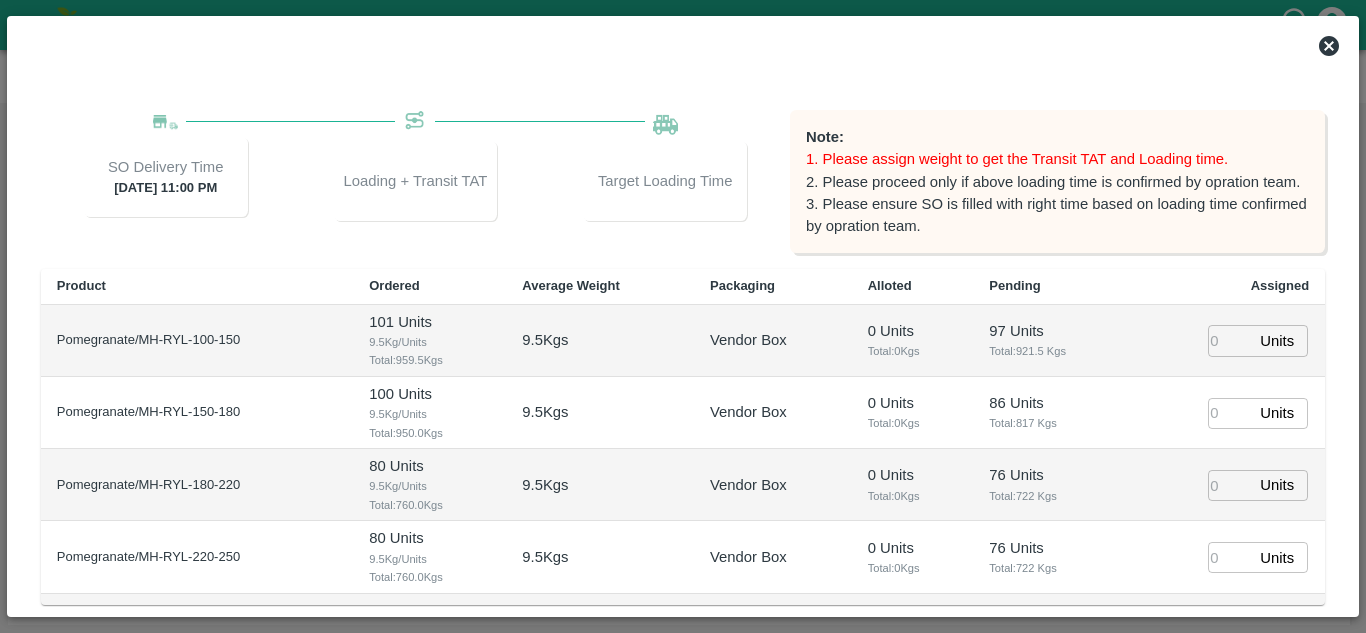 scroll, scrollTop: 300, scrollLeft: 0, axis: vertical 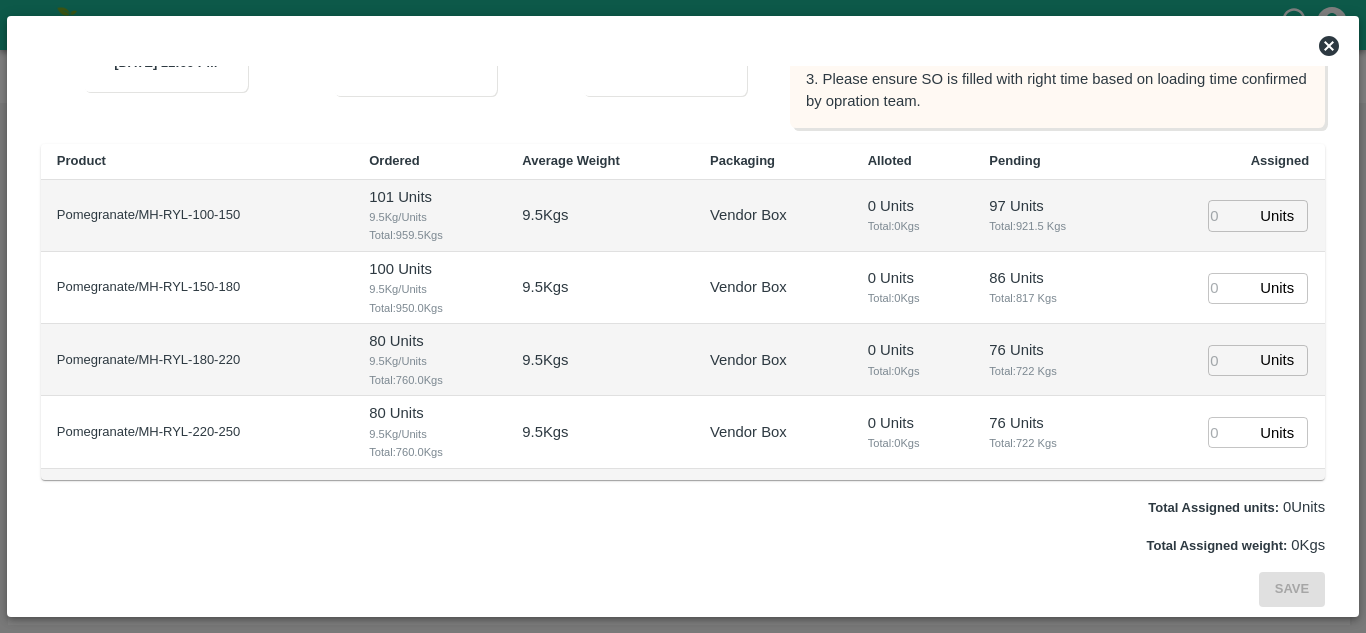 type on "PO-163062(Ganesh Dattatray shinde-9730729349)" 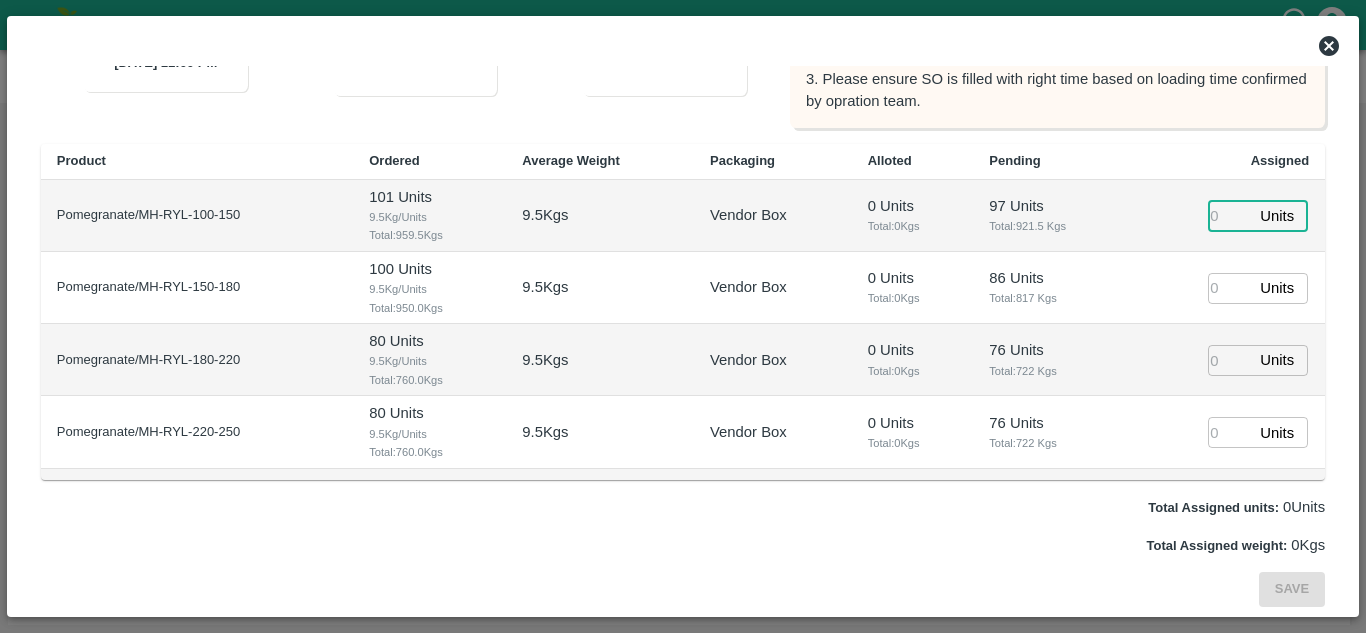 click at bounding box center [1230, 215] 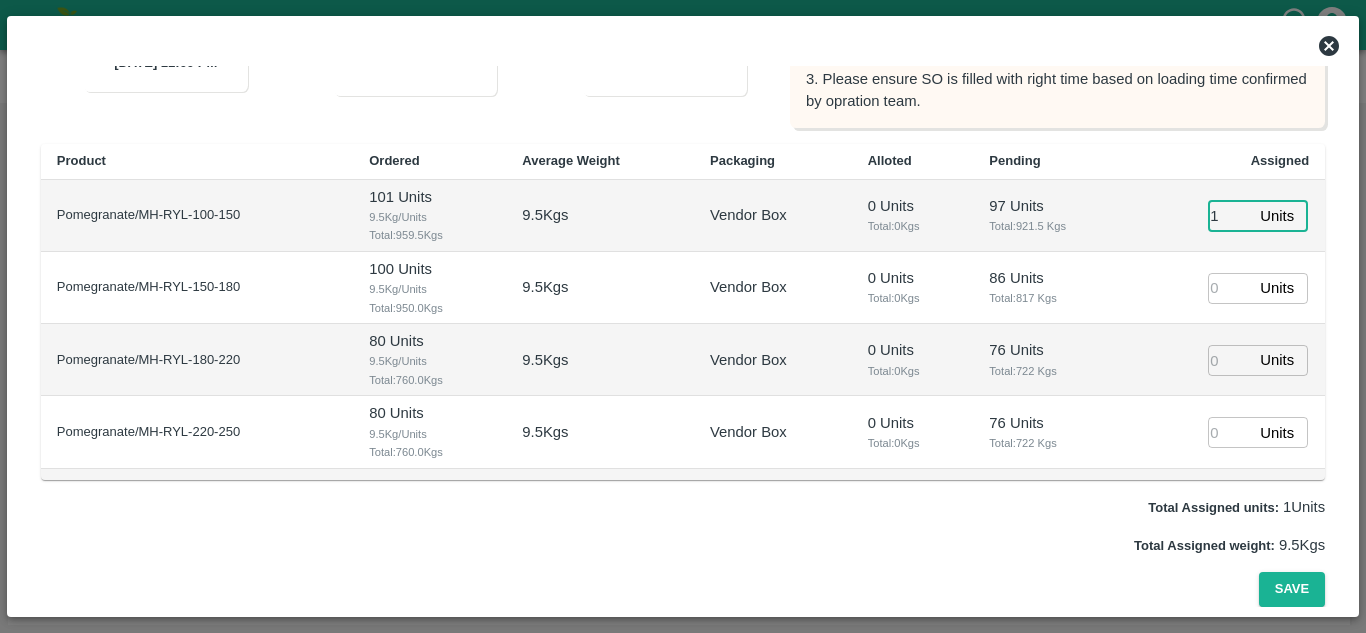 type on "1" 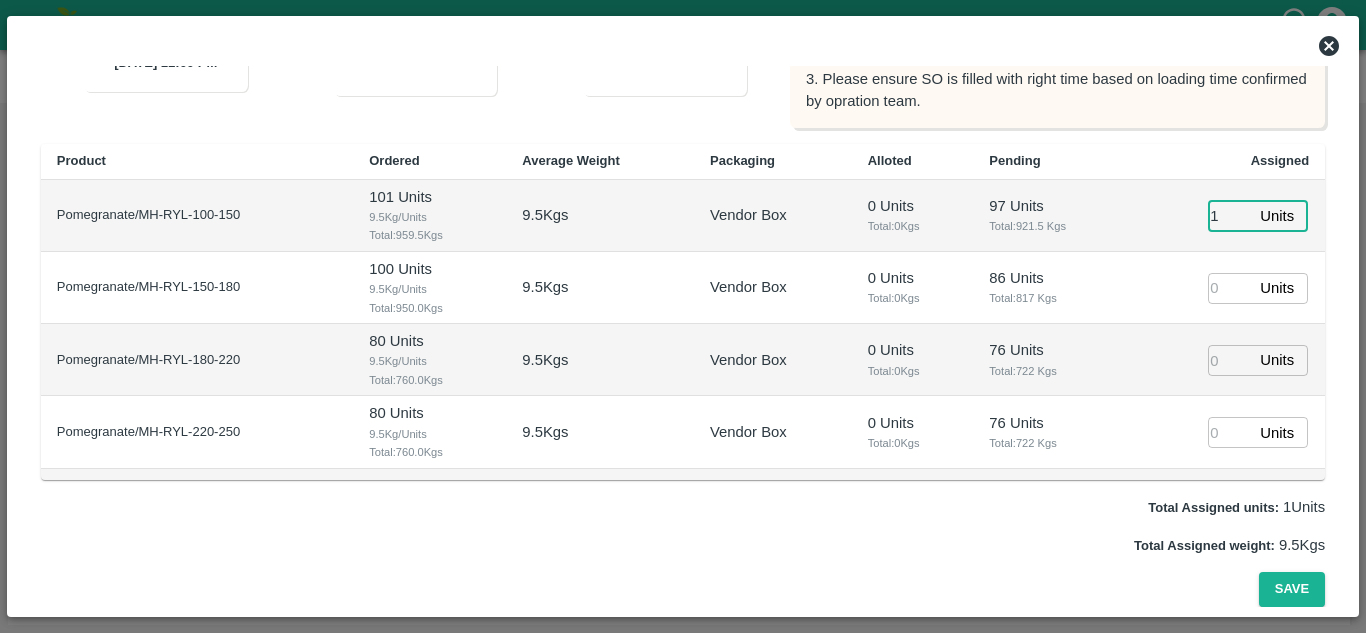type on "1" 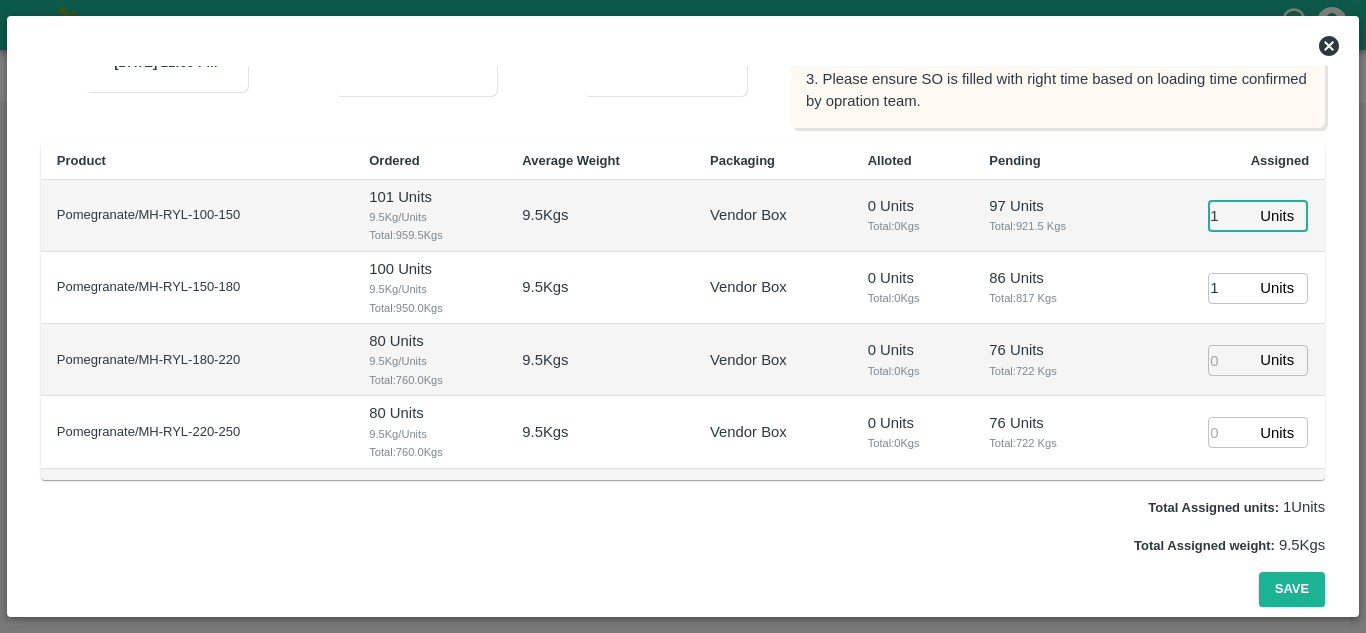 click on "1" at bounding box center [1230, 288] 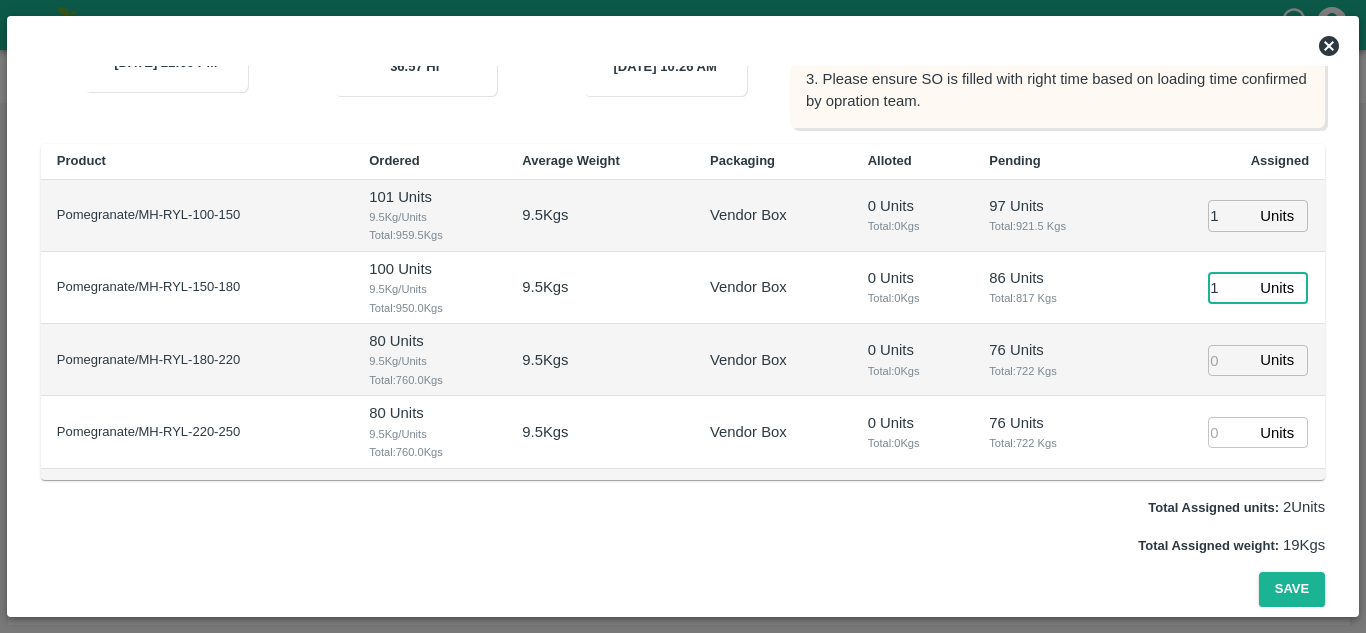 type on "17/07/2025 10:26 AM" 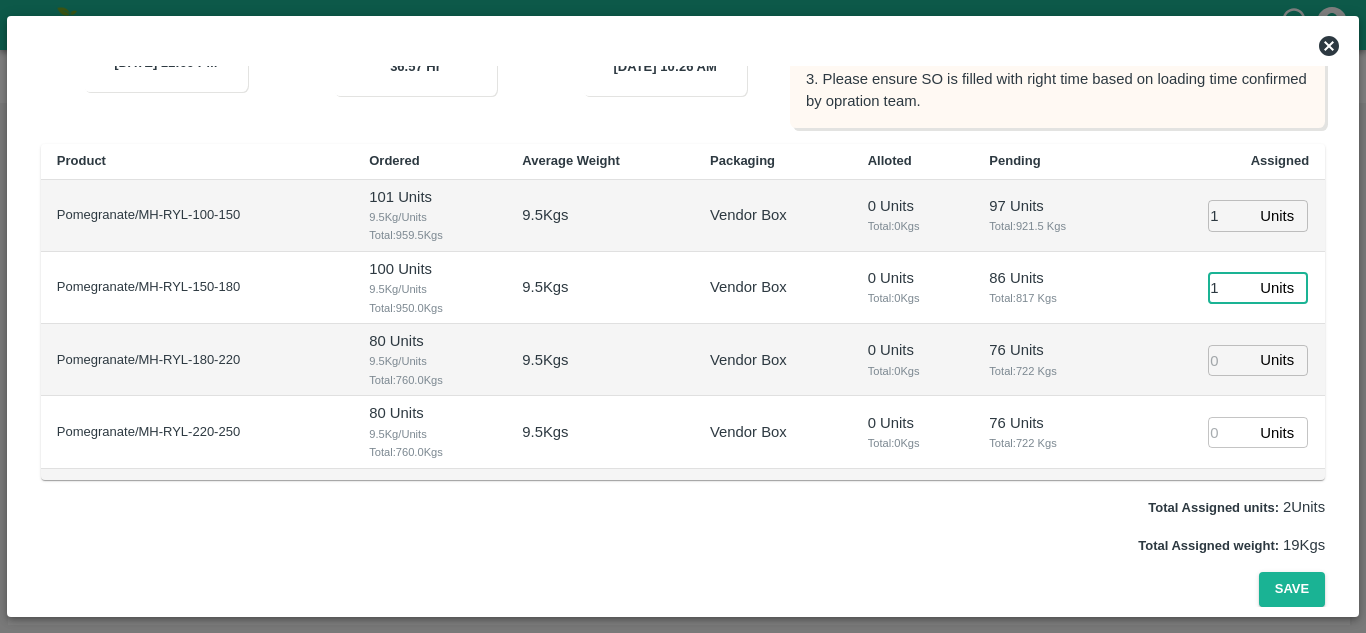 type on "1" 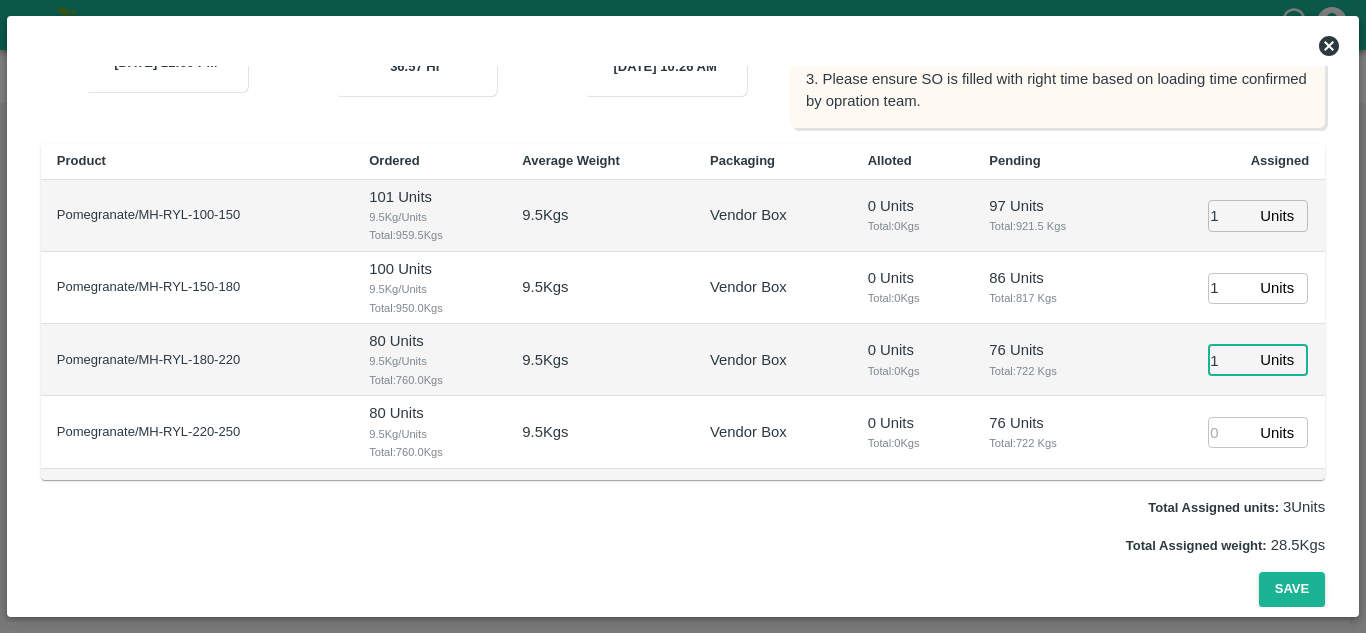 click on "1" at bounding box center (1230, 360) 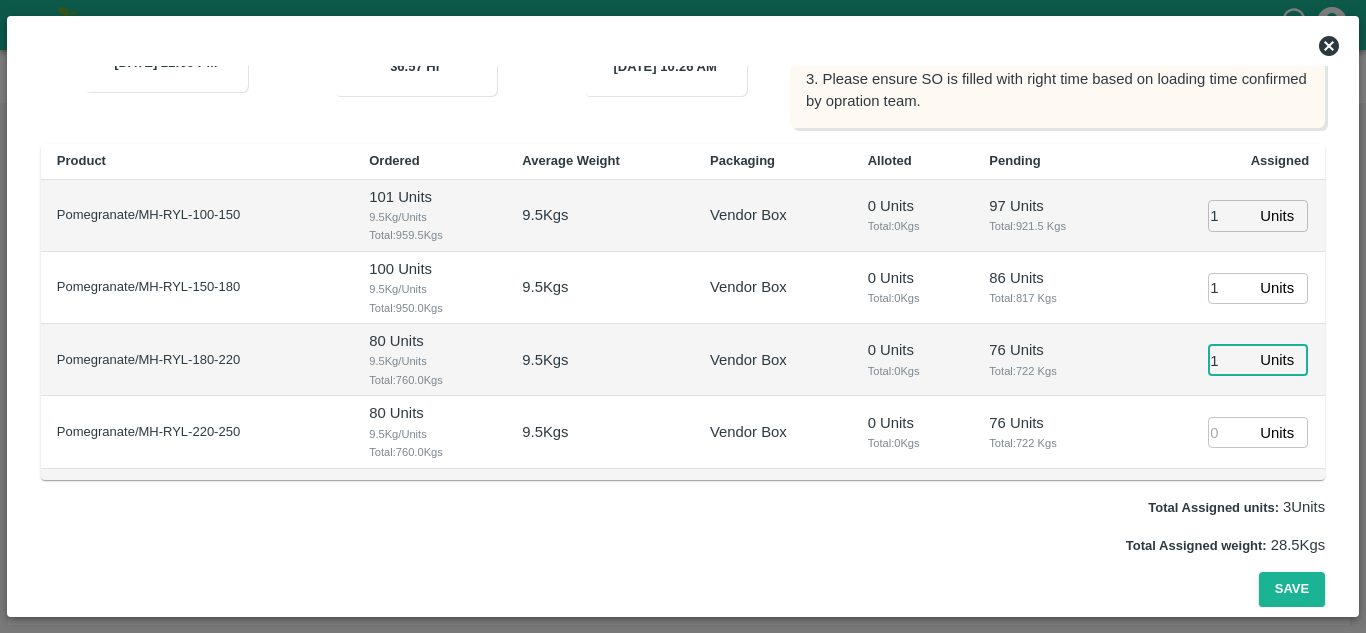 type on "1" 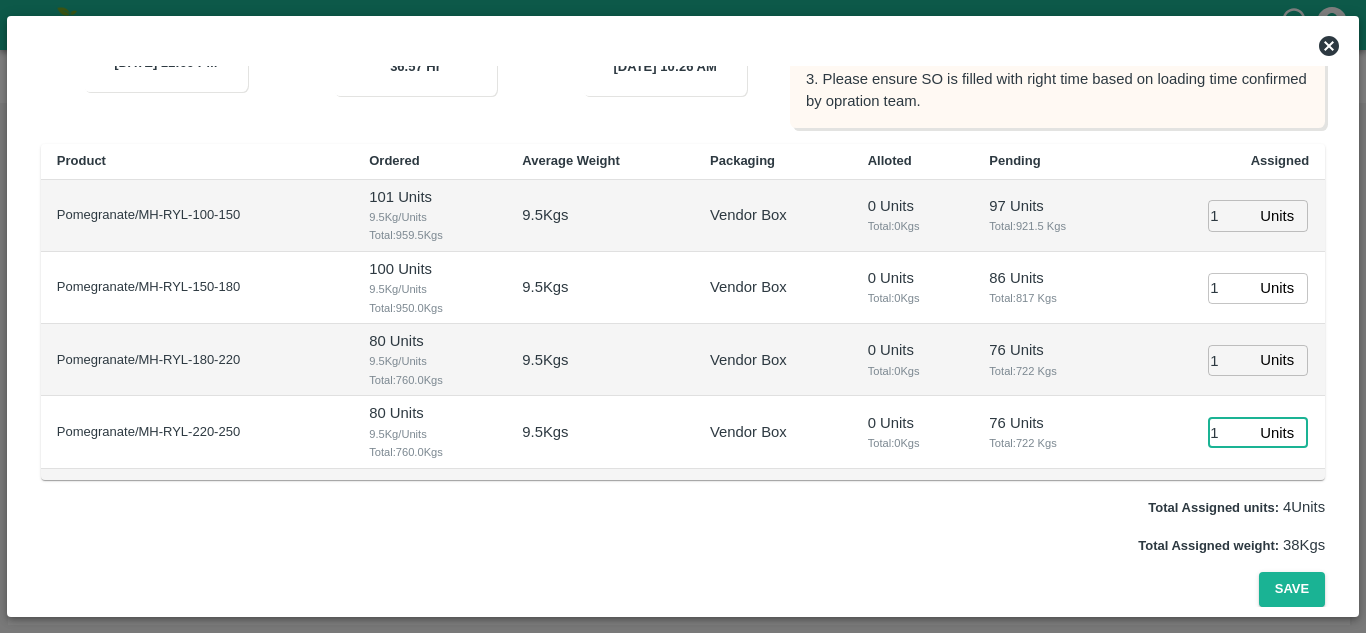 click on "1" at bounding box center (1230, 432) 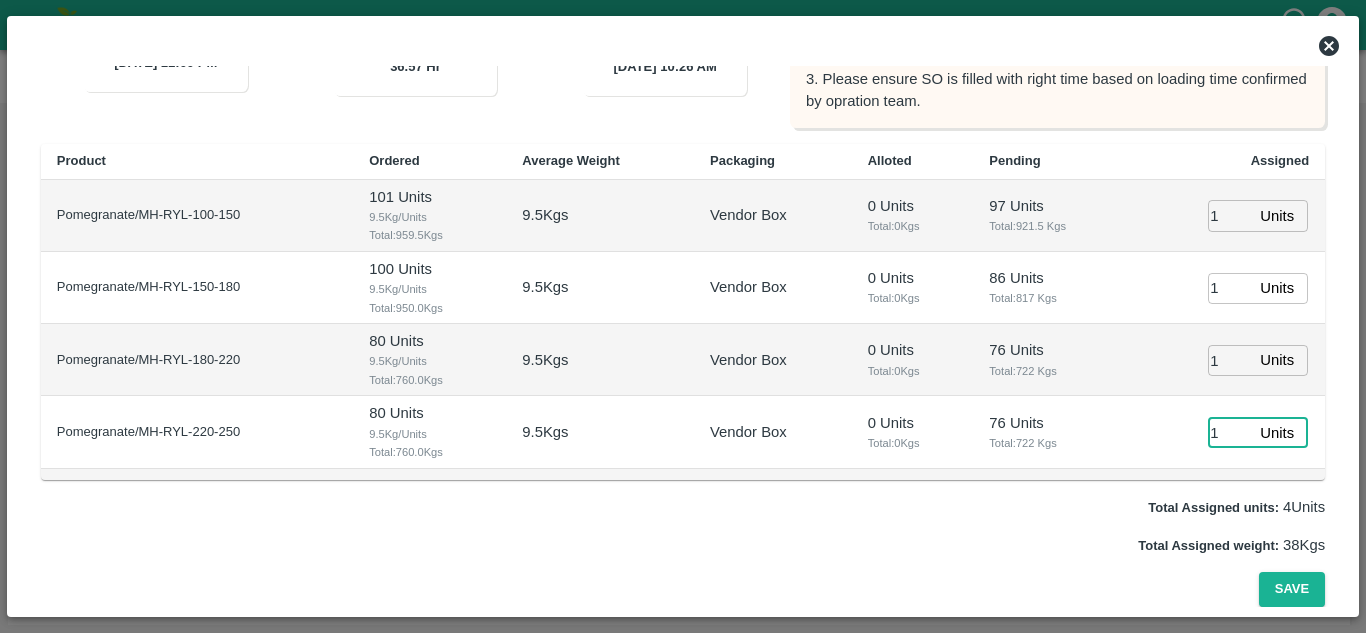 type on "1" 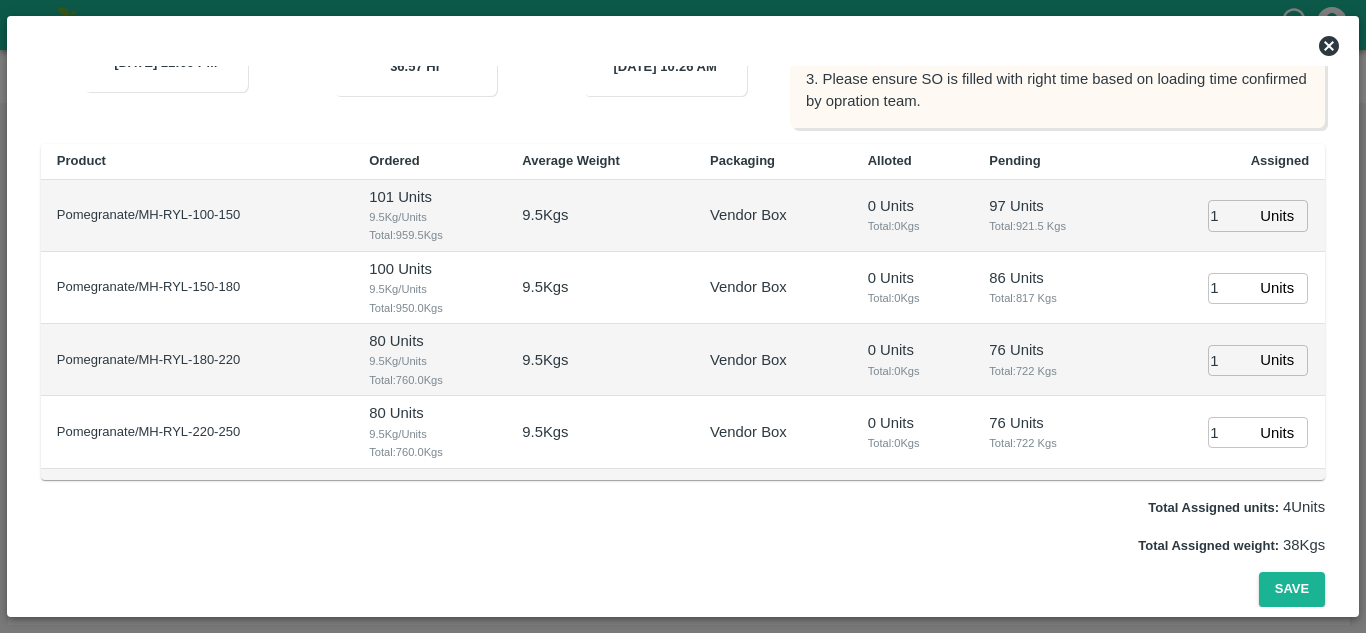 click on "76   Units Total:  722   Kgs" at bounding box center [1052, 432] 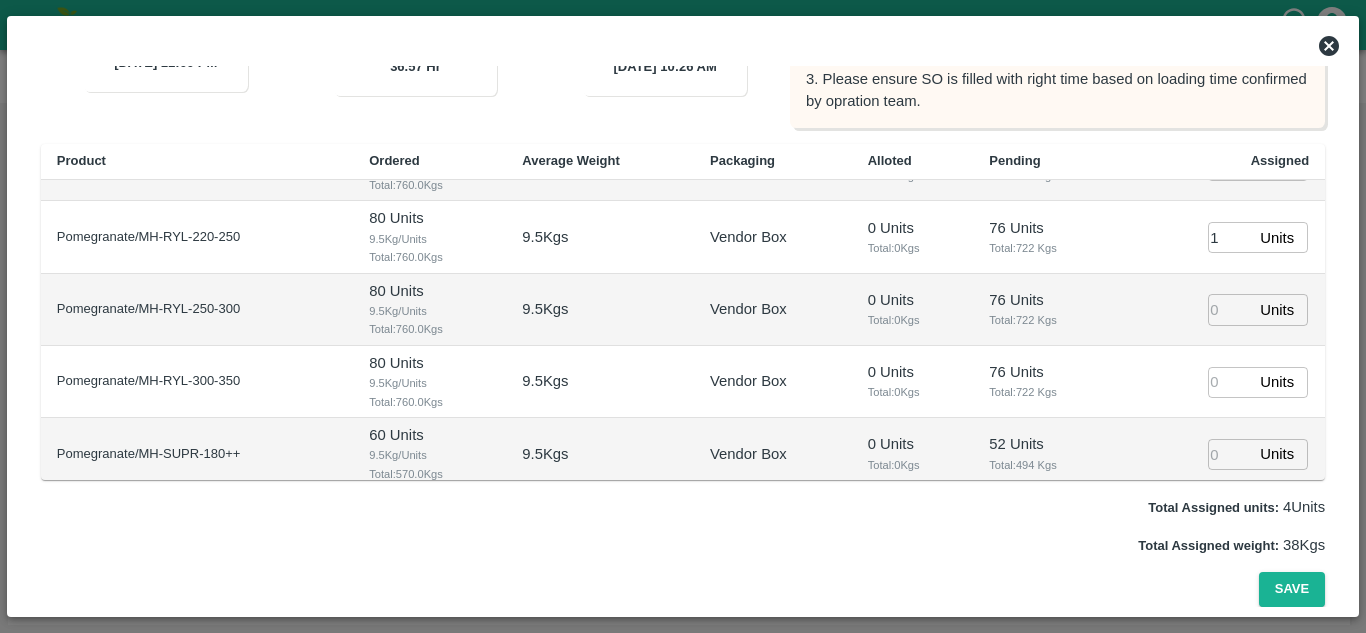 scroll, scrollTop: 210, scrollLeft: 0, axis: vertical 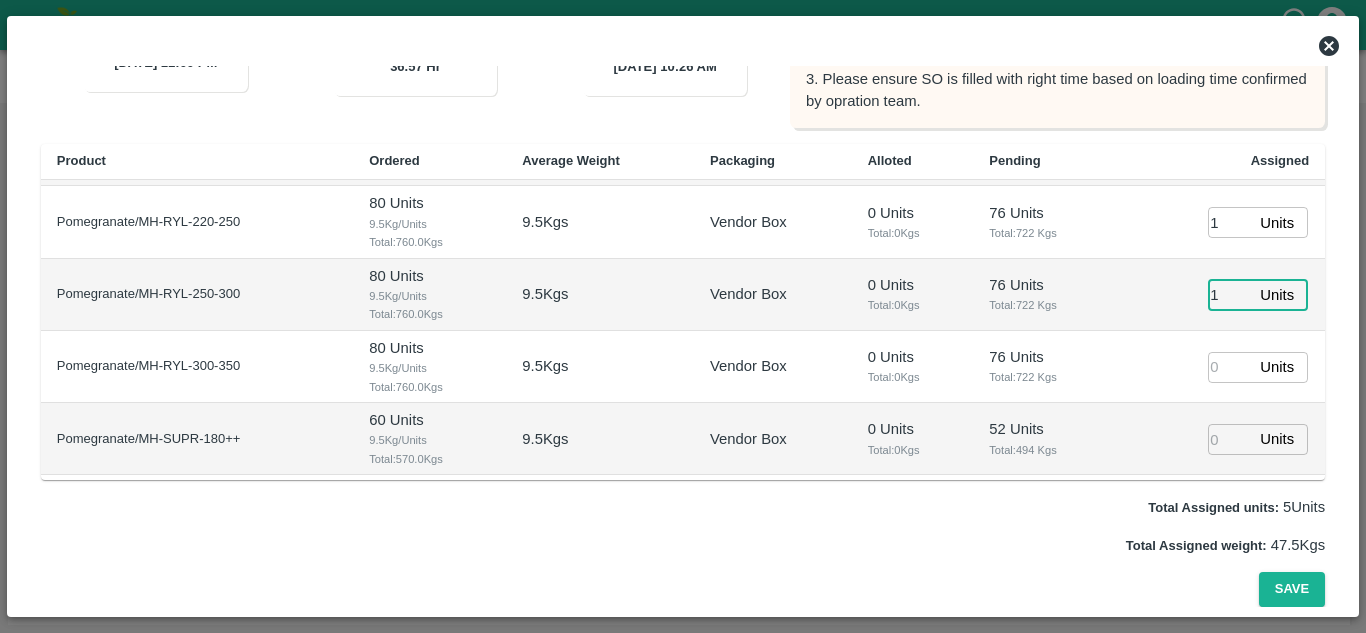 click on "1" at bounding box center [1230, 294] 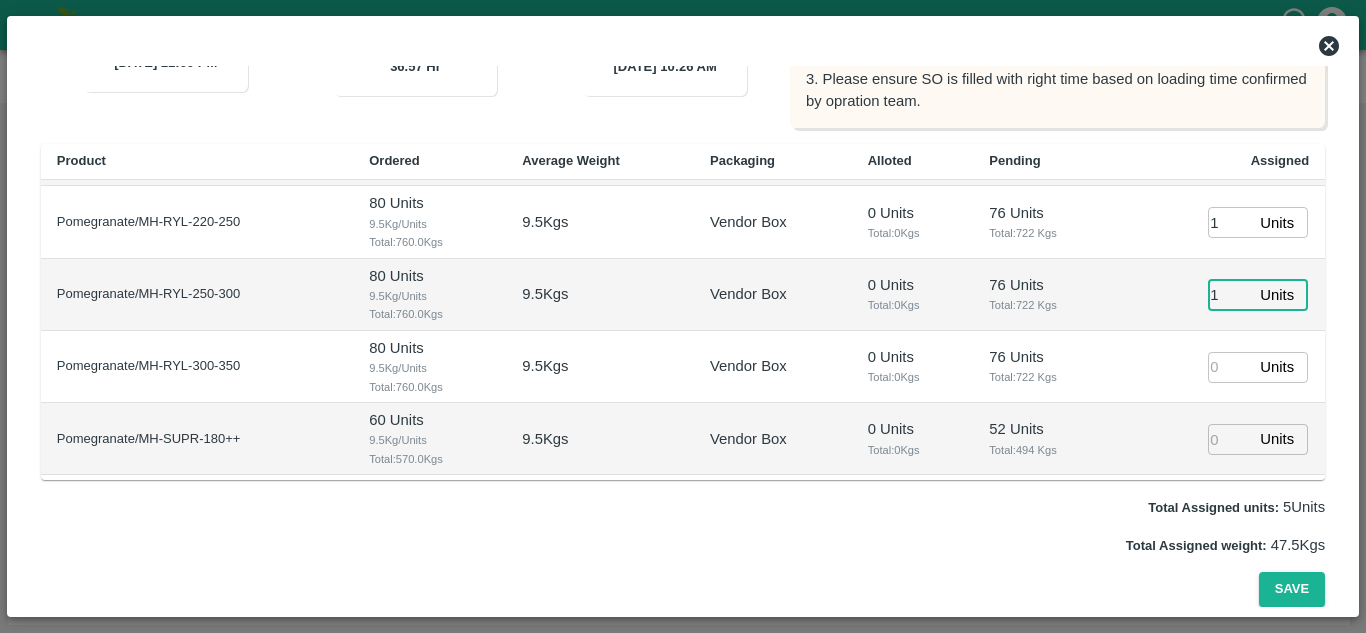 type on "1" 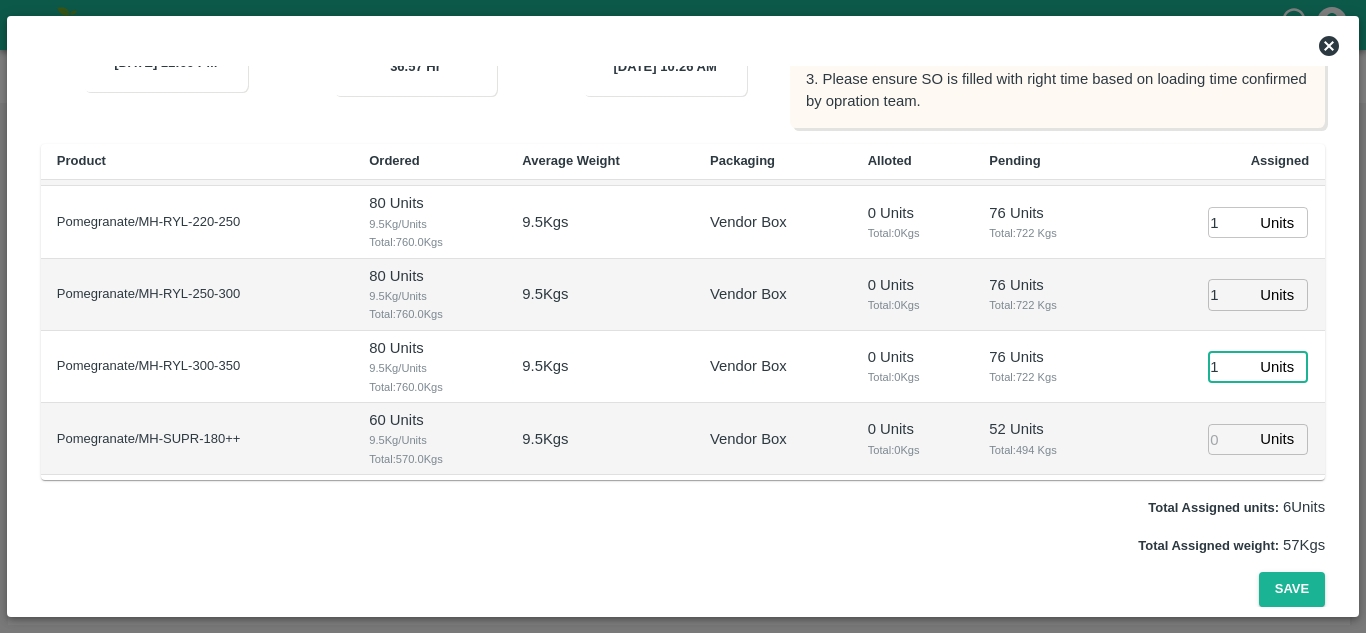 click on "1" at bounding box center (1230, 367) 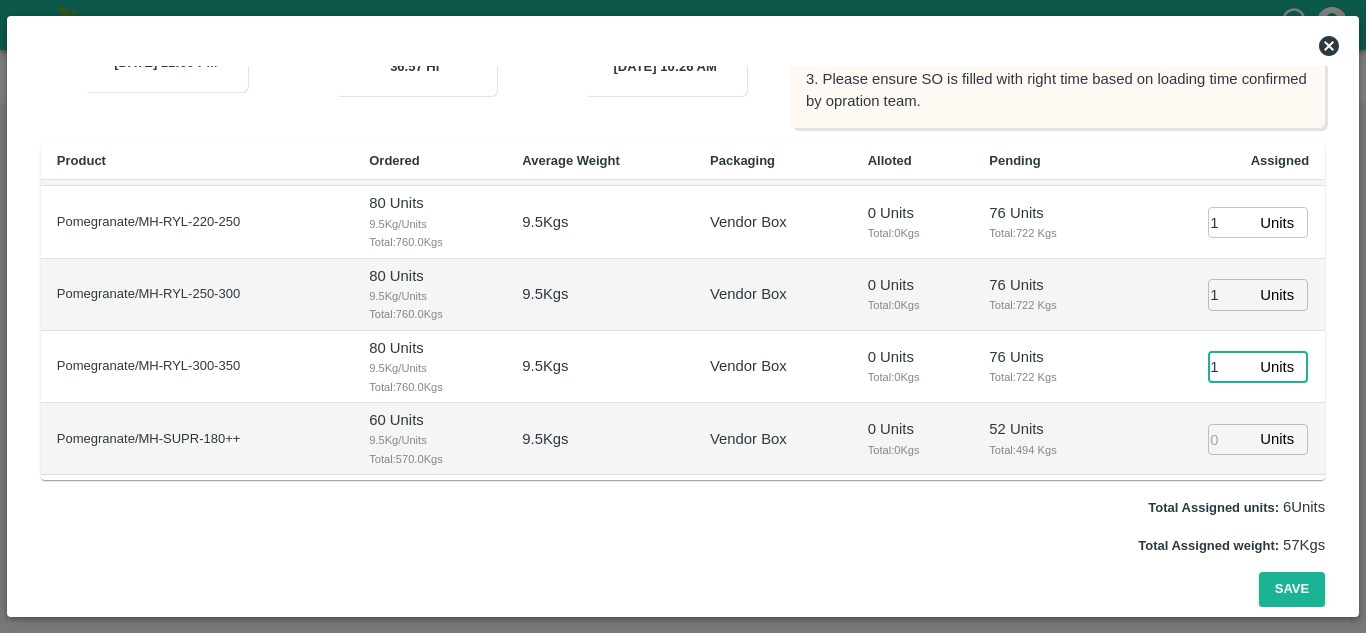 type on "1" 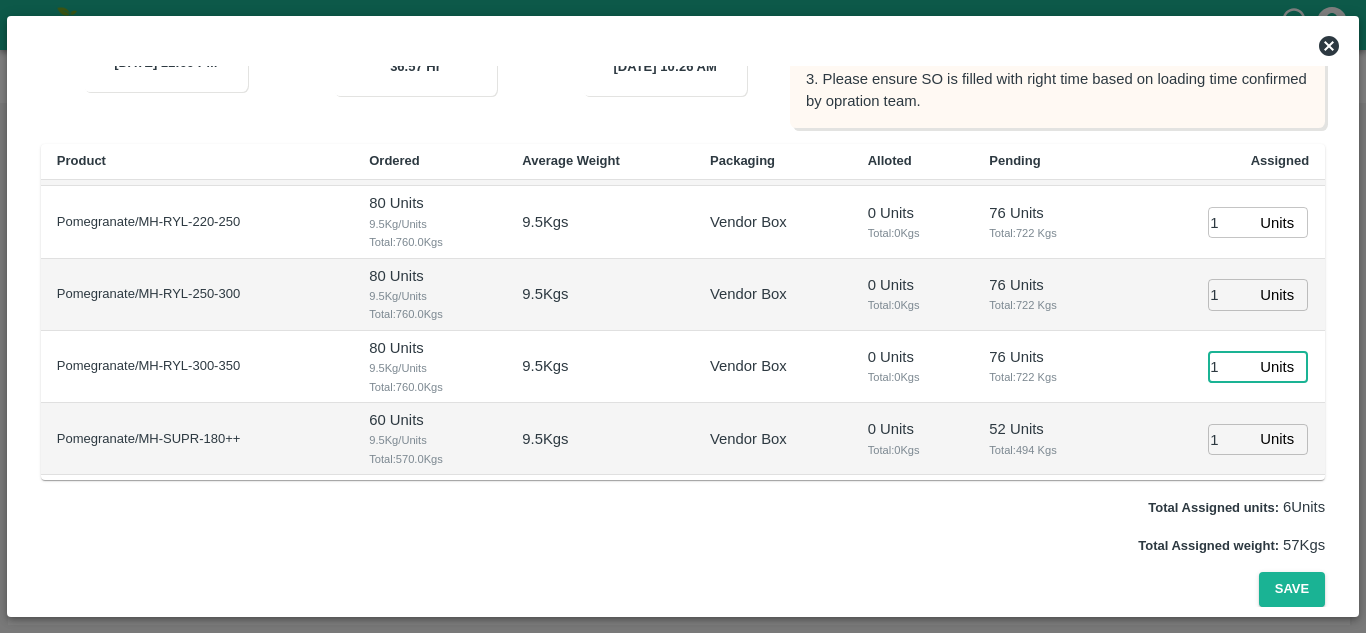 click on "1" at bounding box center [1230, 439] 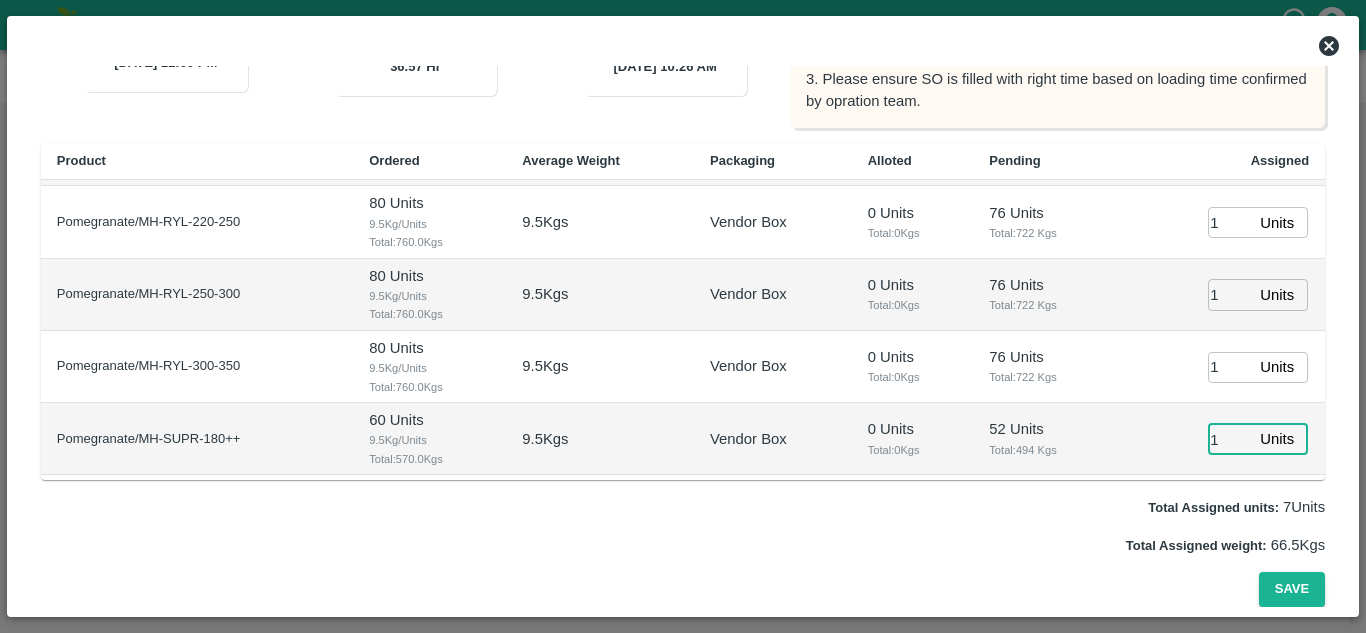 type on "1" 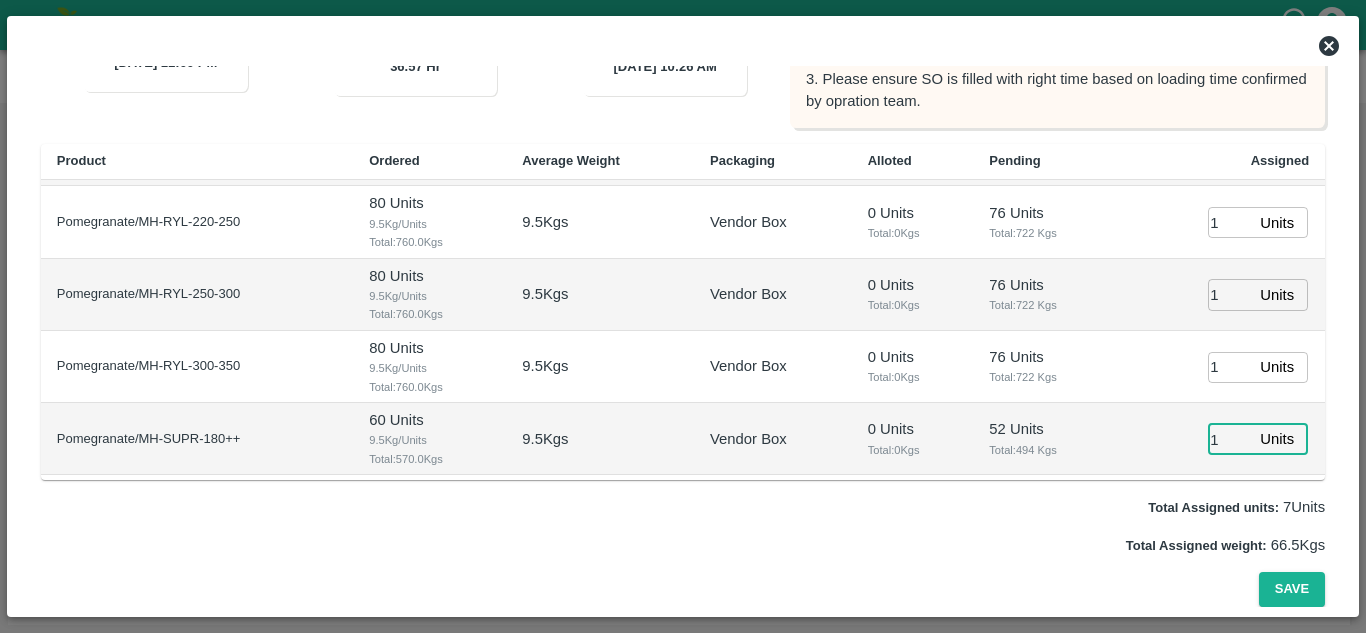 click on "76   Units Total:  722   Kgs" at bounding box center [1052, 367] 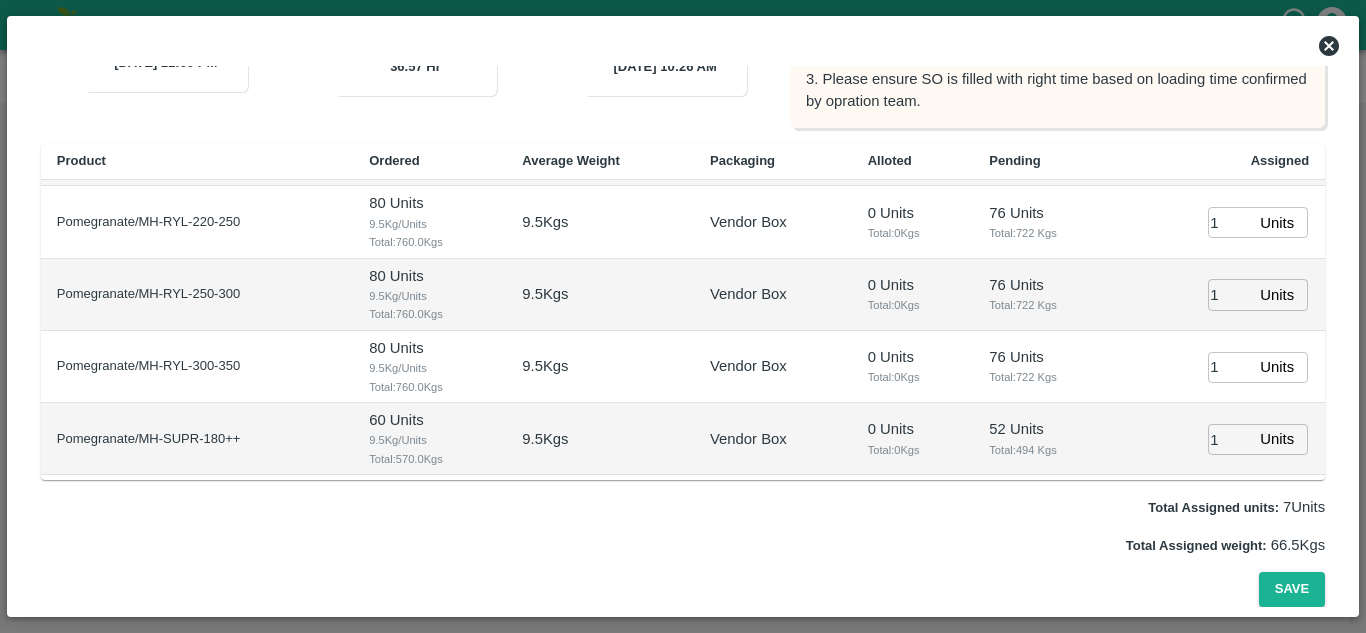 scroll, scrollTop: 350, scrollLeft: 0, axis: vertical 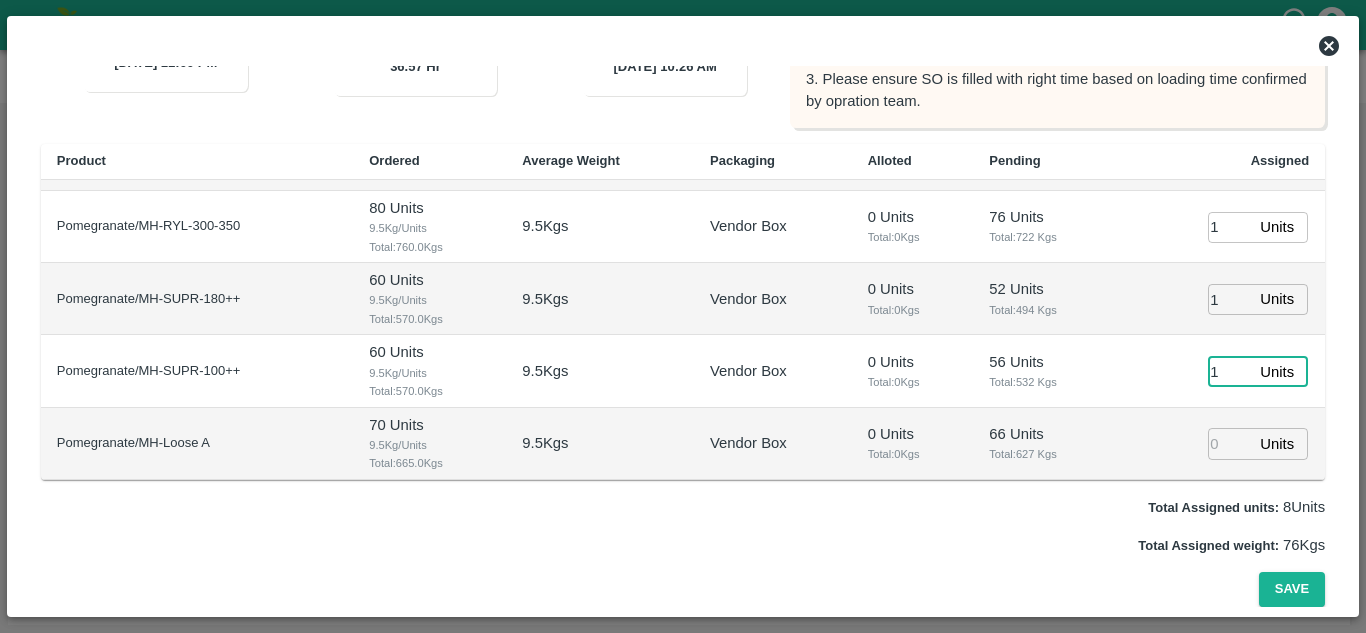 click on "1" at bounding box center [1230, 371] 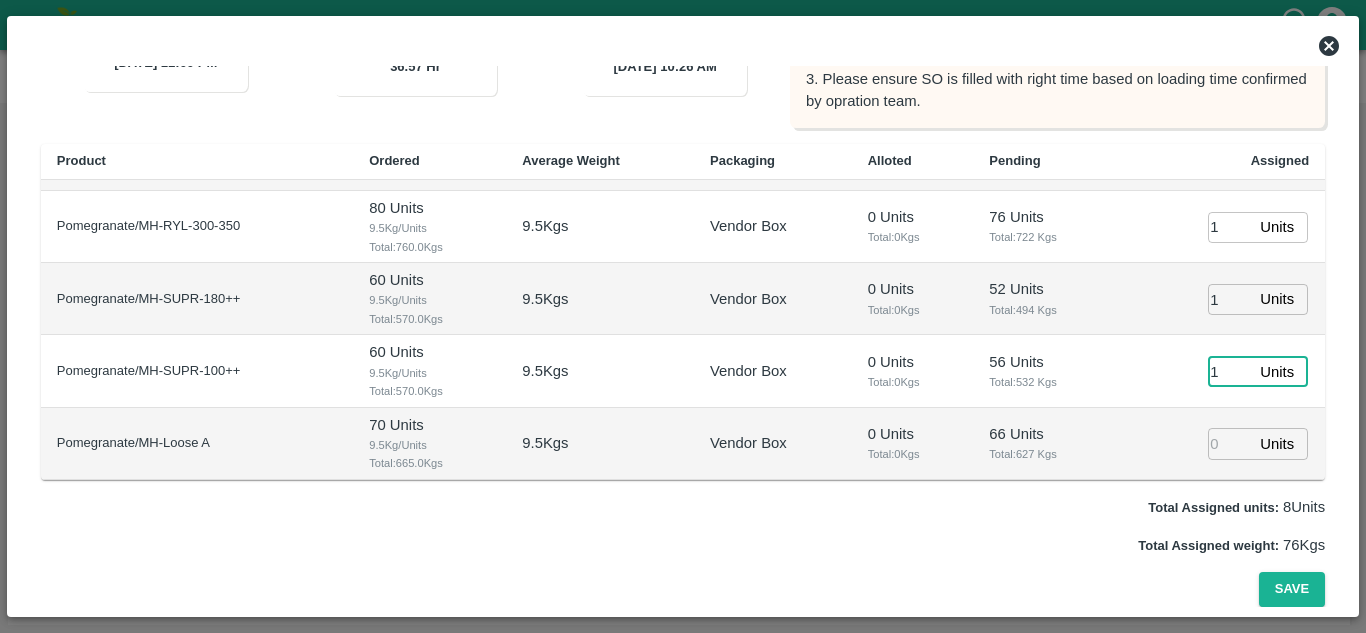 type on "1" 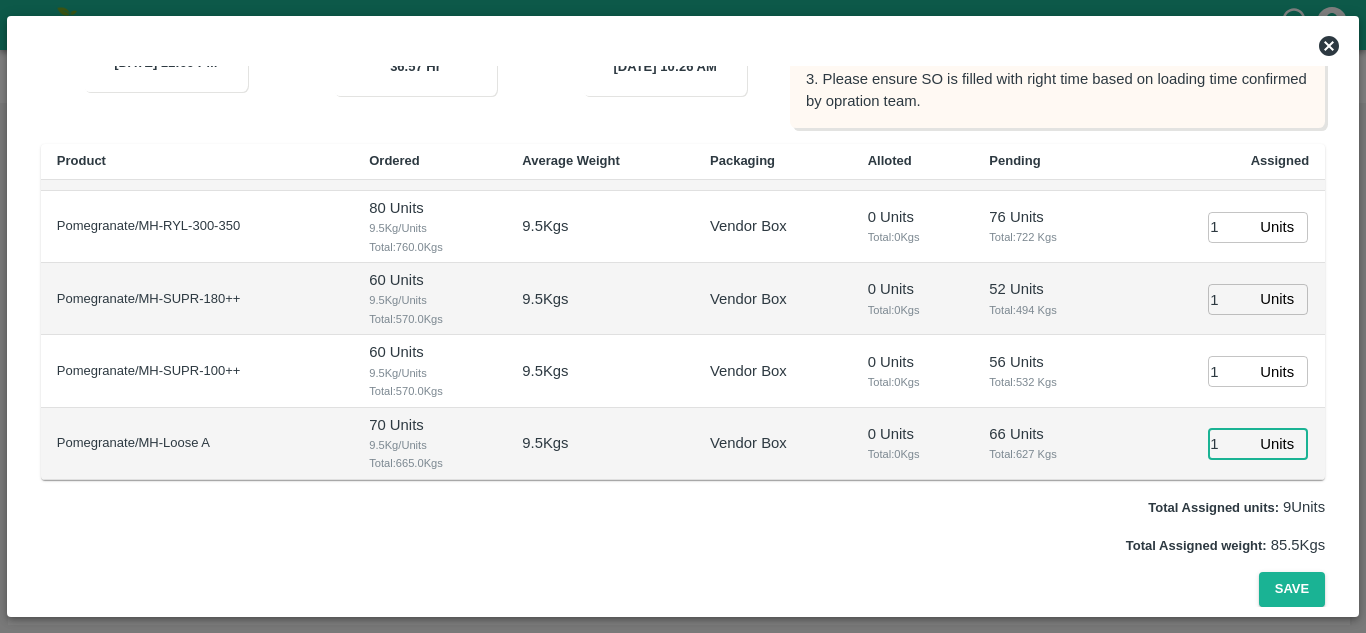 click on "1" at bounding box center [1230, 443] 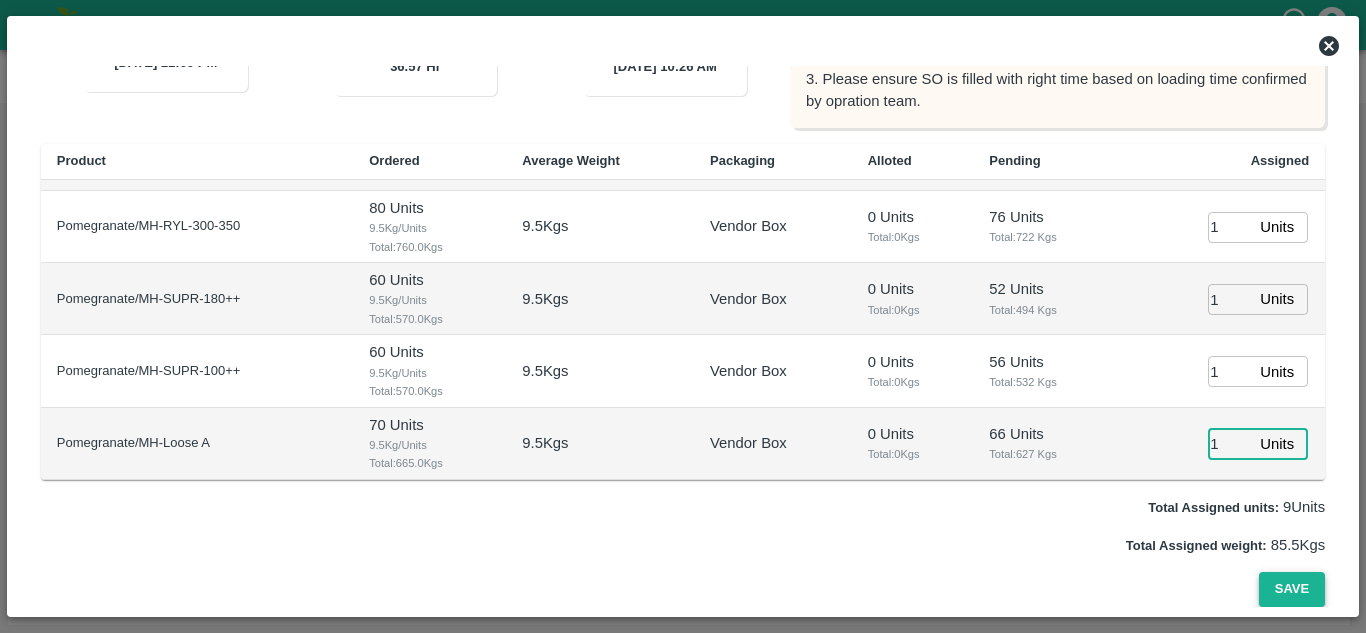 type on "1" 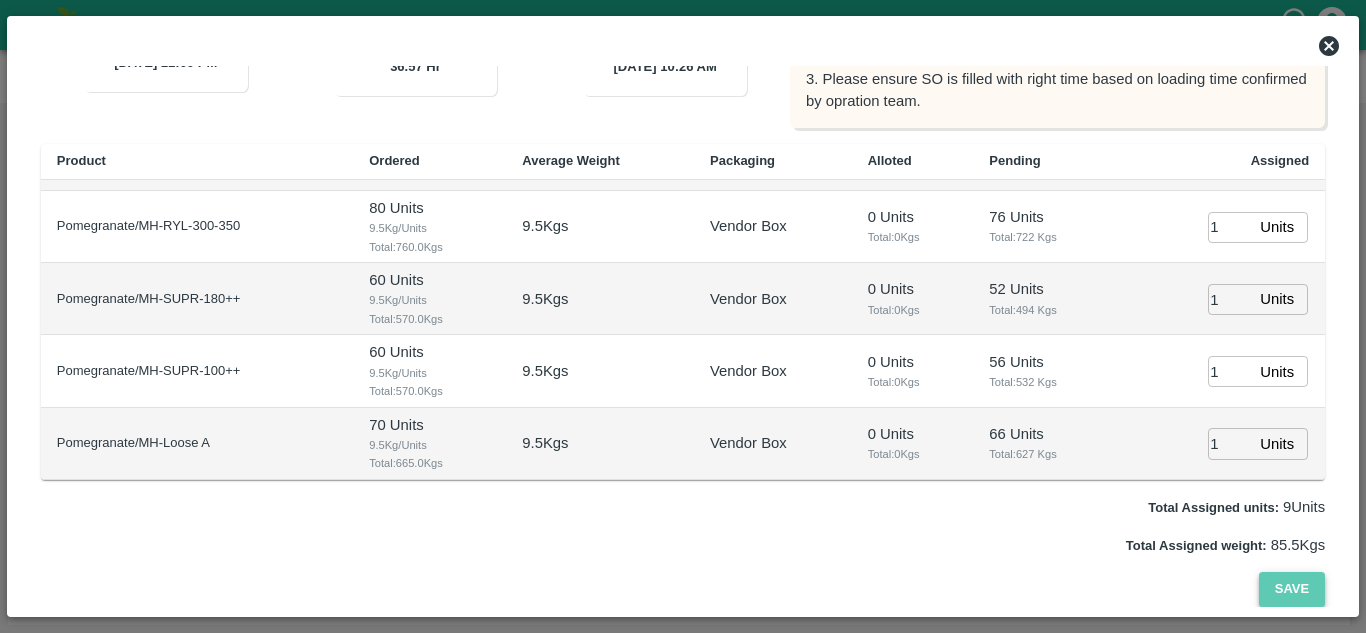 click on "Save" at bounding box center (1292, 589) 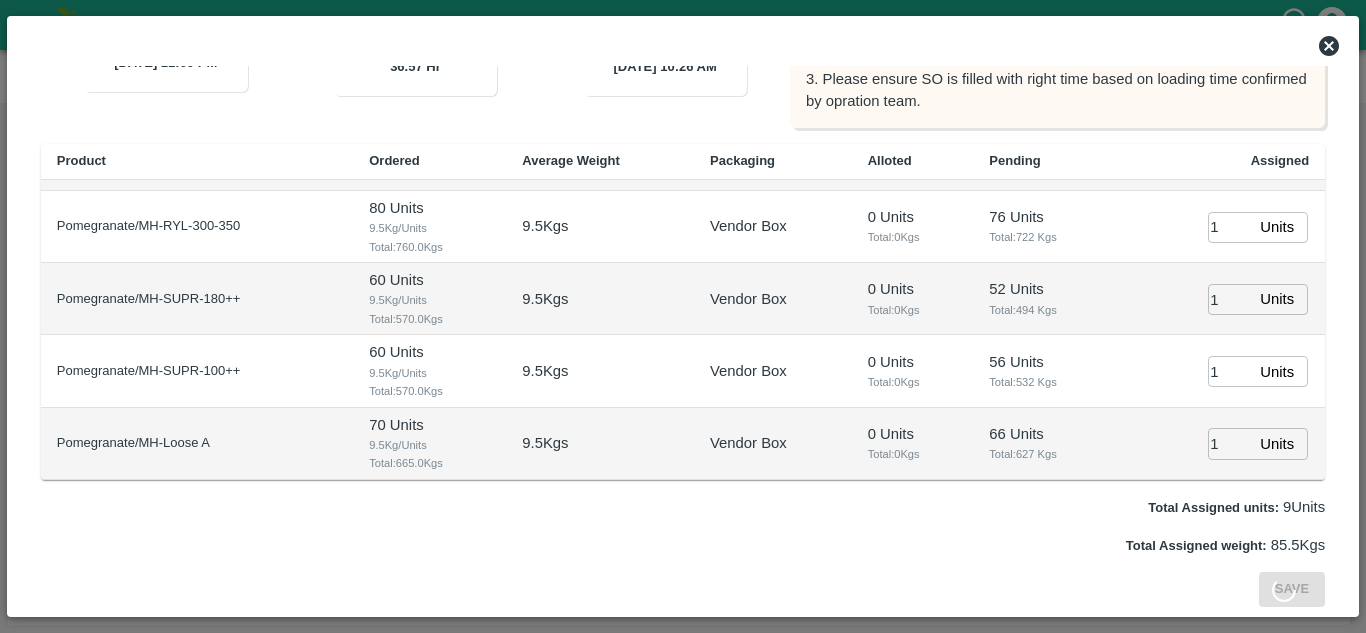 scroll, scrollTop: 0, scrollLeft: 0, axis: both 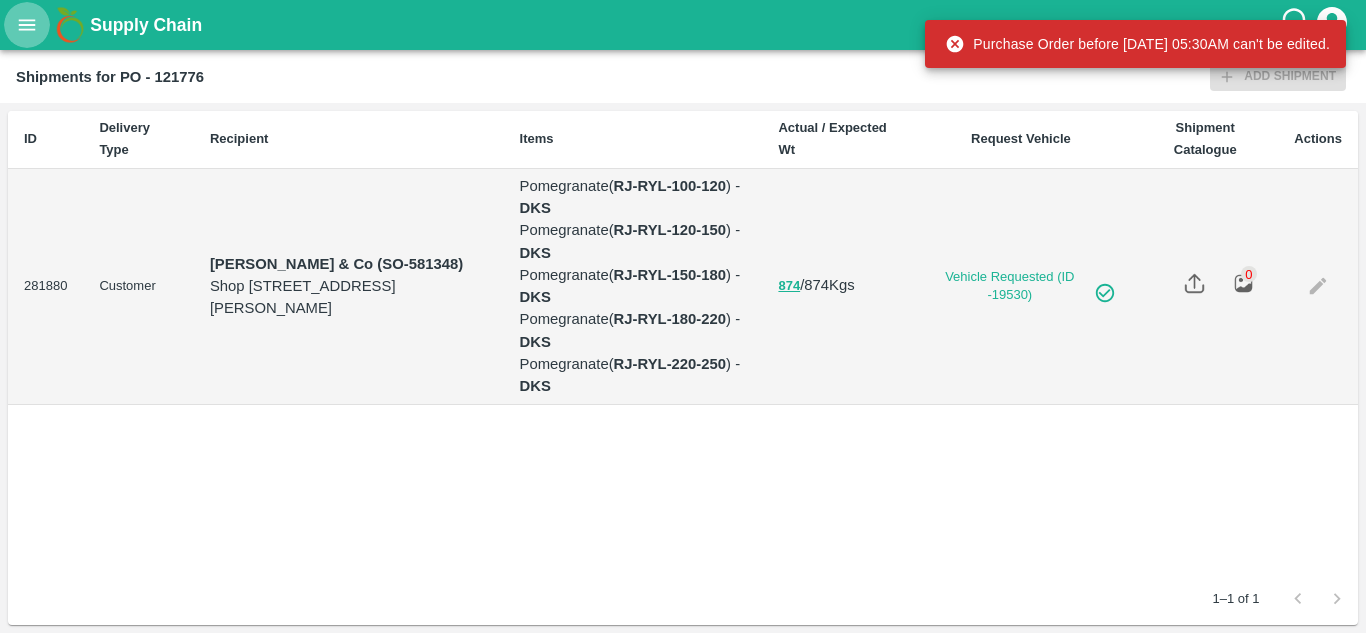 click 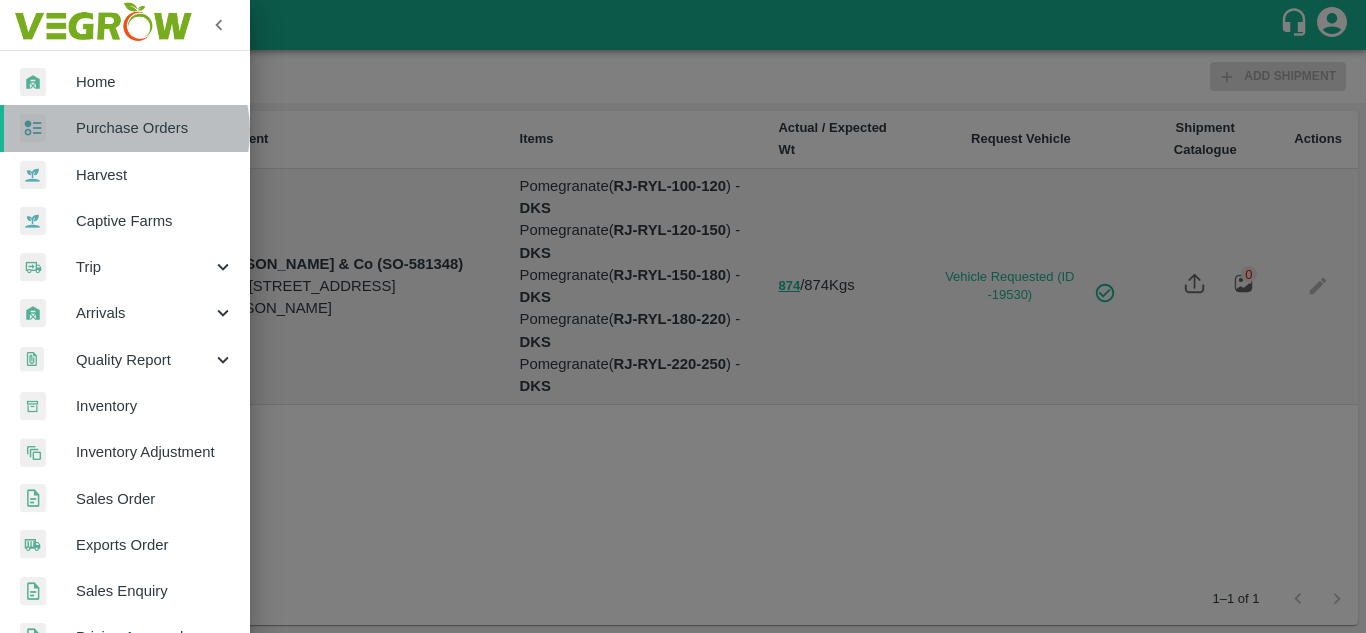 click on "Purchase Orders" at bounding box center [155, 128] 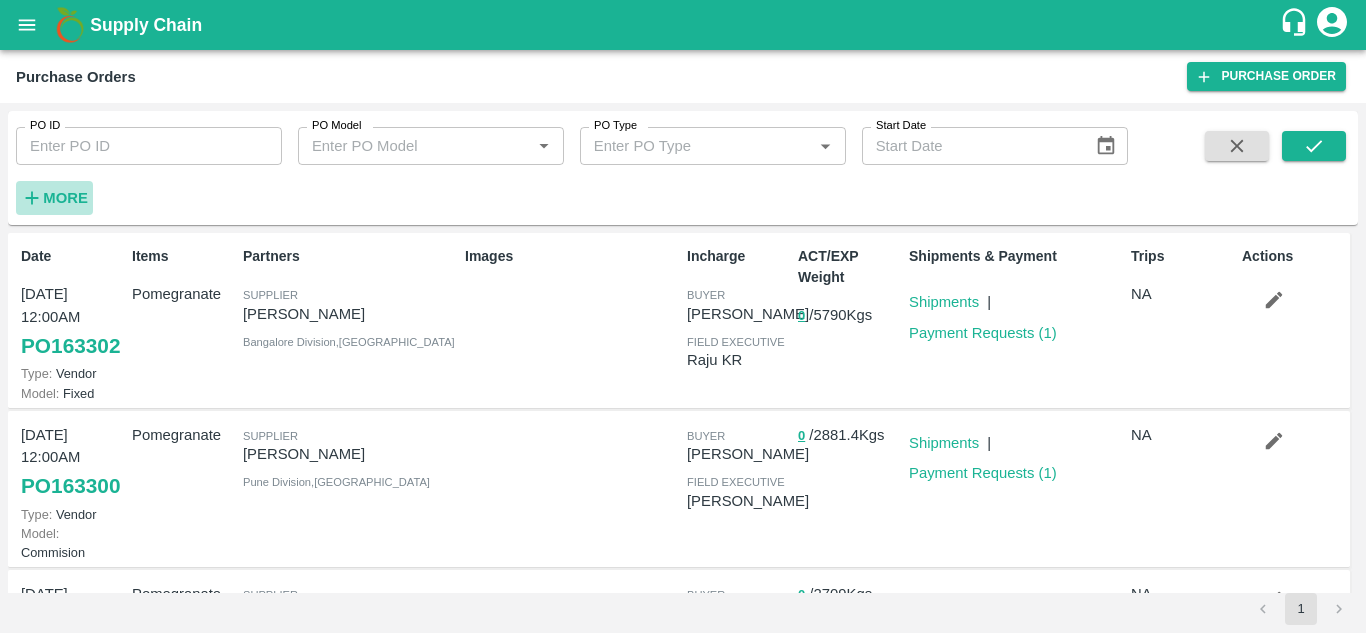 click on "More" at bounding box center (54, 198) 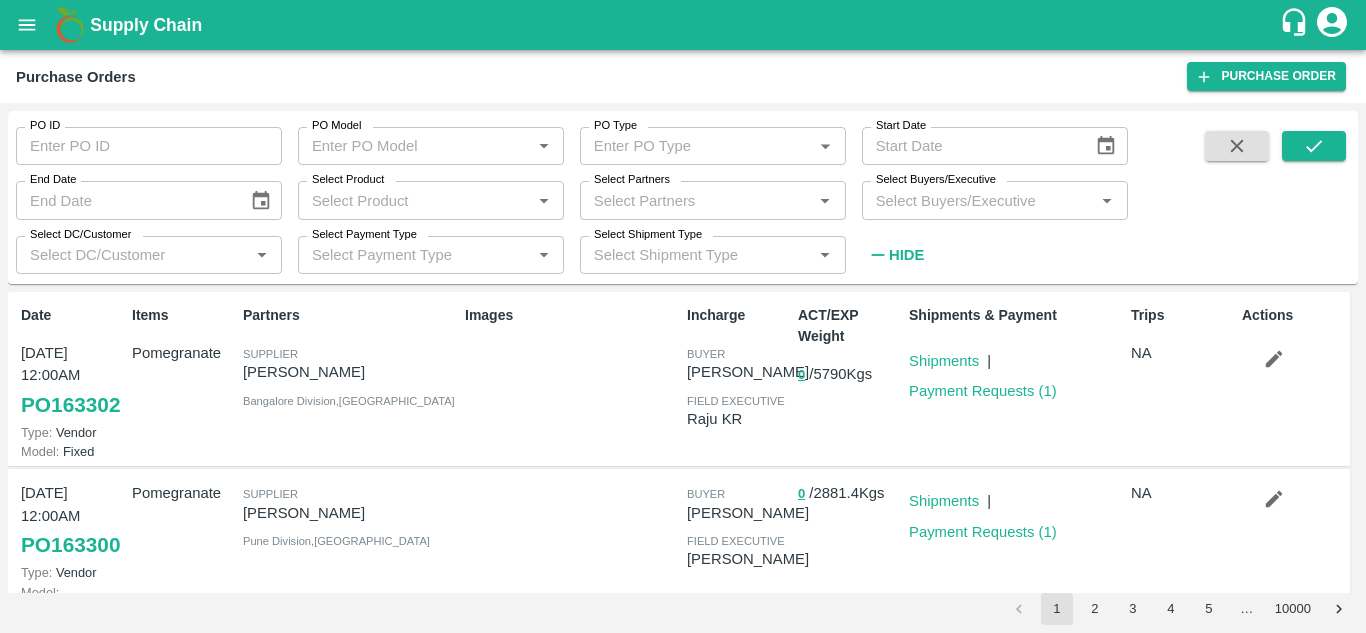 click on "Select Buyers/Executive" at bounding box center (978, 200) 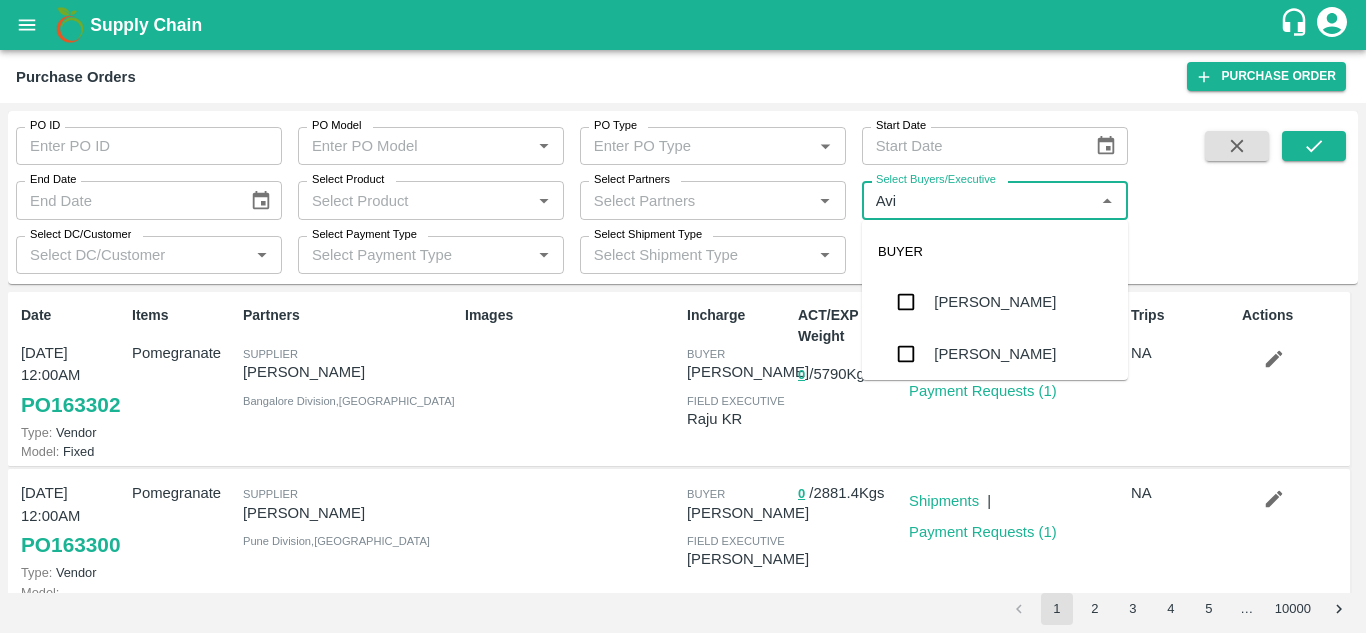 type on "Avin" 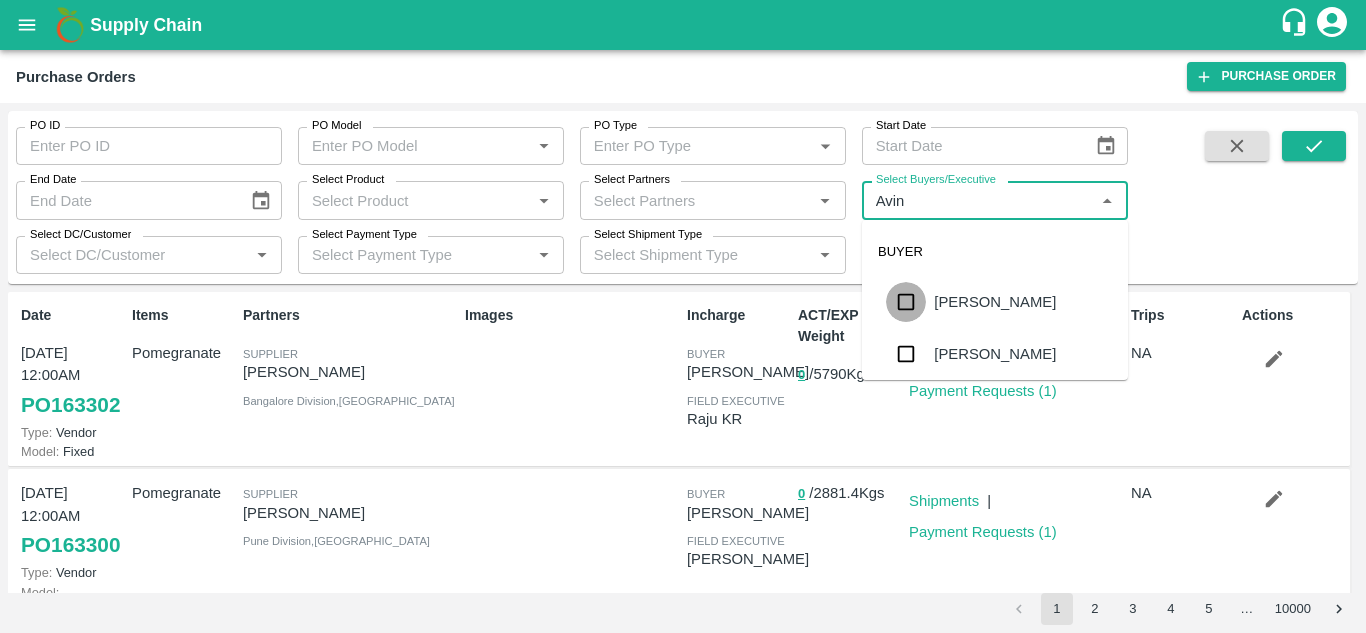 click at bounding box center (906, 302) 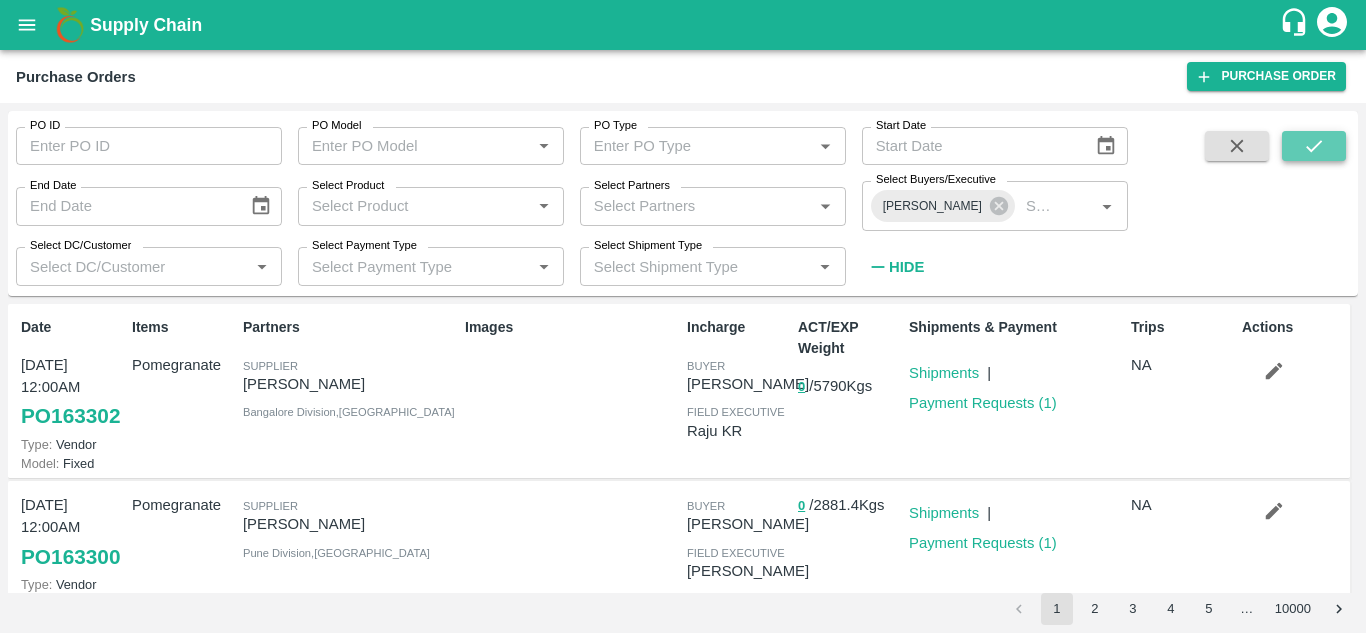 click 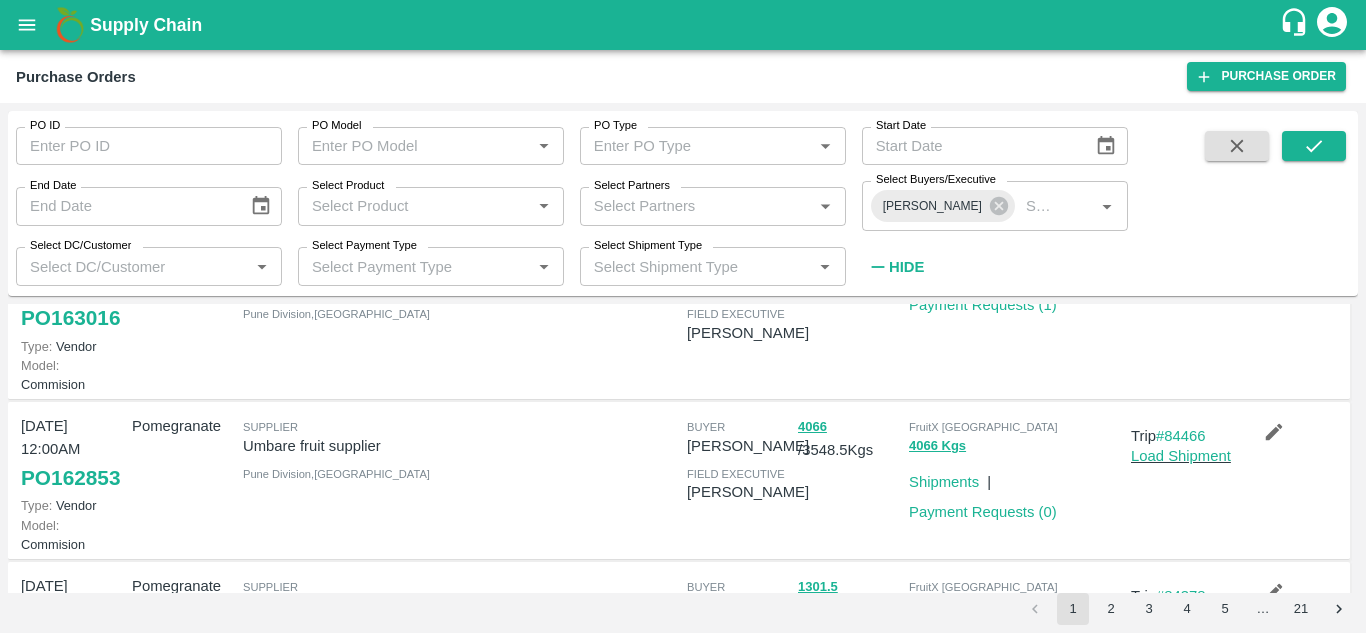 scroll, scrollTop: 736, scrollLeft: 0, axis: vertical 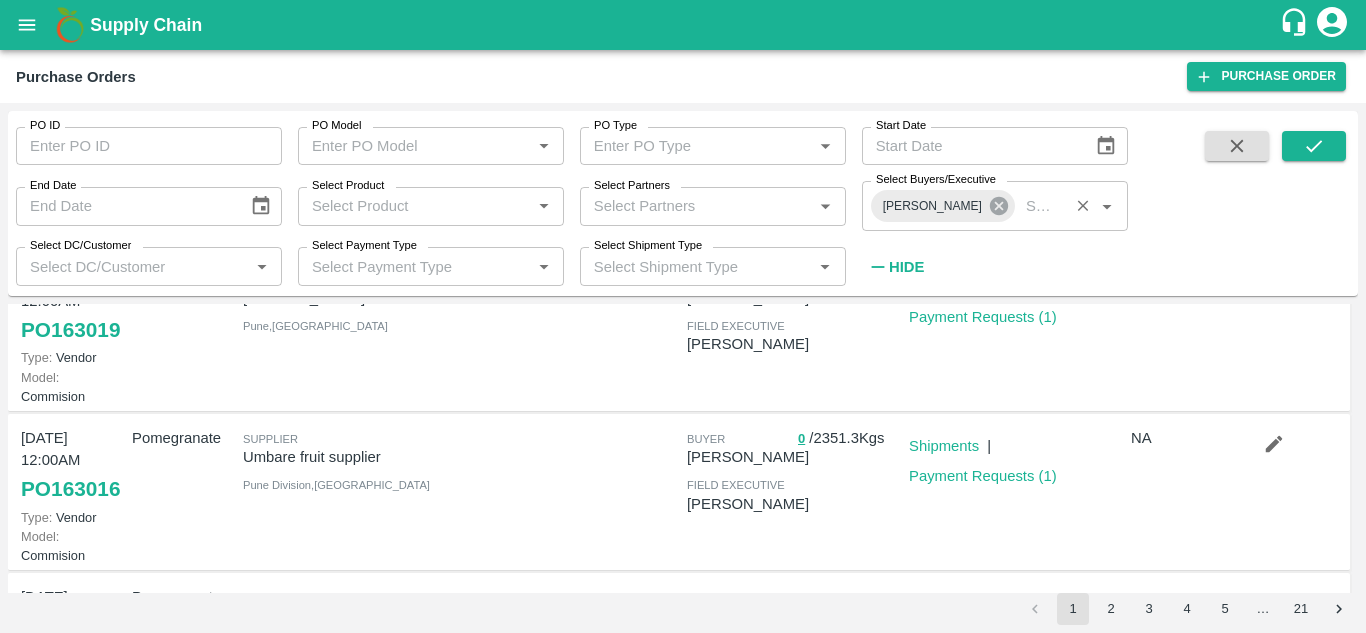 click 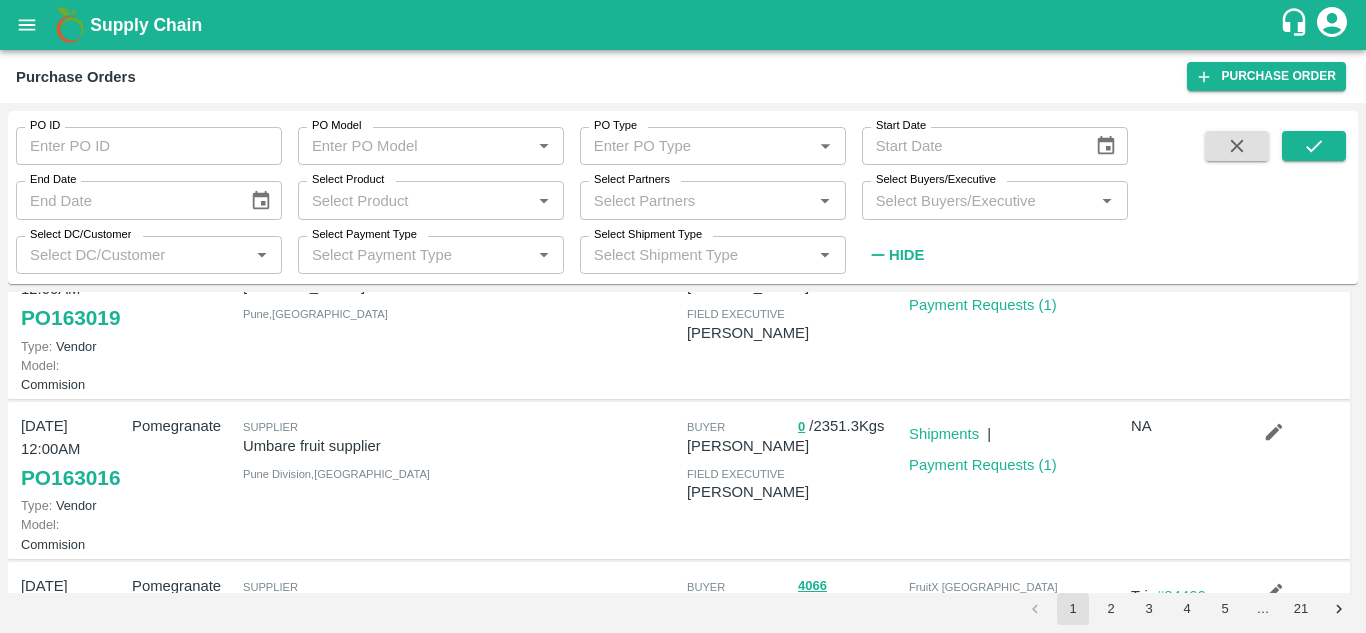click on "Select Buyers/Executive" at bounding box center [978, 200] 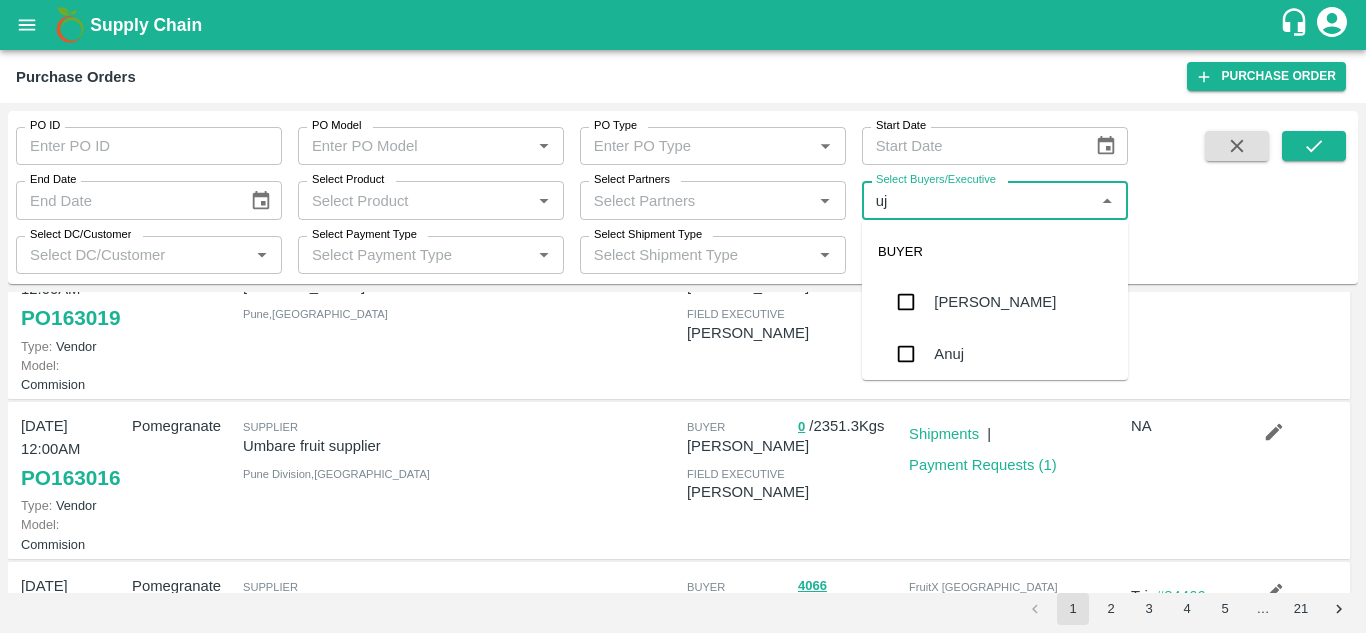 type on "ujj" 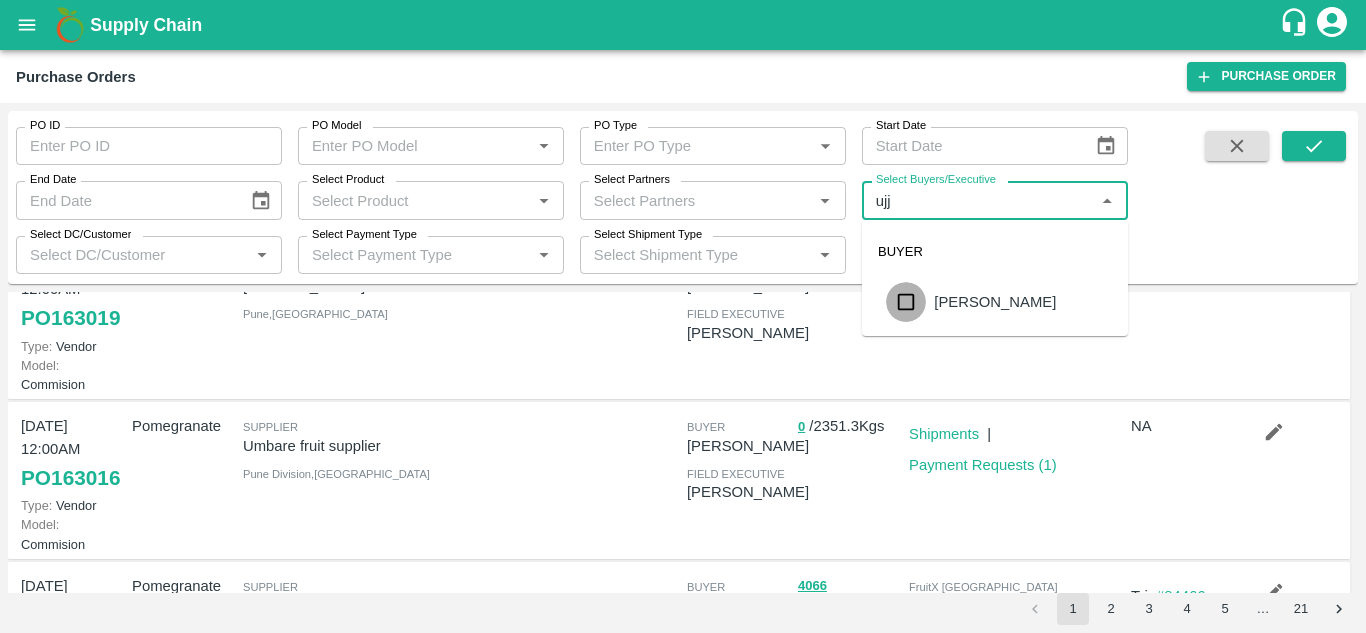 click at bounding box center (906, 302) 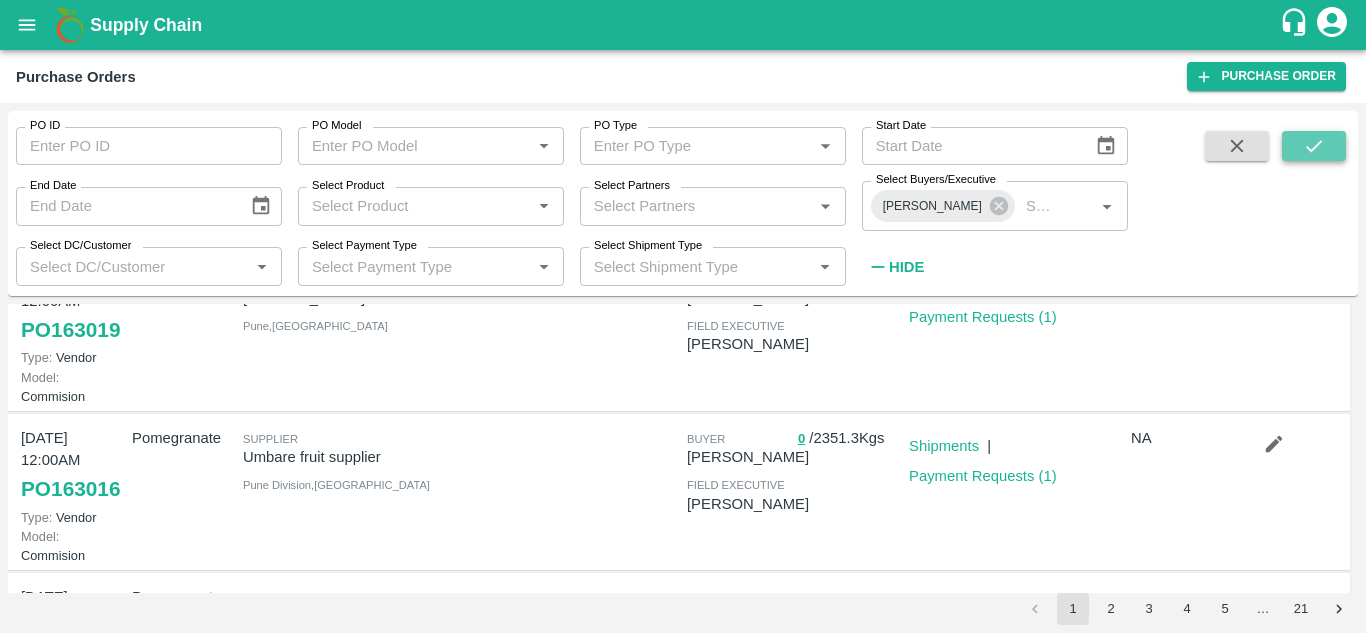 click at bounding box center (1314, 146) 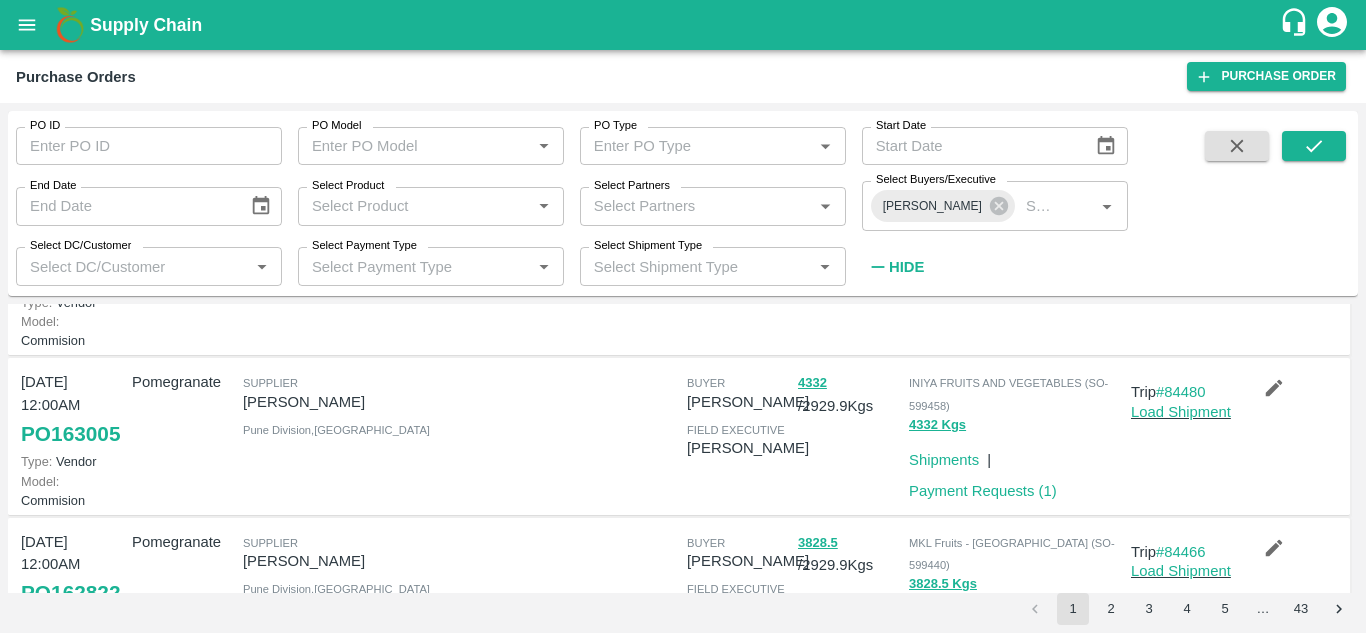 scroll, scrollTop: 755, scrollLeft: 0, axis: vertical 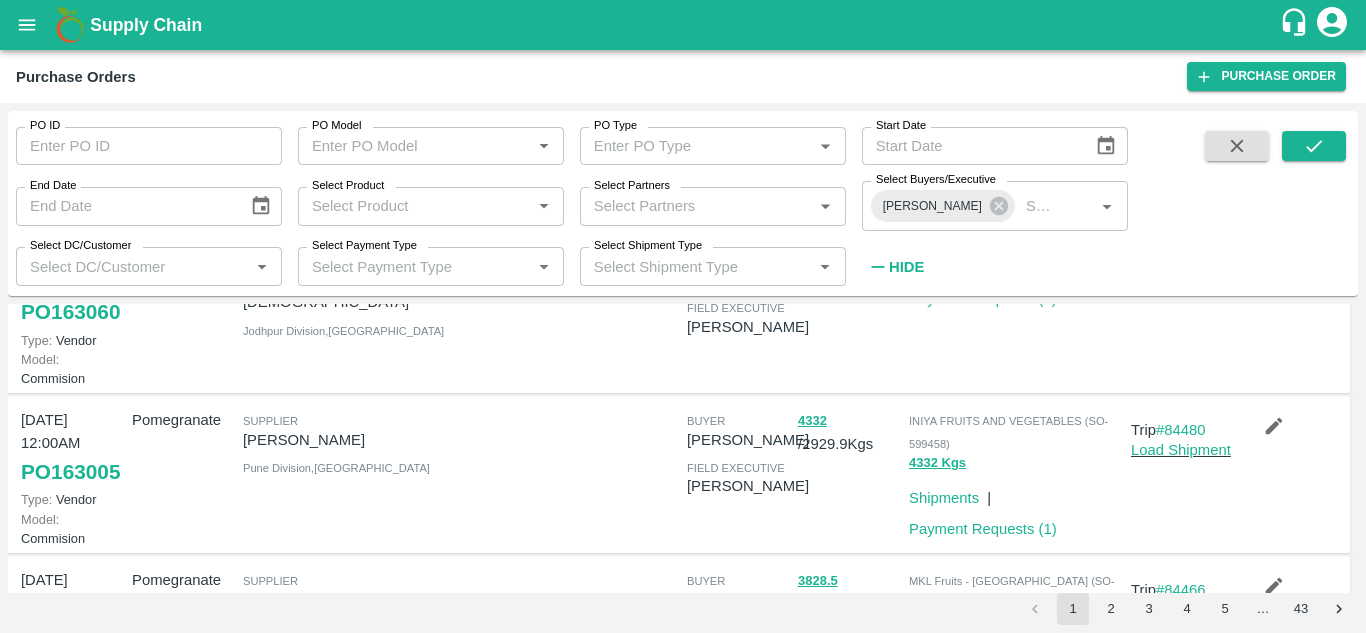click on "Shipments" at bounding box center [944, 269] 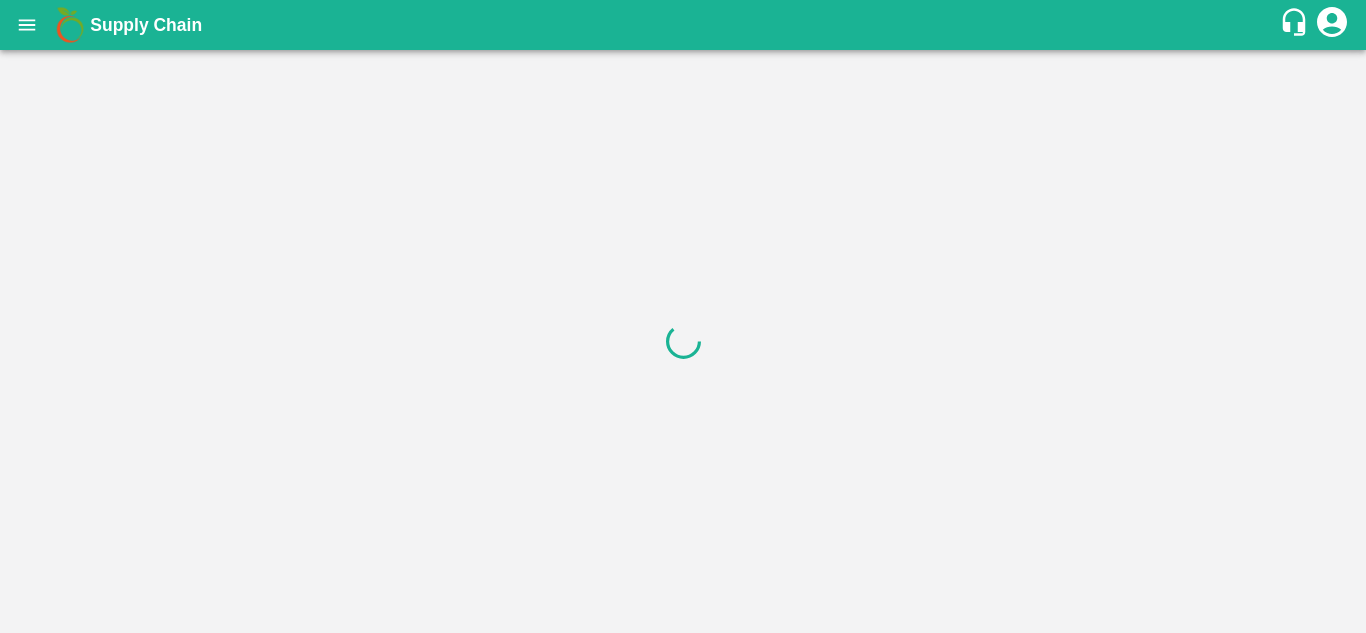 scroll, scrollTop: 0, scrollLeft: 0, axis: both 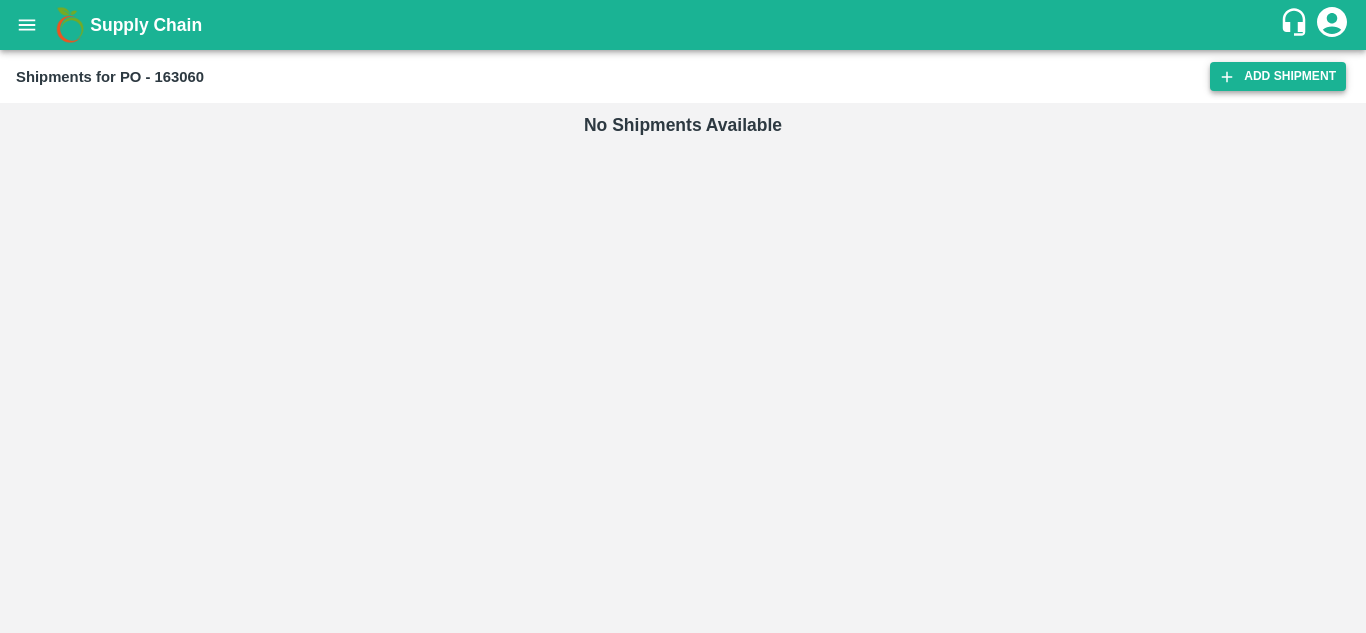 click on "Add Shipment" at bounding box center (1278, 76) 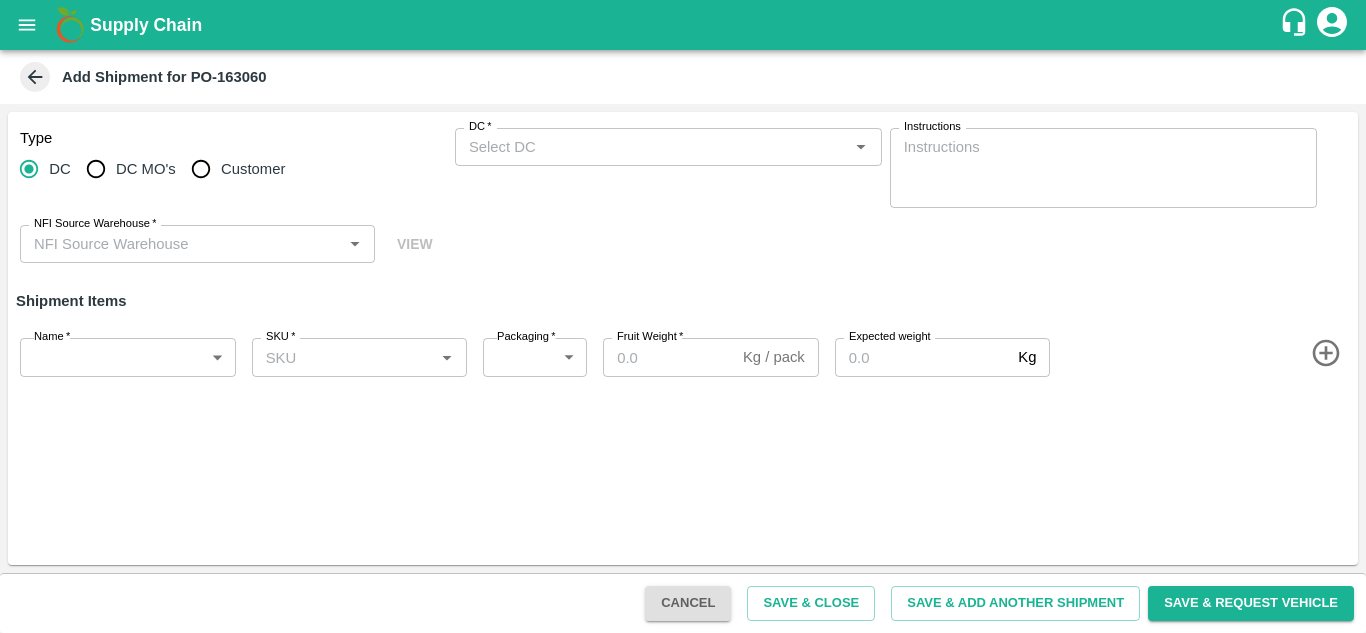 scroll, scrollTop: 0, scrollLeft: 0, axis: both 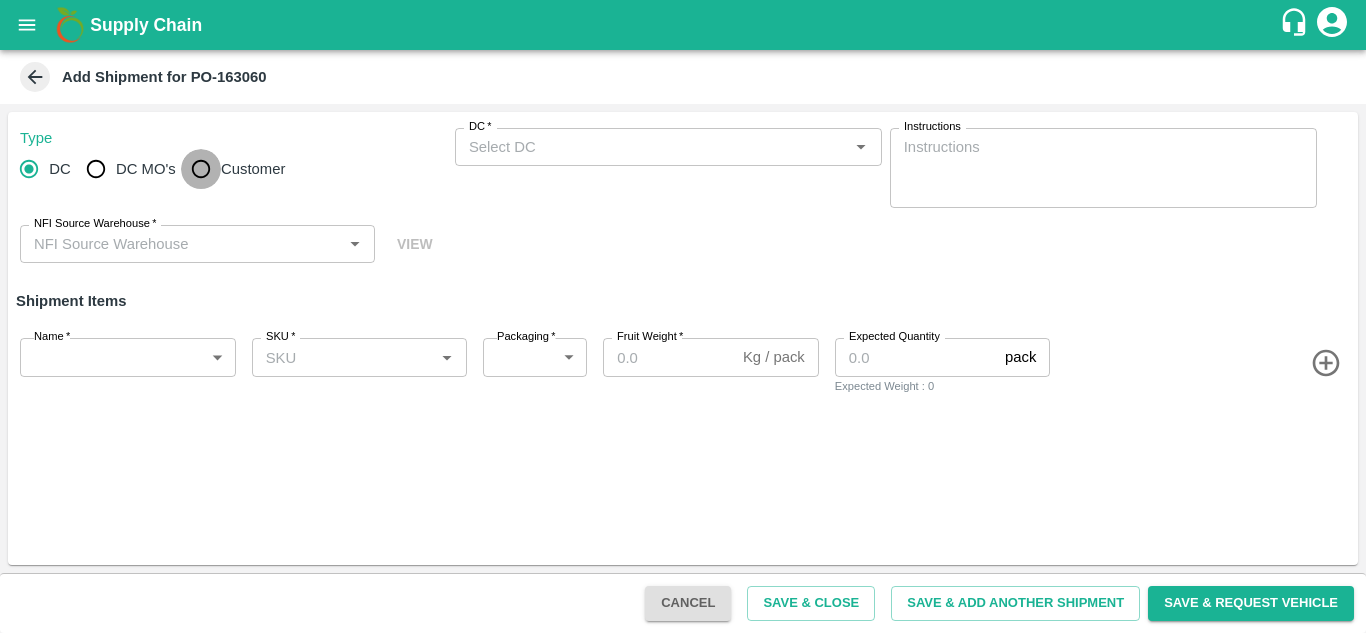 click on "Customer" at bounding box center [201, 169] 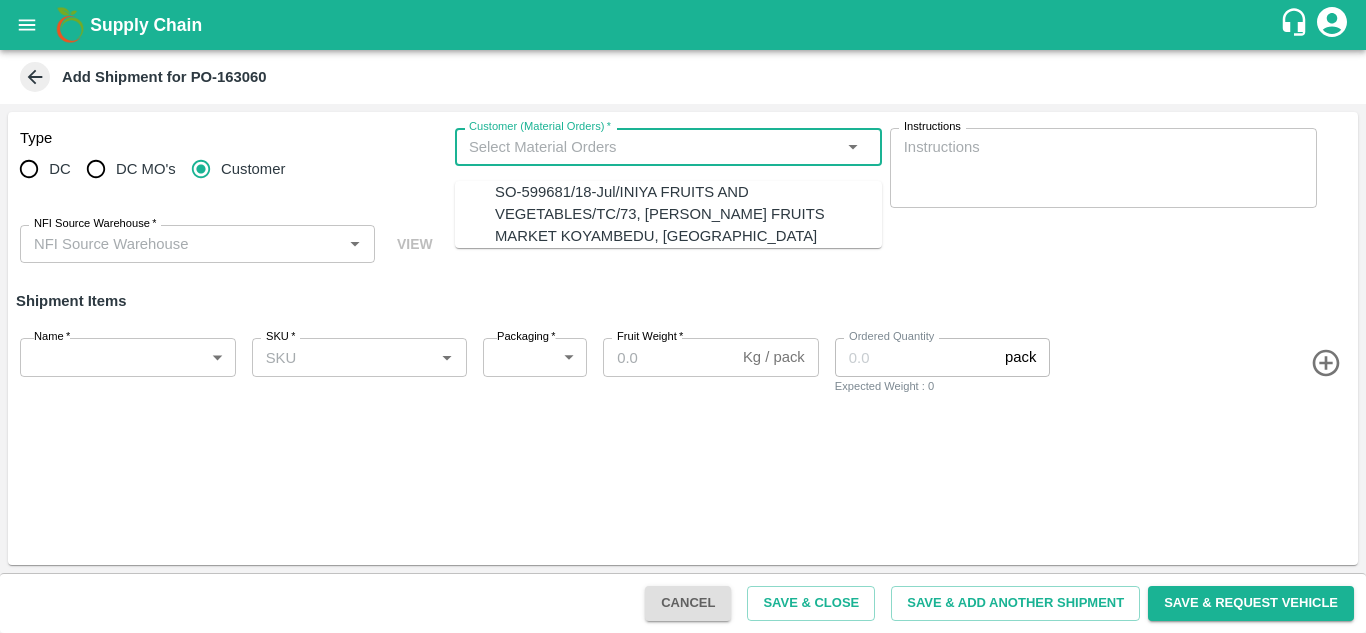 click on "Customer (Material Orders)   *" at bounding box center [652, 147] 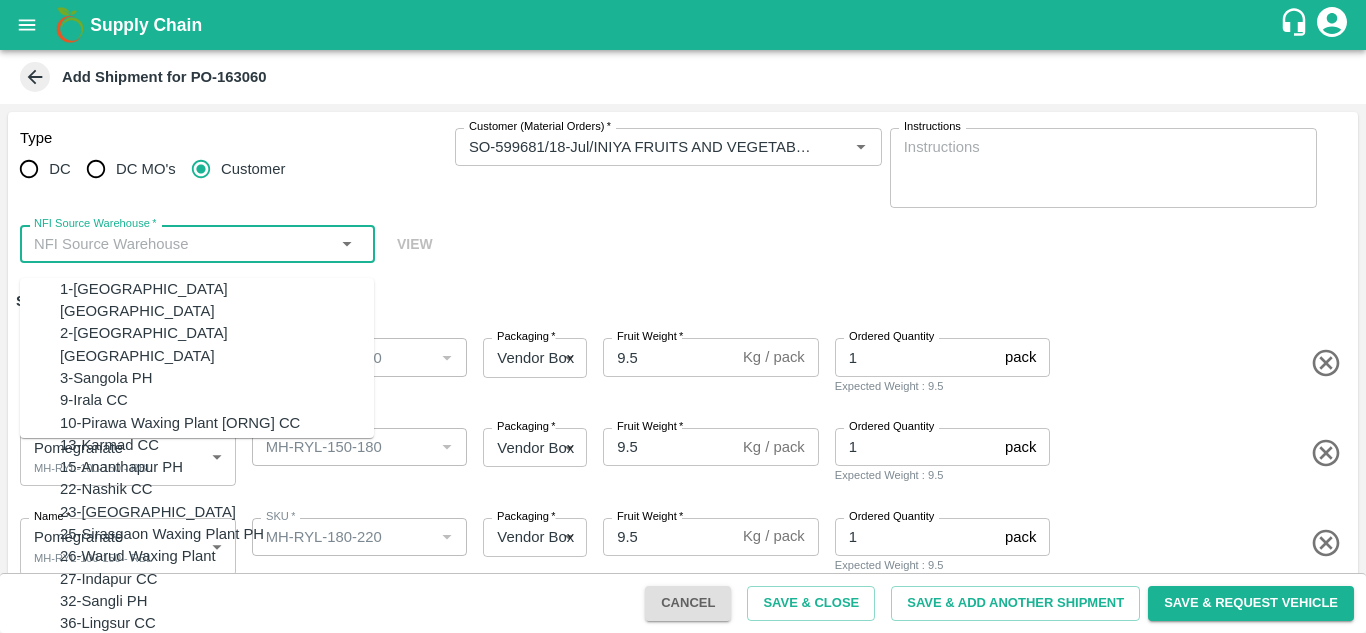 click on "NFI Source Warehouse   *" at bounding box center (181, 244) 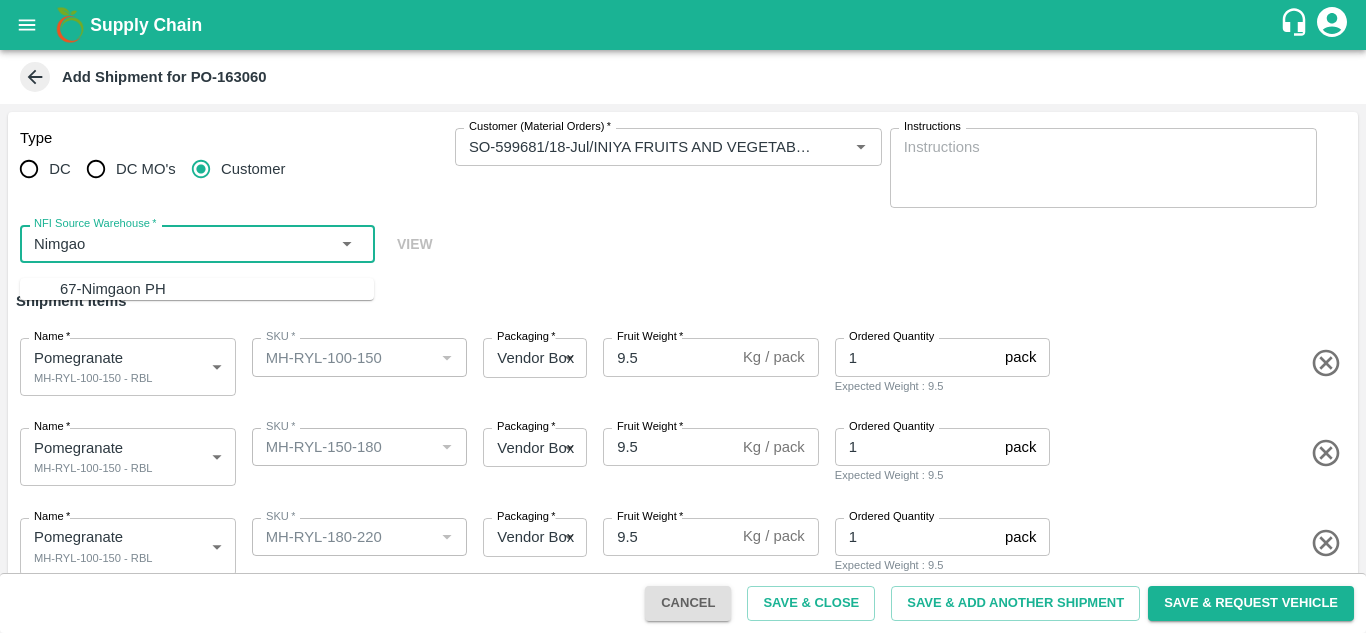 click on "67-Nimgaon PH" at bounding box center [217, 289] 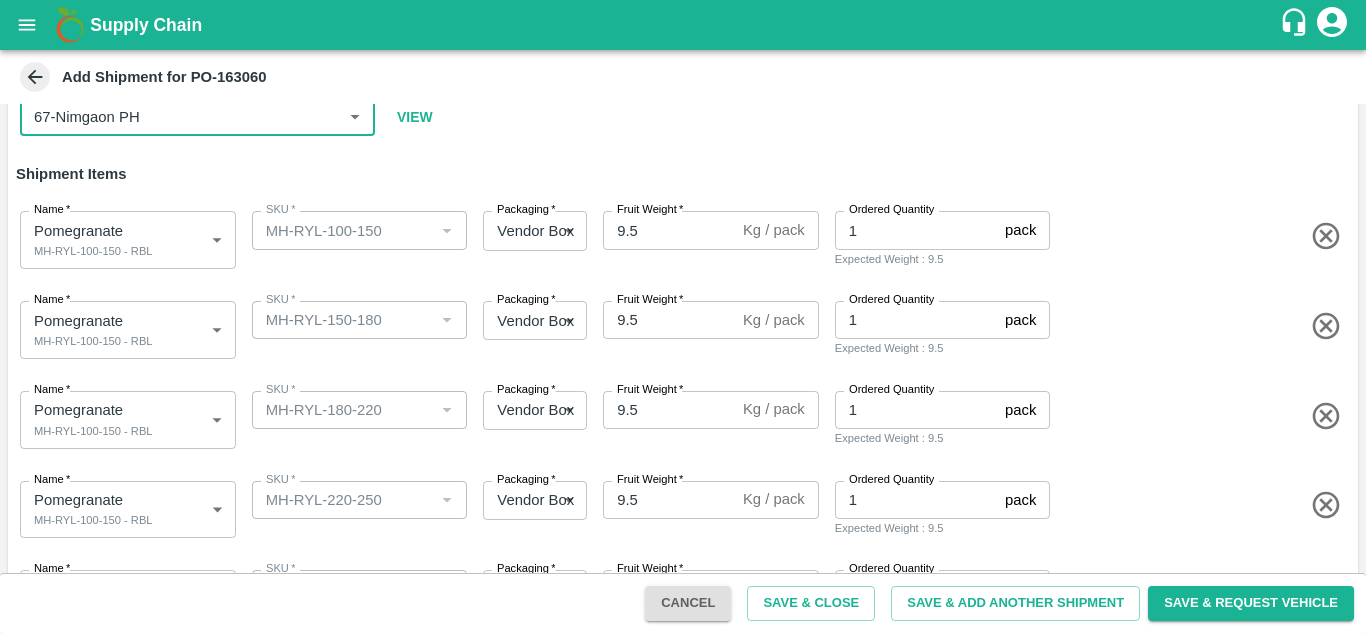 scroll, scrollTop: 128, scrollLeft: 0, axis: vertical 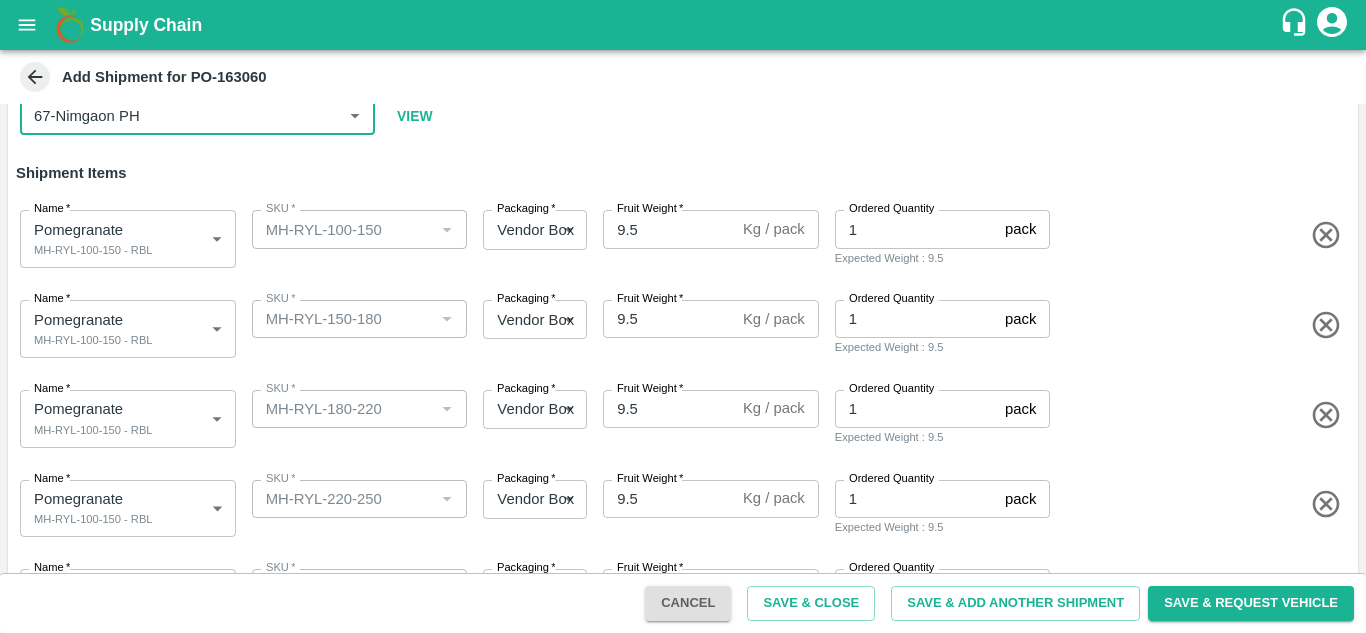 type on "67-Nimgaon PH" 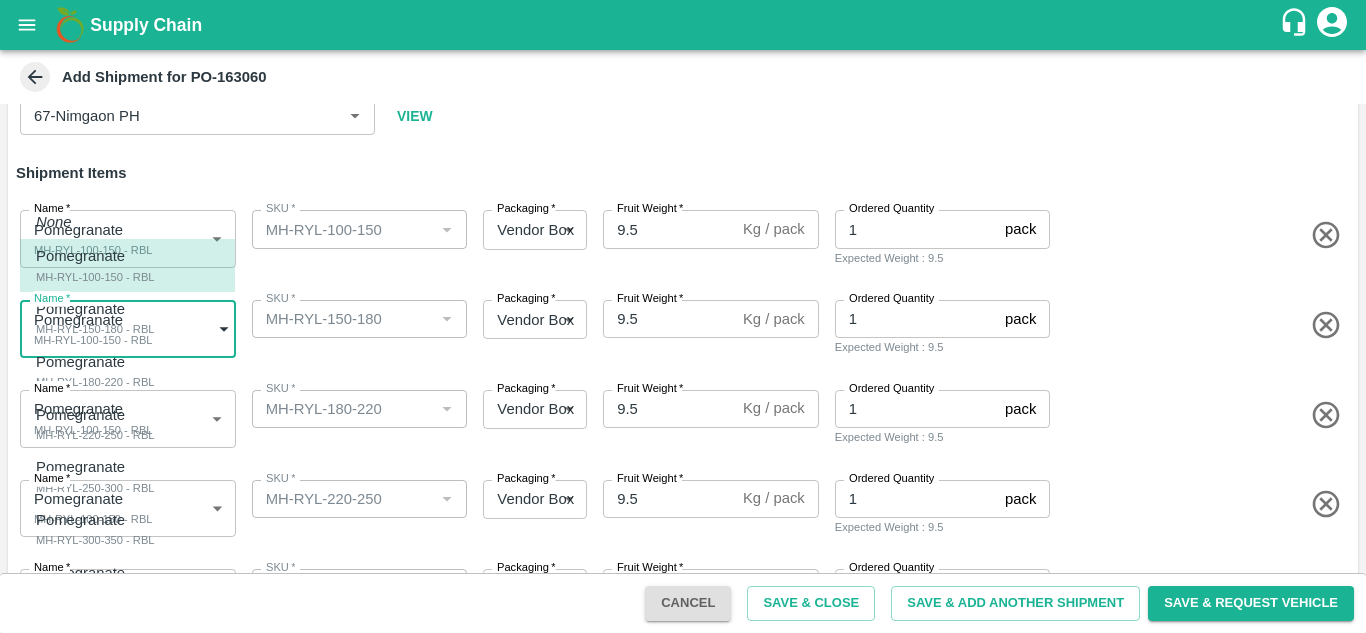 click on "Supply Chain Add Shipment for PO-163060 Type DC DC MO's Customer Customer (Material Orders)   * Customer (Material Orders)   * Instructions x Instructions NFI Source Warehouse   * NFI Source Warehouse   * VIEW Shipment Items Name   * Pomegranate MH-RYL-100-150 - RBL  1816886 Name SKU   * SKU   * Packaging   * Vendor Box 276 Packaging Fruit Weight   * 9.5 Kg /   pack Fruit Weight Ordered Quantity 1 pack Ordered Quantity Expected Weight :   9.5 Name   * Pomegranate MH-RYL-100-150 - RBL  1816886 Name SKU   * SKU   * Packaging   * Vendor Box 276 Packaging Fruit Weight   * 9.5 Kg /   pack Fruit Weight Ordered Quantity 1 pack Ordered Quantity Expected Weight :   9.5 Name   * Pomegranate MH-RYL-100-150 - RBL  1816886 Name SKU   * SKU   * Packaging   * Vendor Box 276 Packaging Fruit Weight   * 9.5 Kg /   pack Fruit Weight Ordered Quantity 1 pack Ordered Quantity Expected Weight :   9.5 Name   * Pomegranate MH-RYL-100-150 - RBL  1816886 Name SKU   * SKU   * Packaging   * *" at bounding box center (683, 316) 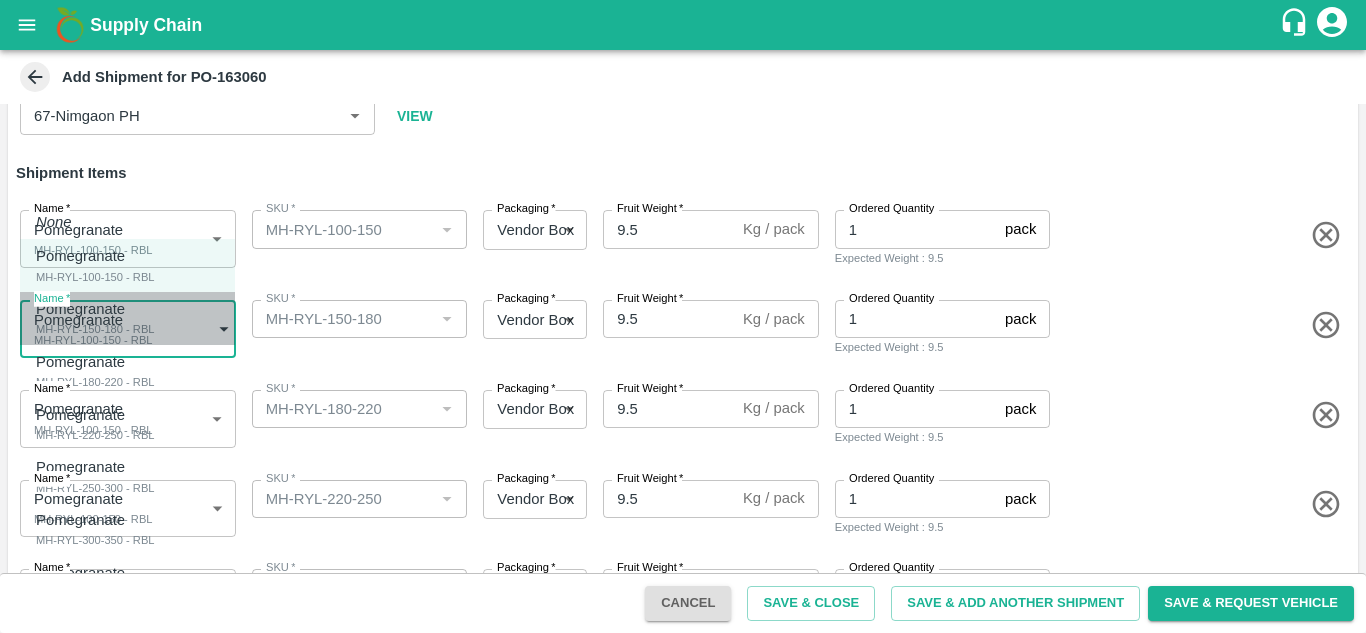 click on "Pomegranate" at bounding box center (90, 309) 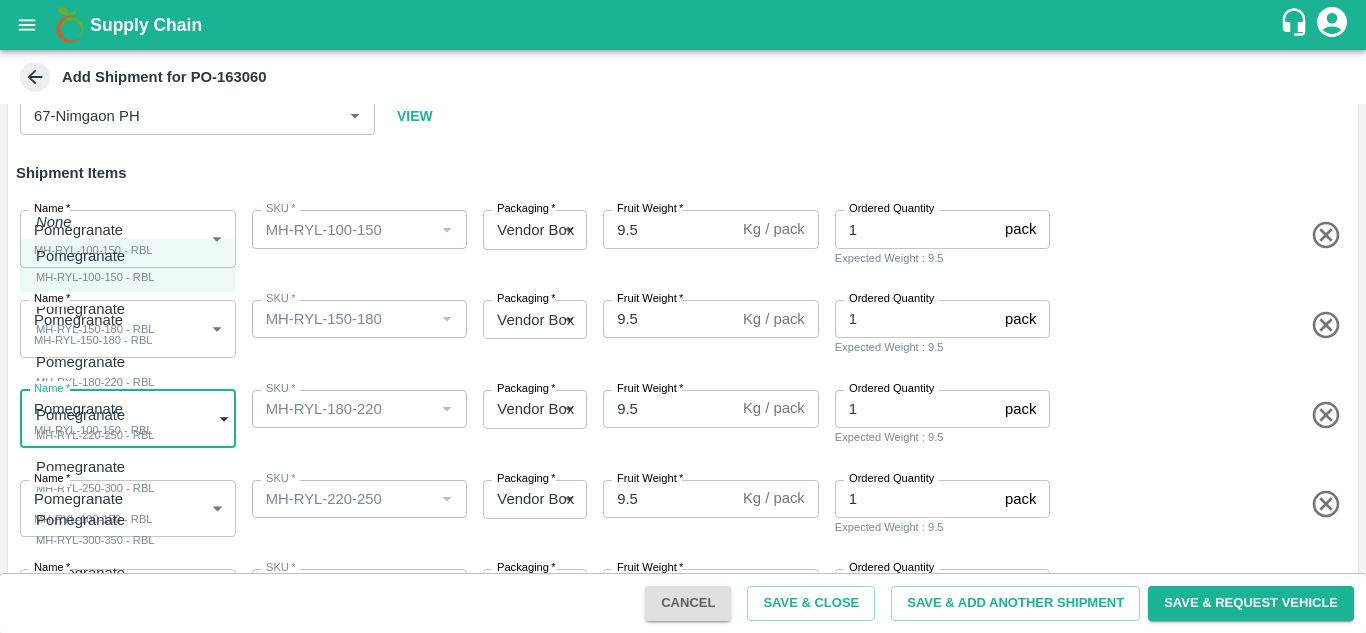 click on "Supply Chain Add Shipment for PO-163060 Type DC DC MO's Customer Customer (Material Orders)   * Customer (Material Orders)   * Instructions x Instructions NFI Source Warehouse   * NFI Source Warehouse   * VIEW Shipment Items Name   * Pomegranate MH-RYL-100-150 - RBL  1816886 Name SKU   * SKU   * Packaging   * Vendor Box 276 Packaging Fruit Weight   * 9.5 Kg /   pack Fruit Weight Ordered Quantity 1 pack Ordered Quantity Expected Weight :   9.5 Name   * Pomegranate MH-RYL-150-180 - RBL  1816887 Name SKU   * SKU   * Packaging   * Vendor Box 276 Packaging Fruit Weight   * 9.5 Kg /   pack Fruit Weight Ordered Quantity 1 pack Ordered Quantity Expected Weight :   9.5 Name   * Pomegranate MH-RYL-100-150 - RBL  1816886 Name SKU   * SKU   * Packaging   * Vendor Box 276 Packaging Fruit Weight   * 9.5 Kg /   pack Fruit Weight Ordered Quantity 1 pack Ordered Quantity Expected Weight :   9.5 Name   * Pomegranate MH-RYL-100-150 - RBL  1816886 Name SKU   * SKU   * Packaging   * *" at bounding box center [683, 316] 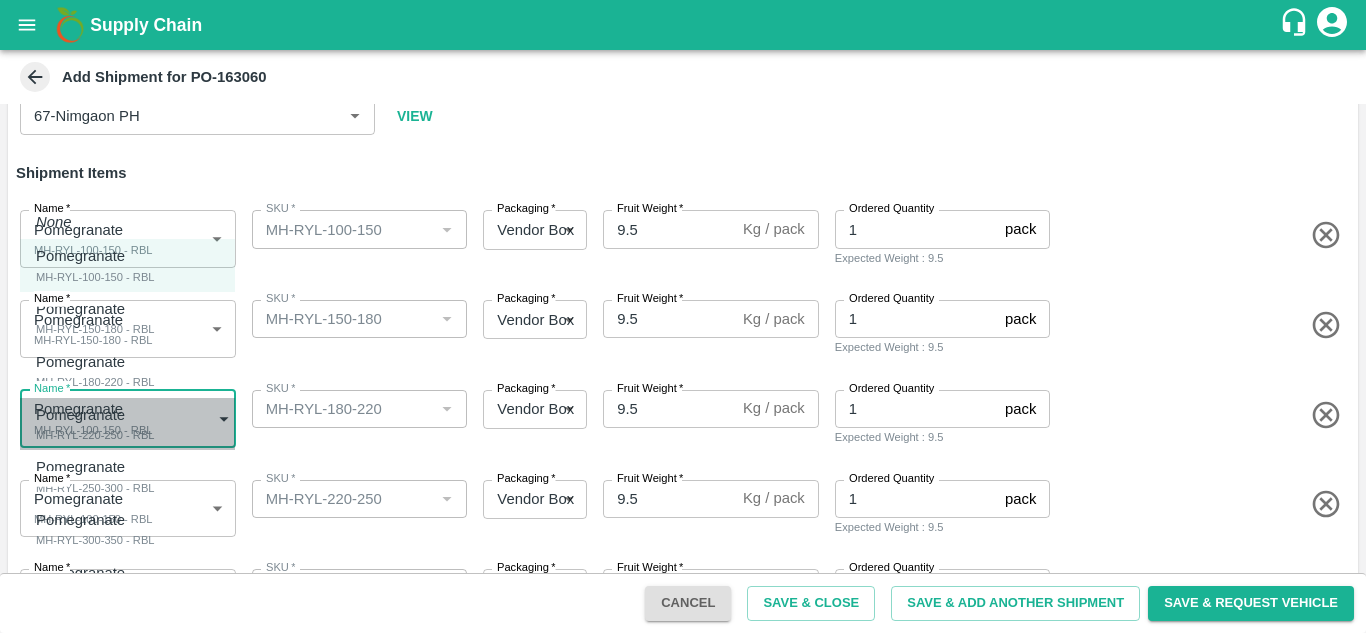 click on "Pomegranate MH-RYL-220-250 - RBL" at bounding box center (95, 424) 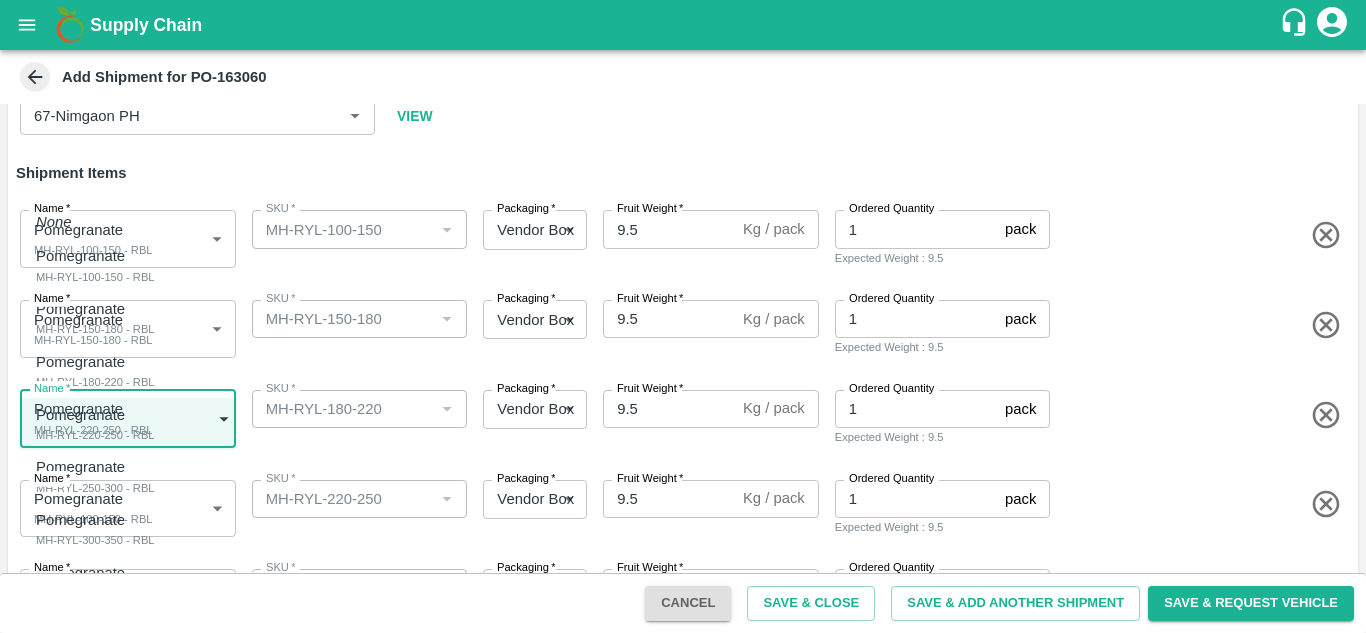 click on "Supply Chain Add Shipment for PO-163060 Type DC DC MO's Customer Customer (Material Orders)   * Customer (Material Orders)   * Instructions x Instructions NFI Source Warehouse   * NFI Source Warehouse   * VIEW Shipment Items Name   * Pomegranate MH-RYL-100-150 - RBL  1816886 Name SKU   * SKU   * Packaging   * Vendor Box 276 Packaging Fruit Weight   * 9.5 Kg /   pack Fruit Weight Ordered Quantity 1 pack Ordered Quantity Expected Weight :   9.5 Name   * Pomegranate MH-RYL-150-180 - RBL  1816887 Name SKU   * SKU   * Packaging   * Vendor Box 276 Packaging Fruit Weight   * 9.5 Kg /   pack Fruit Weight Ordered Quantity 1 pack Ordered Quantity Expected Weight :   9.5 Name   * Pomegranate MH-RYL-220-250 - RBL  1816889 Name SKU   * SKU   * Packaging   * Vendor Box 276 Packaging Fruit Weight   * 9.5 Kg /   pack Fruit Weight Ordered Quantity 1 pack Ordered Quantity Expected Weight :   9.5 Name   * Pomegranate MH-RYL-100-150 - RBL  1816886 Name SKU   * SKU   * Packaging   * *" at bounding box center (683, 316) 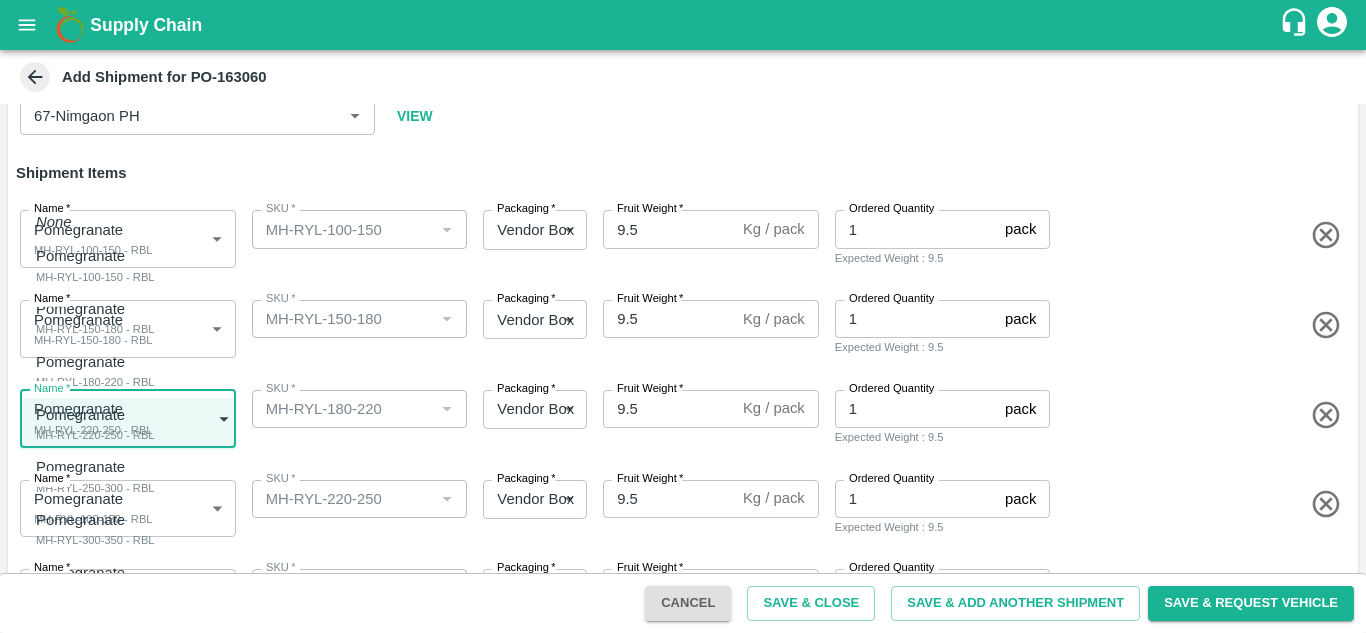click on "MH-RYL-180-220 - RBL" at bounding box center [95, 382] 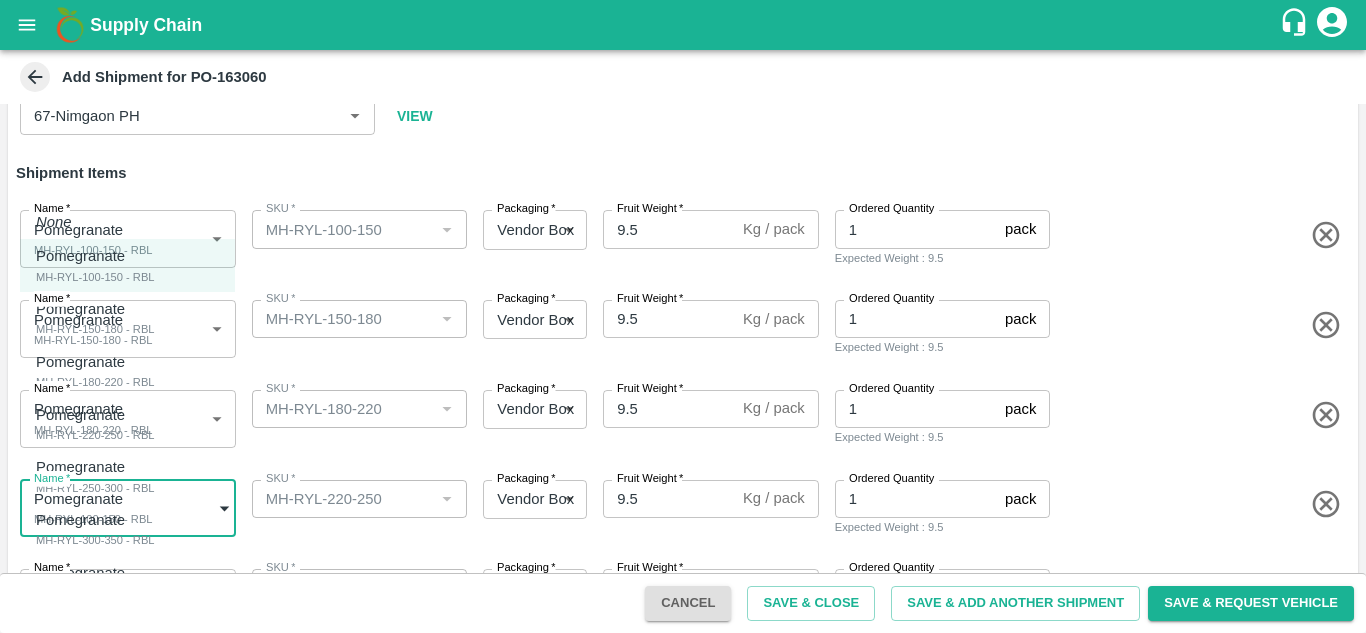 click on "Supply Chain Add Shipment for PO-163060 Type DC DC MO's Customer Customer (Material Orders)   * Customer (Material Orders)   * Instructions x Instructions NFI Source Warehouse   * NFI Source Warehouse   * VIEW Shipment Items Name   * Pomegranate MH-RYL-100-150 - RBL  1816886 Name SKU   * SKU   * Packaging   * Vendor Box 276 Packaging Fruit Weight   * 9.5 Kg /   pack Fruit Weight Ordered Quantity 1 pack Ordered Quantity Expected Weight :   9.5 Name   * Pomegranate MH-RYL-150-180 - RBL  1816887 Name SKU   * SKU   * Packaging   * Vendor Box 276 Packaging Fruit Weight   * 9.5 Kg /   pack Fruit Weight Ordered Quantity 1 pack Ordered Quantity Expected Weight :   9.5 Name   * Pomegranate MH-RYL-180-220 - RBL  1816888 Name SKU   * SKU   * Packaging   * Vendor Box 276 Packaging Fruit Weight   * 9.5 Kg /   pack Fruit Weight Ordered Quantity 1 pack Ordered Quantity Expected Weight :   9.5 Name   * Pomegranate MH-RYL-100-150 - RBL  1816886 Name SKU   * SKU   * Packaging   * *" at bounding box center (683, 316) 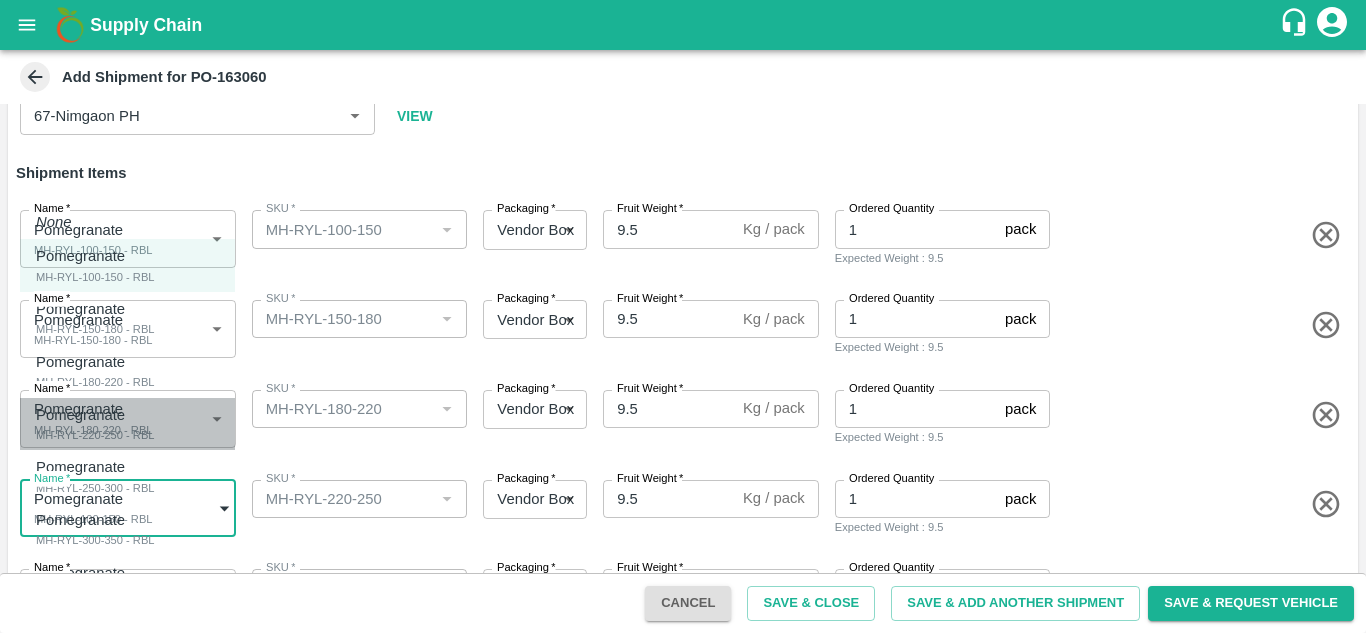 click on "Pomegranate" at bounding box center (90, 415) 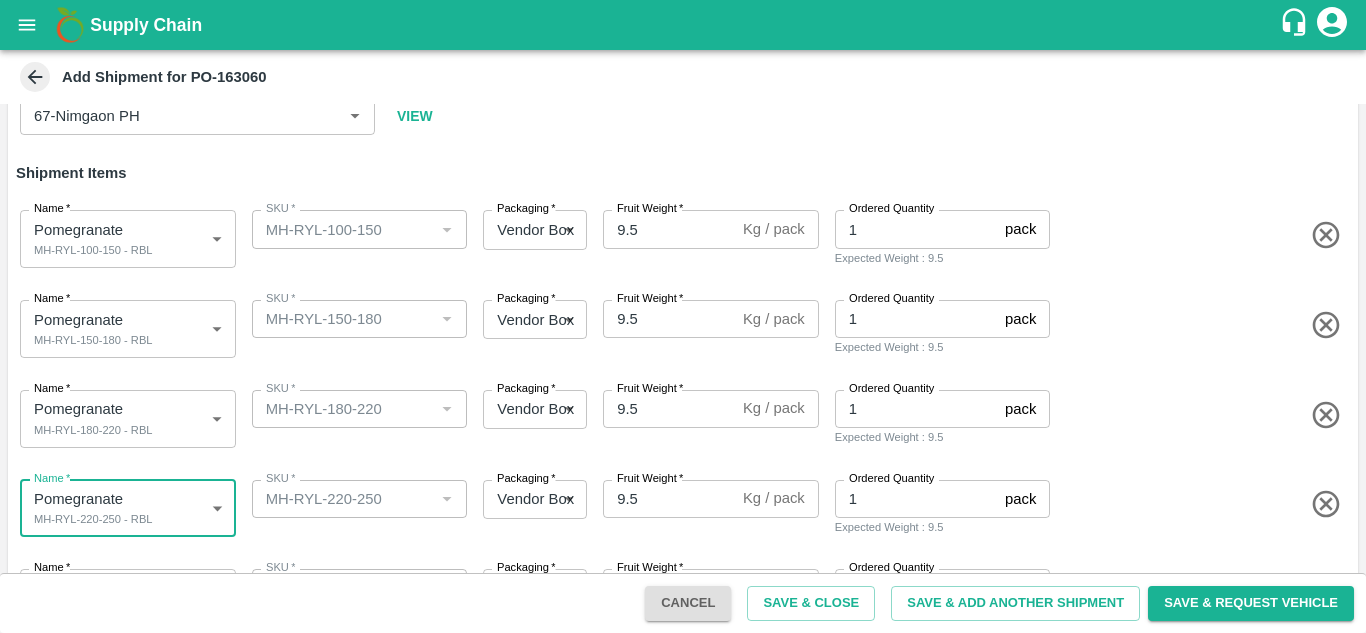click on "SKU   * SKU   *" at bounding box center [356, 415] 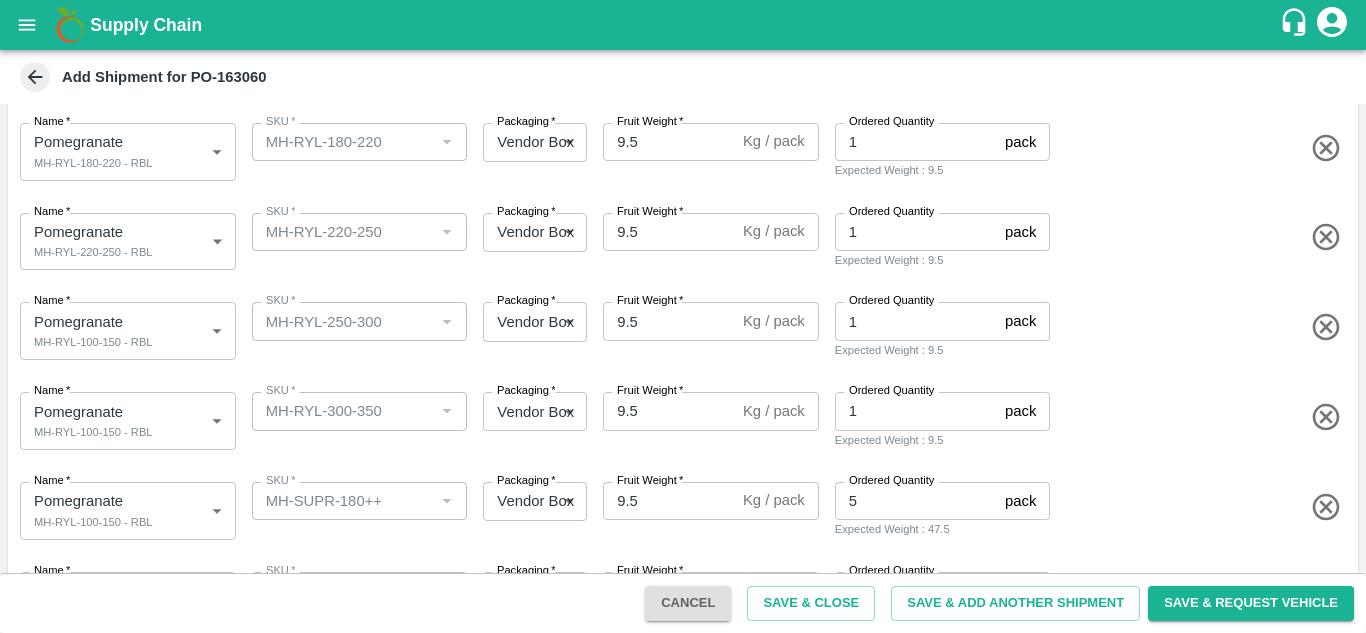 scroll, scrollTop: 396, scrollLeft: 0, axis: vertical 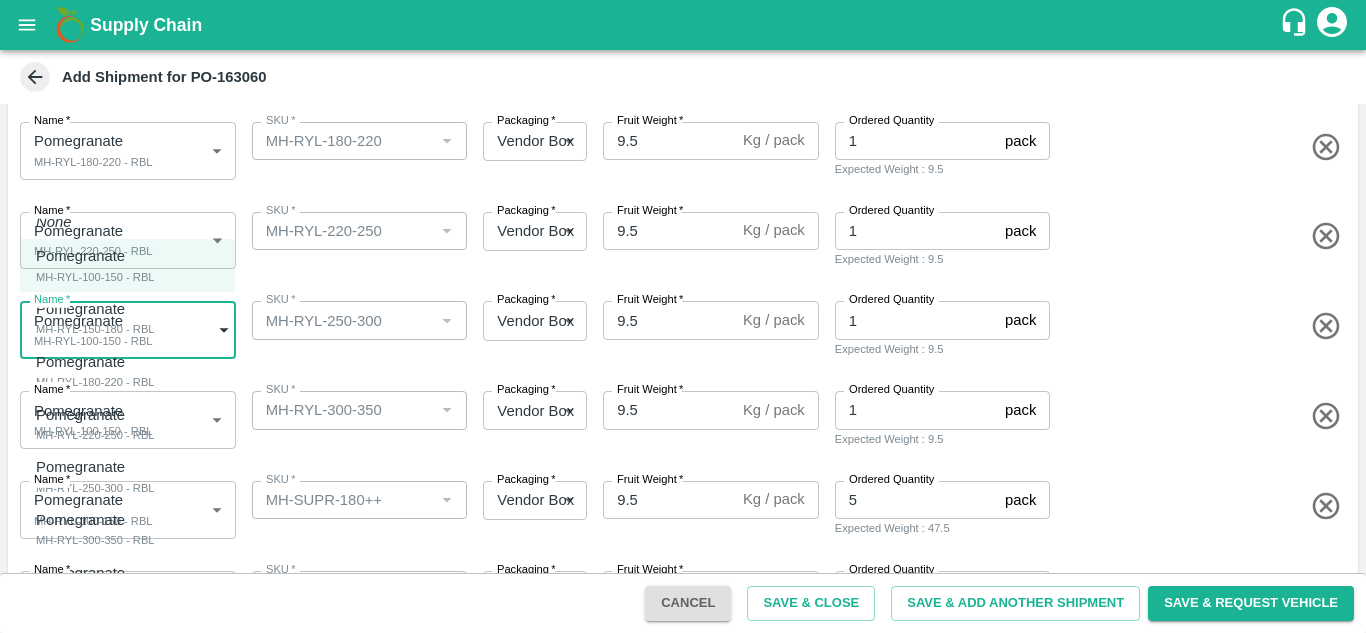 click on "Supply Chain Add Shipment for PO-163060 Type DC DC MO's Customer Customer (Material Orders)   * Customer (Material Orders)   * Instructions x Instructions NFI Source Warehouse   * NFI Source Warehouse   * VIEW Shipment Items Name   * Pomegranate MH-RYL-100-150 - RBL  1816886 Name SKU   * SKU   * Packaging   * Vendor Box 276 Packaging Fruit Weight   * 9.5 Kg /   pack Fruit Weight Ordered Quantity 1 pack Ordered Quantity Expected Weight :   9.5 Name   * Pomegranate MH-RYL-150-180 - RBL  1816887 Name SKU   * SKU   * Packaging   * Vendor Box 276 Packaging Fruit Weight   * 9.5 Kg /   pack Fruit Weight Ordered Quantity 1 pack Ordered Quantity Expected Weight :   9.5 Name   * Pomegranate MH-RYL-180-220 - RBL  1816888 Name SKU   * SKU   * Packaging   * Vendor Box 276 Packaging Fruit Weight   * 9.5 Kg /   pack Fruit Weight Ordered Quantity 1 pack Ordered Quantity Expected Weight :   9.5 Name   * Pomegranate MH-RYL-220-250 - RBL  1816889 Name SKU   * SKU   * Packaging   * *" at bounding box center (683, 316) 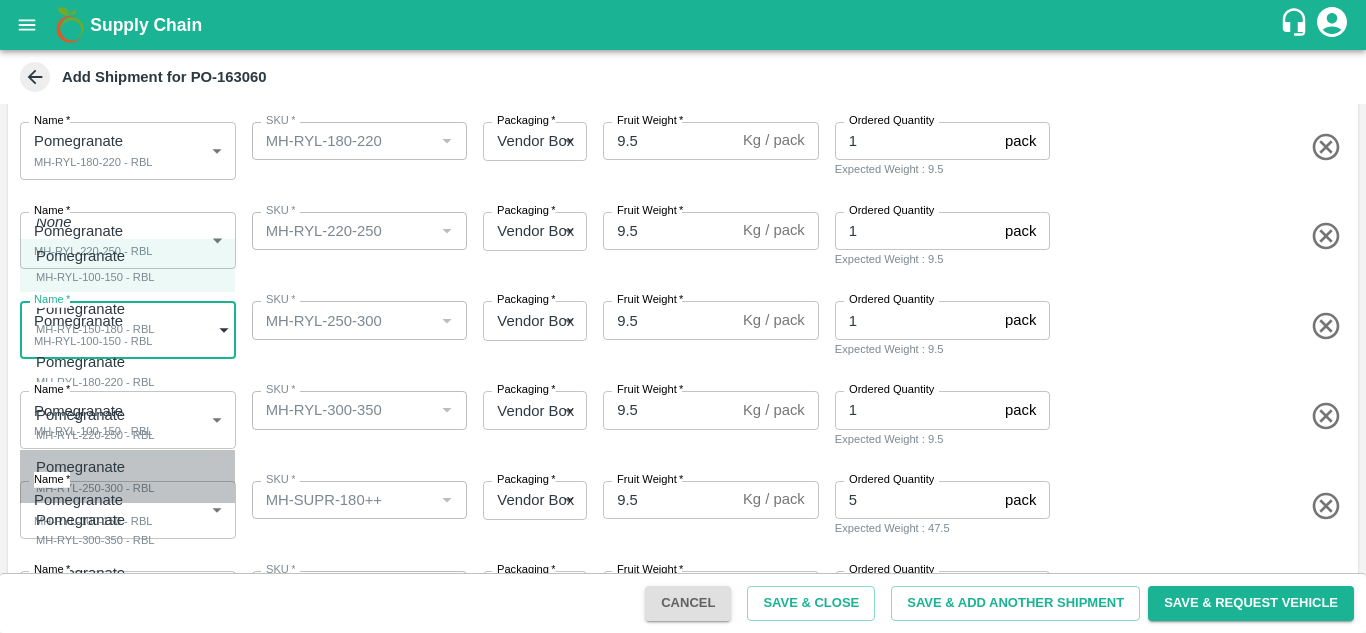 click on "MH-RYL-250-300 - RBL" at bounding box center [95, 488] 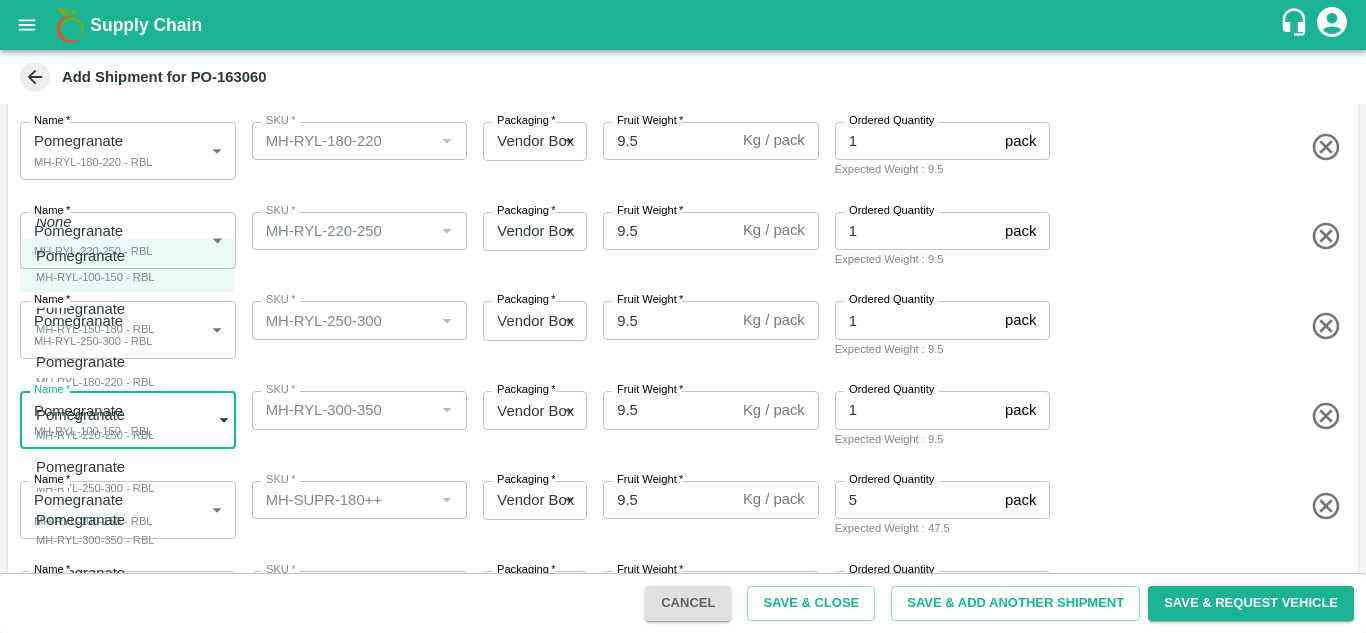 click on "Supply Chain Add Shipment for PO-163060 Type DC DC MO's Customer Customer (Material Orders)   * Customer (Material Orders)   * Instructions x Instructions NFI Source Warehouse   * NFI Source Warehouse   * VIEW Shipment Items Name   * Pomegranate MH-RYL-100-150 - RBL  1816886 Name SKU   * SKU   * Packaging   * Vendor Box 276 Packaging Fruit Weight   * 9.5 Kg /   pack Fruit Weight Ordered Quantity 1 pack Ordered Quantity Expected Weight :   9.5 Name   * Pomegranate MH-RYL-150-180 - RBL  1816887 Name SKU   * SKU   * Packaging   * Vendor Box 276 Packaging Fruit Weight   * 9.5 Kg /   pack Fruit Weight Ordered Quantity 1 pack Ordered Quantity Expected Weight :   9.5 Name   * Pomegranate MH-RYL-180-220 - RBL  1816888 Name SKU   * SKU   * Packaging   * Vendor Box 276 Packaging Fruit Weight   * 9.5 Kg /   pack Fruit Weight Ordered Quantity 1 pack Ordered Quantity Expected Weight :   9.5 Name   * Pomegranate MH-RYL-220-250 - RBL  1816889 Name SKU   * SKU   * Packaging   * *" at bounding box center [683, 316] 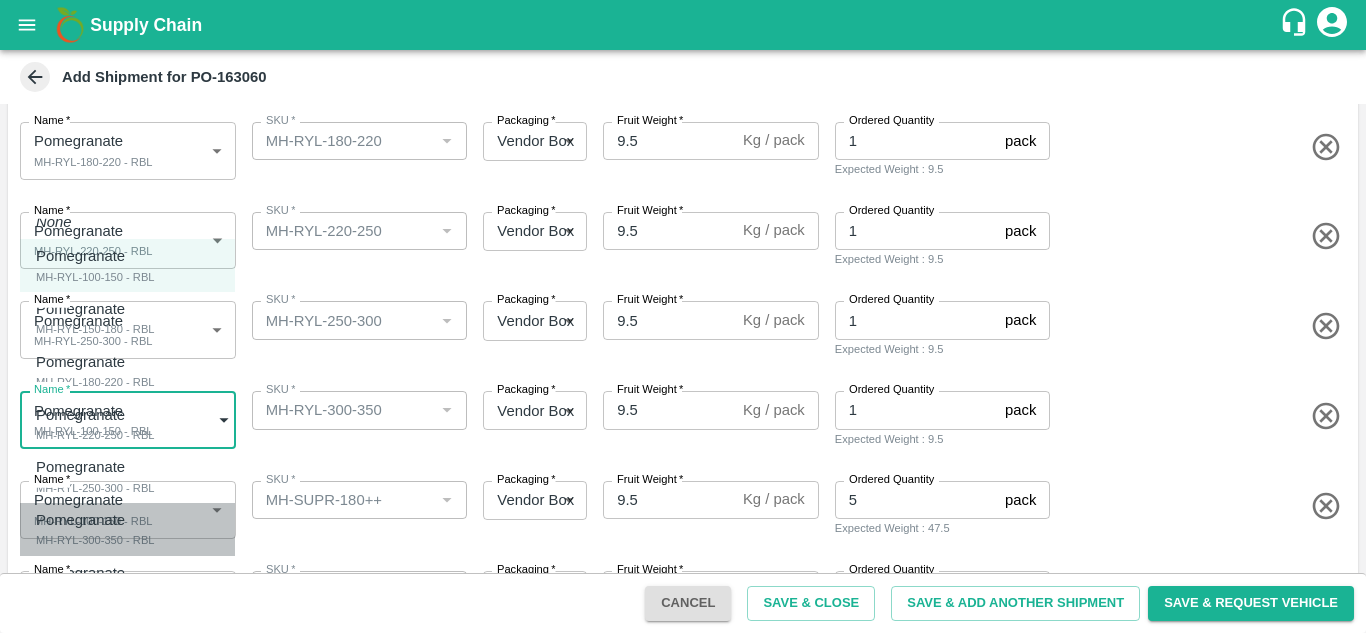 click on "MH-RYL-300-350 - RBL" at bounding box center (95, 540) 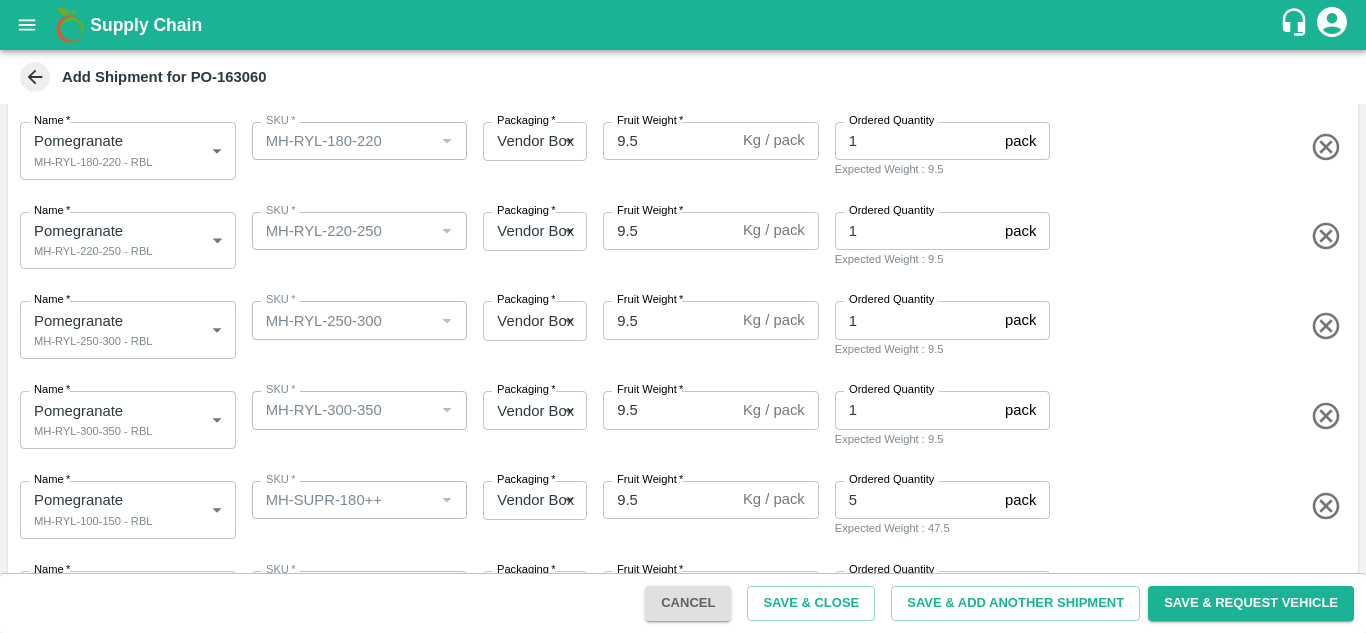 click on "Name   * Pomegranate MH-RYL-300-350 - RBL  1816891 Name SKU   * SKU   * Packaging   * Vendor Box 276 Packaging Fruit Weight   * 9.5 Kg /   pack Fruit Weight Ordered Quantity 1 pack Ordered Quantity Expected Weight :   9.5" at bounding box center (679, 416) 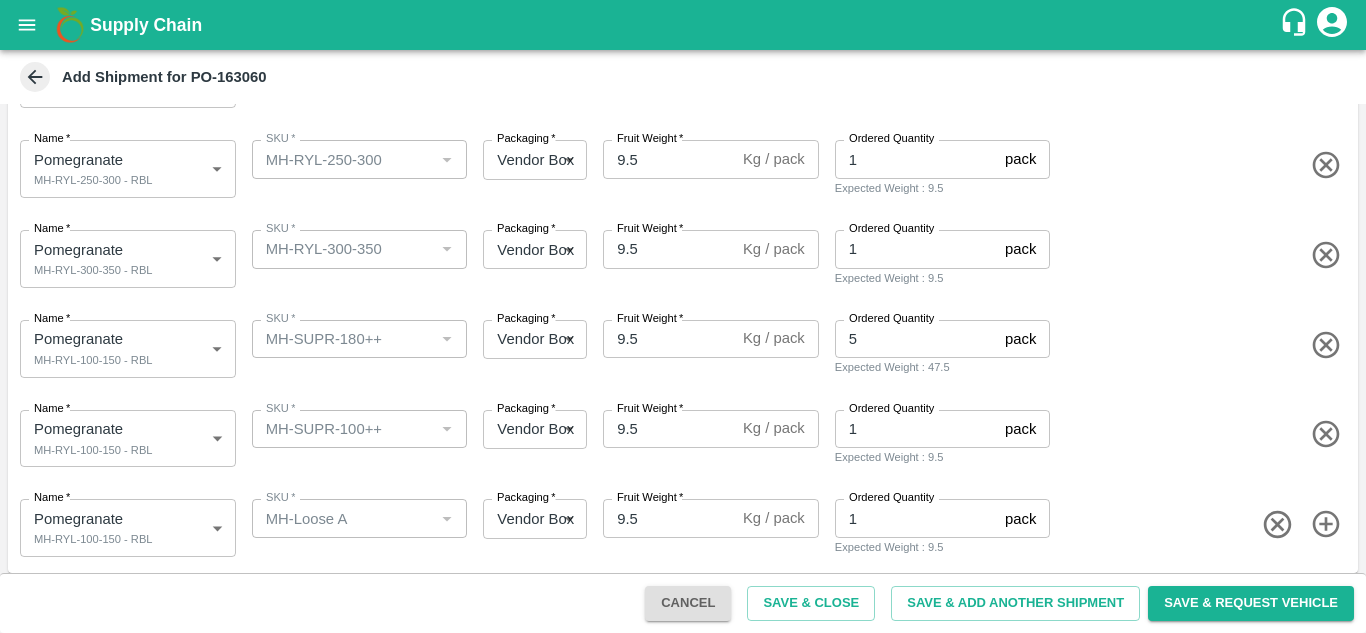 scroll, scrollTop: 560, scrollLeft: 0, axis: vertical 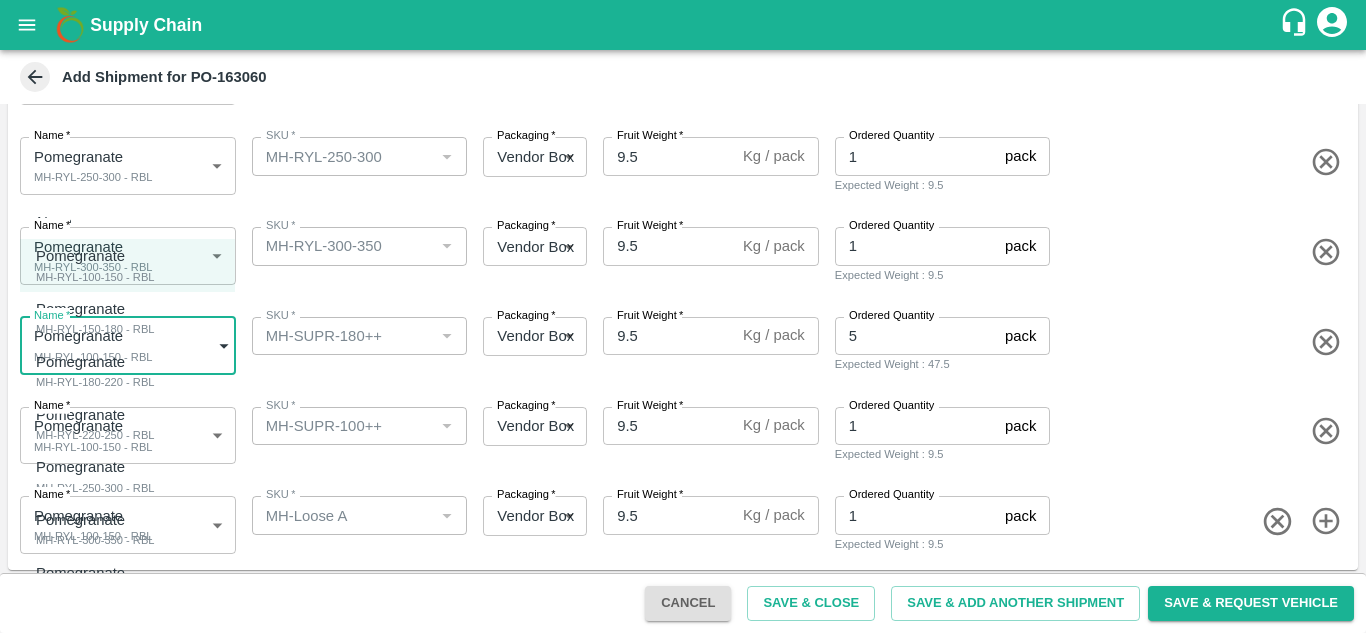 click on "Supply Chain Add Shipment for PO-163060 Type DC DC MO's Customer Customer (Material Orders)   * Customer (Material Orders)   * Instructions x Instructions NFI Source Warehouse   * NFI Source Warehouse   * VIEW Shipment Items Name   * Pomegranate MH-RYL-100-150 - RBL  1816886 Name SKU   * SKU   * Packaging   * Vendor Box 276 Packaging Fruit Weight   * 9.5 Kg /   pack Fruit Weight Ordered Quantity 1 pack Ordered Quantity Expected Weight :   9.5 Name   * Pomegranate MH-RYL-150-180 - RBL  1816887 Name SKU   * SKU   * Packaging   * Vendor Box 276 Packaging Fruit Weight   * 9.5 Kg /   pack Fruit Weight Ordered Quantity 1 pack Ordered Quantity Expected Weight :   9.5 Name   * Pomegranate MH-RYL-180-220 - RBL  1816888 Name SKU   * SKU   * Packaging   * Vendor Box 276 Packaging Fruit Weight   * 9.5 Kg /   pack Fruit Weight Ordered Quantity 1 pack Ordered Quantity Expected Weight :   9.5 Name   * Pomegranate MH-RYL-220-250 - RBL  1816889 Name SKU   * SKU   * Packaging   * *" at bounding box center (683, 316) 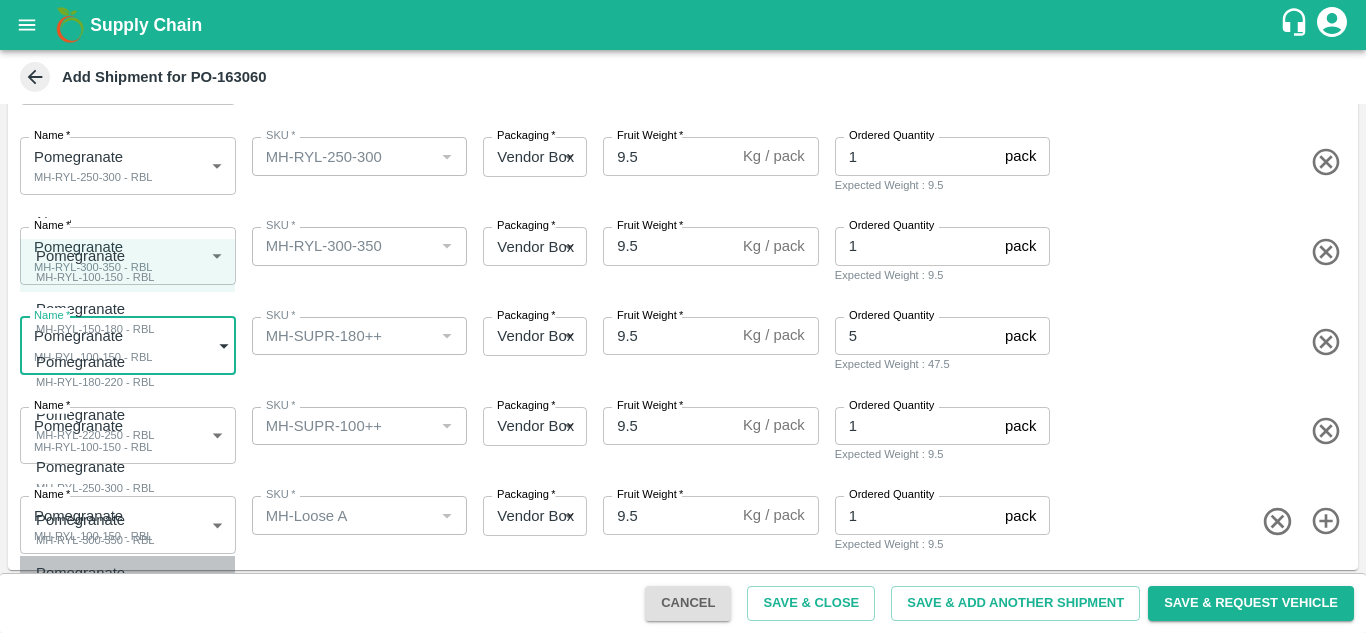 click on "Pomegranate" at bounding box center (80, 573) 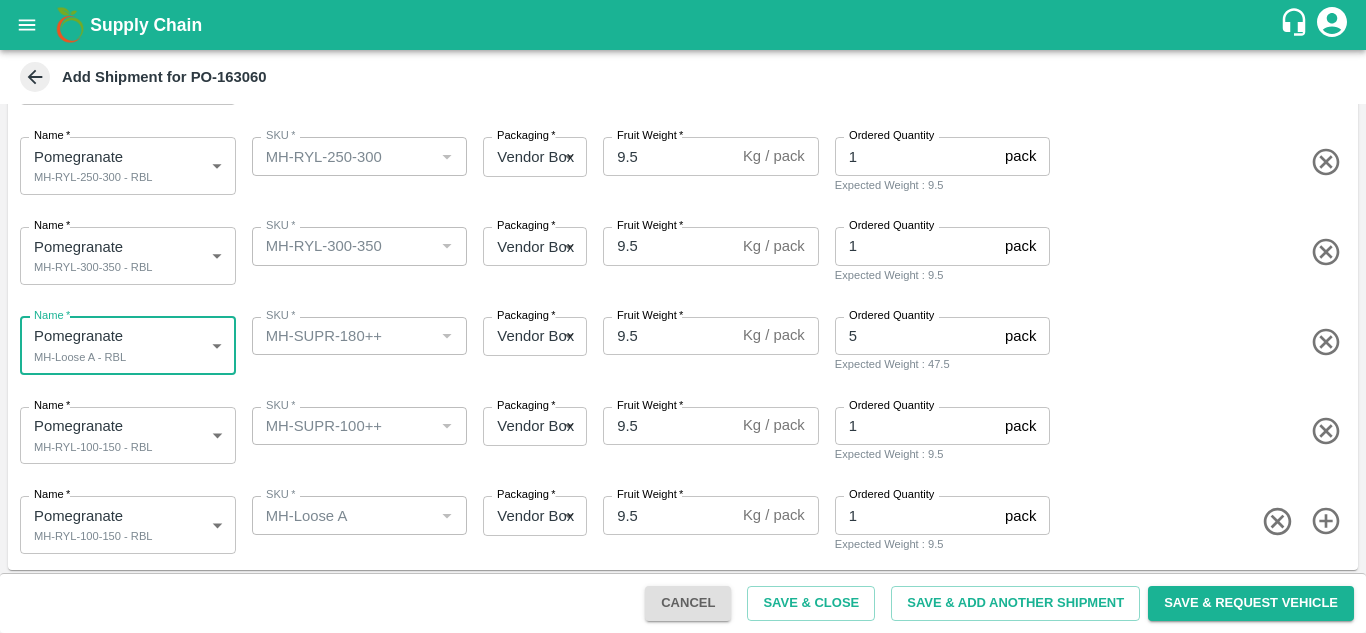scroll, scrollTop: 565, scrollLeft: 0, axis: vertical 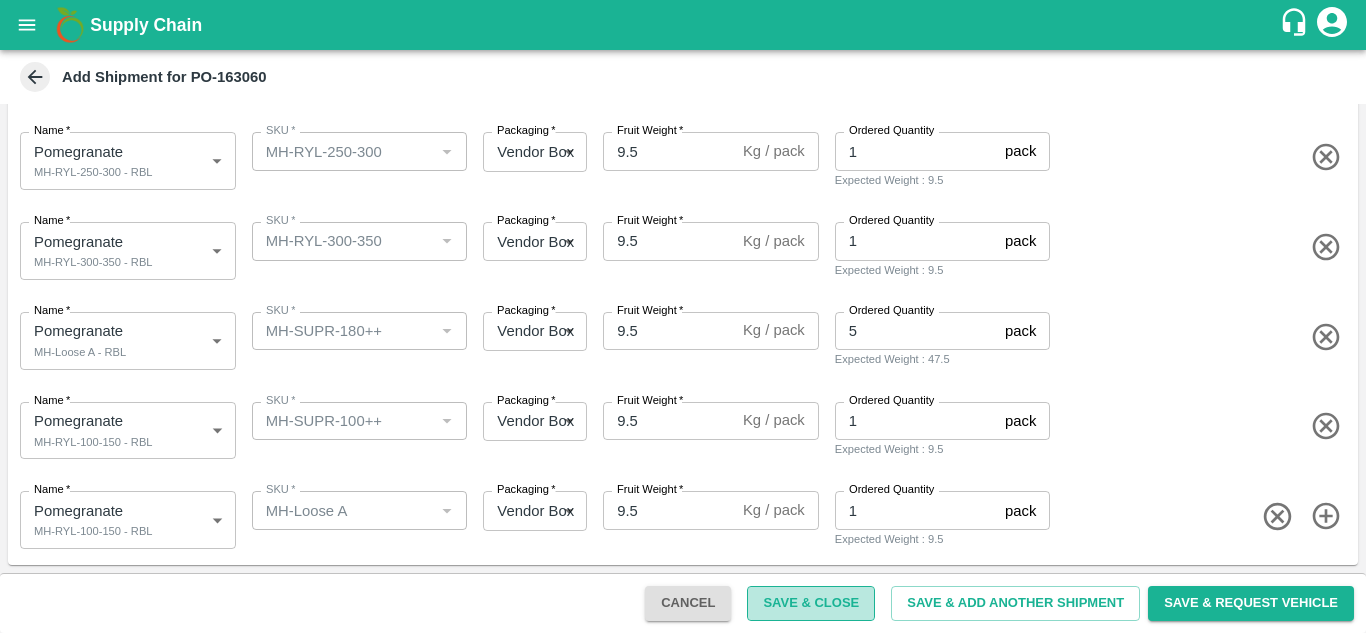 click on "Save & Close" at bounding box center [811, 603] 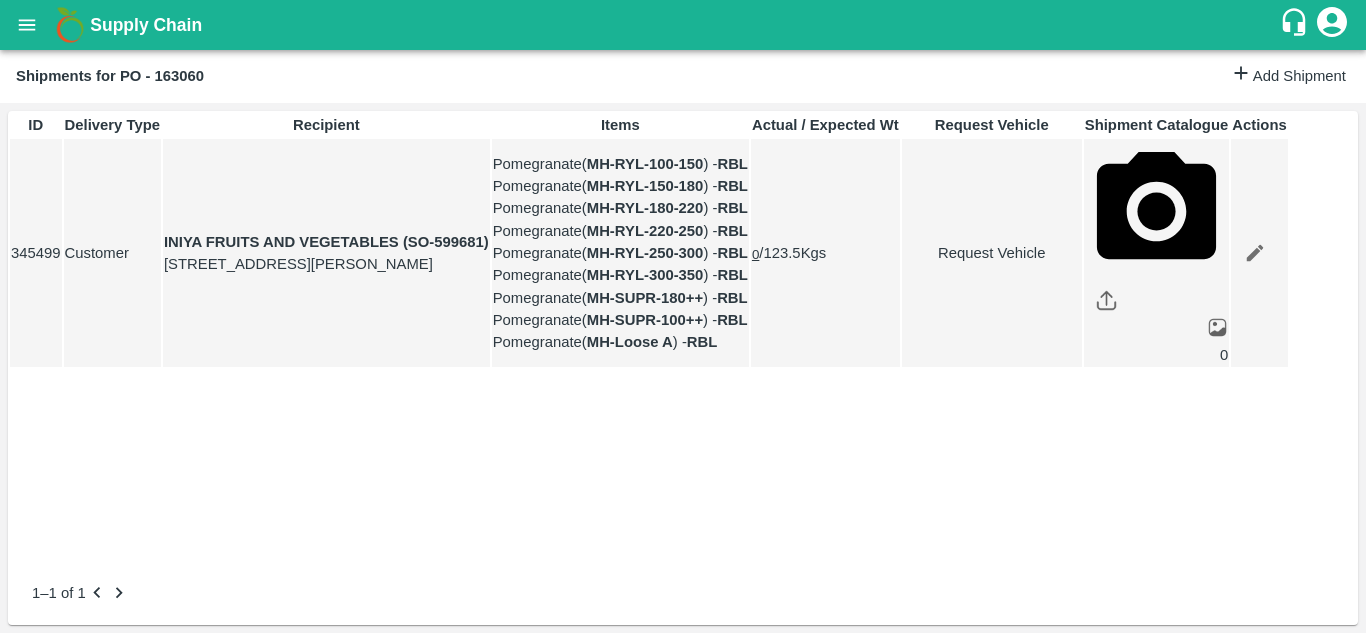 click on "Request Vehicle" at bounding box center (992, 253) 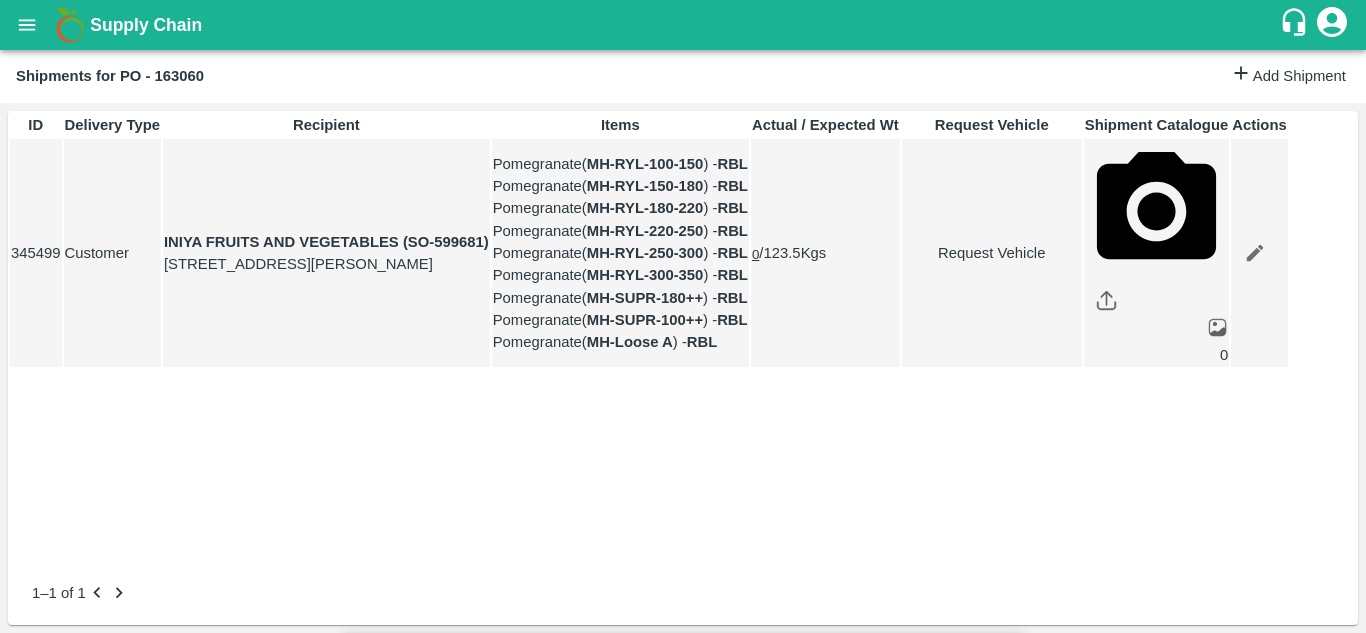 type on "15/07/2025 09:00 PM" 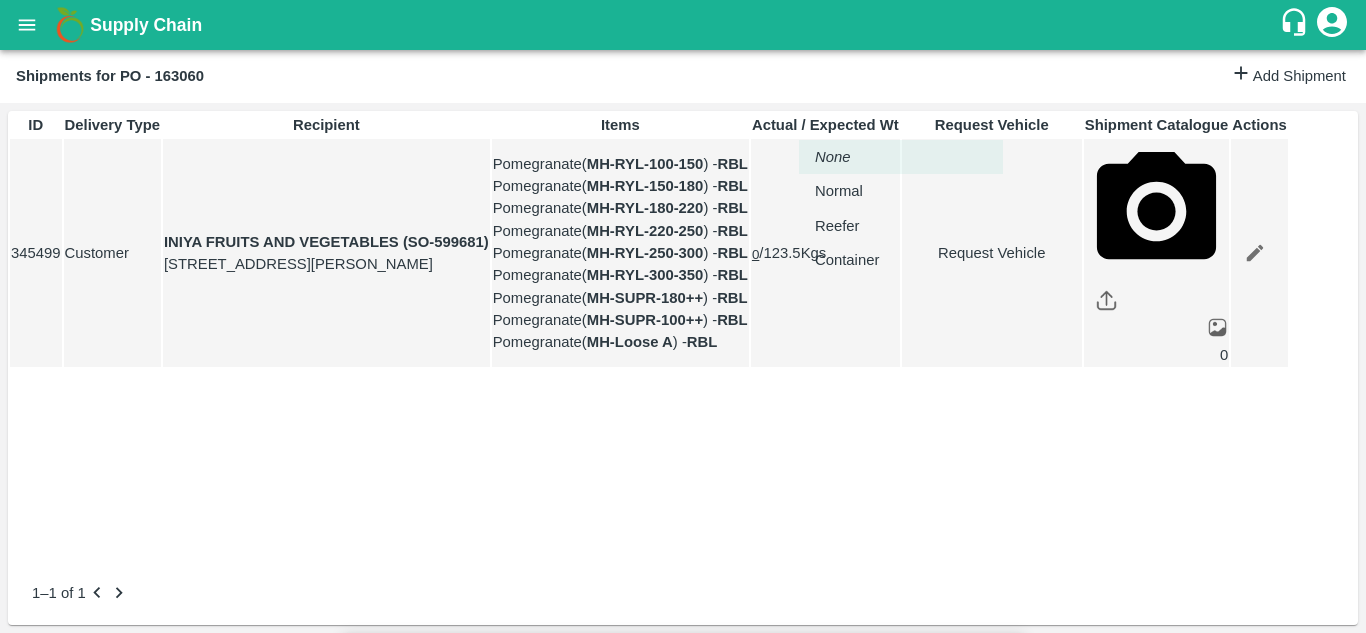 click on "Supply Chain Shipments for PO - 163060 Add Shipment ID Delivery Type Recipient Items Actual / Expected Wt Request Vehicle Shipment Catalogue Actions 345499 Customer INIYA FRUITS AND VEGETABLES (SO-599681) TC/73,  ANNA FRUITS MARKET KOYAMBEDU, Chennai, Chennai, TAMILNADU, 600092 Pomegranate  ( MH-RYL-100-150 )   -  RBL Pomegranate  ( MH-RYL-150-180 )   -  RBL Pomegranate  ( MH-RYL-180-220 )   -  RBL Pomegranate  ( MH-RYL-220-250 )   -  RBL Pomegranate  ( MH-RYL-250-300 )   -  RBL Pomegranate  ( MH-RYL-300-350 )   -  RBL Pomegranate  ( MH-SUPR-180++ )   -  RBL Pomegranate  ( MH-SUPR-100++ )   -  RBL Pomegranate  ( MH-Loose A )   -  RBL 0 / 123.5  Kgs Request Vehicle   0 1–1 of 1 Jeewana CC Avinash kumar Logout Request Vehicle Expected Loading Time   * 10/07/2025 12:00 AM Expected Loading Time Expected Delivery Time   * 15/07/2025 09:00 PM Expected Delivery Time Vehicle type   * ​ Vehicle type Pick Up: PO/V/MDRABI/163060 Padru, Barmer, , Rajasthan Delivery: INIYA FRUITS AND VEGETABLES (SO-599681) Kgs" at bounding box center (683, 316) 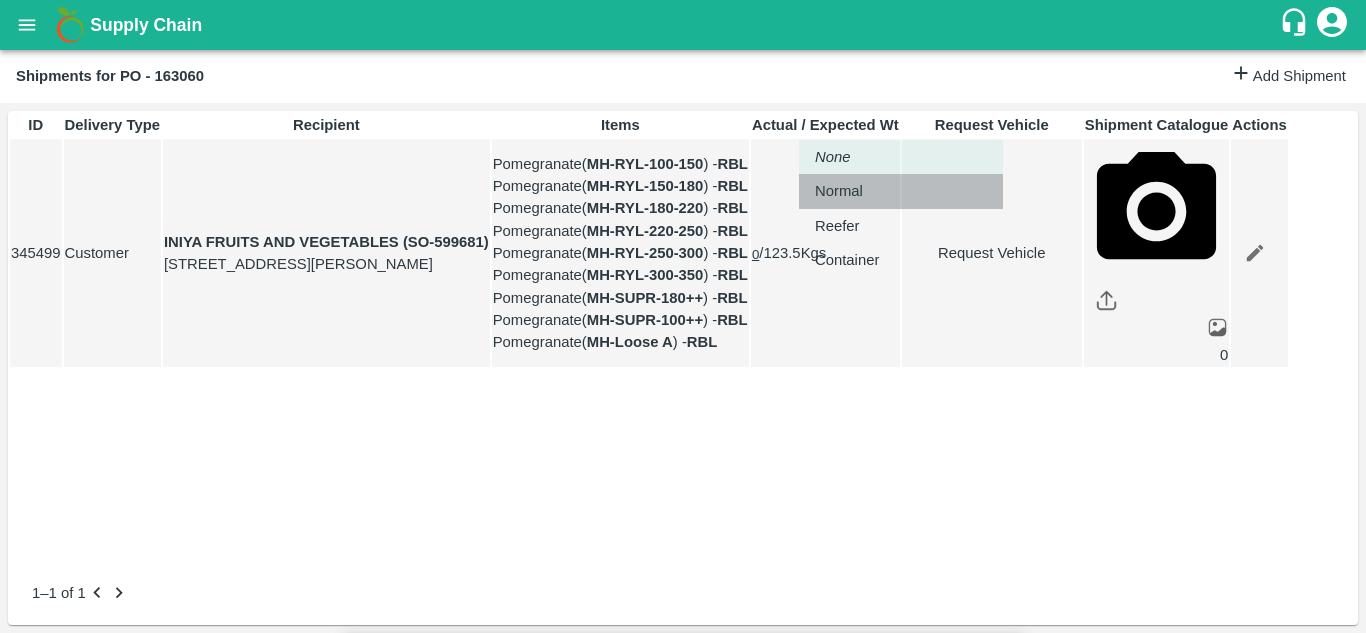 click on "Normal" at bounding box center (844, 191) 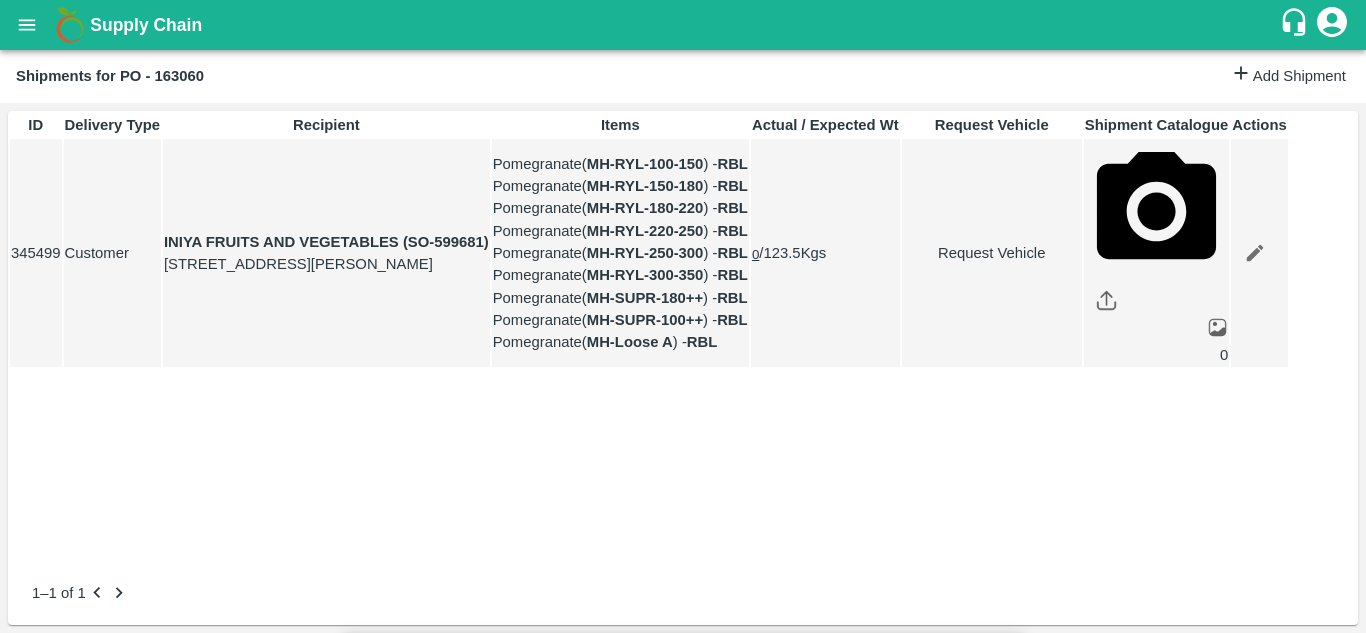 click on "Submit" at bounding box center [985, 1811] 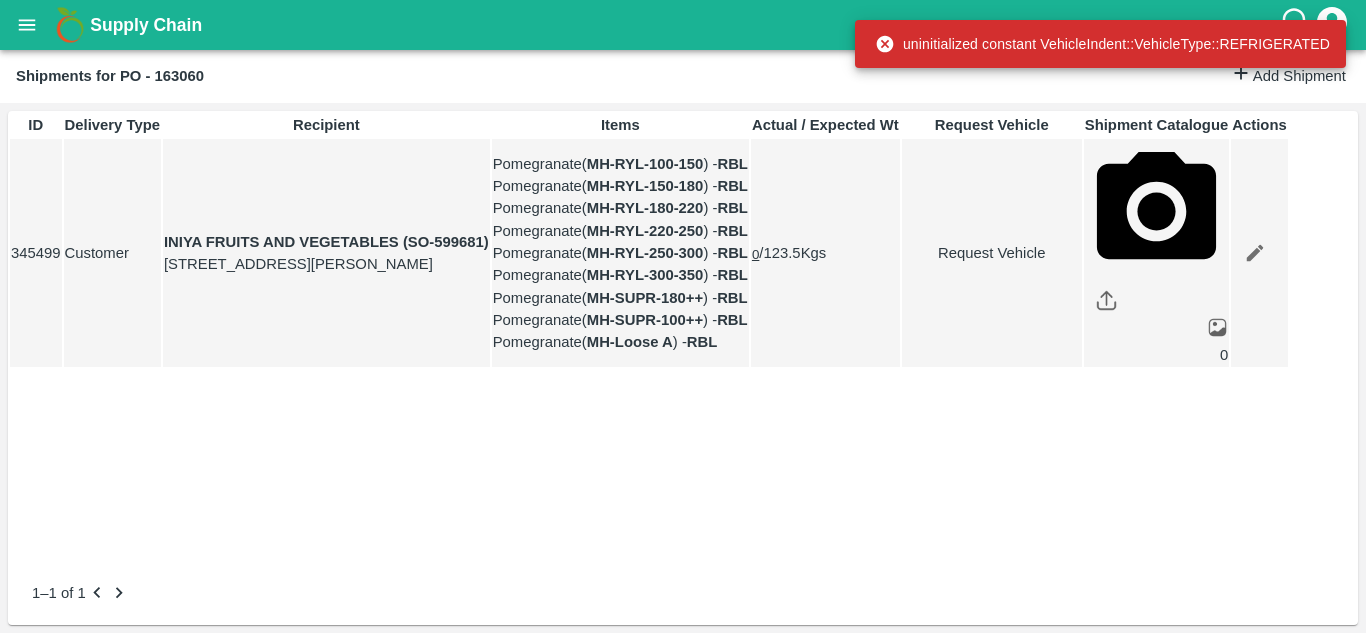 click on "Request Vehicle" at bounding box center [992, 253] 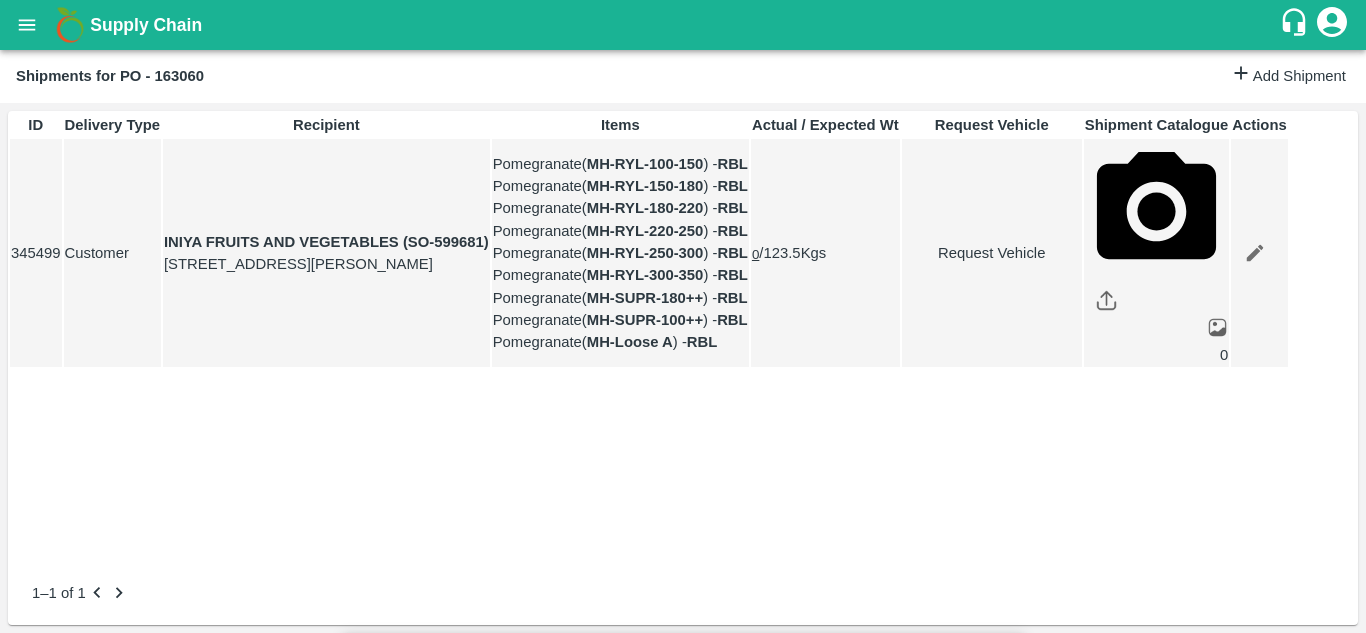 type on "1" 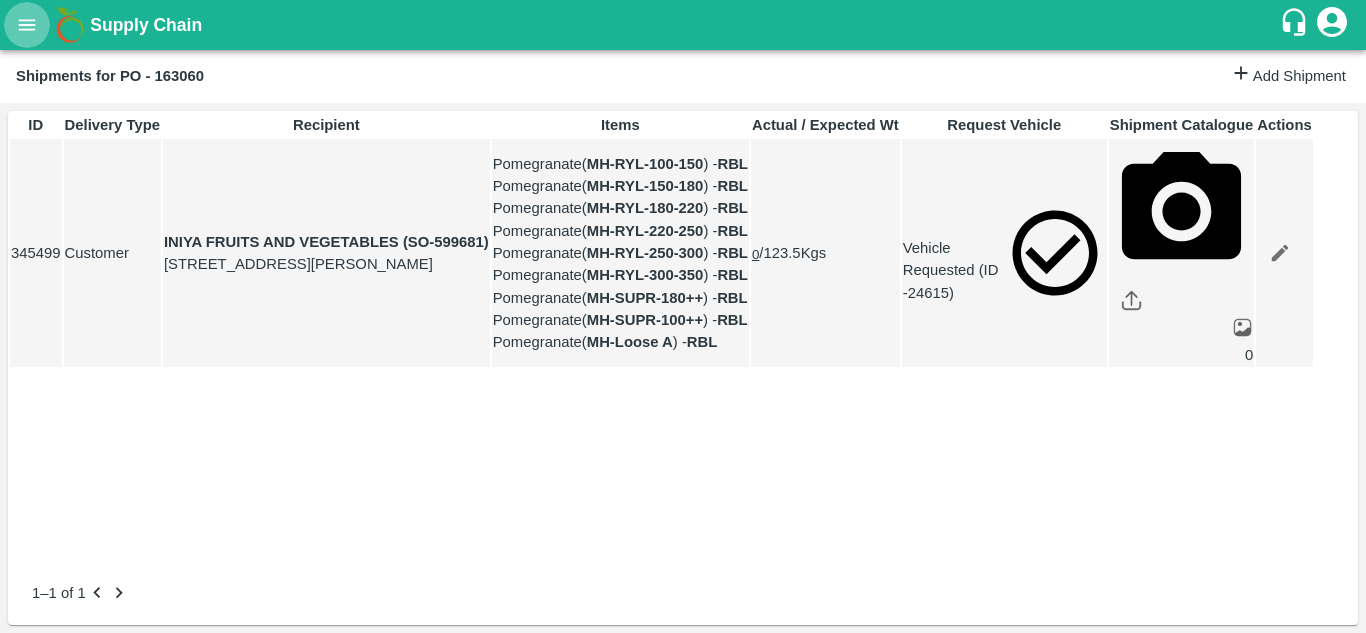 click 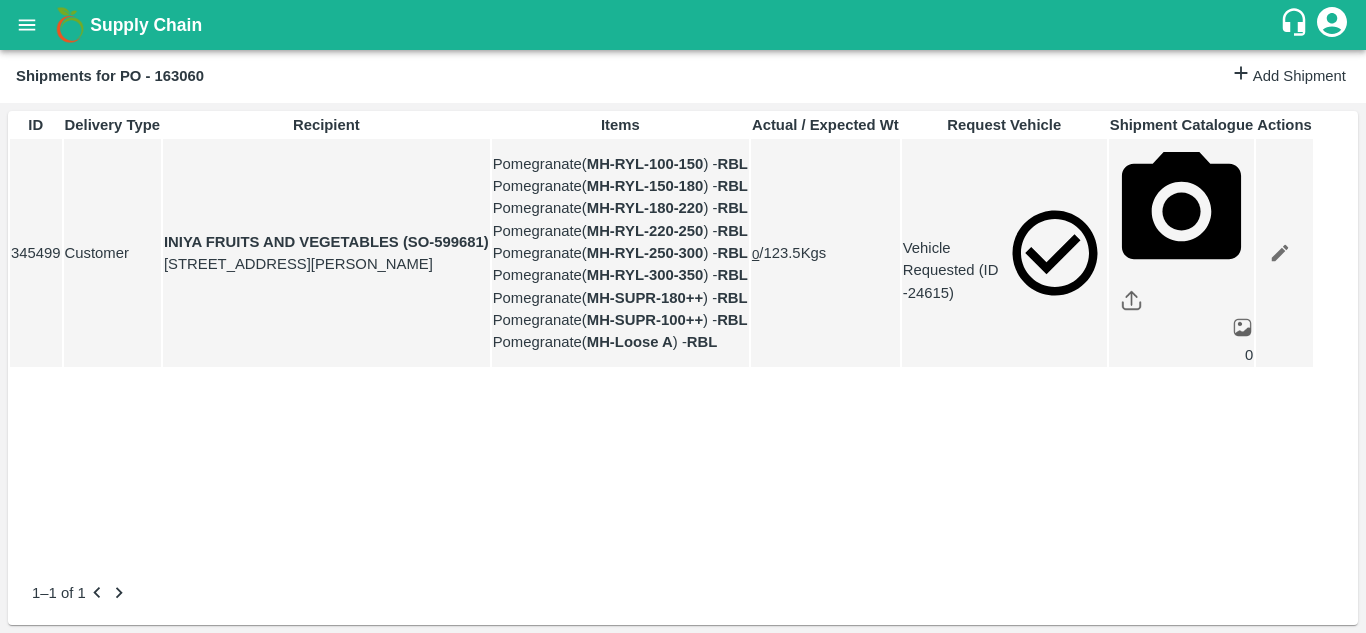 click at bounding box center (683, 633) 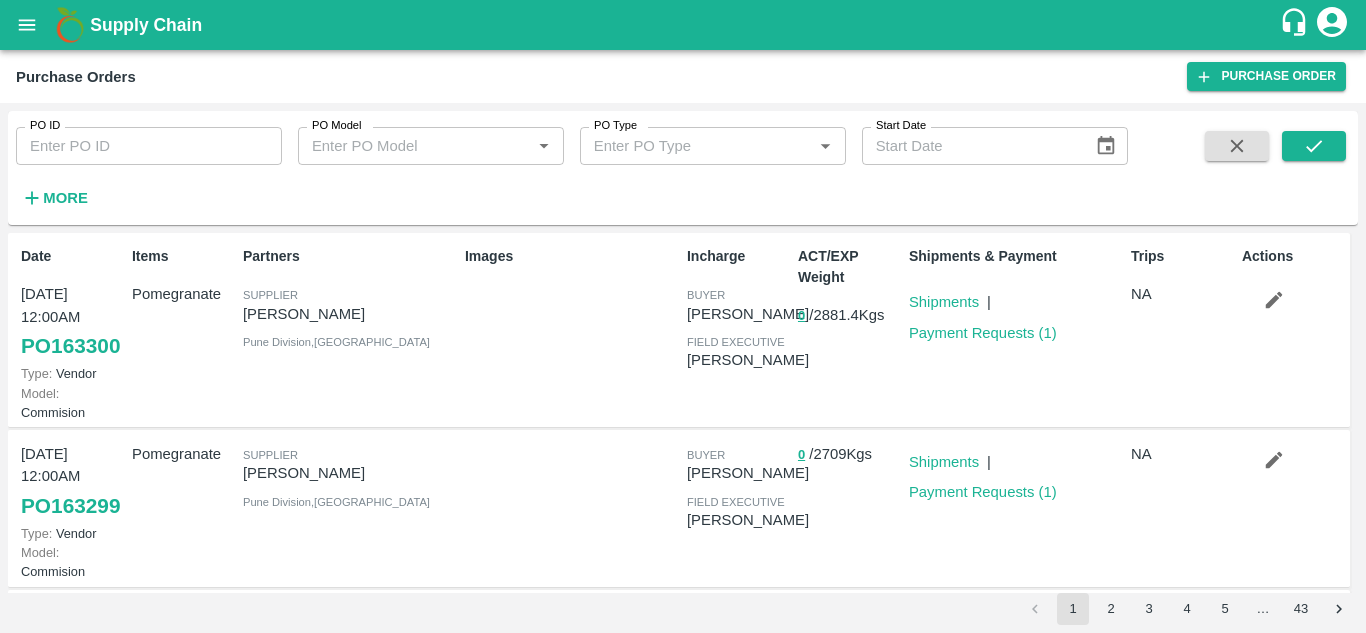 scroll, scrollTop: 0, scrollLeft: 0, axis: both 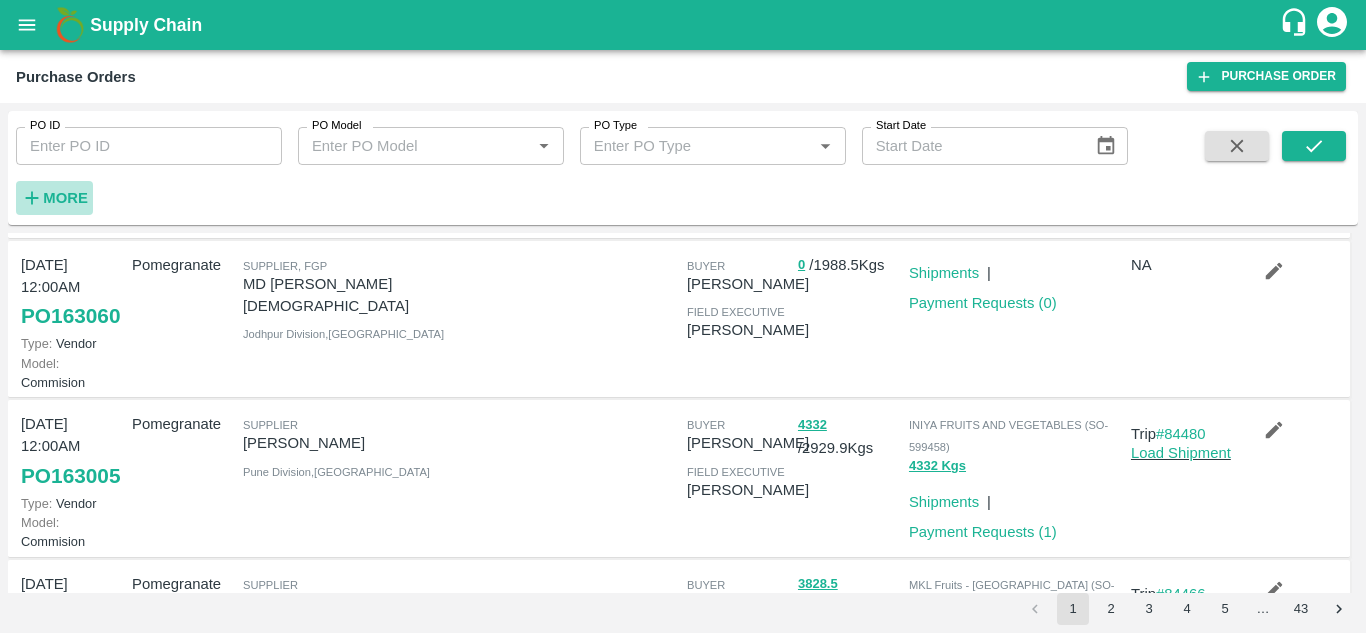 click on "More" at bounding box center (65, 198) 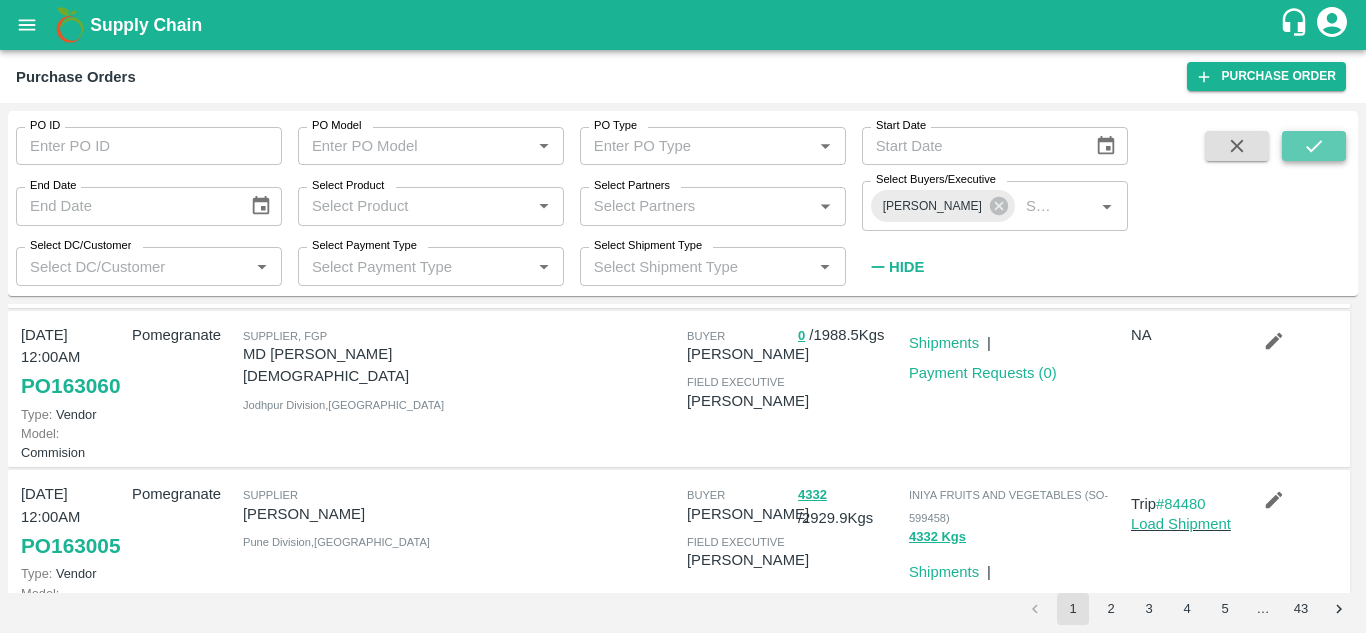 click 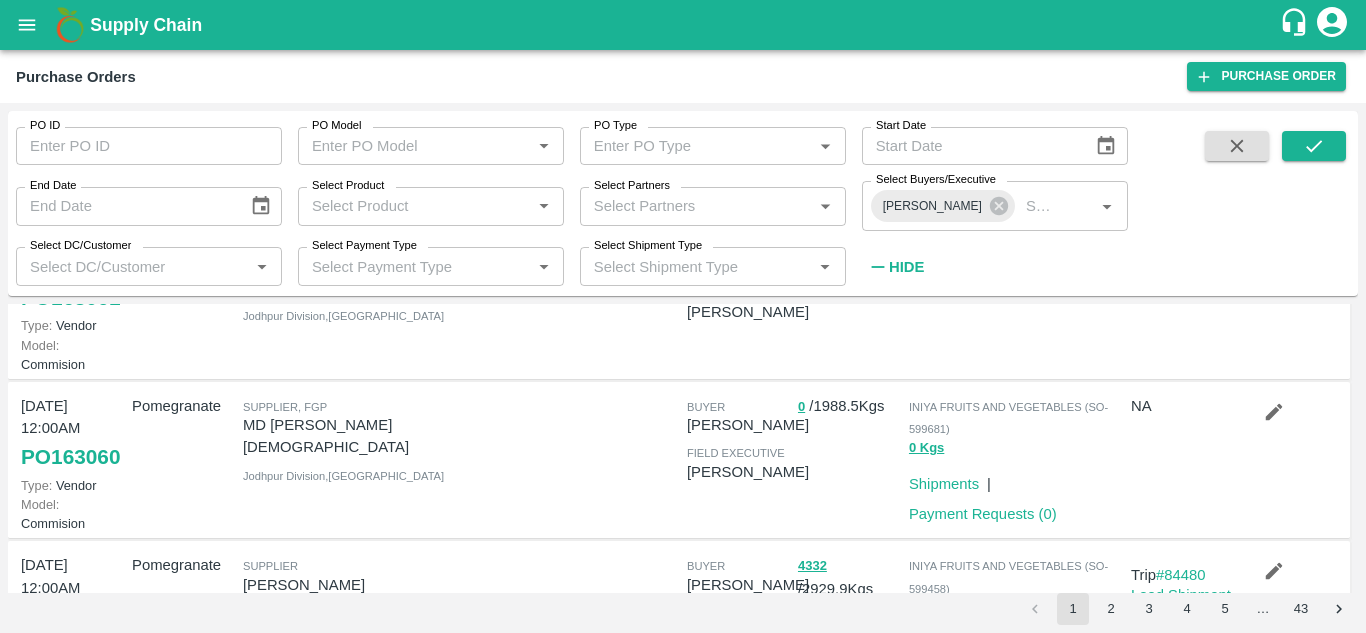 scroll, scrollTop: 595, scrollLeft: 0, axis: vertical 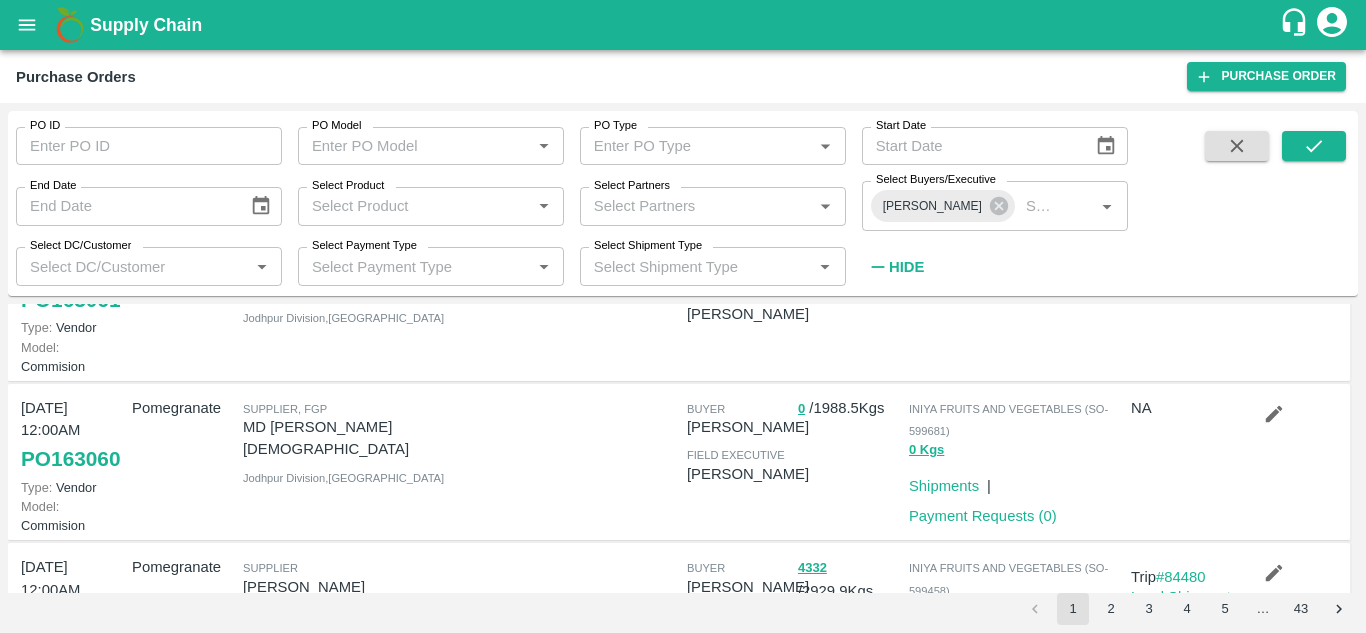 click on "Shipments" at bounding box center (944, 256) 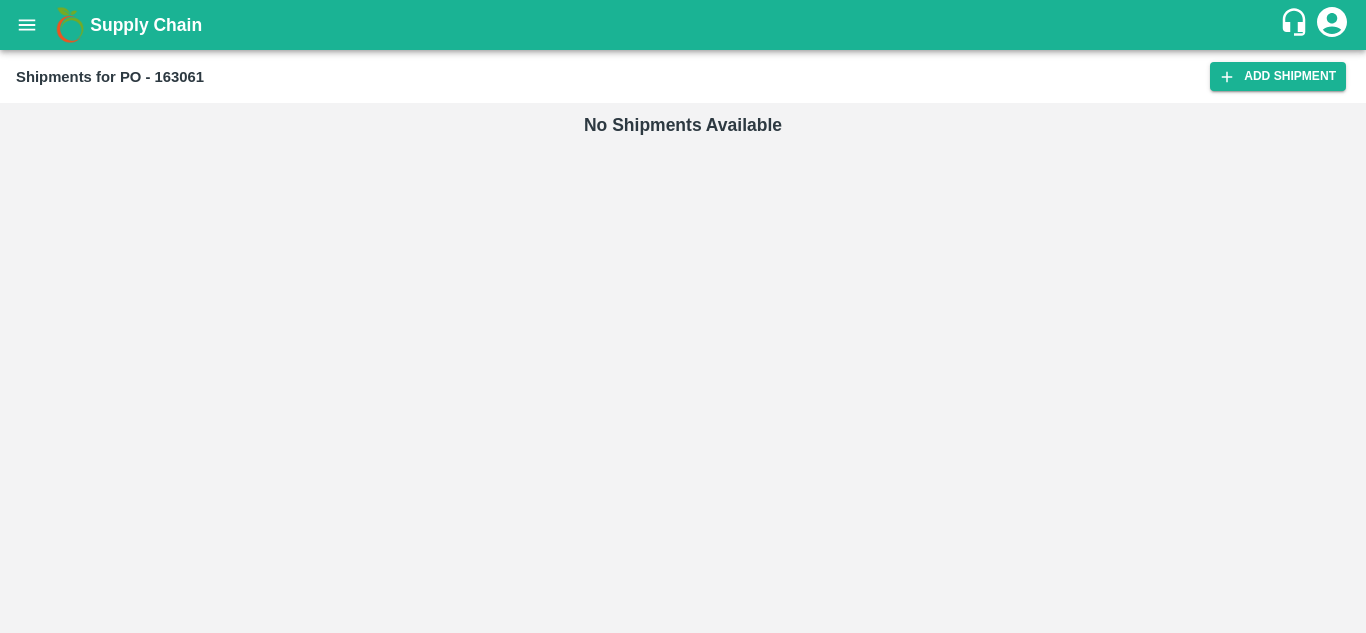 scroll, scrollTop: 0, scrollLeft: 0, axis: both 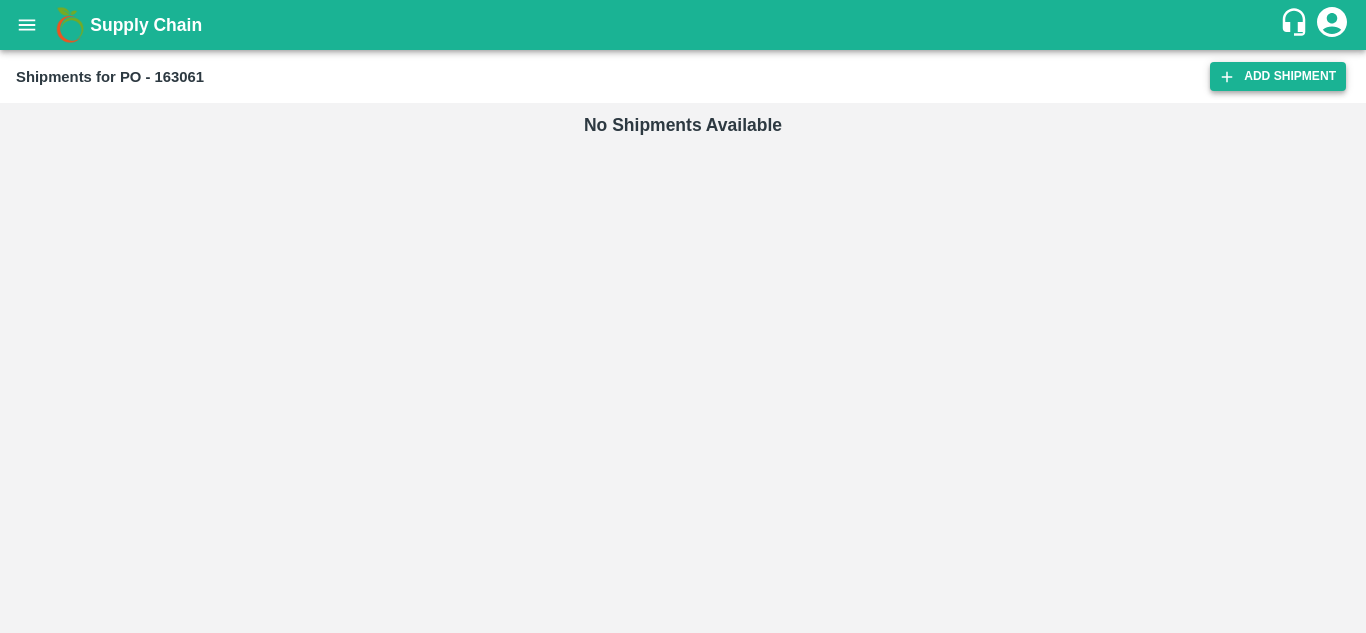 click on "Add Shipment" at bounding box center [1278, 76] 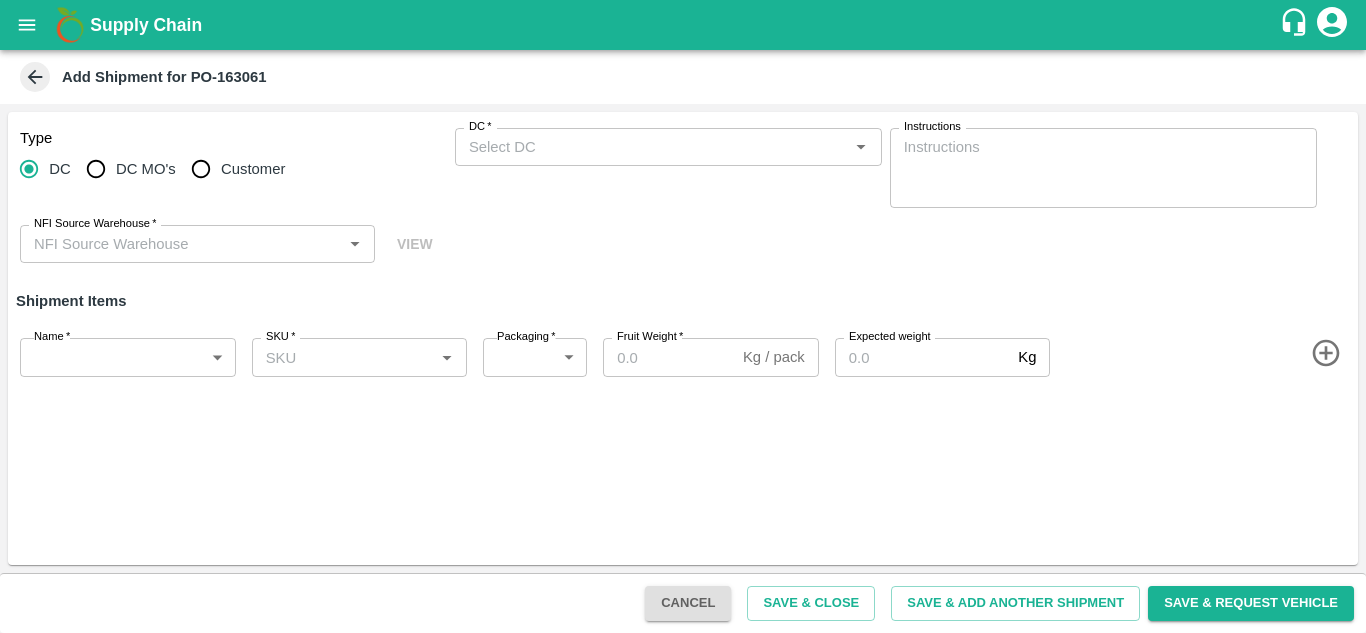 scroll, scrollTop: 0, scrollLeft: 0, axis: both 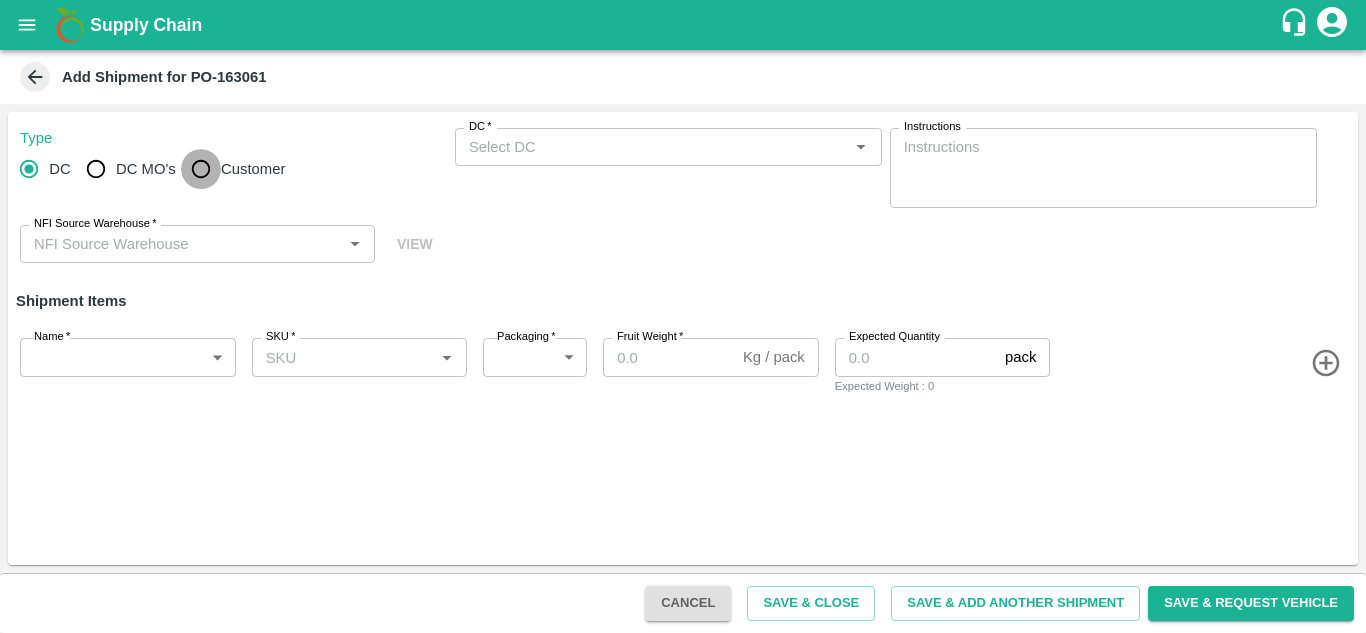 click on "Customer" at bounding box center [201, 169] 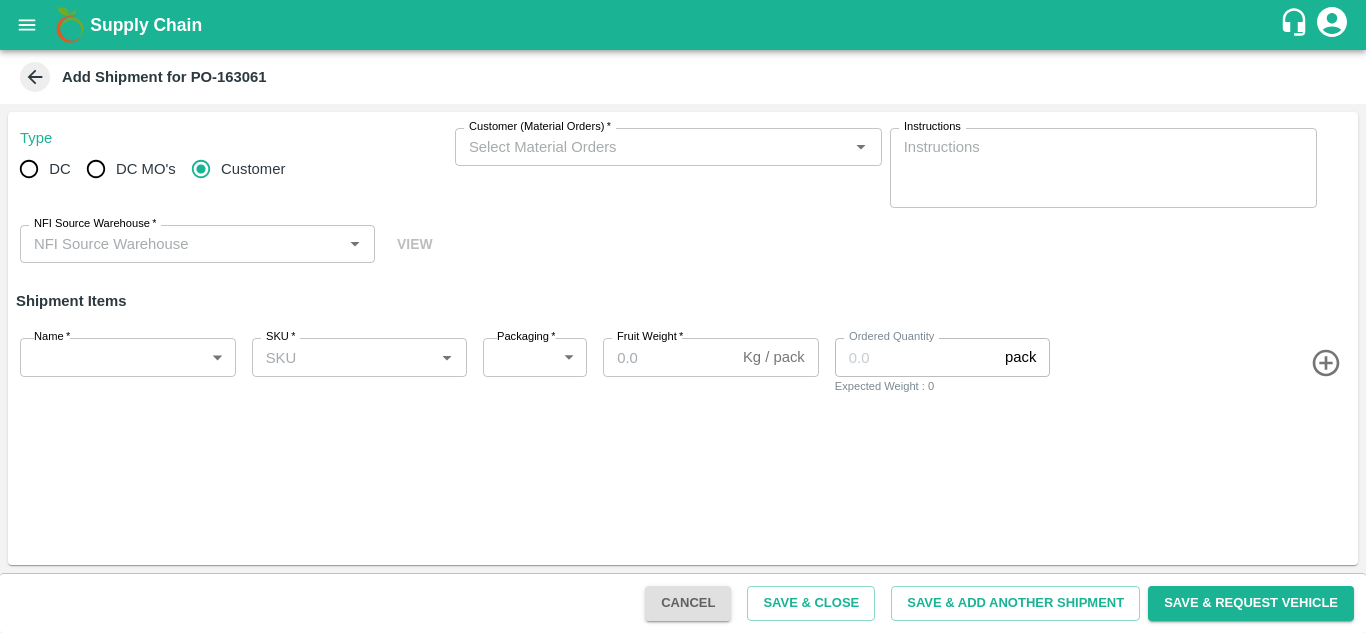 click on "Customer (Material Orders)   *" at bounding box center (540, 127) 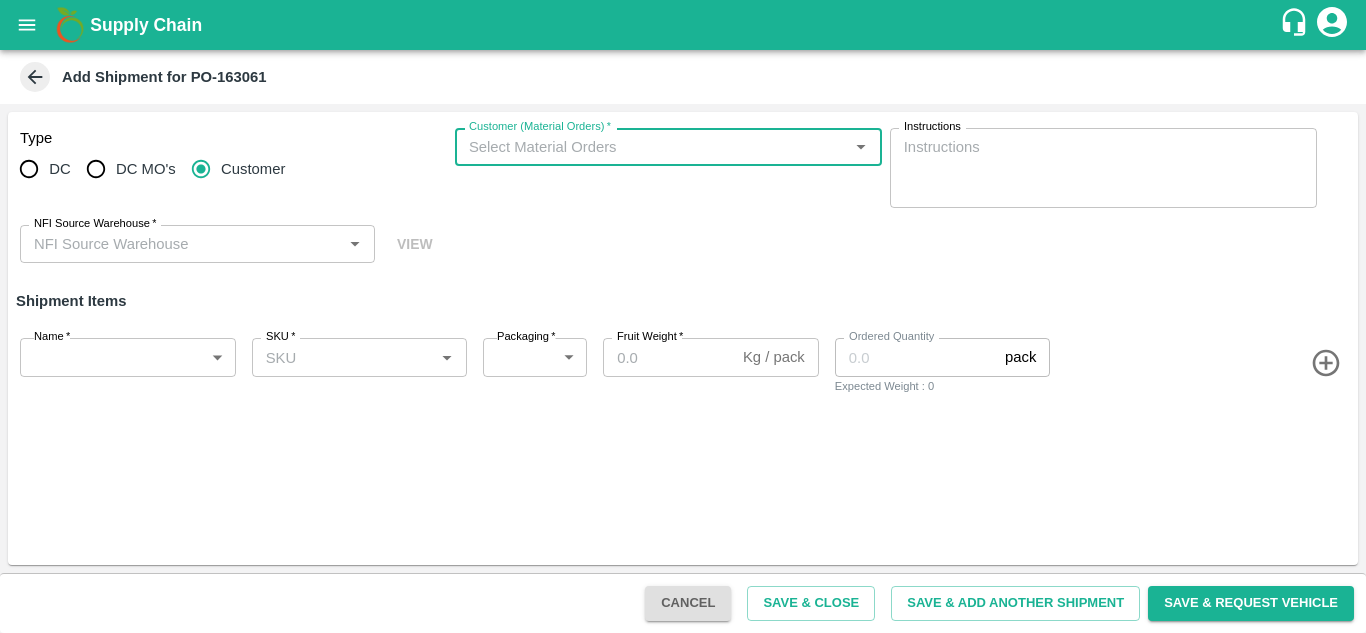 click on "Customer (Material Orders)   *" at bounding box center (540, 127) 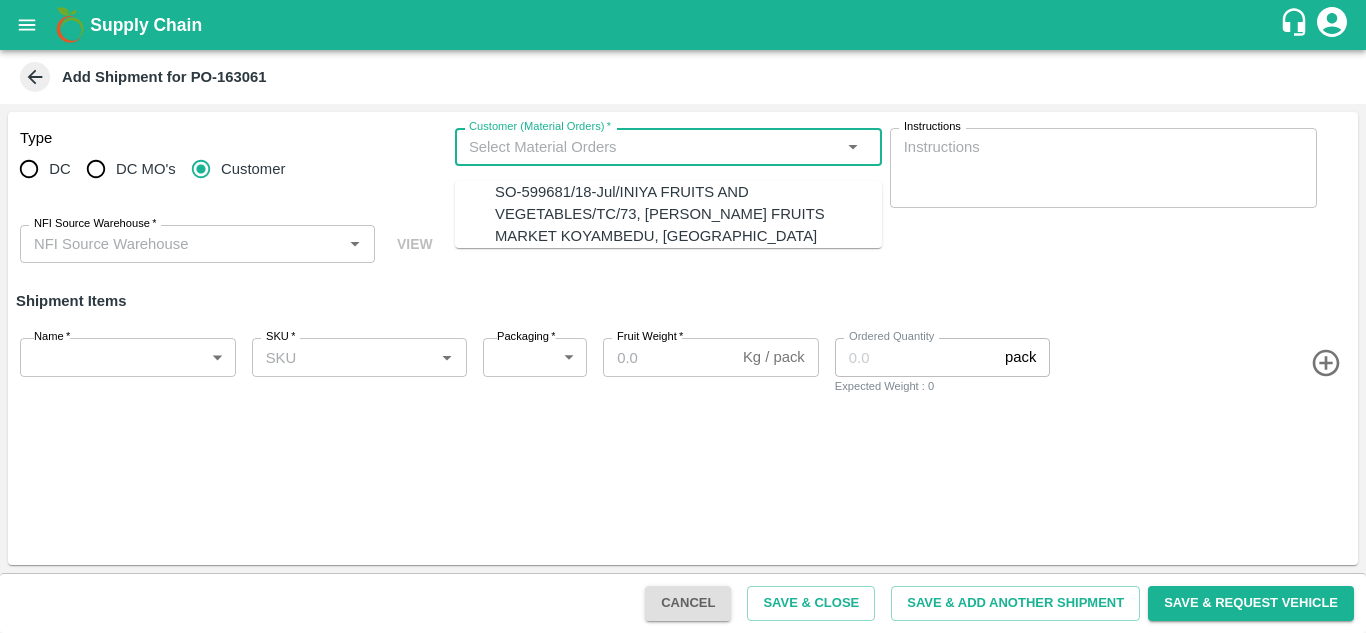 click on "Customer (Material Orders)   *" at bounding box center [652, 147] 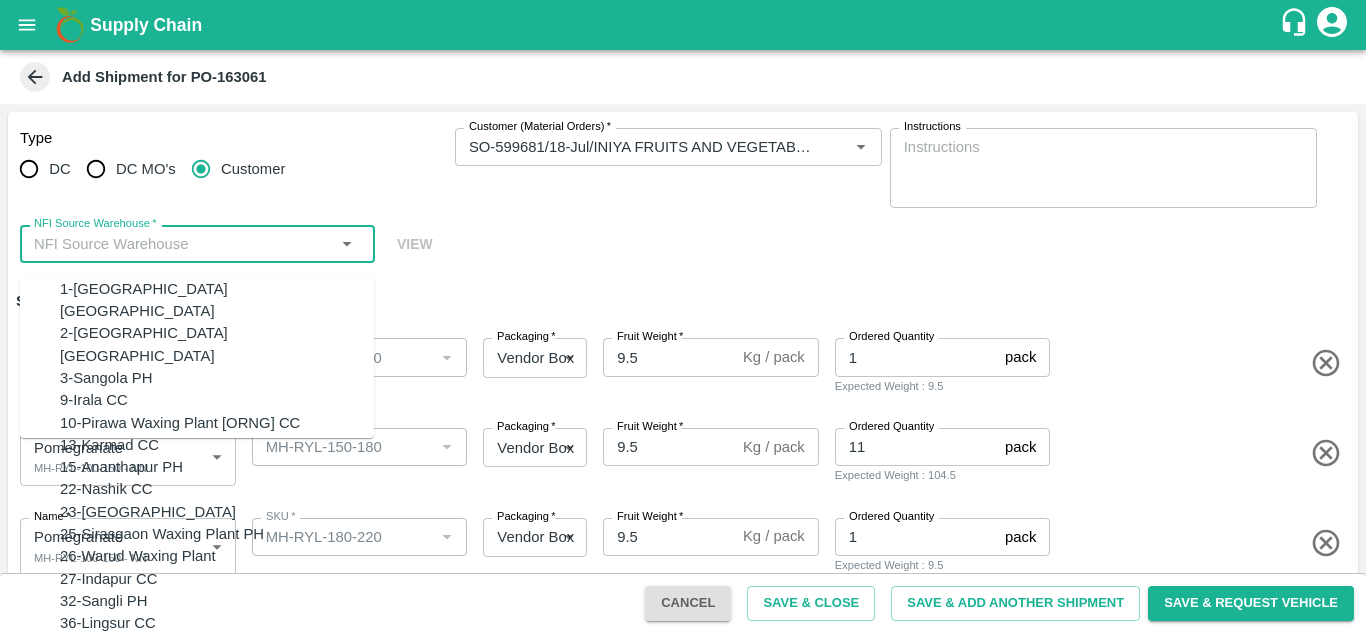 click on "NFI Source Warehouse   *" at bounding box center (181, 244) 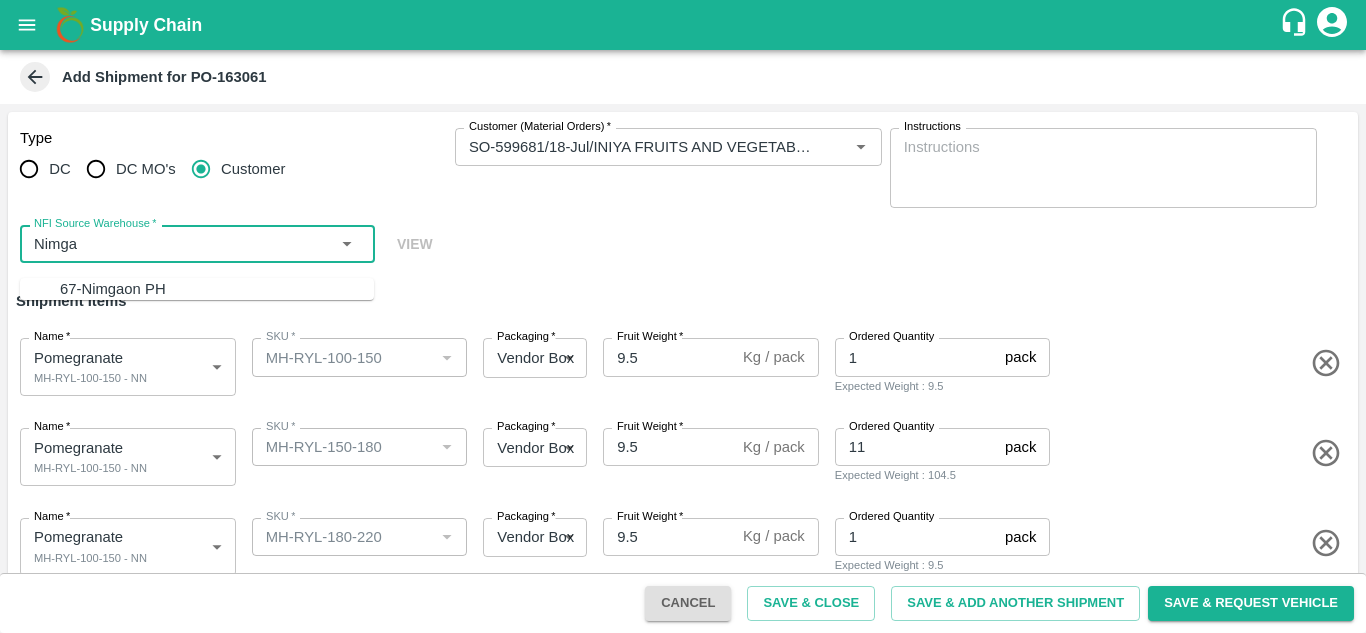click on "67-Nimgaon PH" at bounding box center [217, 289] 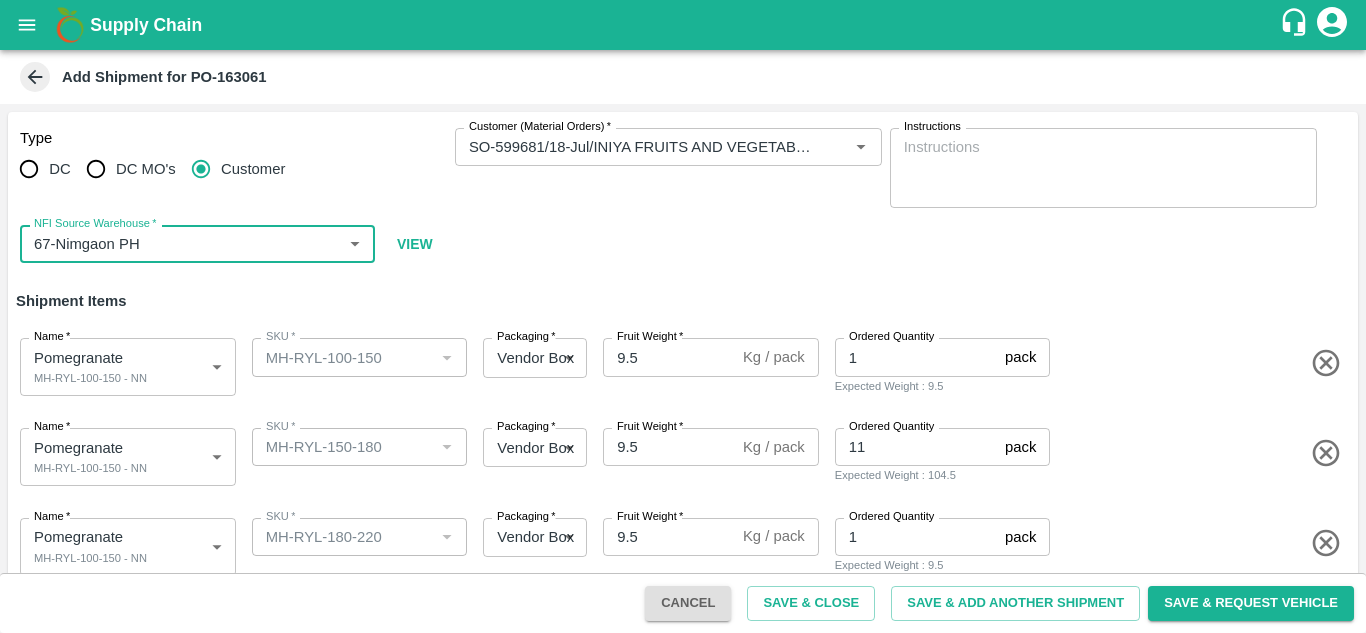 type on "67-Nimgaon PH" 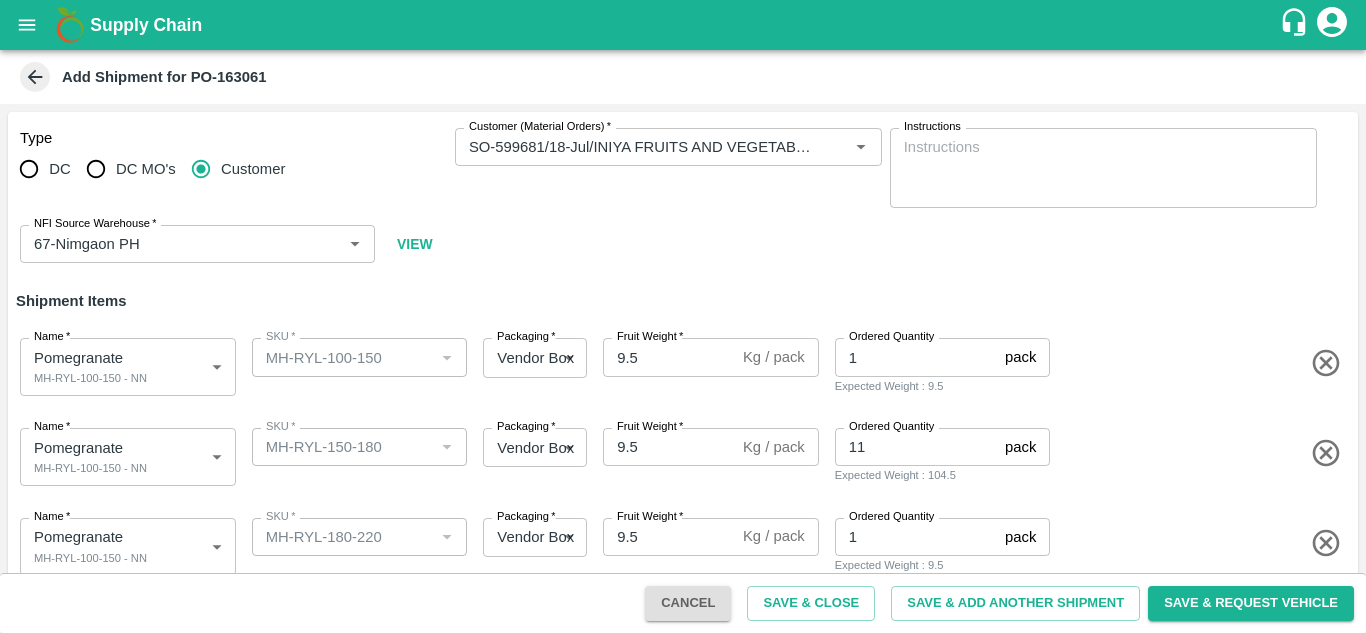 click on "Shipment Items" at bounding box center [683, 301] 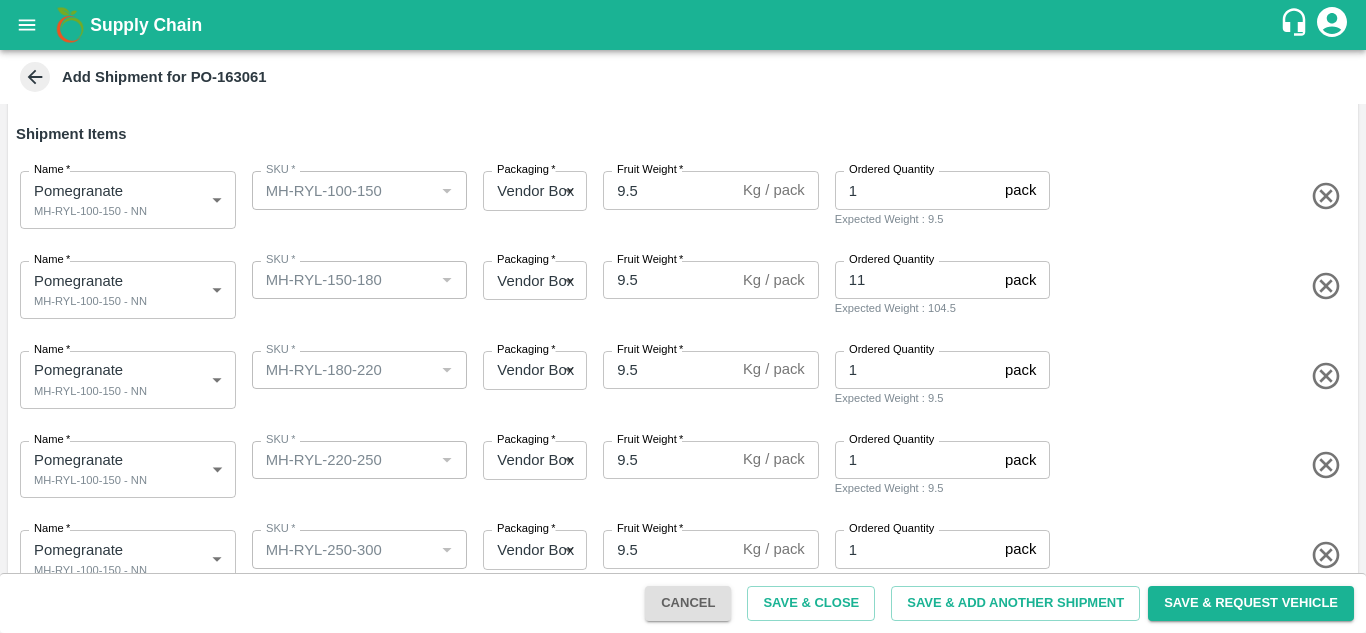 scroll, scrollTop: 168, scrollLeft: 0, axis: vertical 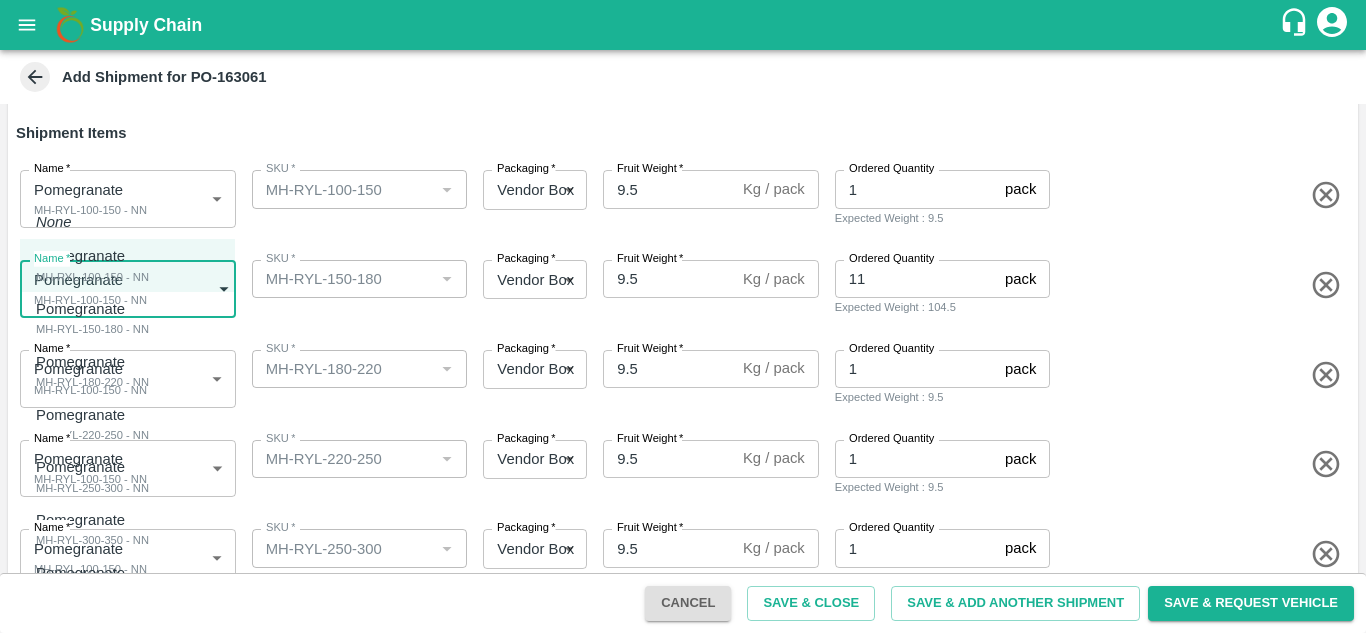 click on "Supply Chain Add Shipment for PO-163061 Type DC DC MO's Customer Customer (Material Orders)   * Customer (Material Orders)   * Instructions x Instructions NFI Source Warehouse   * NFI Source Warehouse   * VIEW Shipment Items Name   * Pomegranate MH-RYL-100-150 - NN  1816893 Name SKU   * SKU   * Packaging   * Vendor Box 276 Packaging Fruit Weight   * 9.5 Kg /   pack Fruit Weight Ordered Quantity 1 pack Ordered Quantity Expected Weight :   9.5 Name   * Pomegranate MH-RYL-100-150 - NN  1816893 Name SKU   * SKU   * Packaging   * Vendor Box 276 Packaging Fruit Weight   * 9.5 Kg /   pack Fruit Weight Ordered Quantity 11 pack Ordered Quantity Expected Weight :   104.5 Name   * Pomegranate MH-RYL-100-150 - NN  1816893 Name SKU   * SKU   * Packaging   * Vendor Box 276 Packaging Fruit Weight   * 9.5 Kg /   pack Fruit Weight Ordered Quantity 1 pack Ordered Quantity Expected Weight :   9.5 Name   * Pomegranate MH-RYL-100-150 - NN  1816893 Name SKU   * SKU   * Packaging   * *" at bounding box center [683, 316] 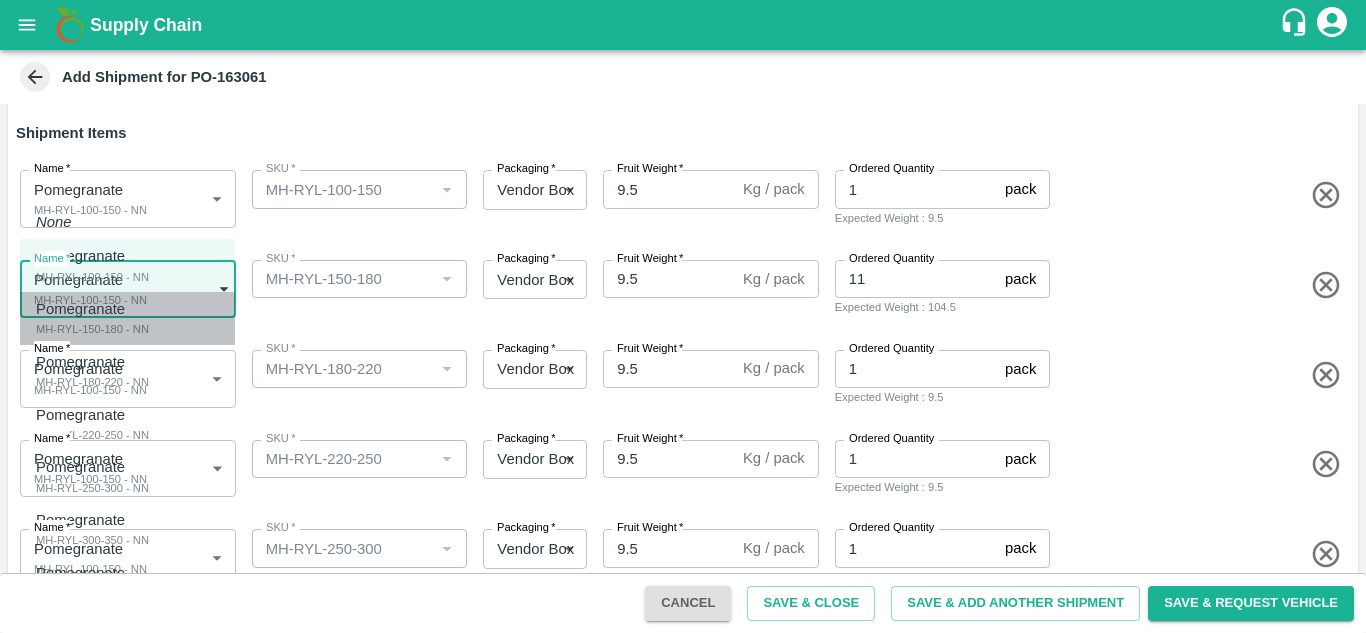 click on "Pomegranate MH-RYL-150-180 - NN" at bounding box center (127, 318) 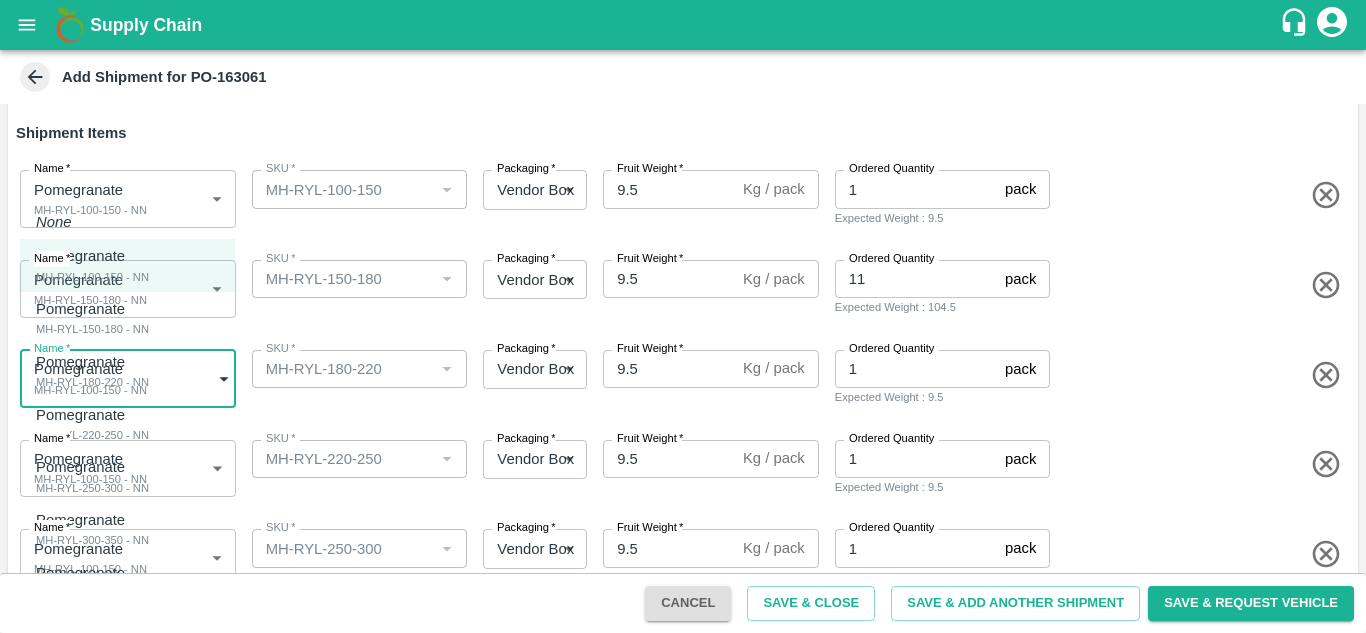 click on "Supply Chain Add Shipment for PO-163061 Type DC DC MO's Customer Customer (Material Orders)   * Customer (Material Orders)   * Instructions x Instructions NFI Source Warehouse   * NFI Source Warehouse   * VIEW Shipment Items Name   * Pomegranate MH-RYL-100-150 - NN  1816893 Name SKU   * SKU   * Packaging   * Vendor Box 276 Packaging Fruit Weight   * 9.5 Kg /   pack Fruit Weight Ordered Quantity 1 pack Ordered Quantity Expected Weight :   9.5 Name   * Pomegranate MH-RYL-150-180 - NN  1816894 Name SKU   * SKU   * Packaging   * Vendor Box 276 Packaging Fruit Weight   * 9.5 Kg /   pack Fruit Weight Ordered Quantity 11 pack Ordered Quantity Expected Weight :   104.5 Name   * Pomegranate MH-RYL-100-150 - NN  1816893 Name SKU   * SKU   * Packaging   * Vendor Box 276 Packaging Fruit Weight   * 9.5 Kg /   pack Fruit Weight Ordered Quantity 1 pack Ordered Quantity Expected Weight :   9.5 Name   * Pomegranate MH-RYL-100-150 - NN  1816893 Name SKU   * SKU   * Packaging   * *" at bounding box center (683, 316) 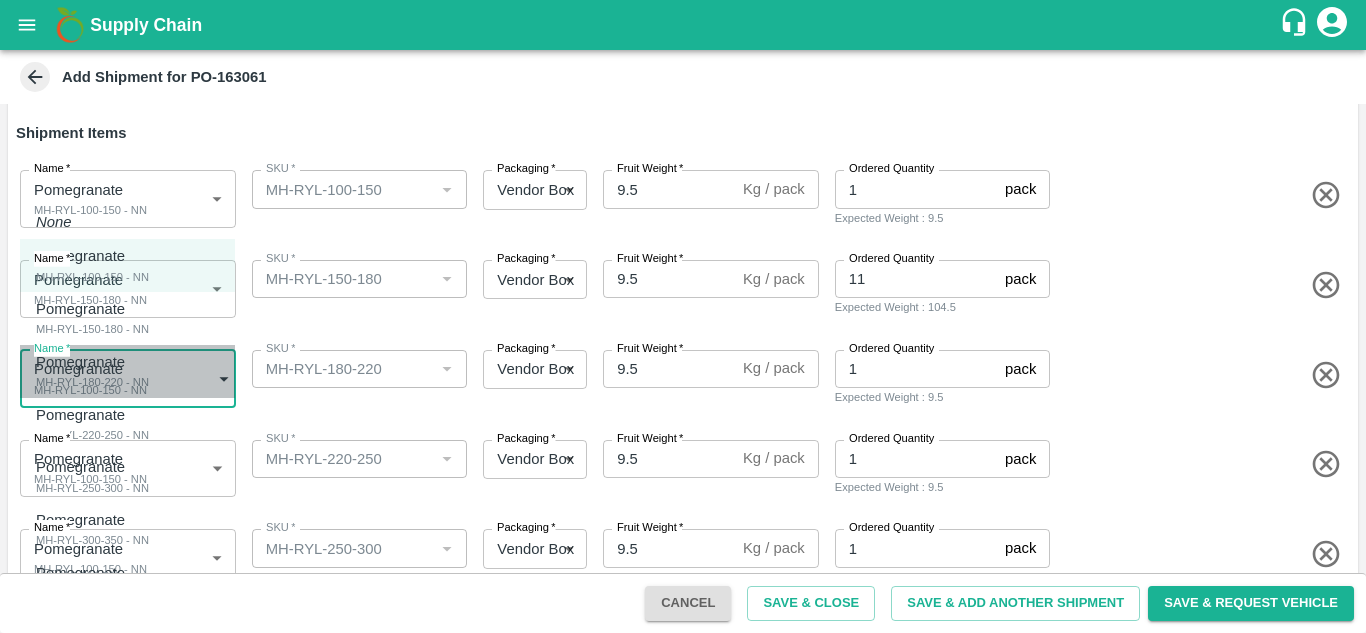 click on "MH-RYL-180-220 - NN" at bounding box center (92, 382) 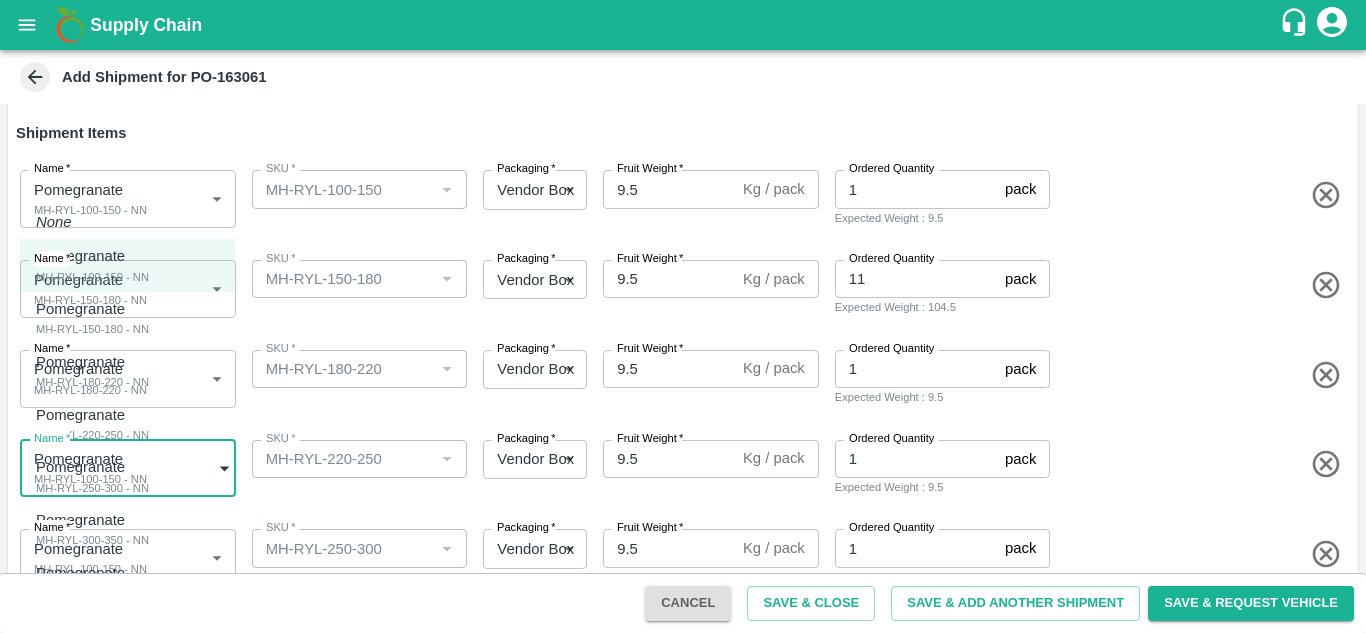 click on "Supply Chain Add Shipment for PO-163061 Type DC DC MO's Customer Customer (Material Orders)   * Customer (Material Orders)   * Instructions x Instructions NFI Source Warehouse   * NFI Source Warehouse   * VIEW Shipment Items Name   * Pomegranate MH-RYL-100-150 - NN  1816893 Name SKU   * SKU   * Packaging   * Vendor Box 276 Packaging Fruit Weight   * 9.5 Kg /   pack Fruit Weight Ordered Quantity 1 pack Ordered Quantity Expected Weight :   9.5 Name   * Pomegranate MH-RYL-150-180 - NN  1816894 Name SKU   * SKU   * Packaging   * Vendor Box 276 Packaging Fruit Weight   * 9.5 Kg /   pack Fruit Weight Ordered Quantity 11 pack Ordered Quantity Expected Weight :   104.5 Name   * Pomegranate MH-RYL-180-220 - NN  1816895 Name SKU   * SKU   * Packaging   * Vendor Box 276 Packaging Fruit Weight   * 9.5 Kg /   pack Fruit Weight Ordered Quantity 1 pack Ordered Quantity Expected Weight :   9.5 Name   * Pomegranate MH-RYL-100-150 - NN  1816893 Name SKU   * SKU   * Packaging   * *" at bounding box center [683, 316] 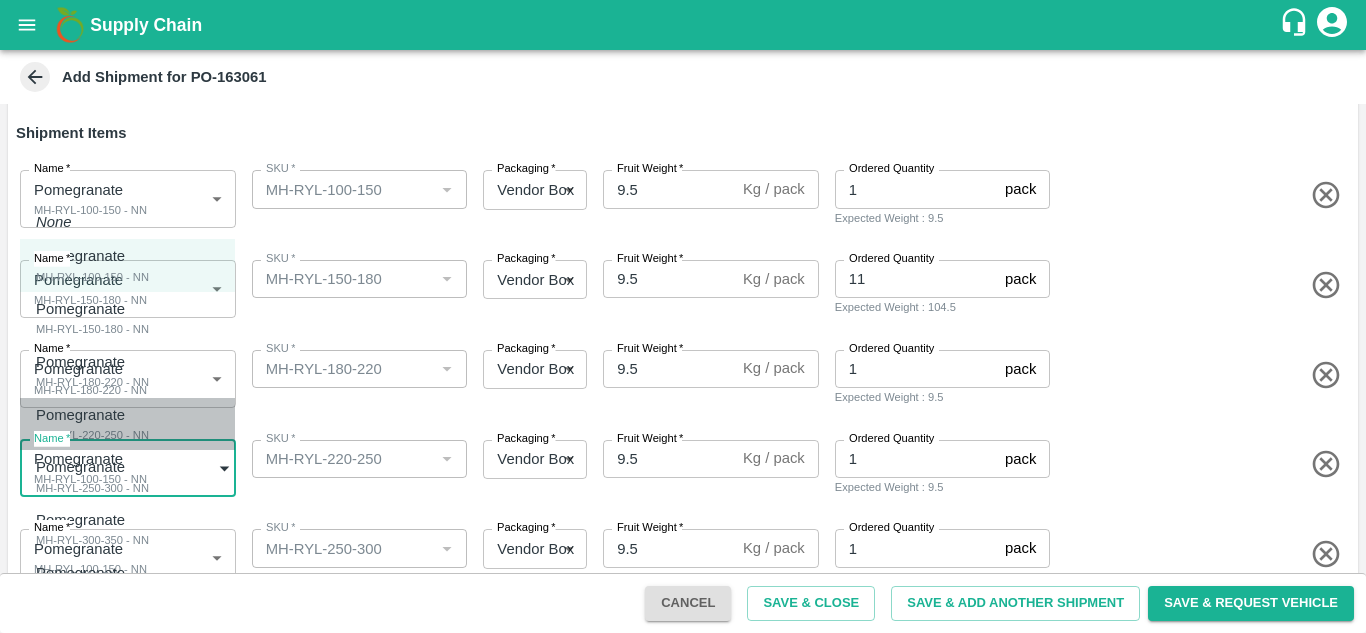 click on "MH-RYL-220-250 - NN" at bounding box center [92, 435] 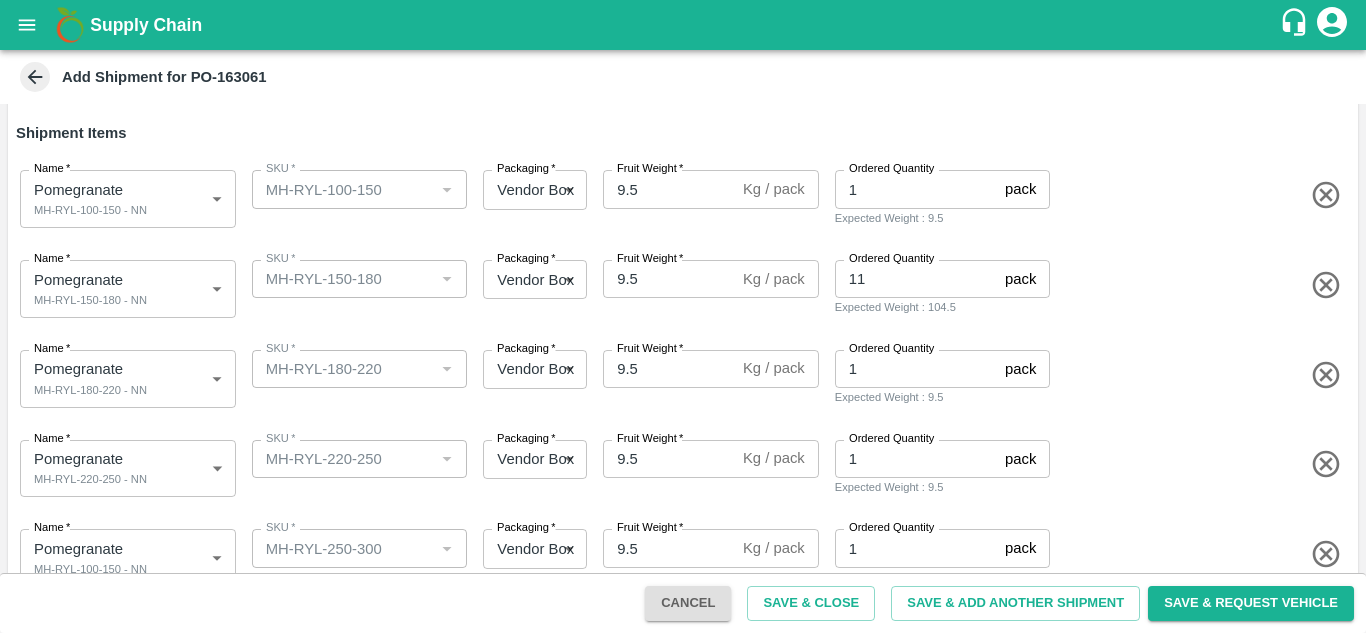 click on "SKU   * SKU   *" at bounding box center [356, 375] 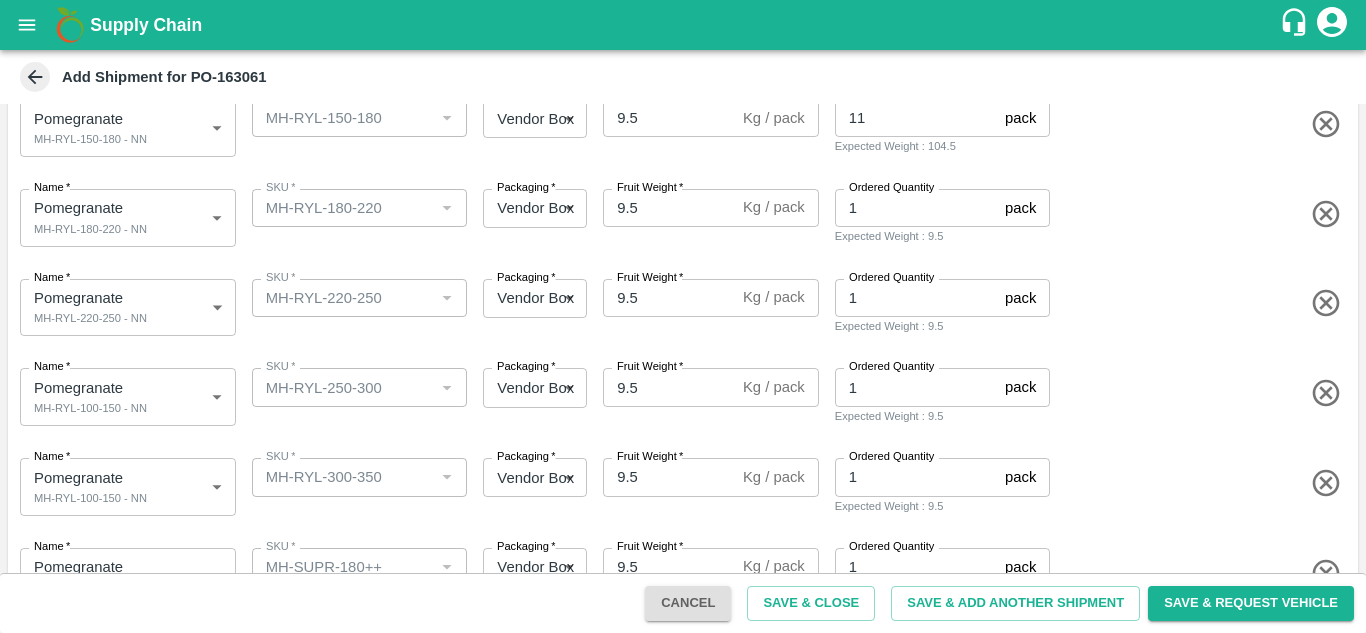 scroll, scrollTop: 331, scrollLeft: 0, axis: vertical 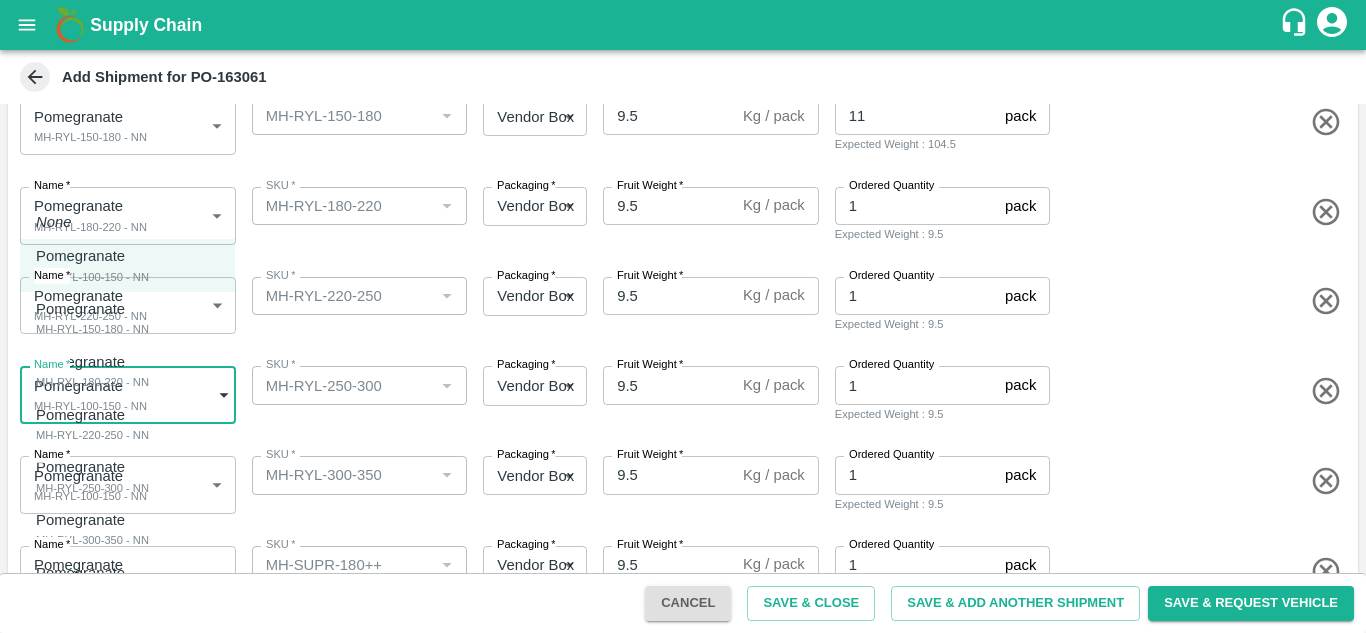 click on "Supply Chain Add Shipment for PO-163061 Type DC DC MO's Customer Customer (Material Orders)   * Customer (Material Orders)   * Instructions x Instructions NFI Source Warehouse   * NFI Source Warehouse   * VIEW Shipment Items Name   * Pomegranate MH-RYL-100-150 - NN  1816893 Name SKU   * SKU   * Packaging   * Vendor Box 276 Packaging Fruit Weight   * 9.5 Kg /   pack Fruit Weight Ordered Quantity 1 pack Ordered Quantity Expected Weight :   9.5 Name   * Pomegranate MH-RYL-150-180 - NN  1816894 Name SKU   * SKU   * Packaging   * Vendor Box 276 Packaging Fruit Weight   * 9.5 Kg /   pack Fruit Weight Ordered Quantity 11 pack Ordered Quantity Expected Weight :   104.5 Name   * Pomegranate MH-RYL-180-220 - NN  1816895 Name SKU   * SKU   * Packaging   * Vendor Box 276 Packaging Fruit Weight   * 9.5 Kg /   pack Fruit Weight Ordered Quantity 1 pack Ordered Quantity Expected Weight :   9.5 Name   * Pomegranate MH-RYL-220-250 - NN  1816896 Name SKU   * SKU   * Packaging   * *" at bounding box center [683, 316] 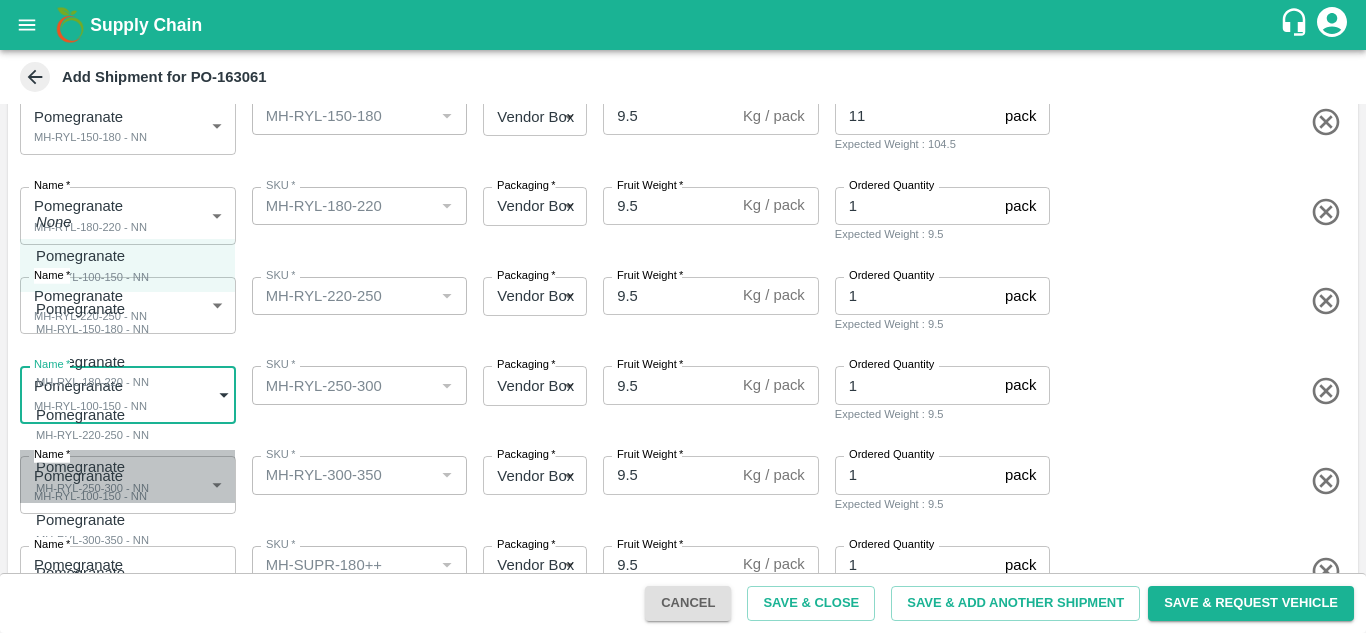 click on "MH-RYL-250-300 - NN" at bounding box center (92, 488) 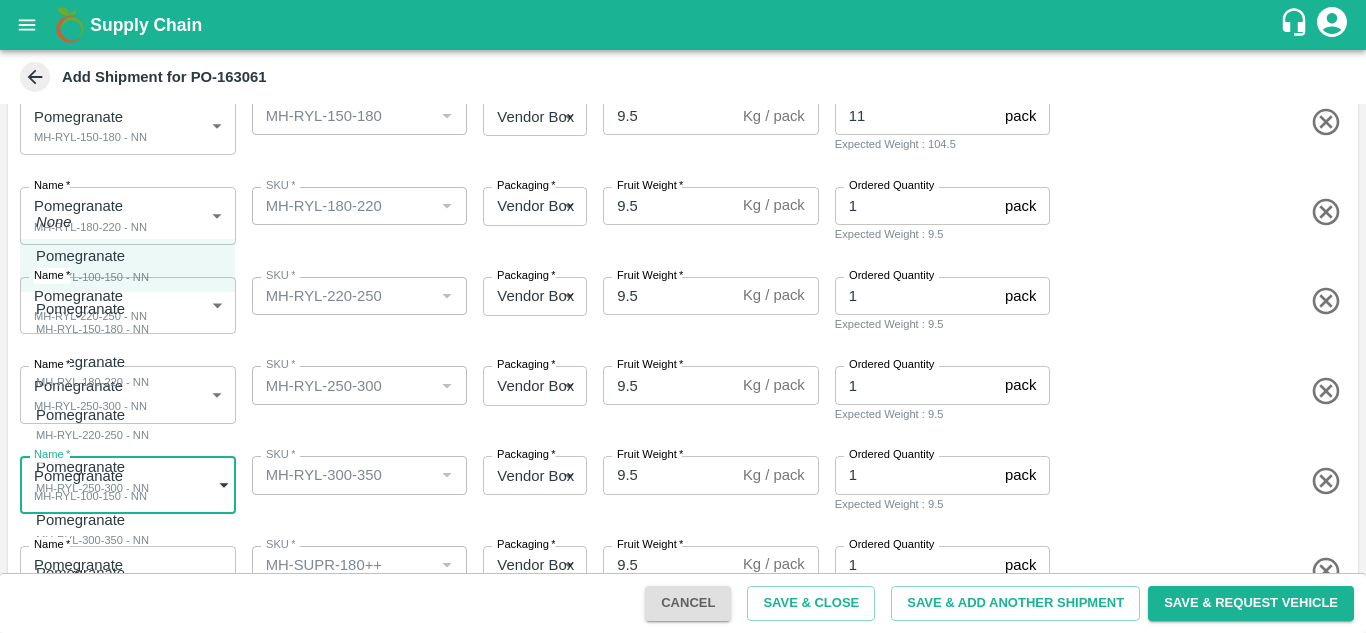 click on "Supply Chain Add Shipment for PO-163061 Type DC DC MO's Customer Customer (Material Orders)   * Customer (Material Orders)   * Instructions x Instructions NFI Source Warehouse   * NFI Source Warehouse   * VIEW Shipment Items Name   * Pomegranate MH-RYL-100-150 - NN  1816893 Name SKU   * SKU   * Packaging   * Vendor Box 276 Packaging Fruit Weight   * 9.5 Kg /   pack Fruit Weight Ordered Quantity 1 pack Ordered Quantity Expected Weight :   9.5 Name   * Pomegranate MH-RYL-150-180 - NN  1816894 Name SKU   * SKU   * Packaging   * Vendor Box 276 Packaging Fruit Weight   * 9.5 Kg /   pack Fruit Weight Ordered Quantity 11 pack Ordered Quantity Expected Weight :   104.5 Name   * Pomegranate MH-RYL-180-220 - NN  1816895 Name SKU   * SKU   * Packaging   * Vendor Box 276 Packaging Fruit Weight   * 9.5 Kg /   pack Fruit Weight Ordered Quantity 1 pack Ordered Quantity Expected Weight :   9.5 Name   * Pomegranate MH-RYL-220-250 - NN  1816896 Name SKU   * SKU   * Packaging   * *" at bounding box center (683, 316) 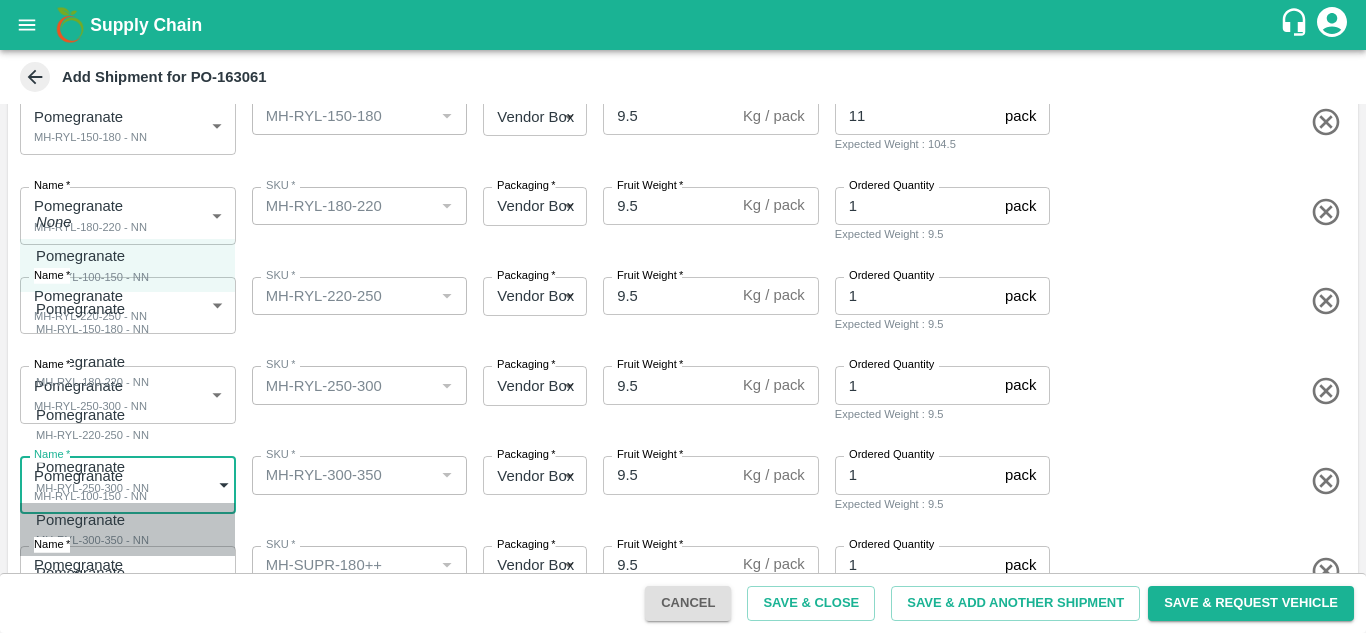 click on "MH-RYL-300-350 - NN" at bounding box center (92, 540) 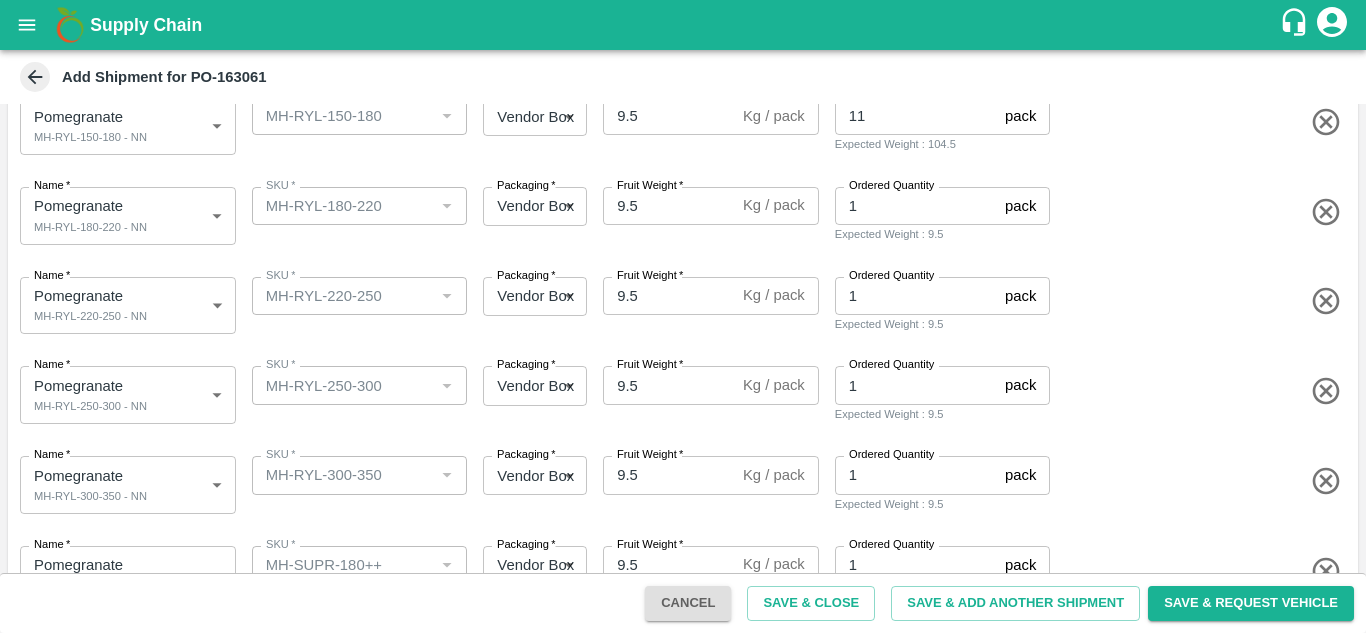 click on "SKU   * SKU   *" at bounding box center (356, 481) 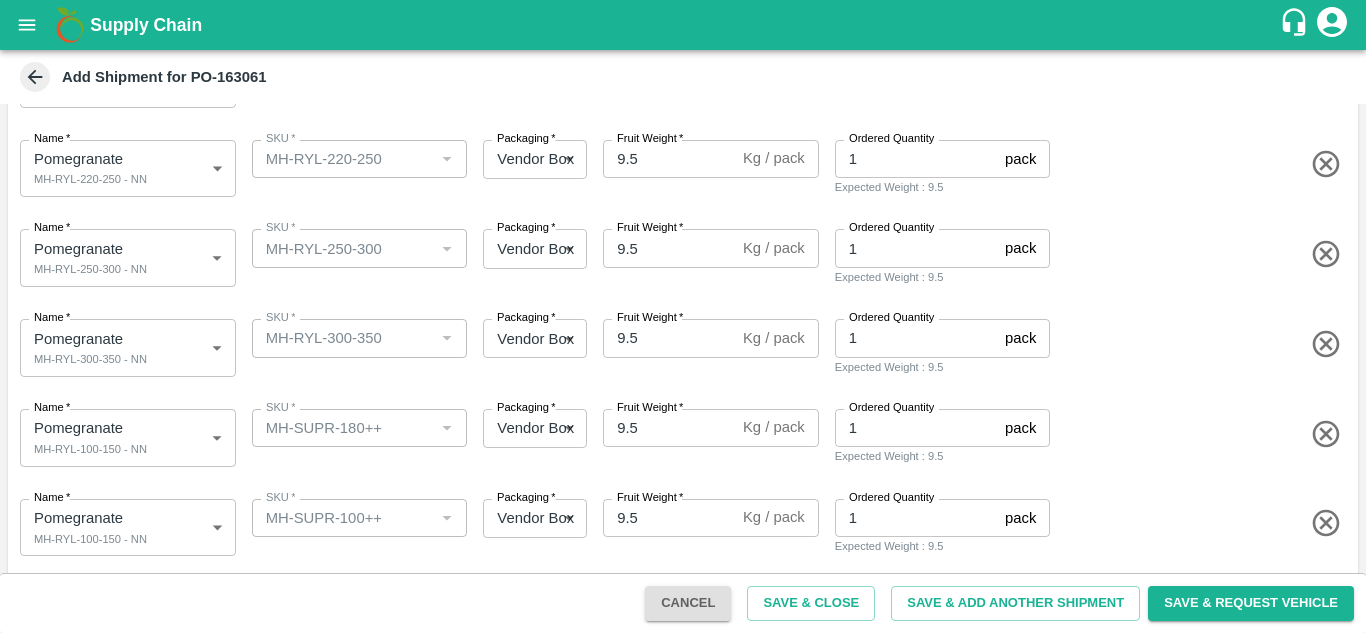 scroll, scrollTop: 503, scrollLeft: 0, axis: vertical 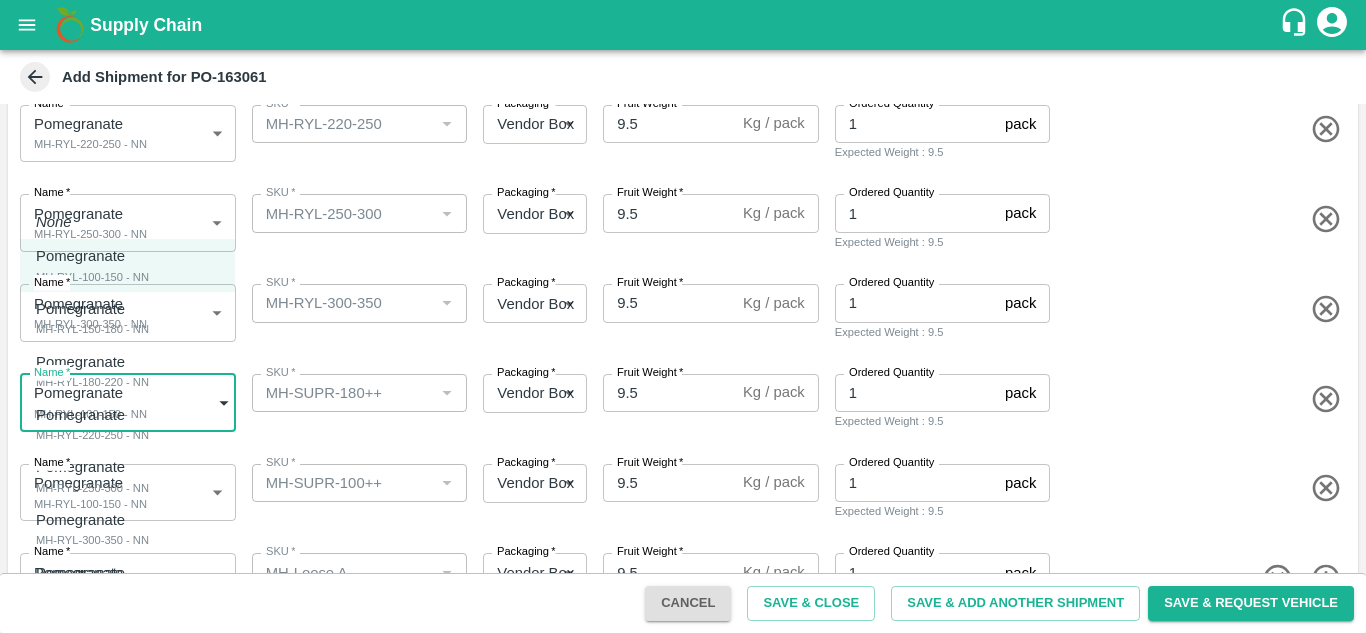 click on "Supply Chain Add Shipment for PO-163061 Type DC DC MO's Customer Customer (Material Orders)   * Customer (Material Orders)   * Instructions x Instructions NFI Source Warehouse   * NFI Source Warehouse   * VIEW Shipment Items Name   * Pomegranate MH-RYL-100-150 - NN  1816893 Name SKU   * SKU   * Packaging   * Vendor Box 276 Packaging Fruit Weight   * 9.5 Kg /   pack Fruit Weight Ordered Quantity 1 pack Ordered Quantity Expected Weight :   9.5 Name   * Pomegranate MH-RYL-150-180 - NN  1816894 Name SKU   * SKU   * Packaging   * Vendor Box 276 Packaging Fruit Weight   * 9.5 Kg /   pack Fruit Weight Ordered Quantity 11 pack Ordered Quantity Expected Weight :   104.5 Name   * Pomegranate MH-RYL-180-220 - NN  1816895 Name SKU   * SKU   * Packaging   * Vendor Box 276 Packaging Fruit Weight   * 9.5 Kg /   pack Fruit Weight Ordered Quantity 1 pack Ordered Quantity Expected Weight :   9.5 Name   * Pomegranate MH-RYL-220-250 - NN  1816896 Name SKU   * SKU   * Packaging   * *" at bounding box center (683, 316) 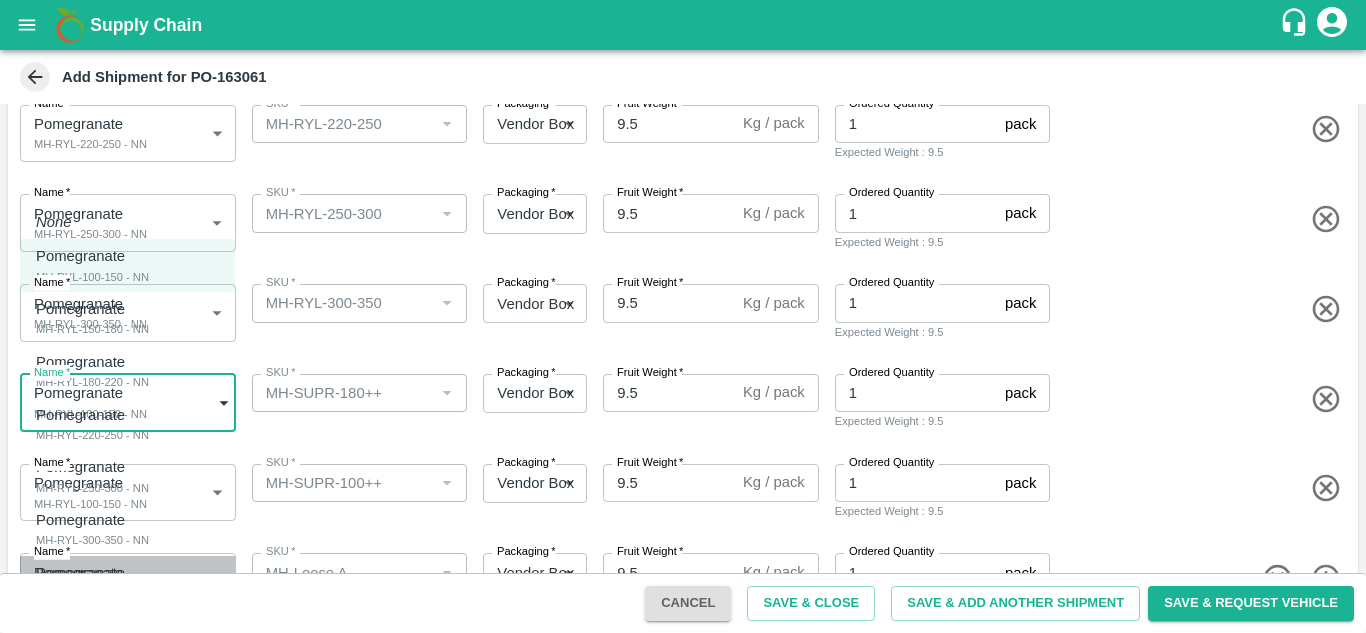 click on "MH-Loose A - NN" at bounding box center (85, 593) 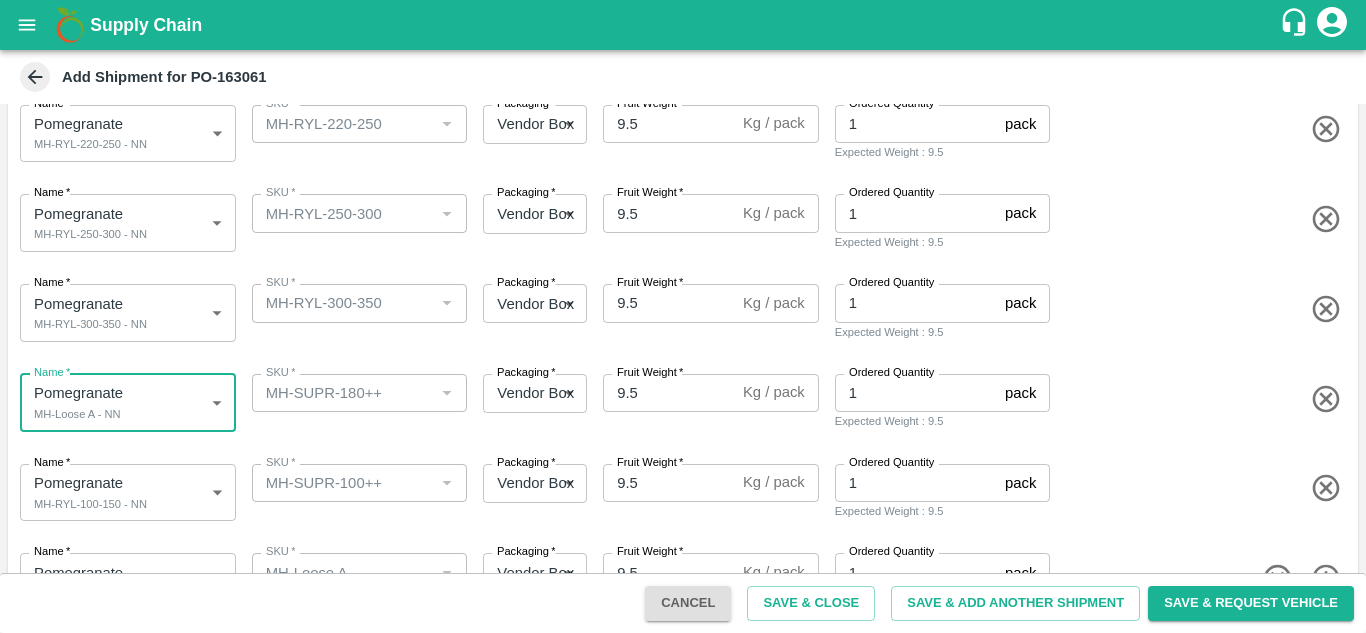 scroll, scrollTop: 565, scrollLeft: 0, axis: vertical 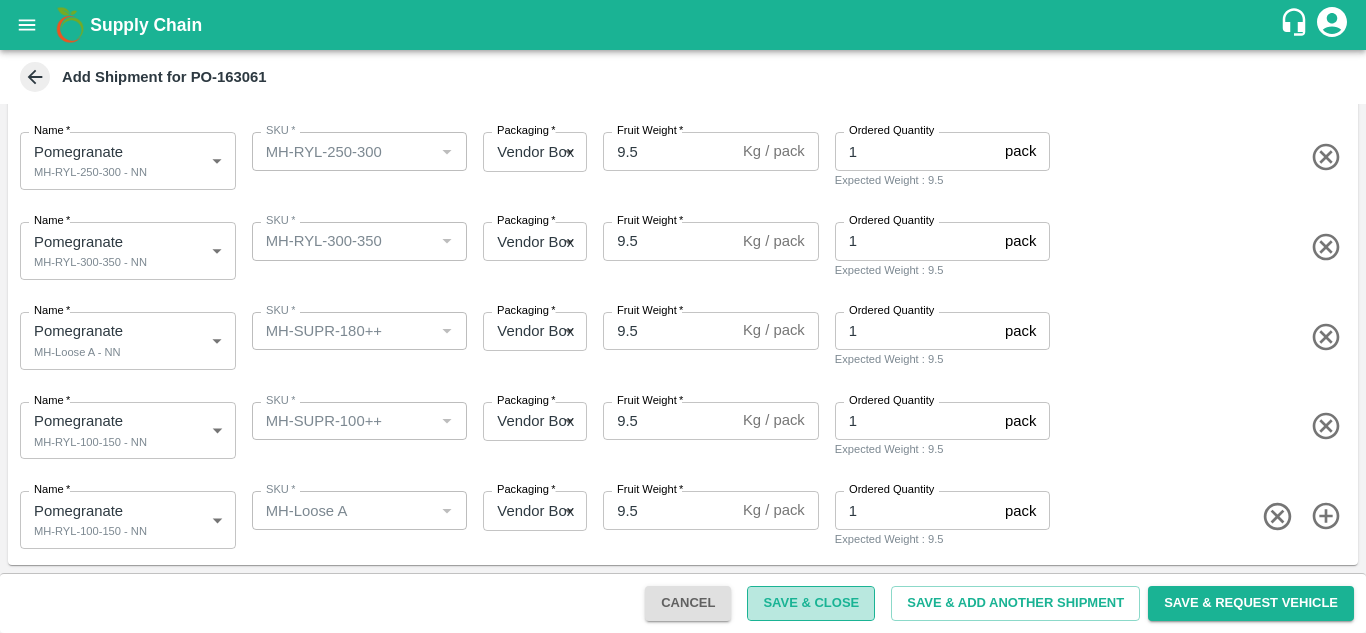 click on "Save & Close" at bounding box center [811, 603] 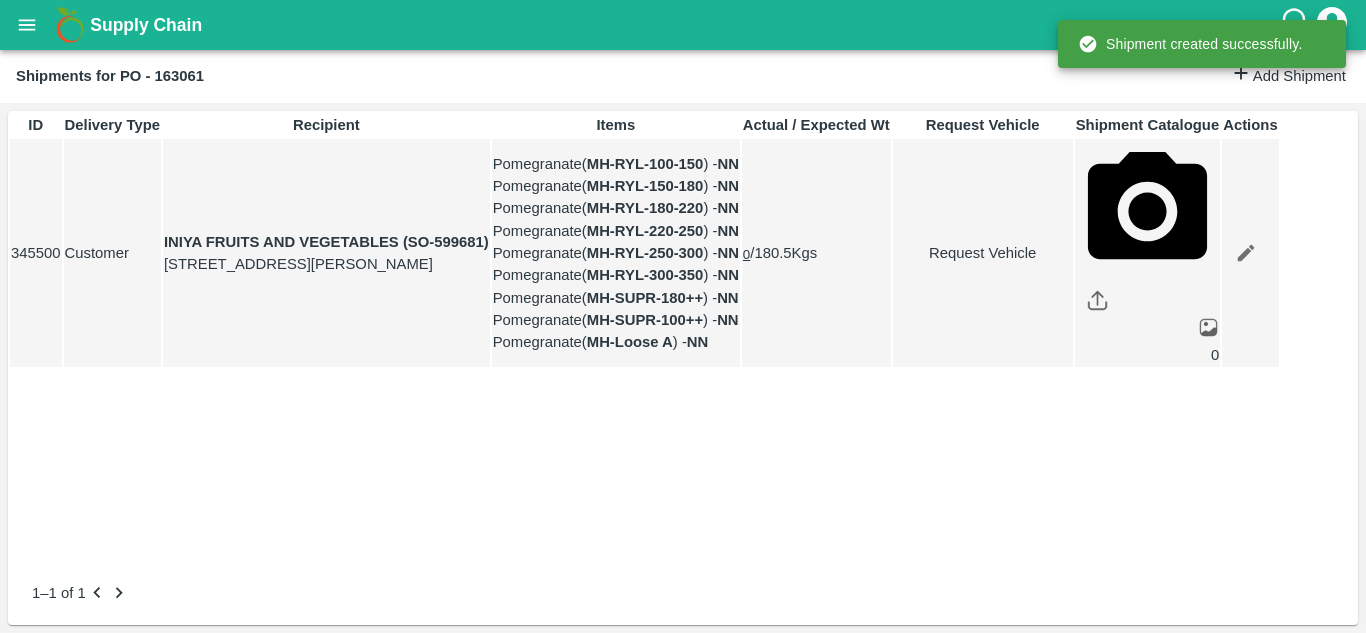 click on "Request Vehicle" at bounding box center (983, 253) 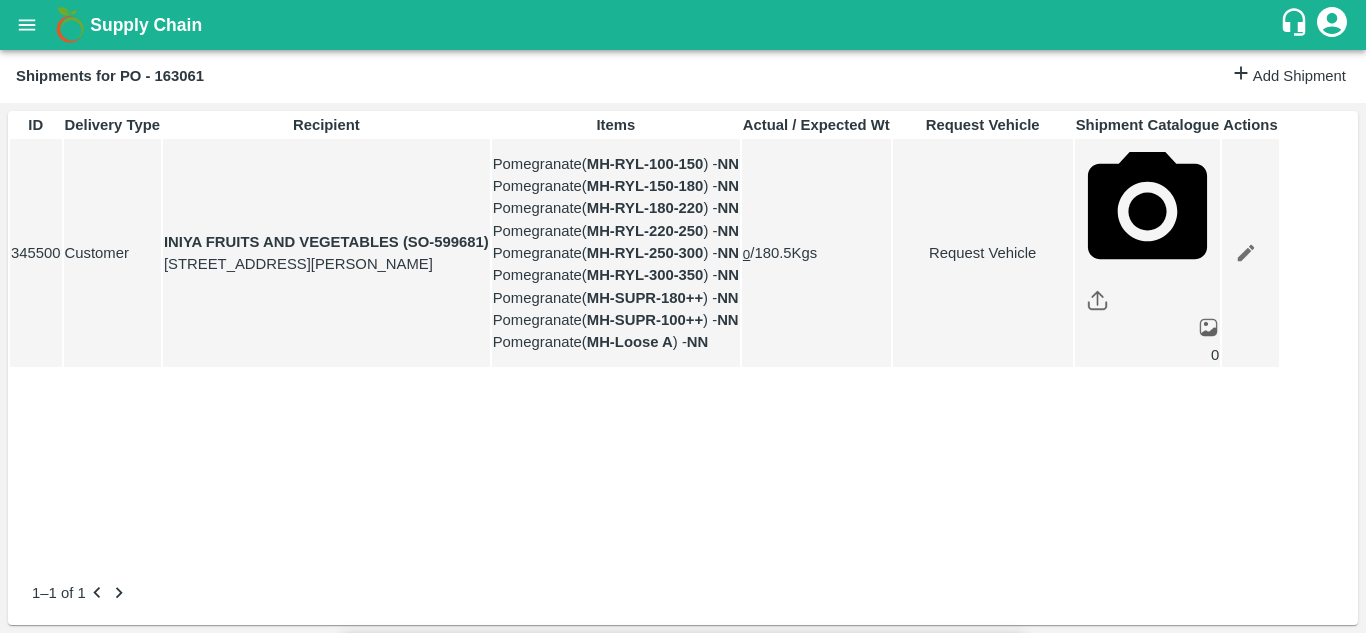 type on "[DATE] 09:00 PM" 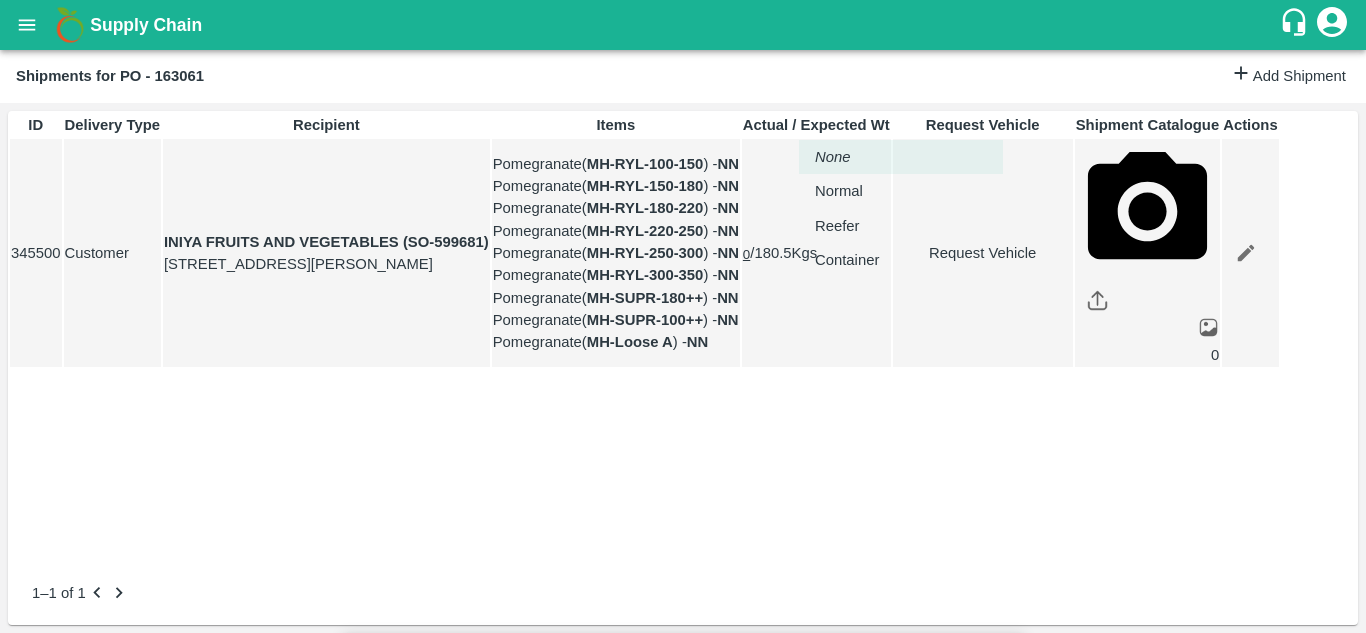 click on "Supply Chain Shipments for PO - 163061 Add Shipment ID Delivery Type Recipient Items Actual / Expected Wt Request Vehicle Shipment Catalogue Actions 345500 Customer INIYA FRUITS AND VEGETABLES (SO-599681) TC/73,  [PERSON_NAME] FRUITS MARKET KOYAMBEDU, [GEOGRAPHIC_DATA] Pomegranate  ( MH-RYL-100-150 )   -  NN Pomegranate  ( MH-RYL-150-180 )   -  NN Pomegranate  ( MH-RYL-180-220 )   -  NN Pomegranate  ( MH-RYL-220-250 )   -  NN Pomegranate  ( MH-RYL-250-300 )   -  NN Pomegranate  ( MH-RYL-300-350 )   -  NN Pomegranate  ( MH-SUPR-180++ )   -  NN Pomegranate  ( MH-SUPR-100++ )   -  NN Pomegranate  ( MH-Loose A )   -  NN 0 / 180.5  Kgs Request Vehicle   0 1–1 of 1 Jeewana CC [PERSON_NAME] Logout Request Vehicle Expected Loading Time   * [DATE] 12:00 AM Expected Loading Time Expected Delivery Time   * [DATE] 09:00 PM Expected Delivery Time Vehicle type   * ​ Vehicle type Required Pick Up: PO/V/MDRABI/163061 Padru, Barmer, , [GEOGRAPHIC_DATA] Delivery: INIYA FRUITS AND VEGETABLES (SO-599681) Kgs" at bounding box center (683, 316) 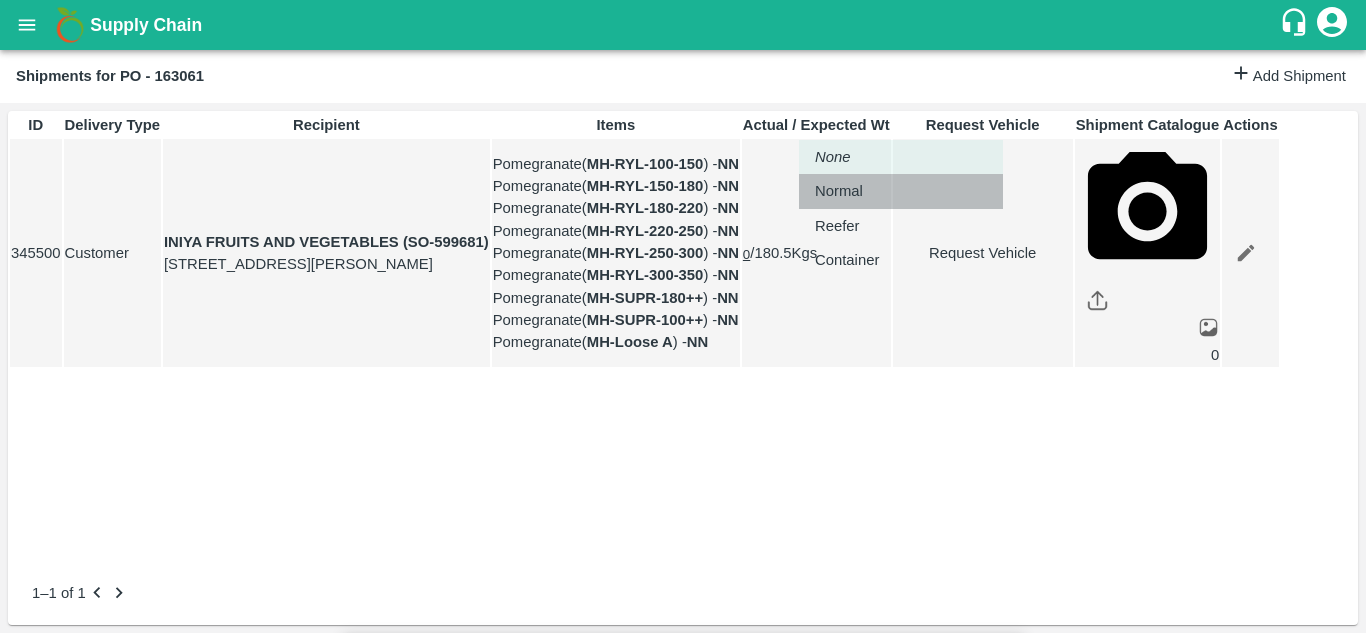 click on "Normal" at bounding box center [839, 191] 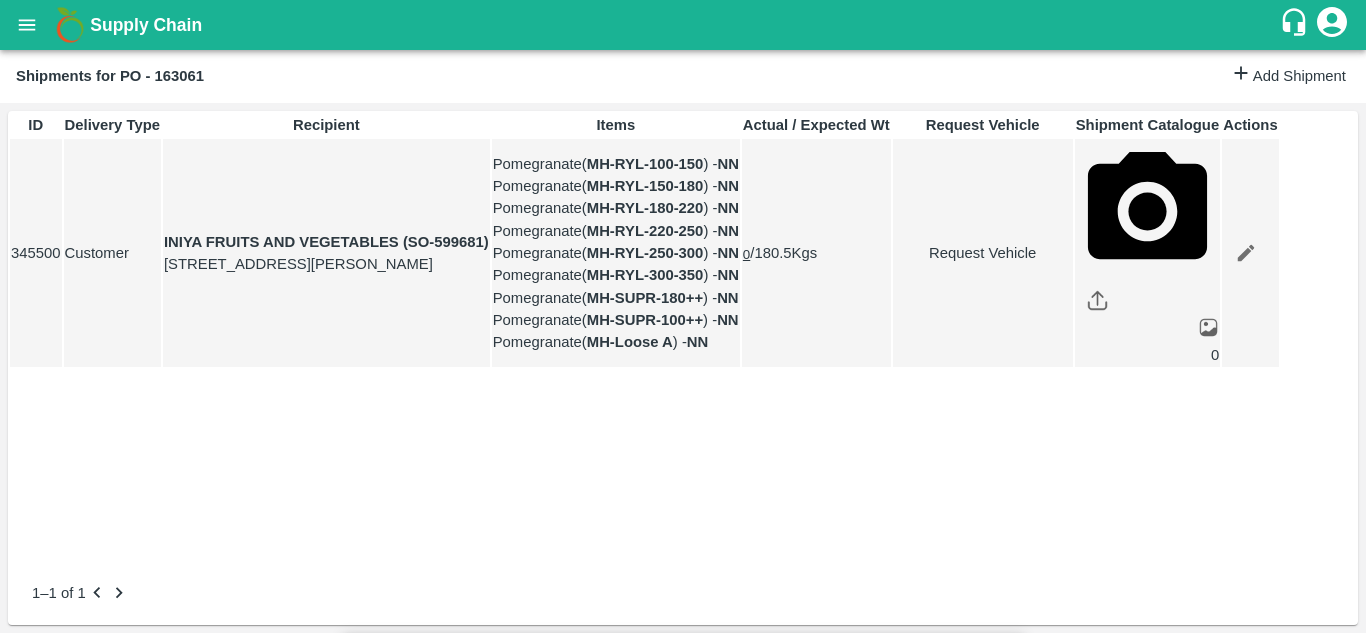 click on "Submit" at bounding box center (985, 1811) 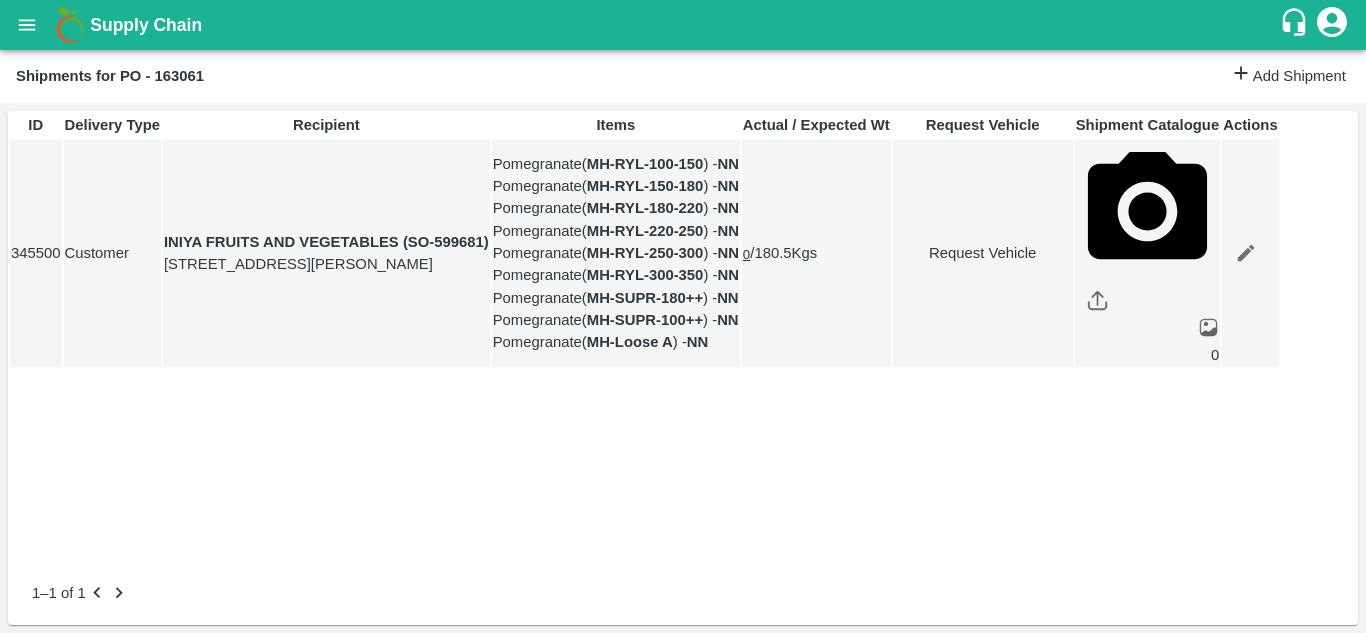 click on "Request Vehicle" at bounding box center (983, 253) 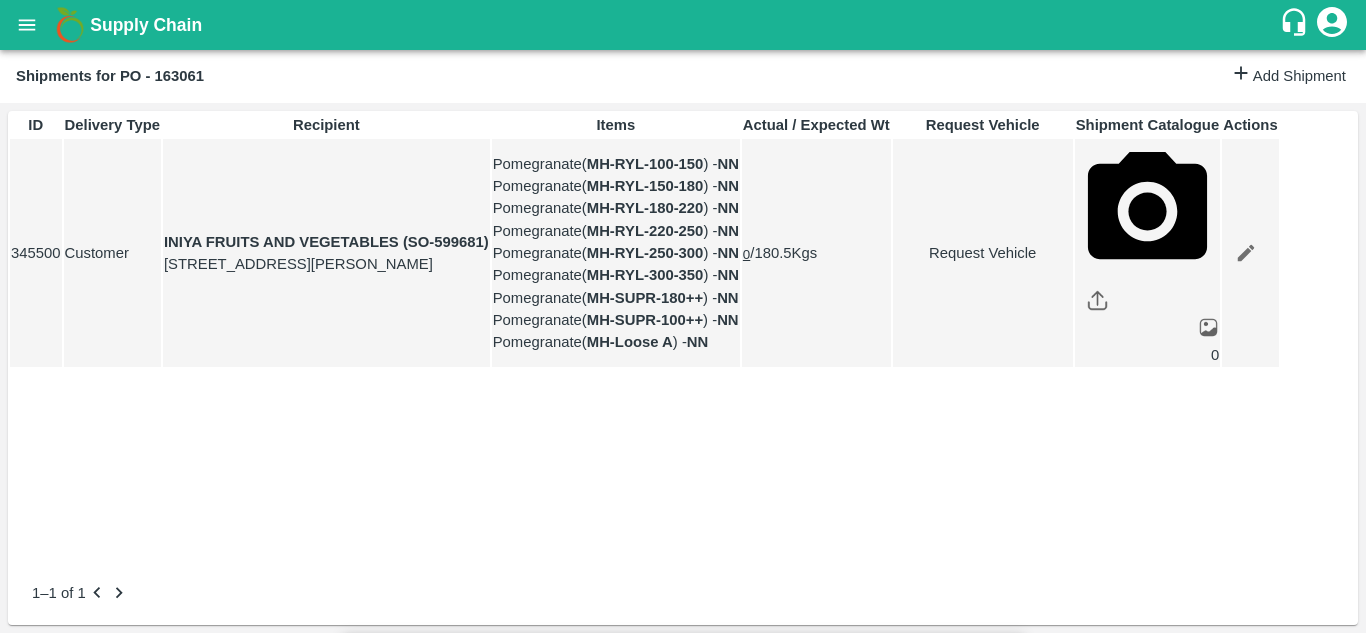 type on "1" 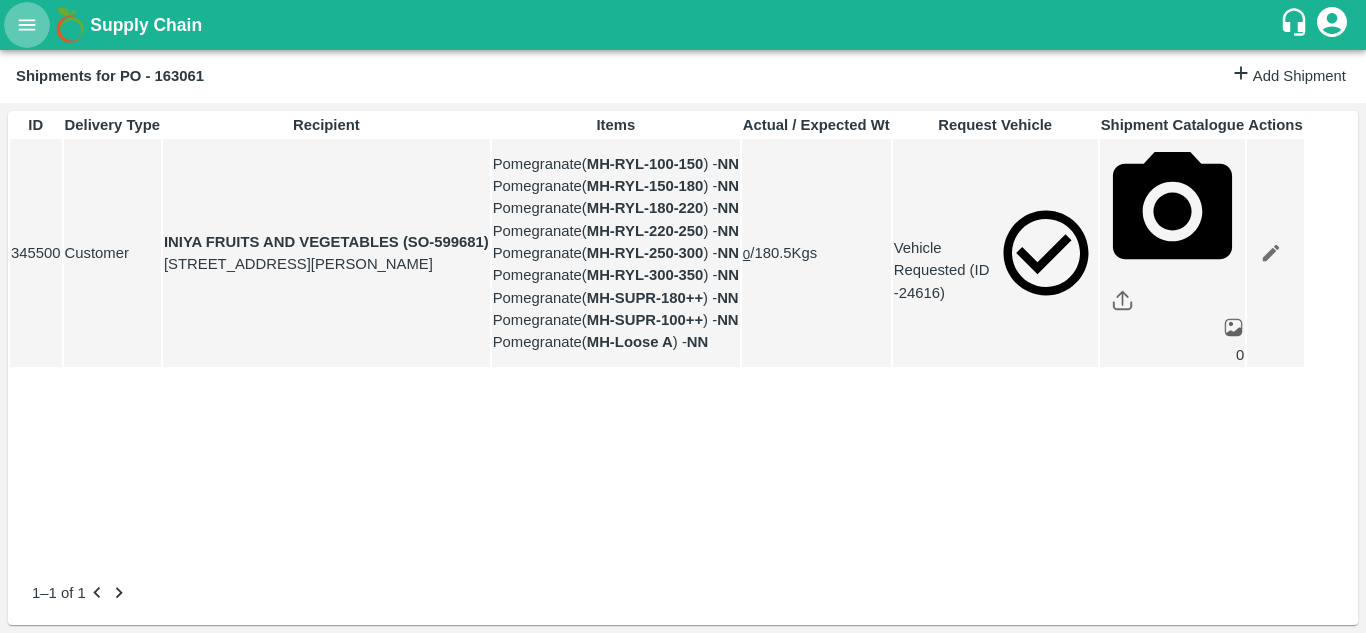 click 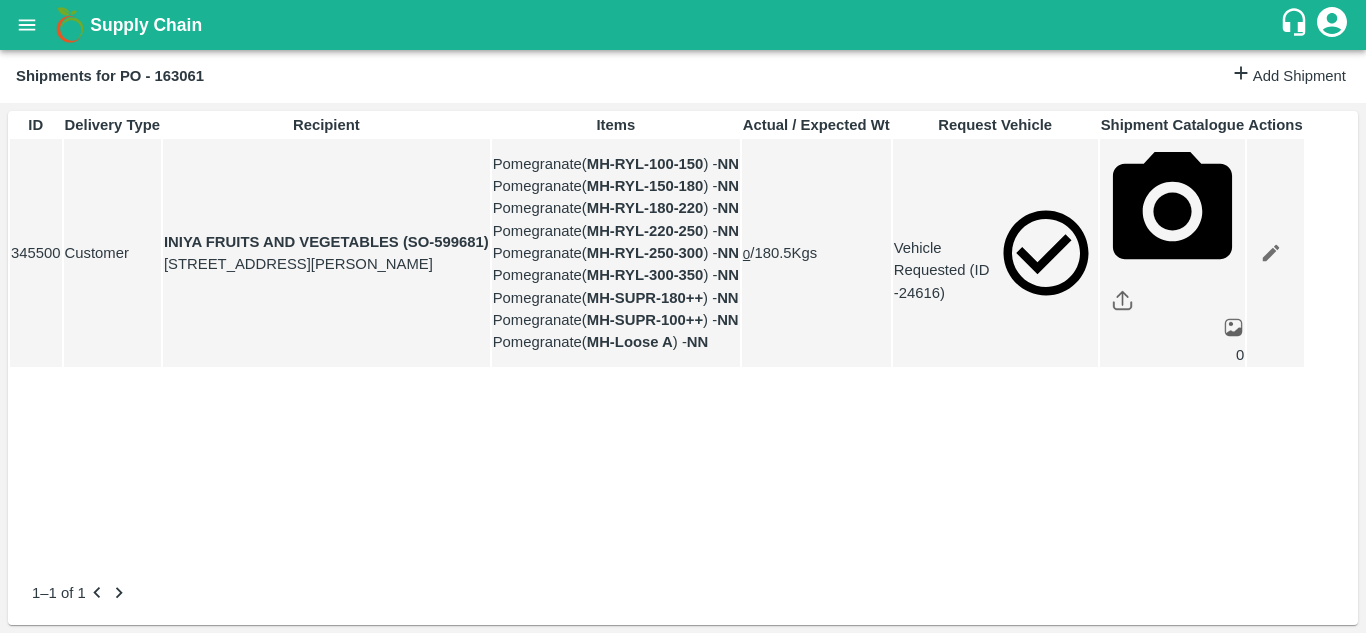 click on "Purchase Orders" at bounding box center [148, 738] 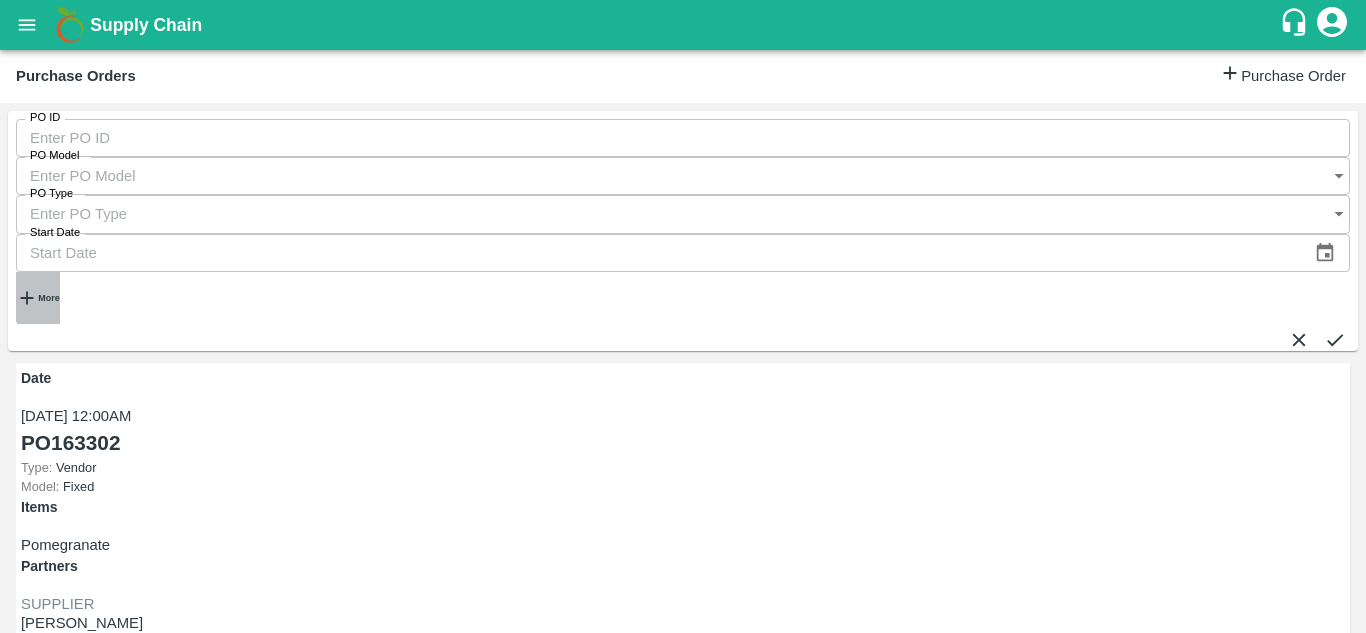 click on "More" at bounding box center [48, 298] 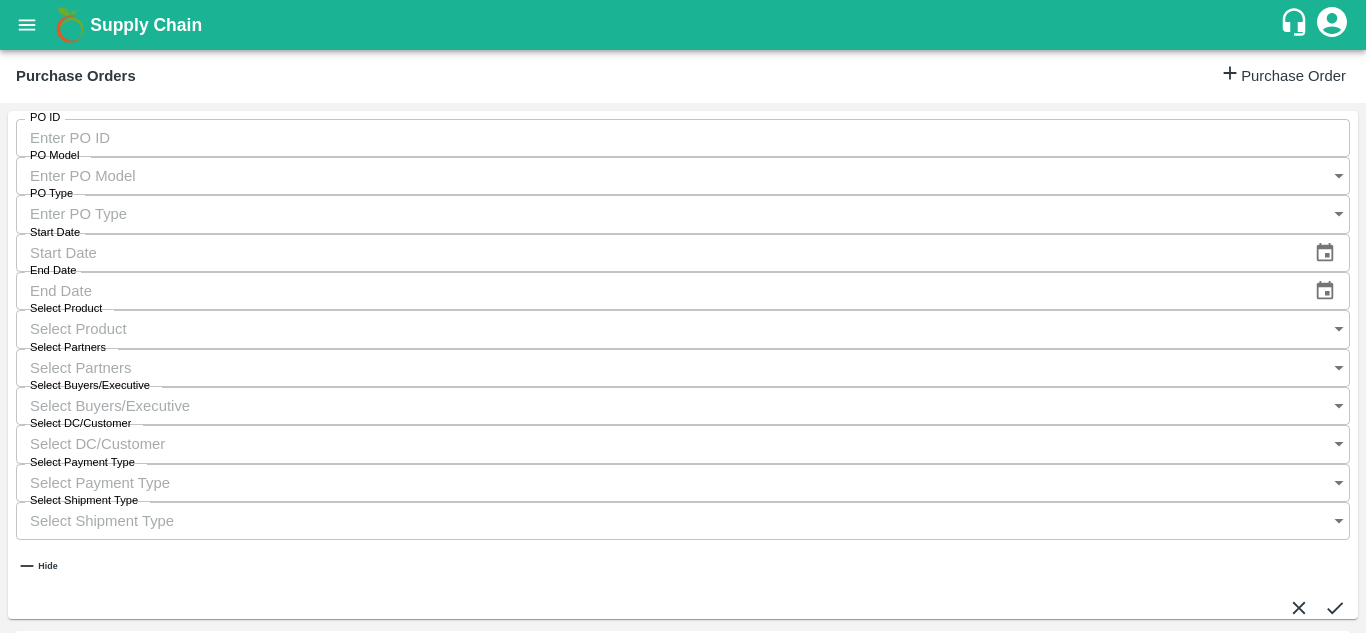 click on "Select Buyers/Executive" at bounding box center [663, 406] 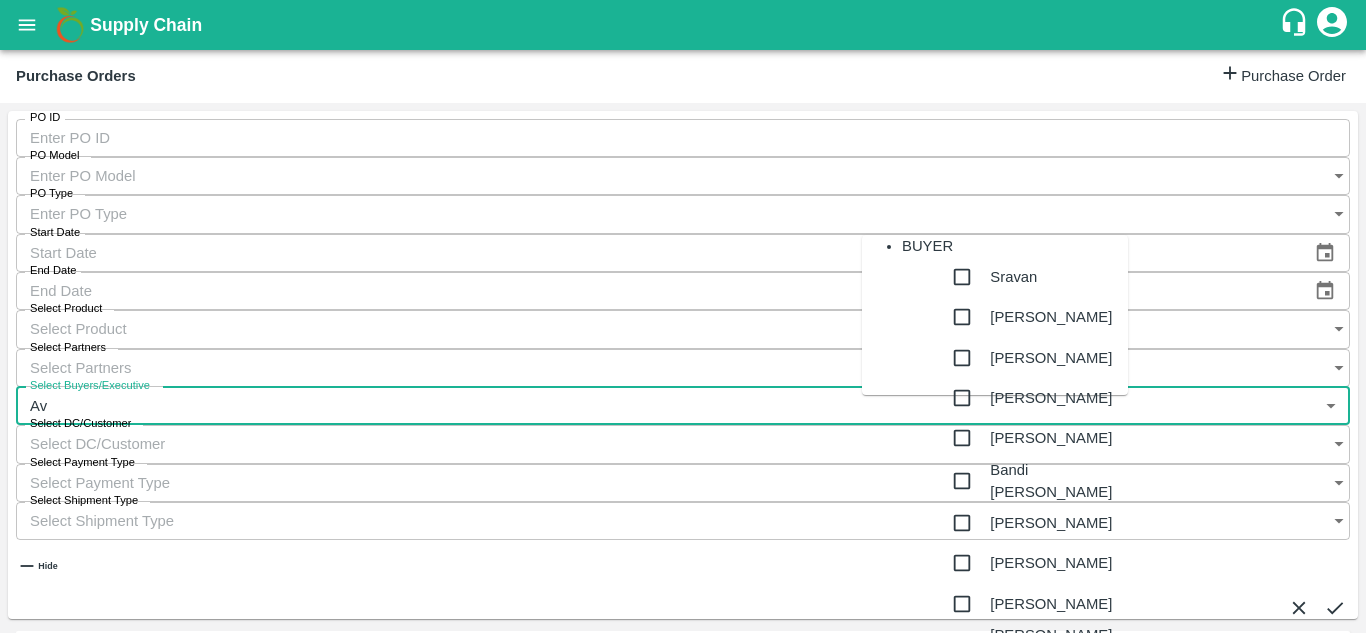 type on "A" 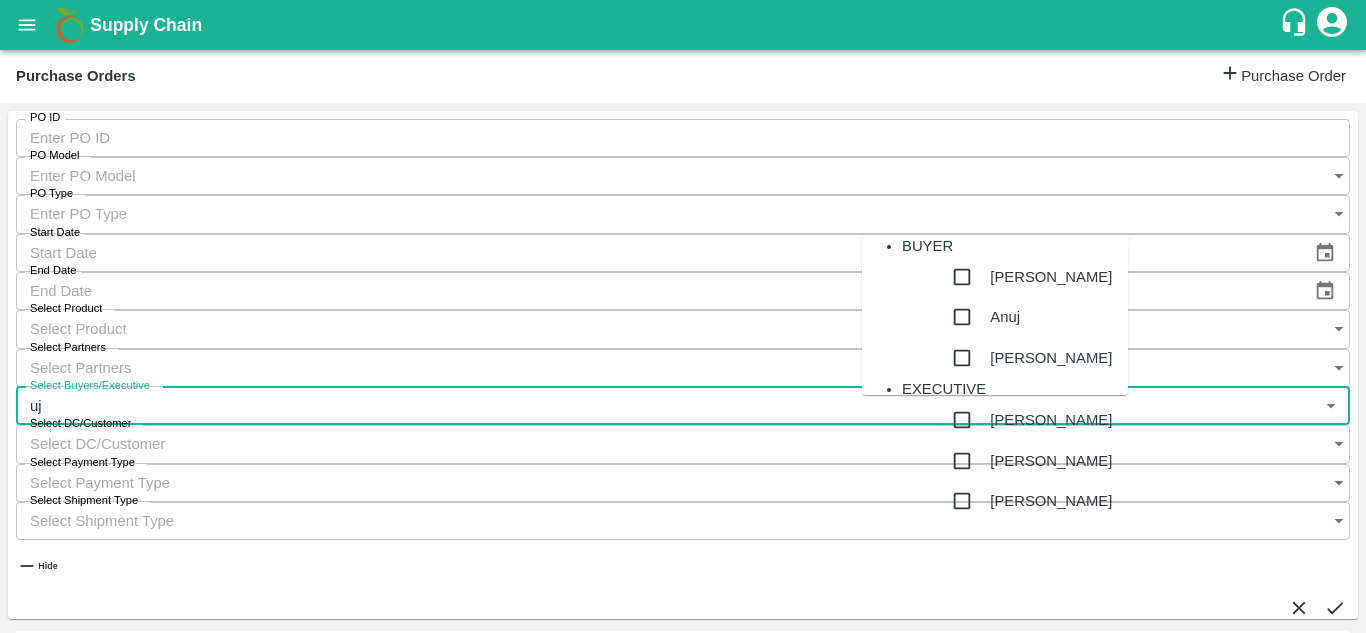 type on "ujj" 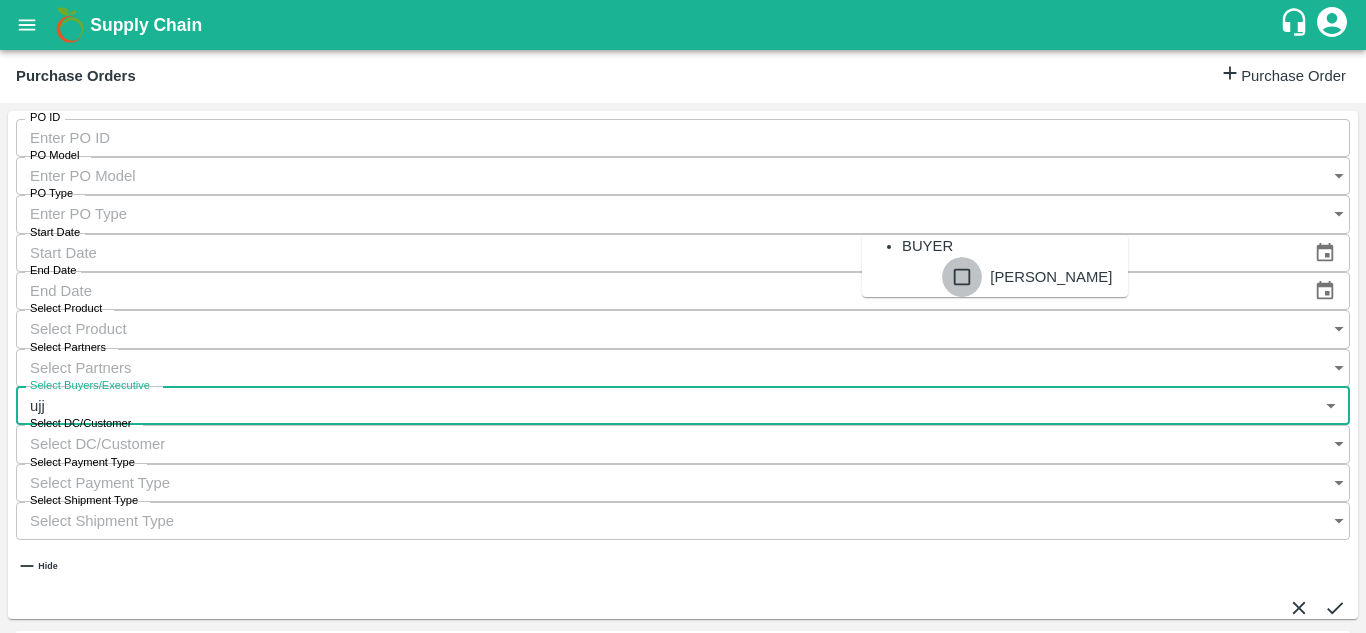 click at bounding box center (962, 277) 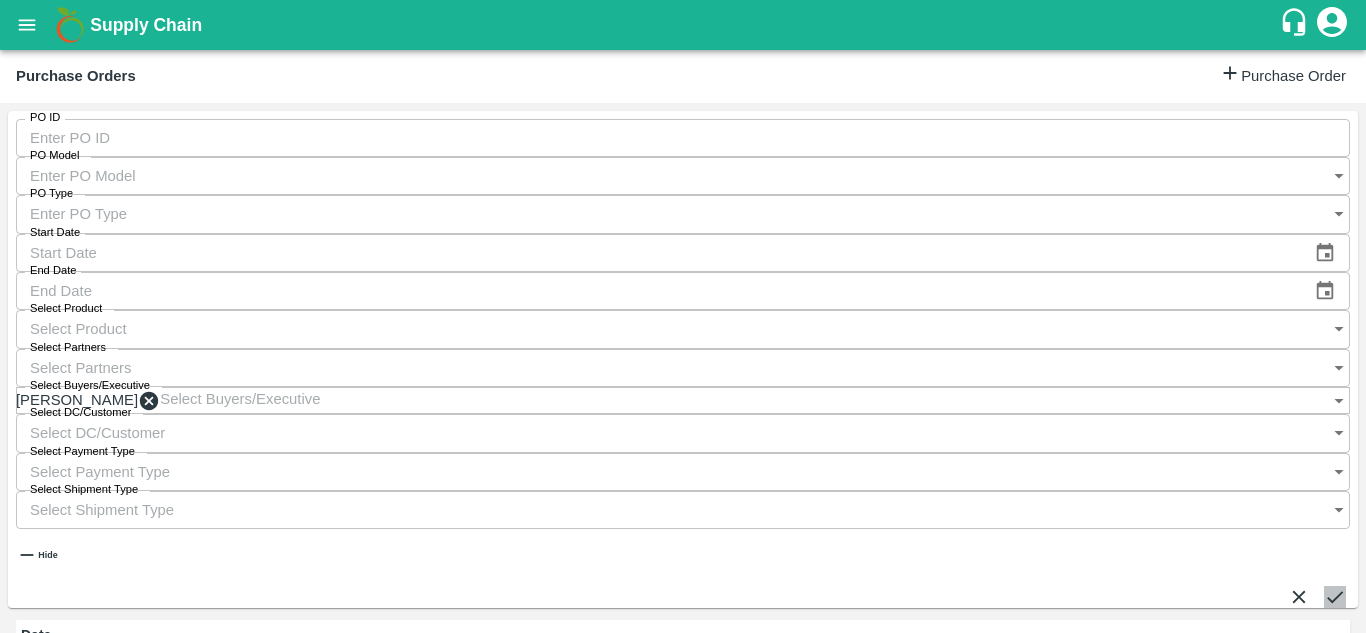 click 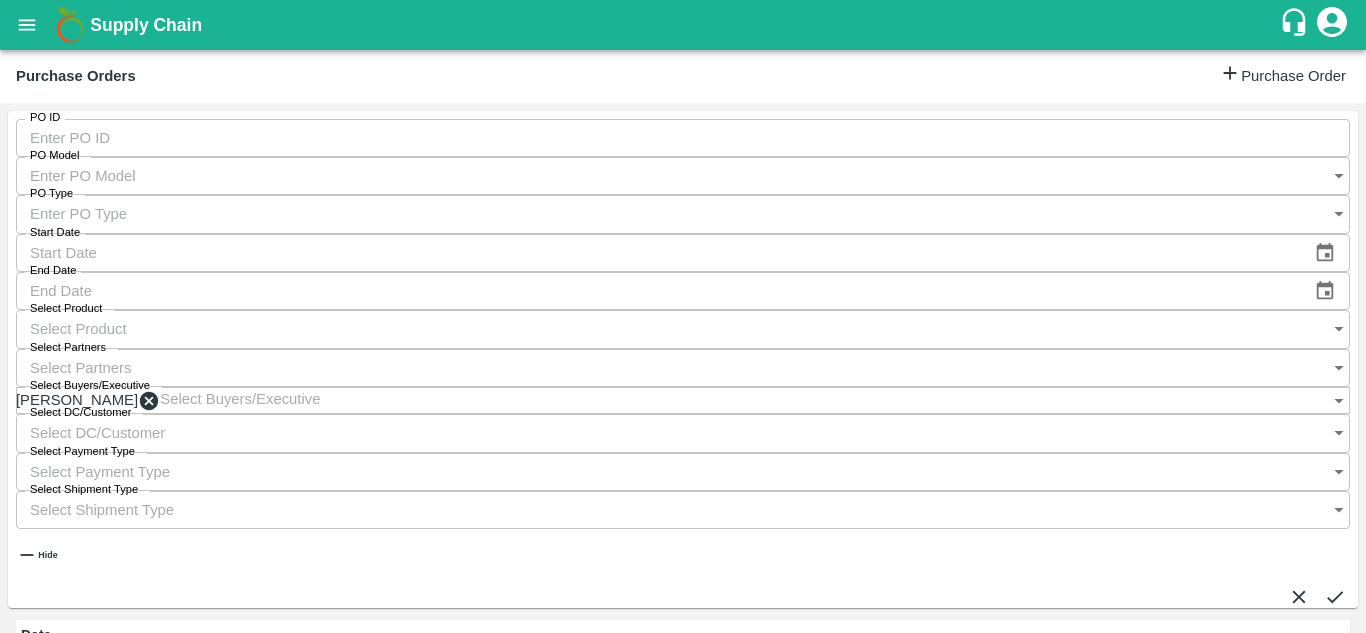 scroll, scrollTop: 341, scrollLeft: 0, axis: vertical 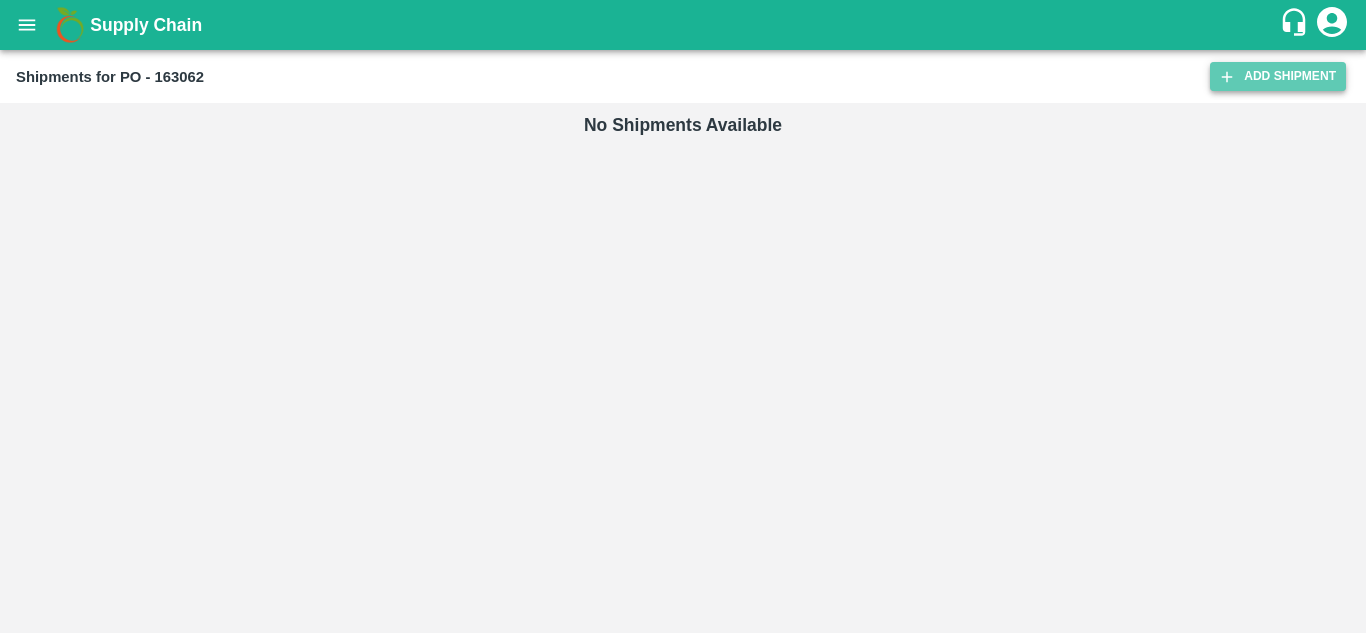 click on "Add Shipment" at bounding box center [1278, 76] 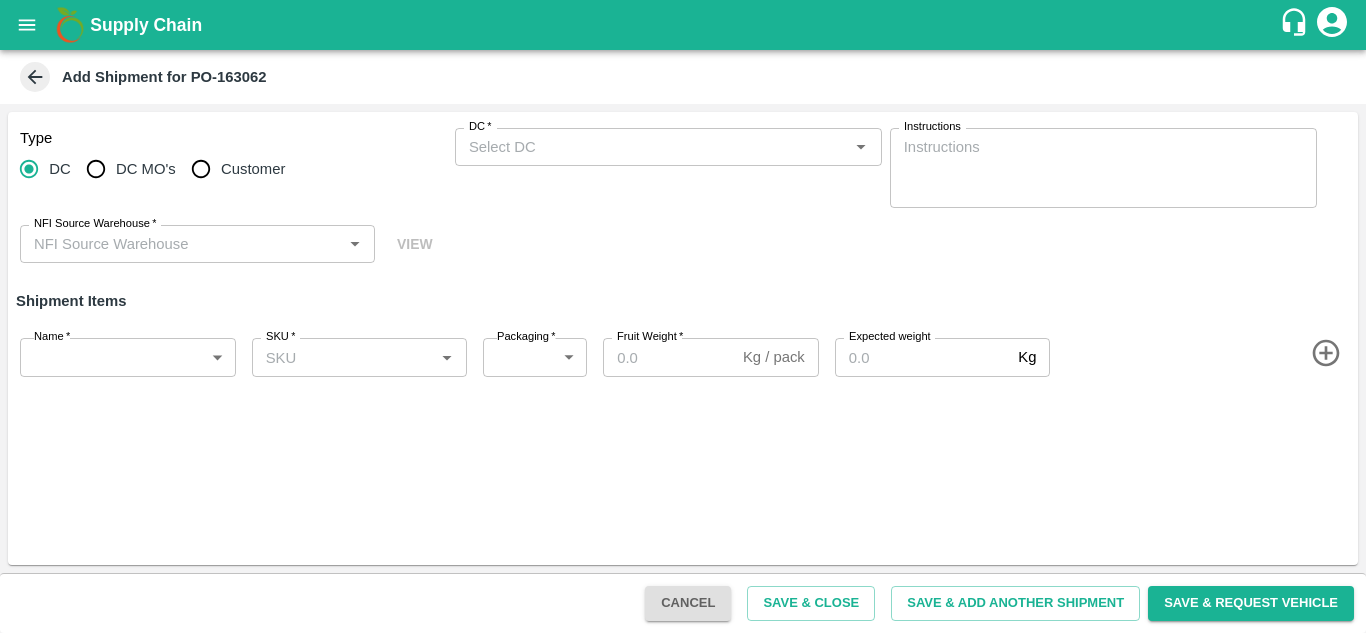 scroll, scrollTop: 0, scrollLeft: 0, axis: both 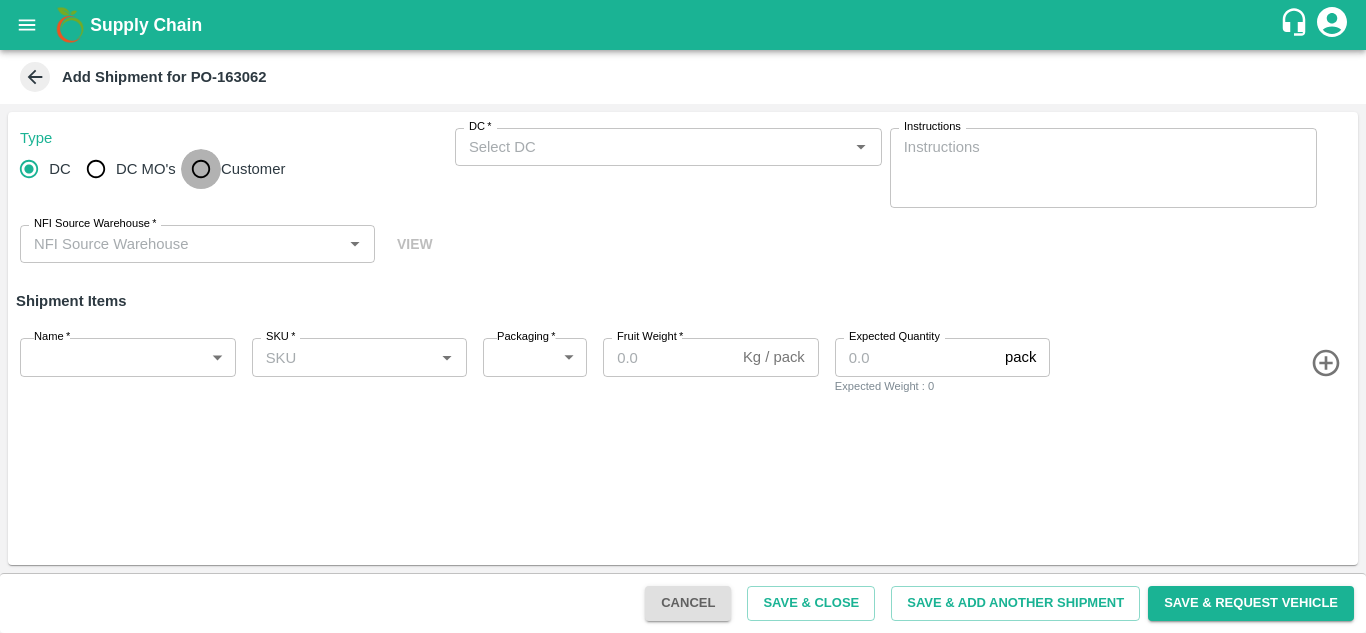 click on "Customer" at bounding box center [201, 169] 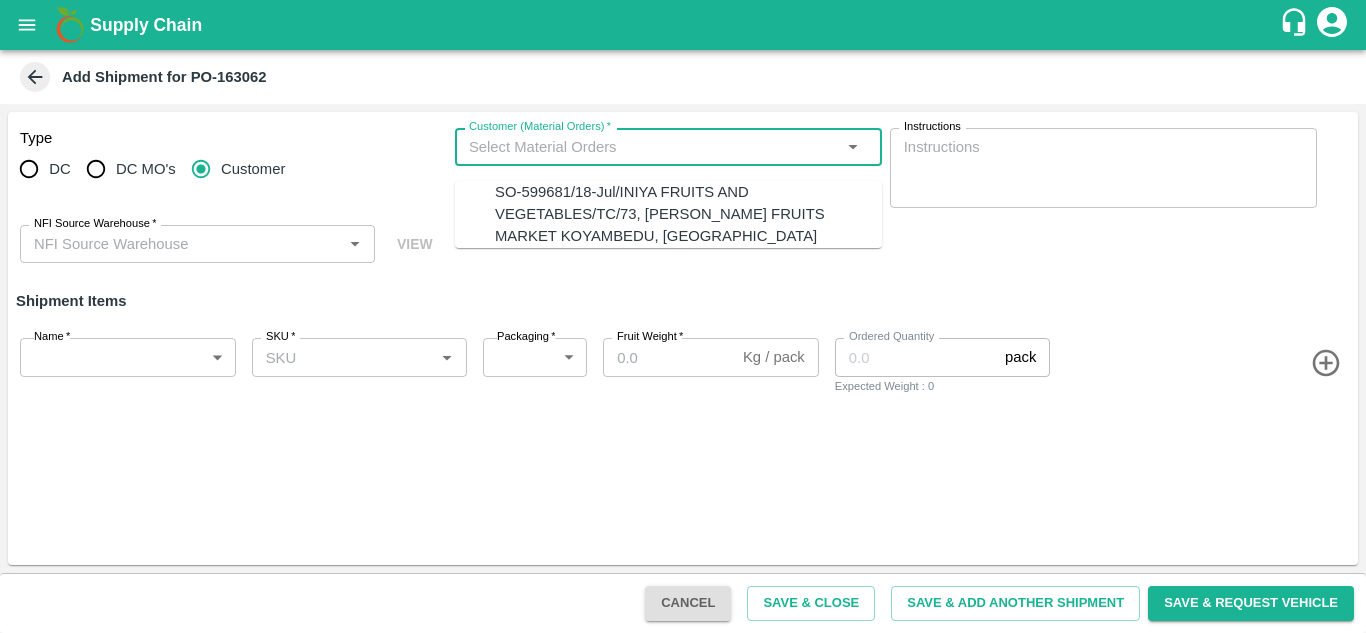 click on "Customer (Material Orders)   *" at bounding box center (652, 147) 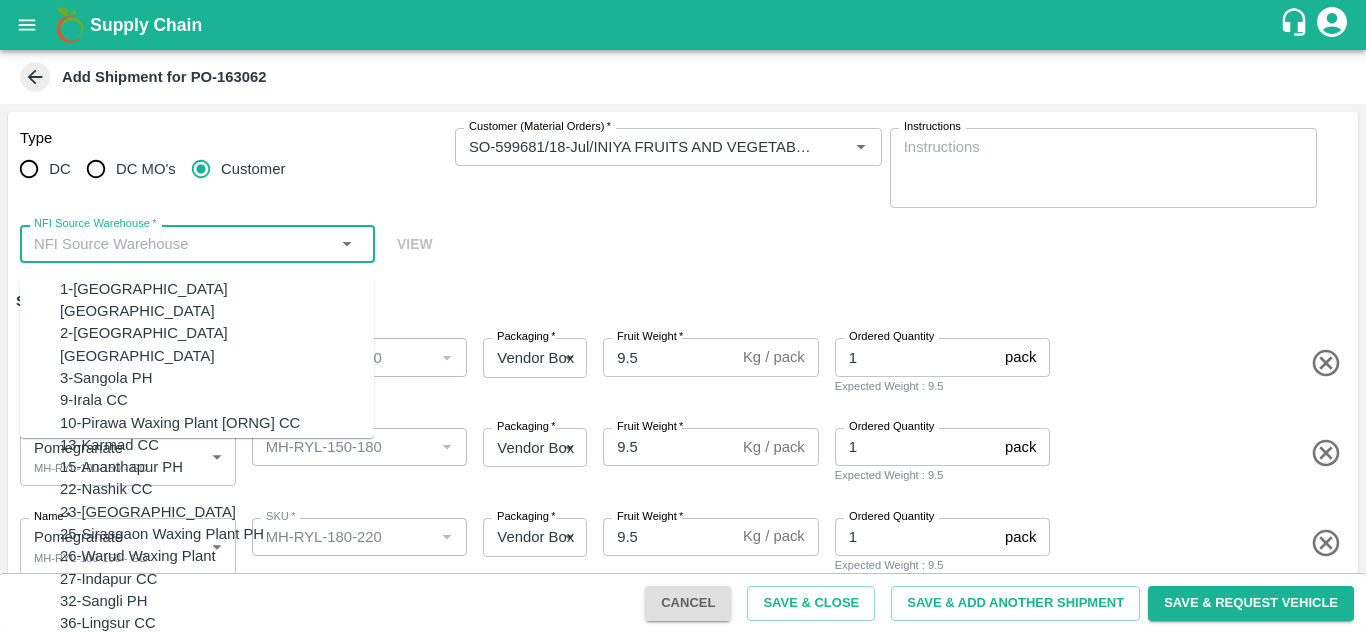 click on "NFI Source Warehouse   *" at bounding box center [181, 244] 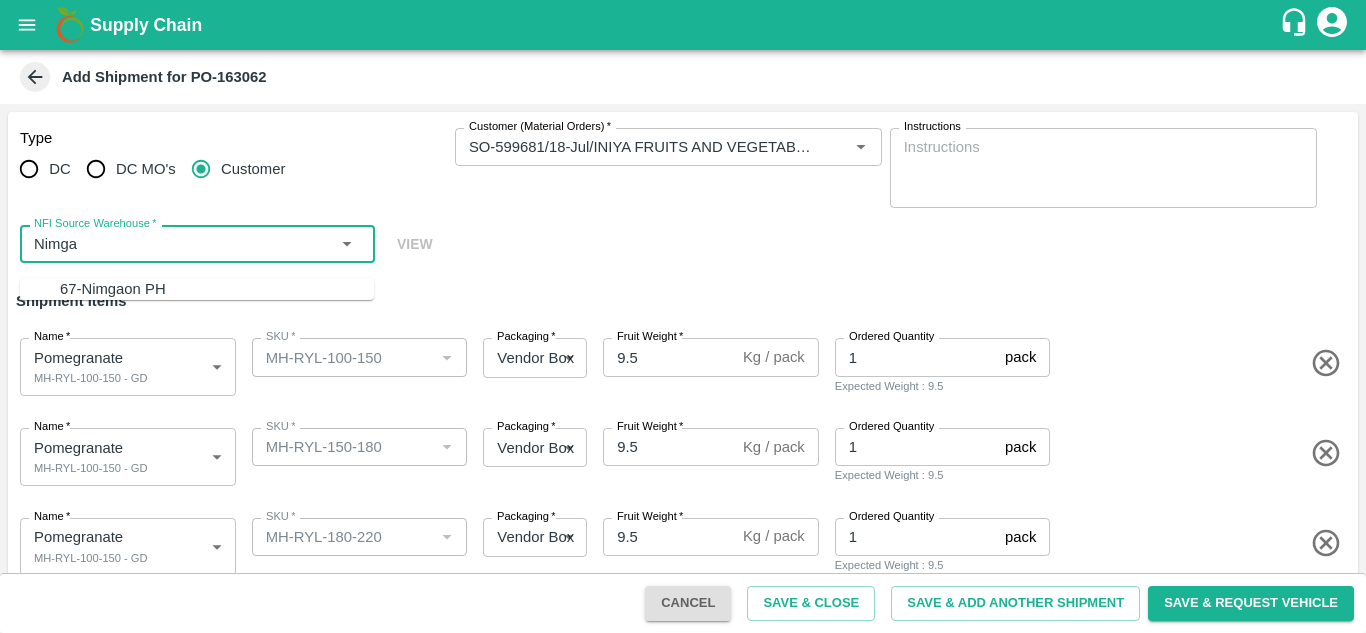 click on "67-Nimgaon PH" at bounding box center (217, 289) 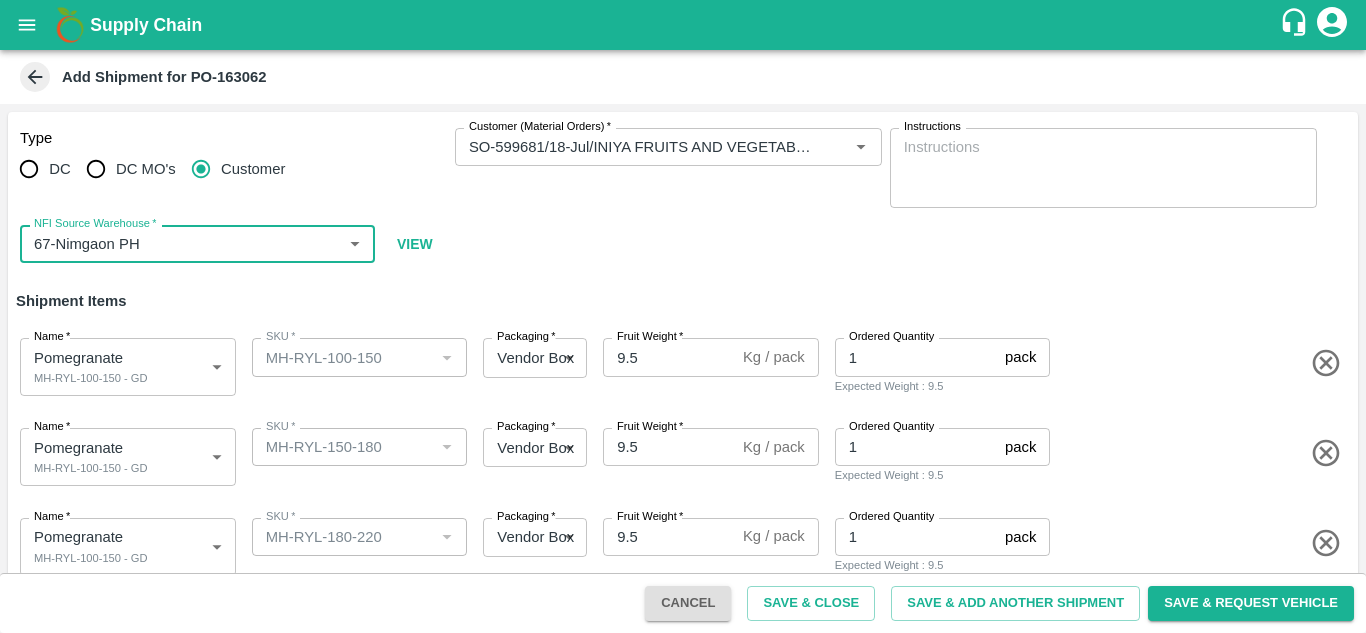 type on "67-Nimgaon PH" 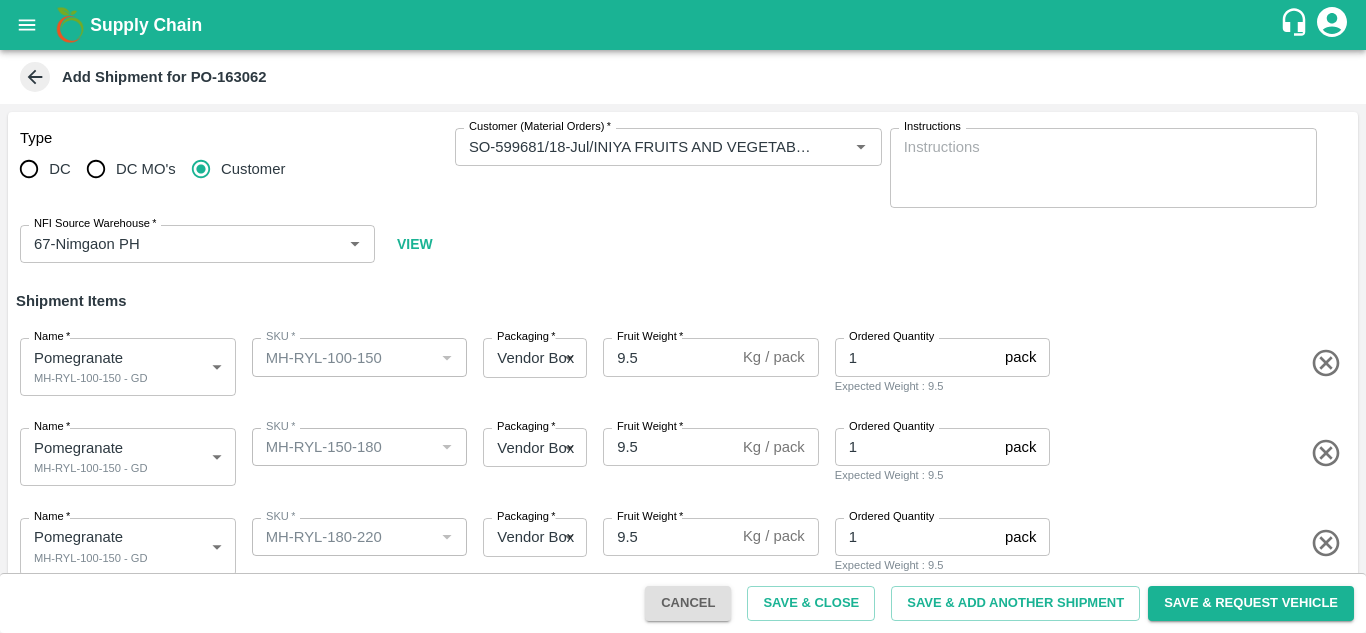 click on "Type DC DC MO's Customer Customer (Material Orders)   * Customer (Material Orders)   * Instructions x Instructions NFI Source Warehouse   * NFI Source Warehouse   * VIEW" at bounding box center [683, 196] 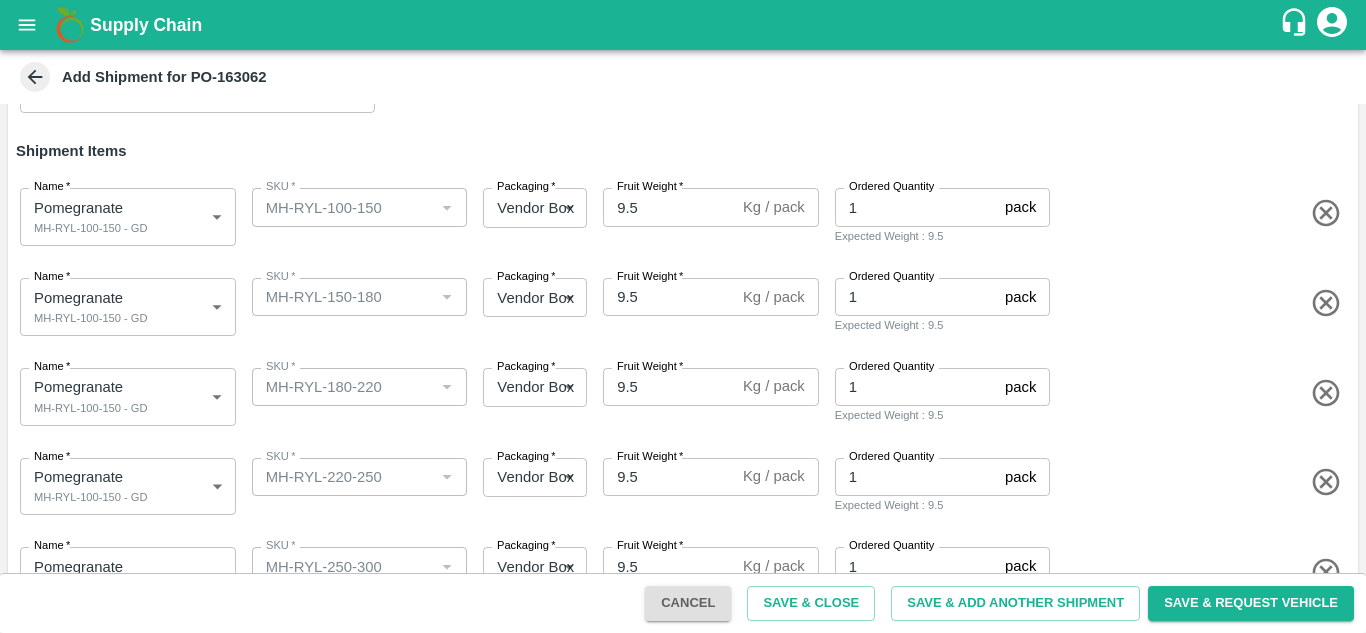 scroll, scrollTop: 151, scrollLeft: 0, axis: vertical 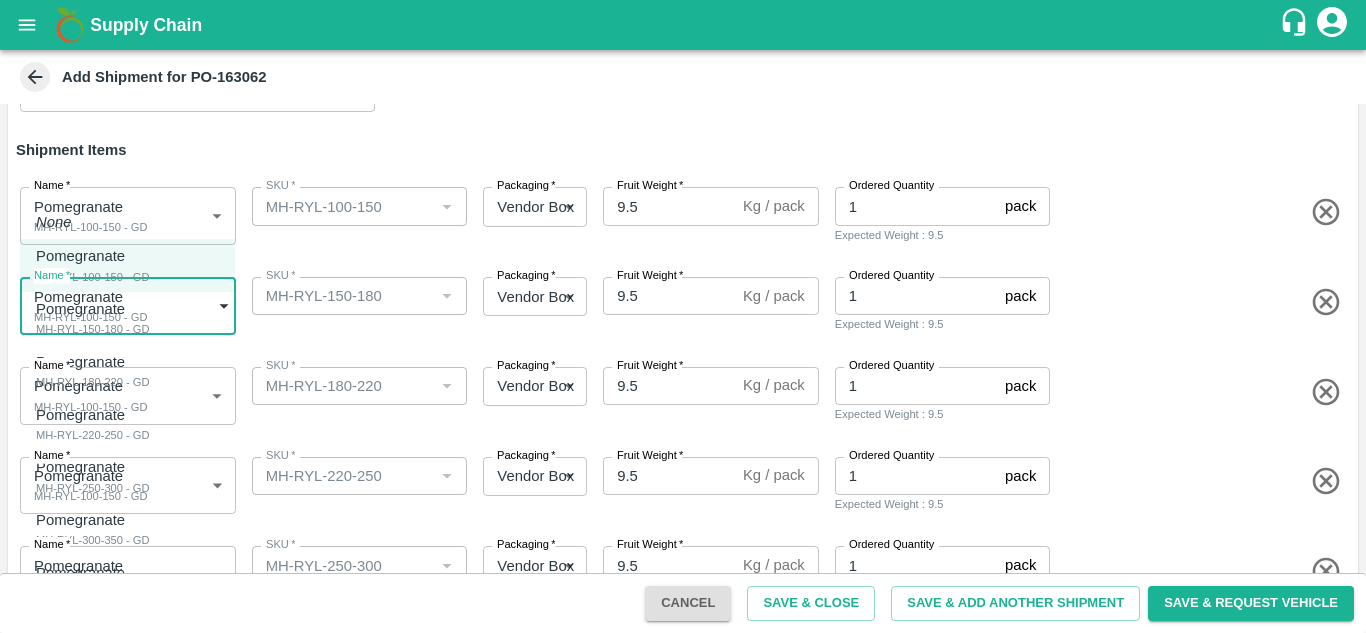 click on "Supply Chain Add Shipment for PO-163062 Type DC DC MO's Customer Customer (Material Orders)   * Customer (Material Orders)   * Instructions x Instructions NFI Source Warehouse   * NFI Source Warehouse   * VIEW Shipment Items Name   * Pomegranate MH-RYL-100-150 - GD  1816900 Name SKU   * SKU   * Packaging   * Vendor Box 276 Packaging Fruit Weight   * 9.5 Kg /   pack Fruit Weight Ordered Quantity 1 pack Ordered Quantity Expected Weight :   9.5 Name   * Pomegranate MH-RYL-100-150 - GD  1816900 Name SKU   * SKU   * Packaging   * Vendor Box 276 Packaging Fruit Weight   * 9.5 Kg /   pack Fruit Weight Ordered Quantity 1 pack Ordered Quantity Expected Weight :   9.5 Name   * Pomegranate MH-RYL-100-150 - GD  1816900 Name SKU   * SKU   * Packaging   * Vendor Box 276 Packaging Fruit Weight   * 9.5 Kg /   pack Fruit Weight Ordered Quantity 1 pack Ordered Quantity Expected Weight :   9.5 Name   * Pomegranate MH-RYL-100-150 - GD  1816900 Name SKU   * SKU   * Packaging   * 276 *" at bounding box center (683, 316) 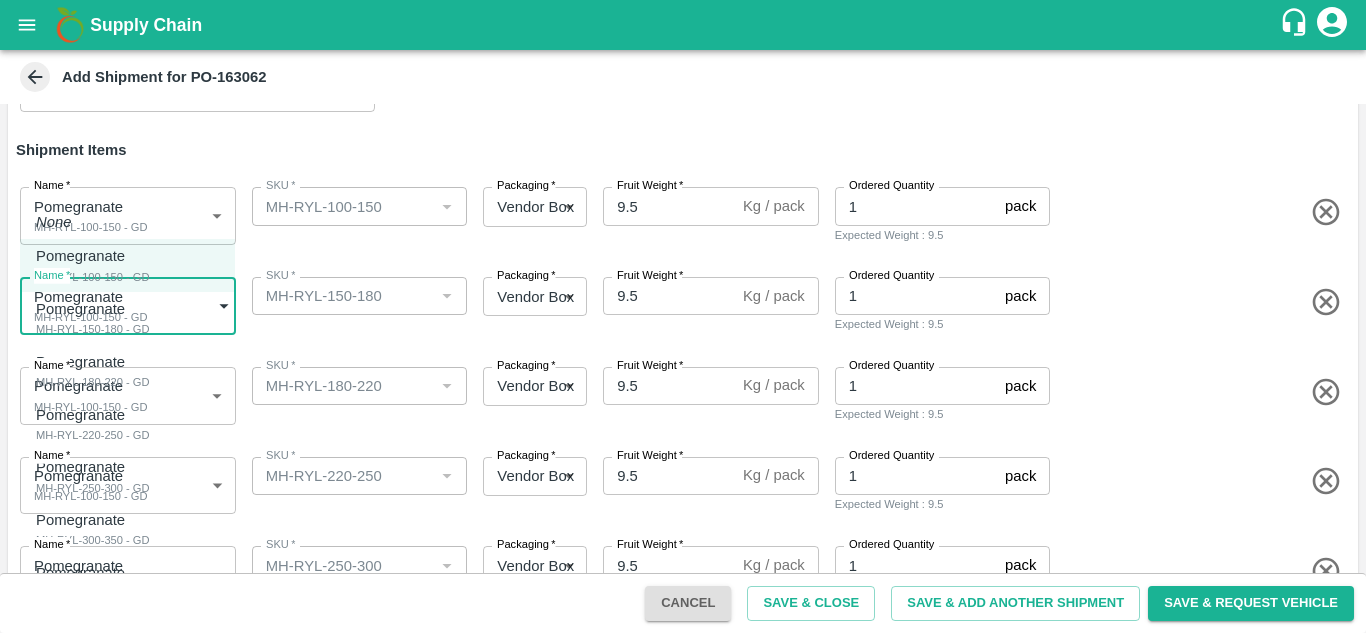 click on "MH-RYL-150-180 - GD" at bounding box center [93, 329] 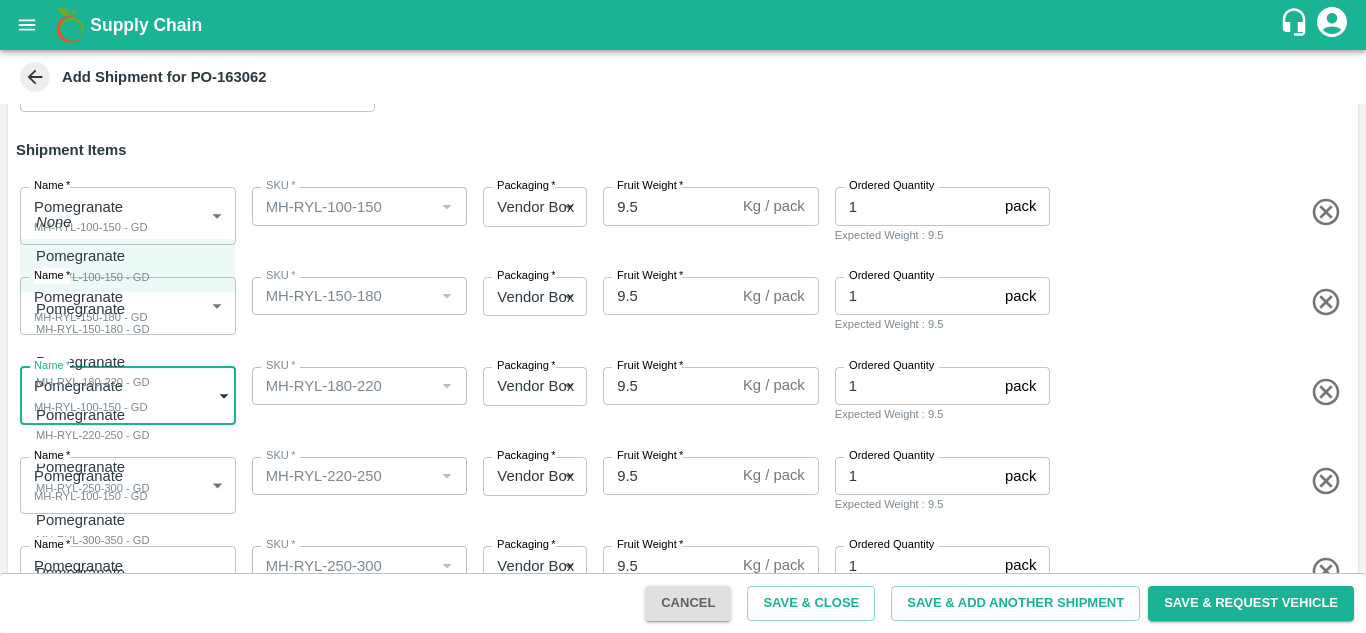 click on "Supply Chain Add Shipment for PO-163062 Type DC DC MO's Customer Customer (Material Orders)   * Customer (Material Orders)   * Instructions x Instructions NFI Source Warehouse   * NFI Source Warehouse   * VIEW Shipment Items Name   * Pomegranate MH-RYL-100-150 - GD  1816900 Name SKU   * SKU   * Packaging   * Vendor Box 276 Packaging Fruit Weight   * 9.5 Kg /   pack Fruit Weight Ordered Quantity 1 pack Ordered Quantity Expected Weight :   9.5 Name   * Pomegranate MH-RYL-150-180 - GD  1816901 Name SKU   * SKU   * Packaging   * Vendor Box 276 Packaging Fruit Weight   * 9.5 Kg /   pack Fruit Weight Ordered Quantity 1 pack Ordered Quantity Expected Weight :   9.5 Name   * Pomegranate MH-RYL-100-150 - GD  1816900 Name SKU   * SKU   * Packaging   * Vendor Box 276 Packaging Fruit Weight   * 9.5 Kg /   pack Fruit Weight Ordered Quantity 1 pack Ordered Quantity Expected Weight :   9.5 Name   * Pomegranate MH-RYL-100-150 - GD  1816900 Name SKU   * SKU   * Packaging   * 276 *" at bounding box center [683, 316] 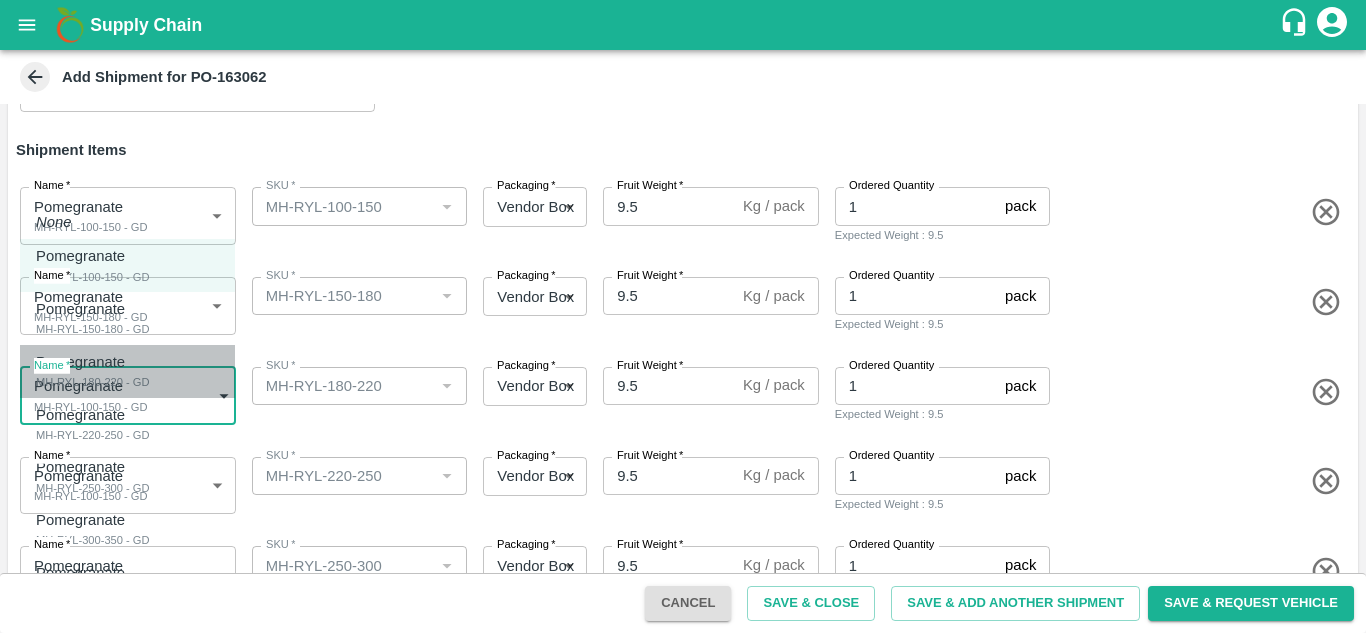 click on "Pomegranate MH-RYL-180-220 - GD" at bounding box center [127, 371] 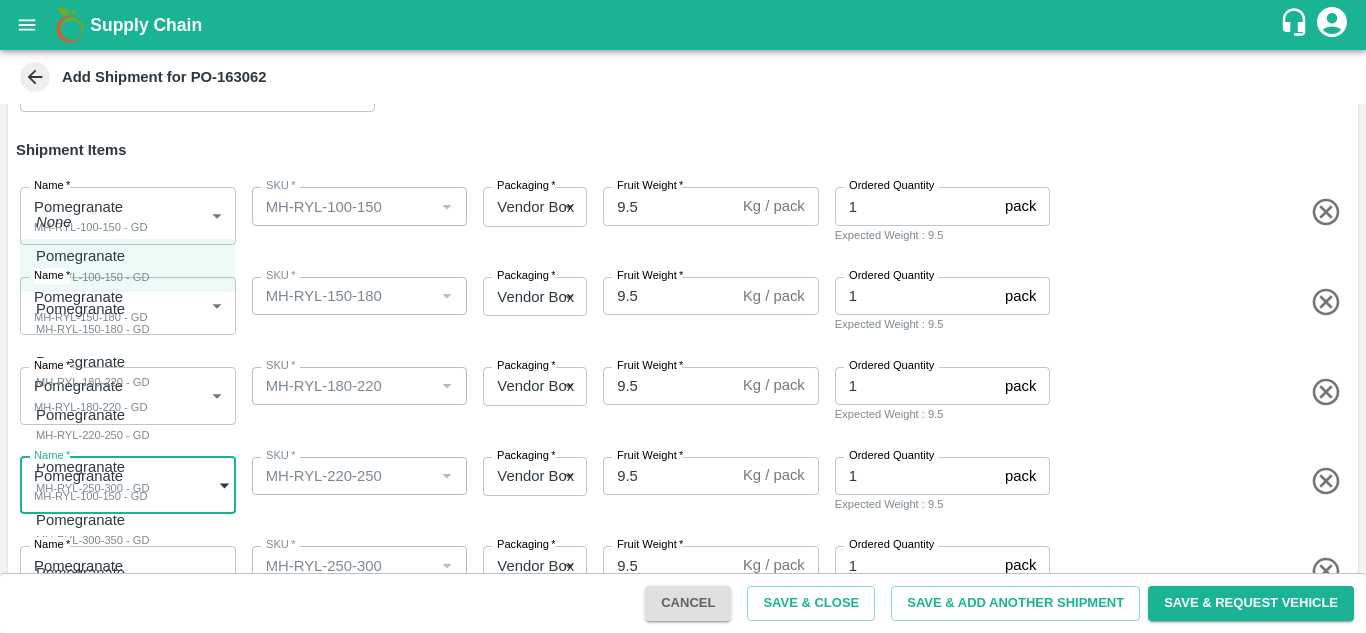 click on "Supply Chain Add Shipment for PO-163062 Type DC DC MO's Customer Customer (Material Orders)   * Customer (Material Orders)   * Instructions x Instructions NFI Source Warehouse   * NFI Source Warehouse   * VIEW Shipment Items Name   * Pomegranate MH-RYL-100-150 - GD  1816900 Name SKU   * SKU   * Packaging   * Vendor Box 276 Packaging Fruit Weight   * 9.5 Kg /   pack Fruit Weight Ordered Quantity 1 pack Ordered Quantity Expected Weight :   9.5 Name   * Pomegranate MH-RYL-150-180 - GD  1816901 Name SKU   * SKU   * Packaging   * Vendor Box 276 Packaging Fruit Weight   * 9.5 Kg /   pack Fruit Weight Ordered Quantity 1 pack Ordered Quantity Expected Weight :   9.5 Name   * Pomegranate MH-RYL-180-220 - GD  1816902 Name SKU   * SKU   * Packaging   * Vendor Box 276 Packaging Fruit Weight   * 9.5 Kg /   pack Fruit Weight Ordered Quantity 1 pack Ordered Quantity Expected Weight :   9.5 Name   * Pomegranate MH-RYL-100-150 - GD  1816900 Name SKU   * SKU   * Packaging   * 276 *" at bounding box center [683, 316] 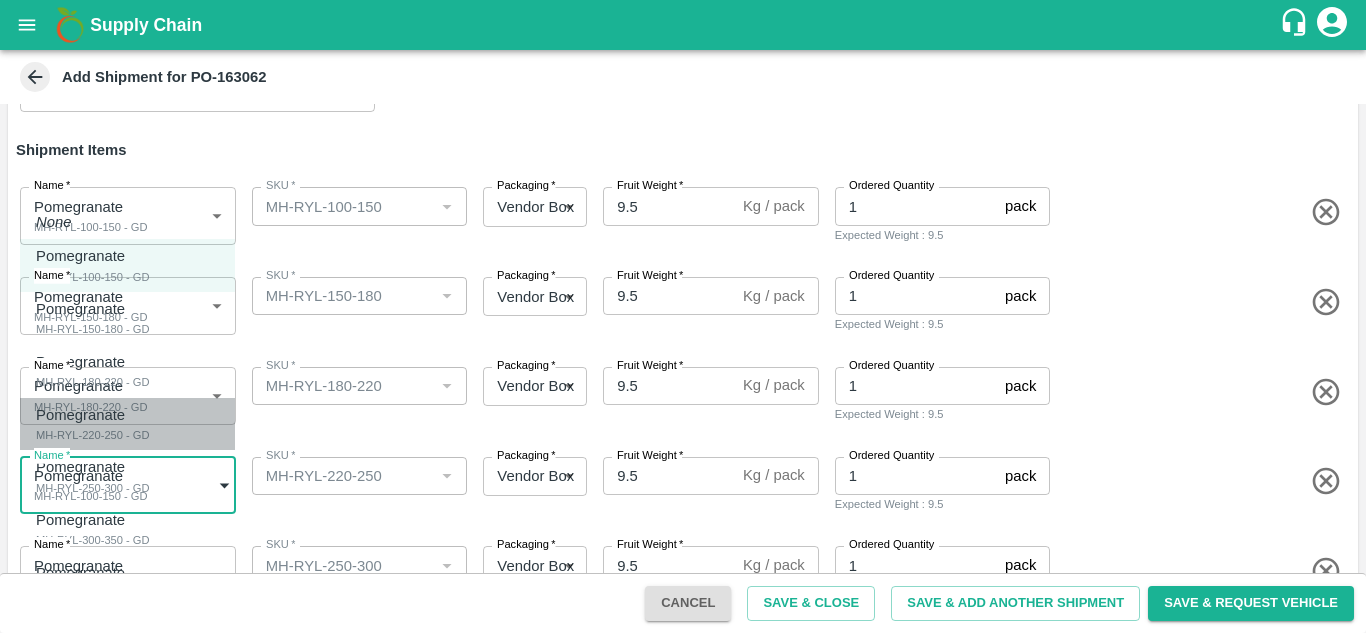 click on "MH-RYL-220-250 - GD" at bounding box center [93, 435] 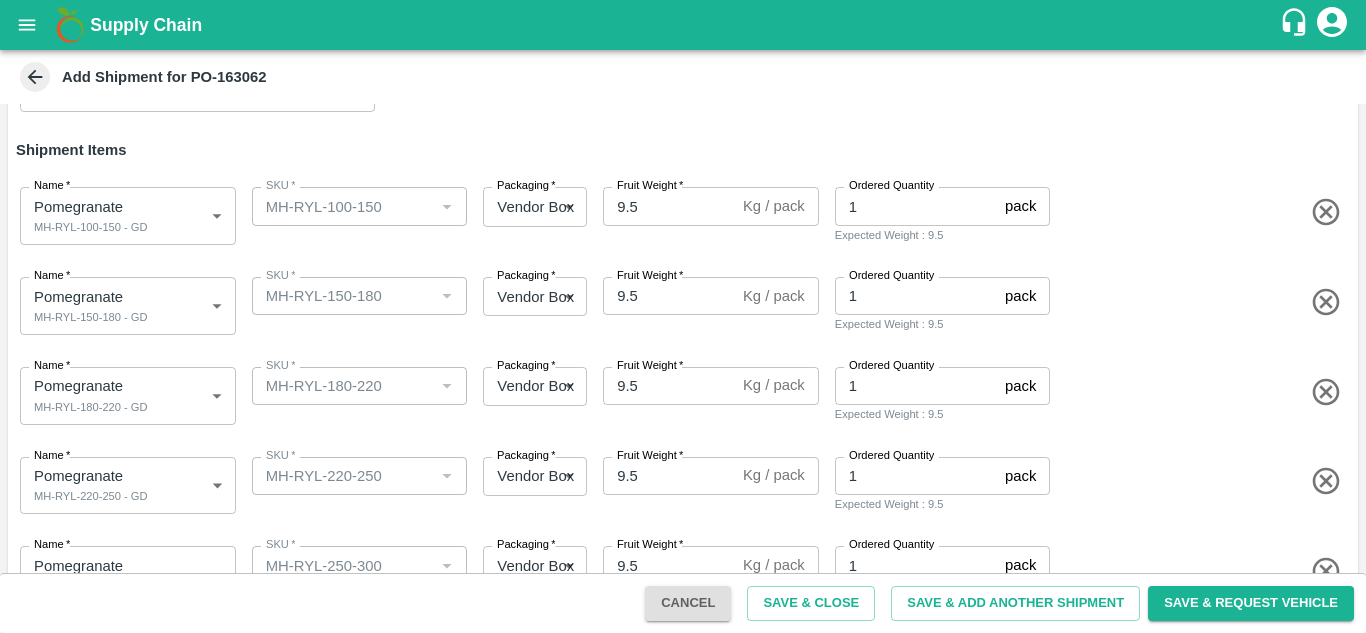 click on "SKU   * SKU   *" at bounding box center [356, 392] 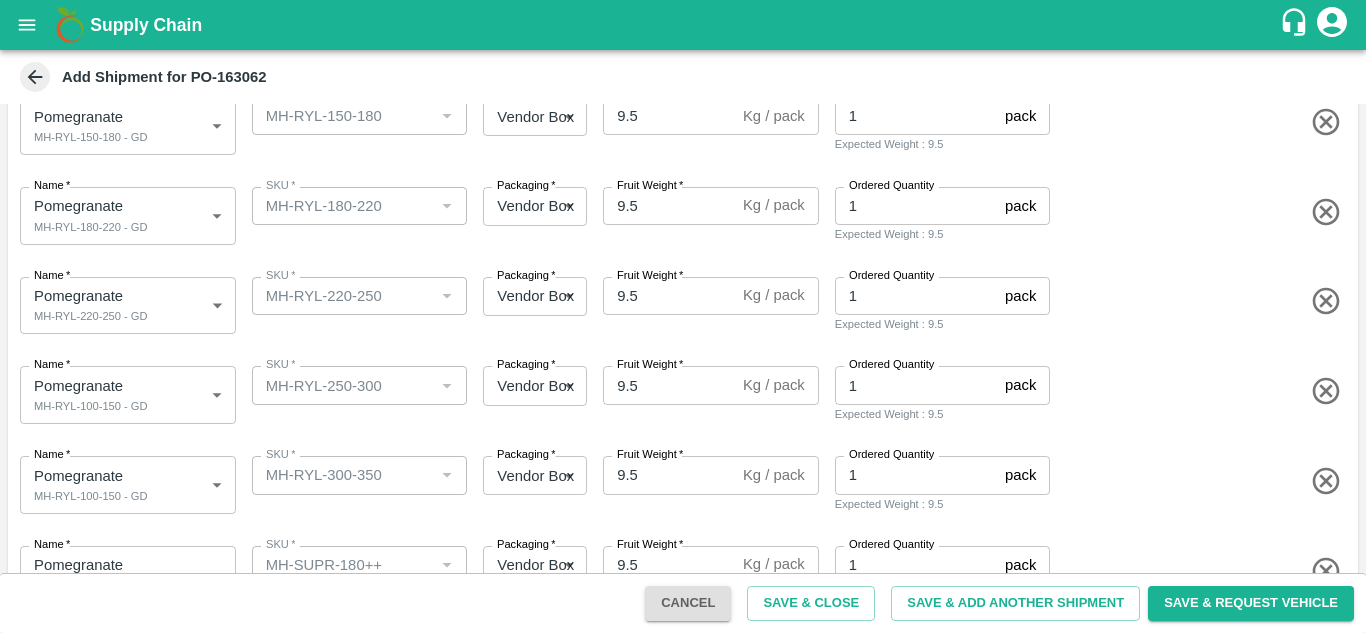 scroll, scrollTop: 332, scrollLeft: 0, axis: vertical 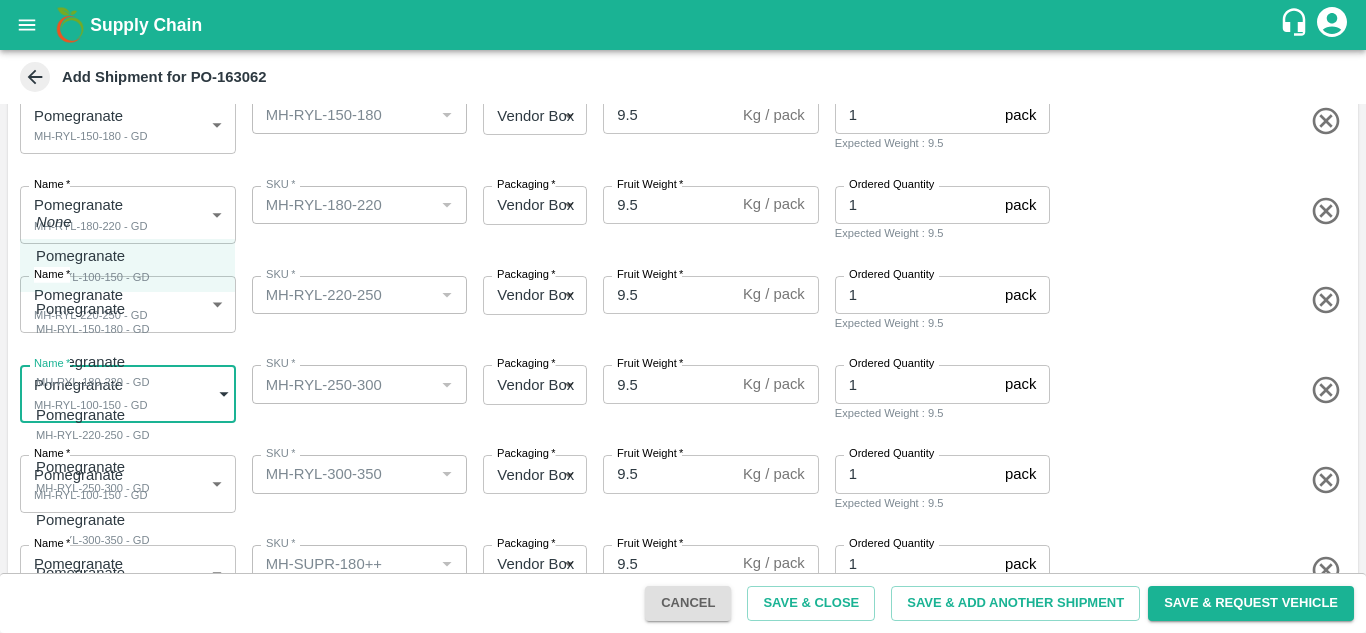 click on "Supply Chain Add Shipment for PO-163062 Type DC DC MO's Customer Customer (Material Orders)   * Customer (Material Orders)   * Instructions x Instructions NFI Source Warehouse   * NFI Source Warehouse   * VIEW Shipment Items Name   * Pomegranate MH-RYL-100-150 - GD  1816900 Name SKU   * SKU   * Packaging   * Vendor Box 276 Packaging Fruit Weight   * 9.5 Kg /   pack Fruit Weight Ordered Quantity 1 pack Ordered Quantity Expected Weight :   9.5 Name   * Pomegranate MH-RYL-150-180 - GD  1816901 Name SKU   * SKU   * Packaging   * Vendor Box 276 Packaging Fruit Weight   * 9.5 Kg /   pack Fruit Weight Ordered Quantity 1 pack Ordered Quantity Expected Weight :   9.5 Name   * Pomegranate MH-RYL-180-220 - GD  1816902 Name SKU   * SKU   * Packaging   * Vendor Box 276 Packaging Fruit Weight   * 9.5 Kg /   pack Fruit Weight Ordered Quantity 1 pack Ordered Quantity Expected Weight :   9.5 Name   * Pomegranate MH-RYL-220-250 - GD  1816903 Name SKU   * SKU   * Packaging   * 276 *" at bounding box center [683, 316] 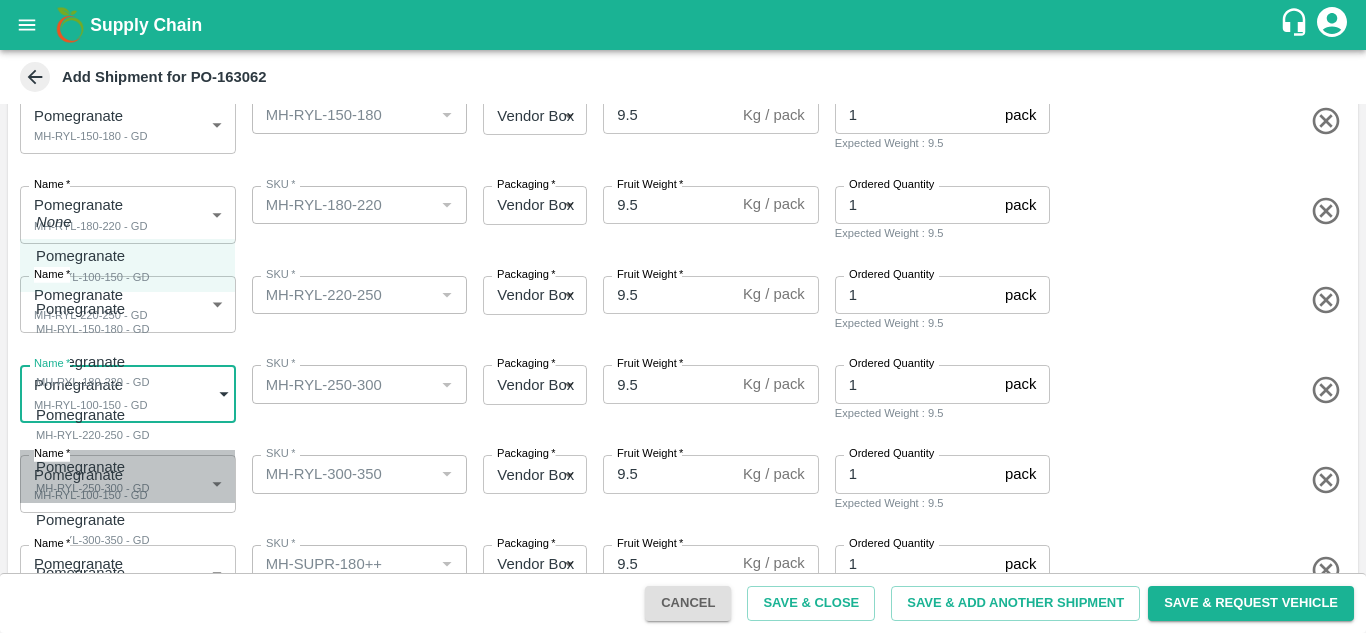 click on "MH-RYL-250-300 - GD" at bounding box center (93, 488) 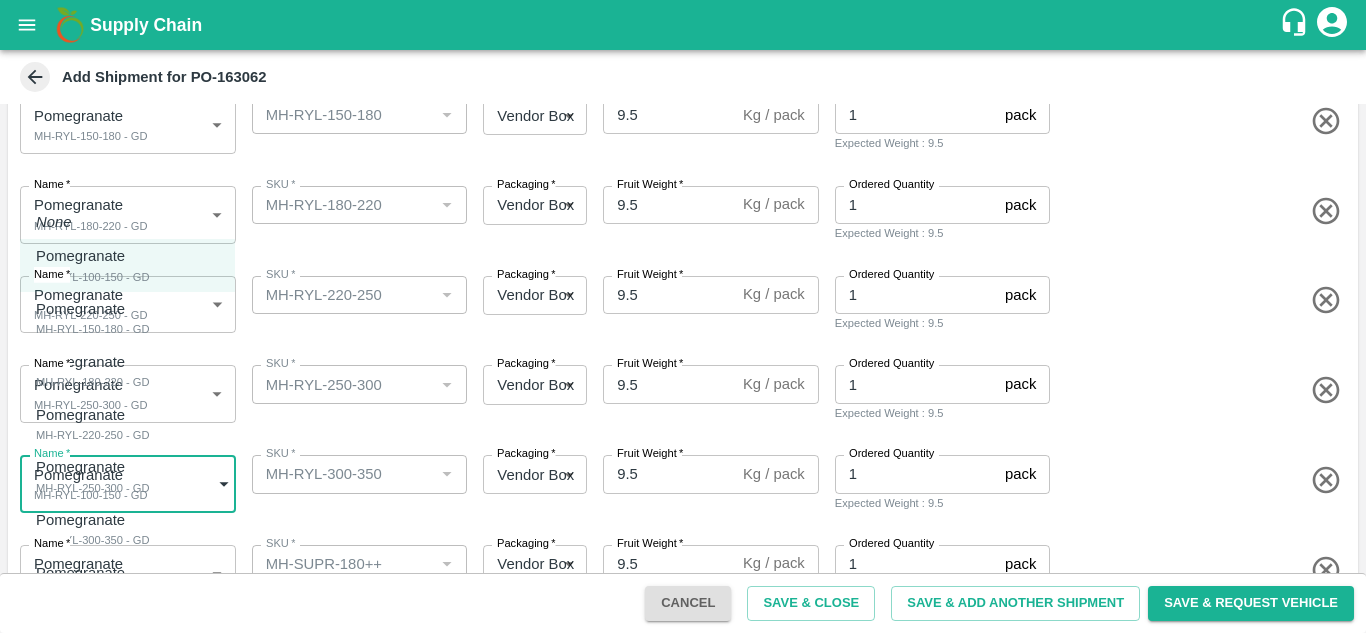 click on "Supply Chain Add Shipment for PO-163062 Type DC DC MO's Customer Customer (Material Orders)   * Customer (Material Orders)   * Instructions x Instructions NFI Source Warehouse   * NFI Source Warehouse   * VIEW Shipment Items Name   * Pomegranate MH-RYL-100-150 - GD  1816900 Name SKU   * SKU   * Packaging   * Vendor Box 276 Packaging Fruit Weight   * 9.5 Kg /   pack Fruit Weight Ordered Quantity 1 pack Ordered Quantity Expected Weight :   9.5 Name   * Pomegranate MH-RYL-150-180 - GD  1816901 Name SKU   * SKU   * Packaging   * Vendor Box 276 Packaging Fruit Weight   * 9.5 Kg /   pack Fruit Weight Ordered Quantity 1 pack Ordered Quantity Expected Weight :   9.5 Name   * Pomegranate MH-RYL-180-220 - GD  1816902 Name SKU   * SKU   * Packaging   * Vendor Box 276 Packaging Fruit Weight   * 9.5 Kg /   pack Fruit Weight Ordered Quantity 1 pack Ordered Quantity Expected Weight :   9.5 Name   * Pomegranate MH-RYL-220-250 - GD  1816903 Name SKU   * SKU   * Packaging   * 276 *" at bounding box center (683, 316) 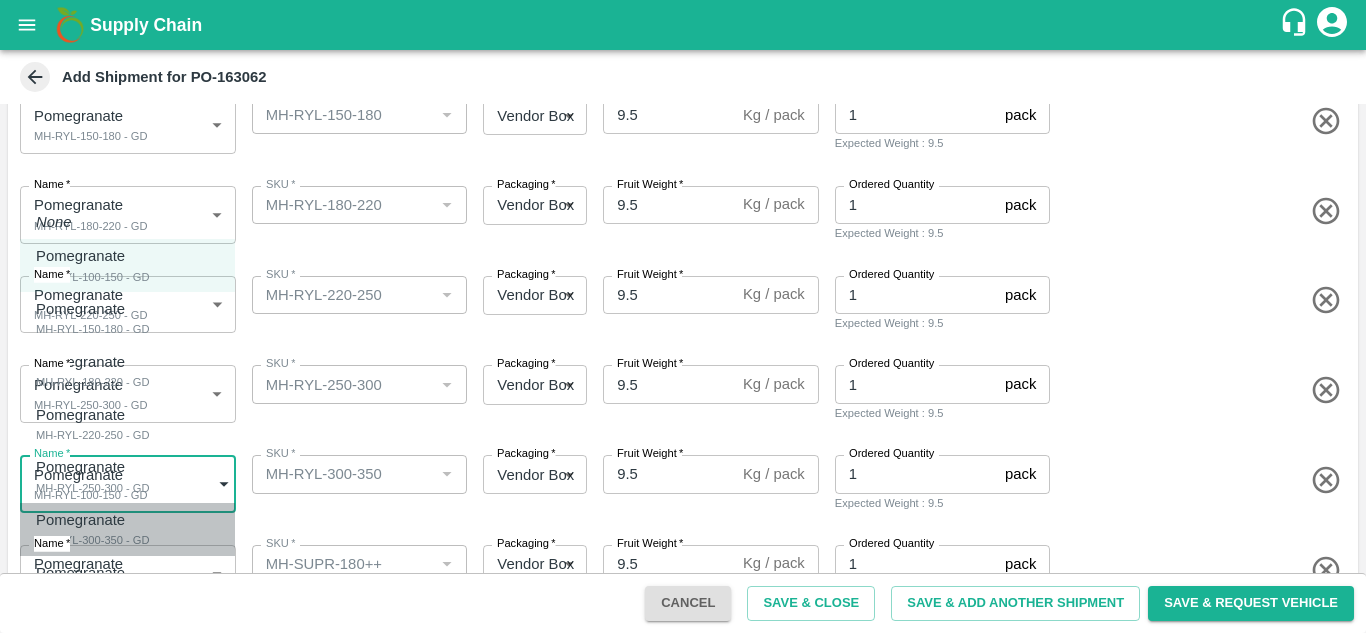 click on "MH-RYL-300-350 - GD" at bounding box center (93, 540) 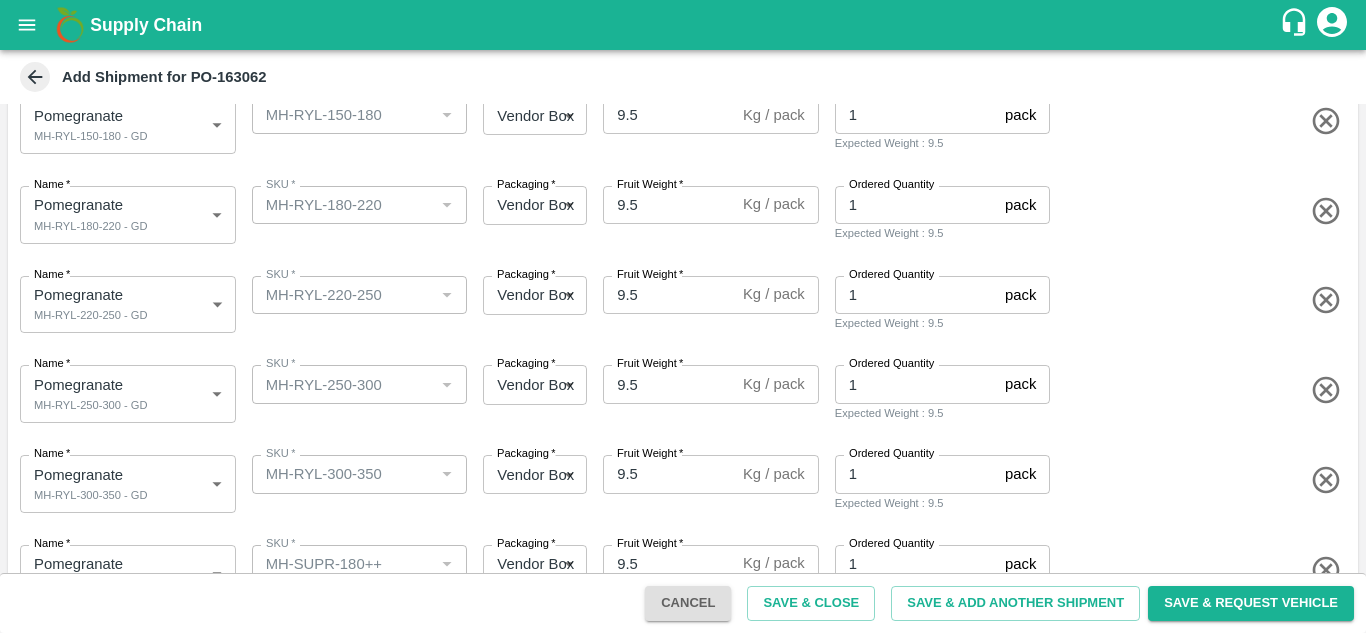 click on "SKU   * SKU   *" at bounding box center [356, 480] 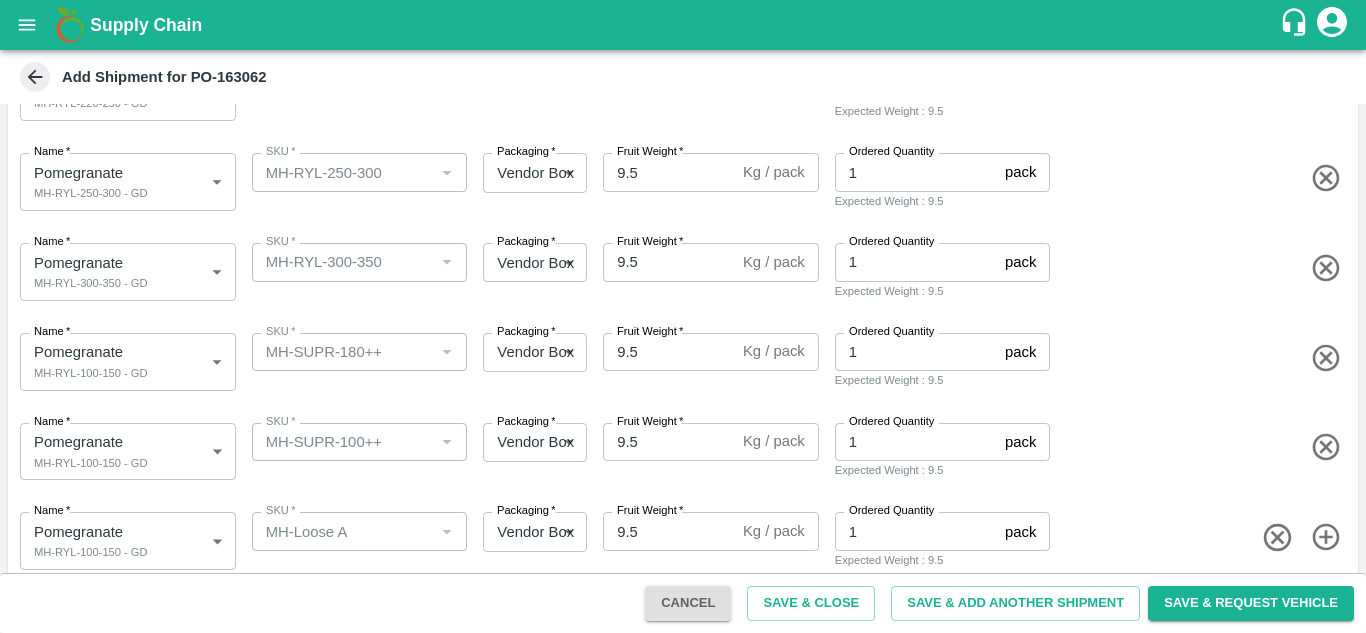 scroll, scrollTop: 545, scrollLeft: 0, axis: vertical 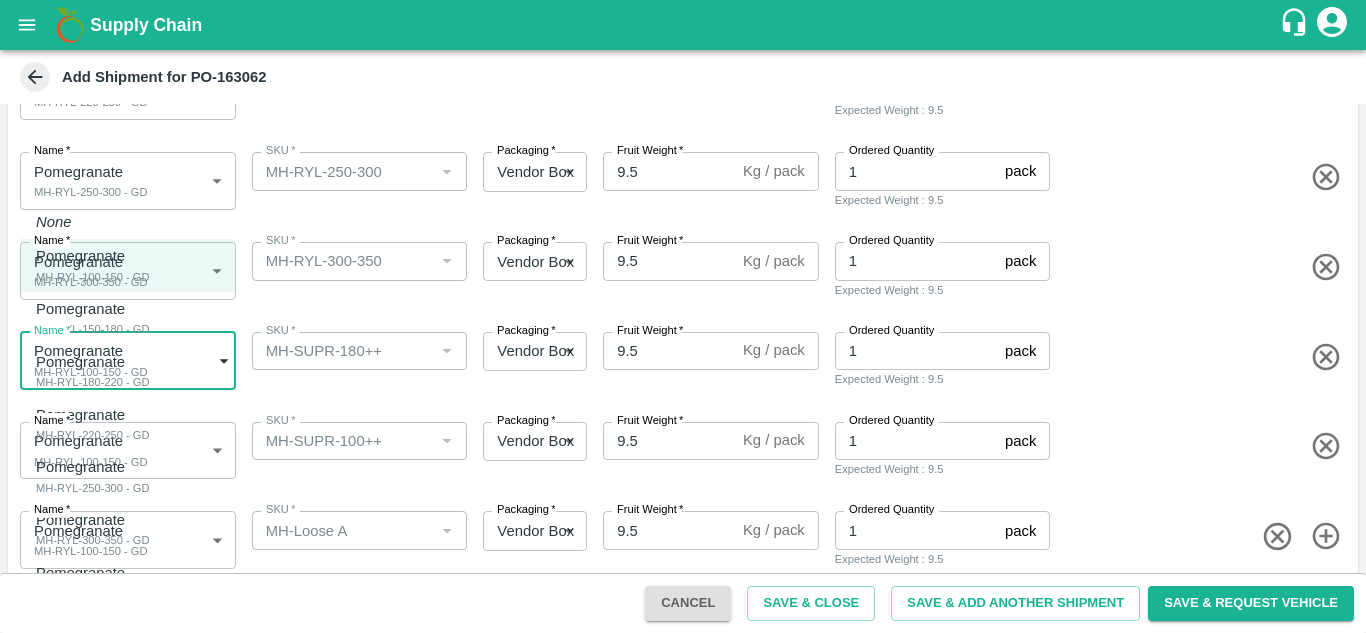 click on "Supply Chain Add Shipment for PO-163062 Type DC DC MO's Customer Customer (Material Orders)   * Customer (Material Orders)   * Instructions x Instructions NFI Source Warehouse   * NFI Source Warehouse   * VIEW Shipment Items Name   * Pomegranate MH-RYL-100-150 - GD  1816900 Name SKU   * SKU   * Packaging   * Vendor Box 276 Packaging Fruit Weight   * 9.5 Kg /   pack Fruit Weight Ordered Quantity 1 pack Ordered Quantity Expected Weight :   9.5 Name   * Pomegranate MH-RYL-150-180 - GD  1816901 Name SKU   * SKU   * Packaging   * Vendor Box 276 Packaging Fruit Weight   * 9.5 Kg /   pack Fruit Weight Ordered Quantity 1 pack Ordered Quantity Expected Weight :   9.5 Name   * Pomegranate MH-RYL-180-220 - GD  1816902 Name SKU   * SKU   * Packaging   * Vendor Box 276 Packaging Fruit Weight   * 9.5 Kg /   pack Fruit Weight Ordered Quantity 1 pack Ordered Quantity Expected Weight :   9.5 Name   * Pomegranate MH-RYL-220-250 - GD  1816903 Name SKU   * SKU   * Packaging   * 276 *" at bounding box center [683, 316] 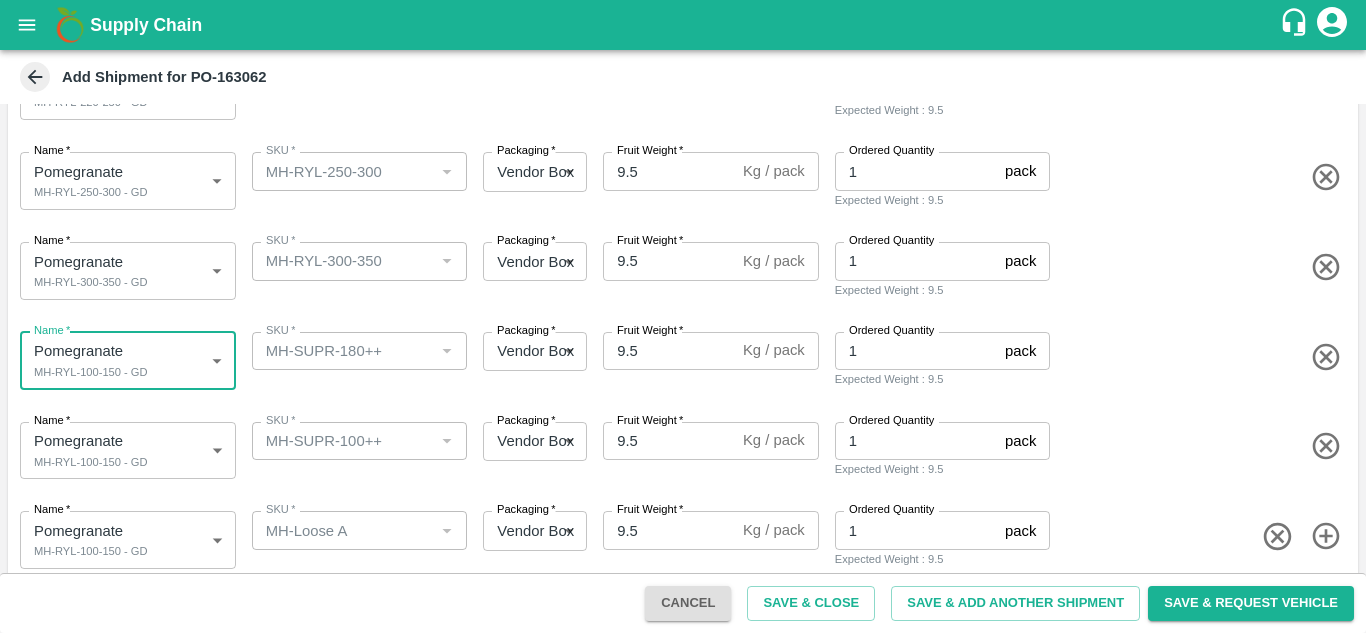 scroll, scrollTop: 565, scrollLeft: 0, axis: vertical 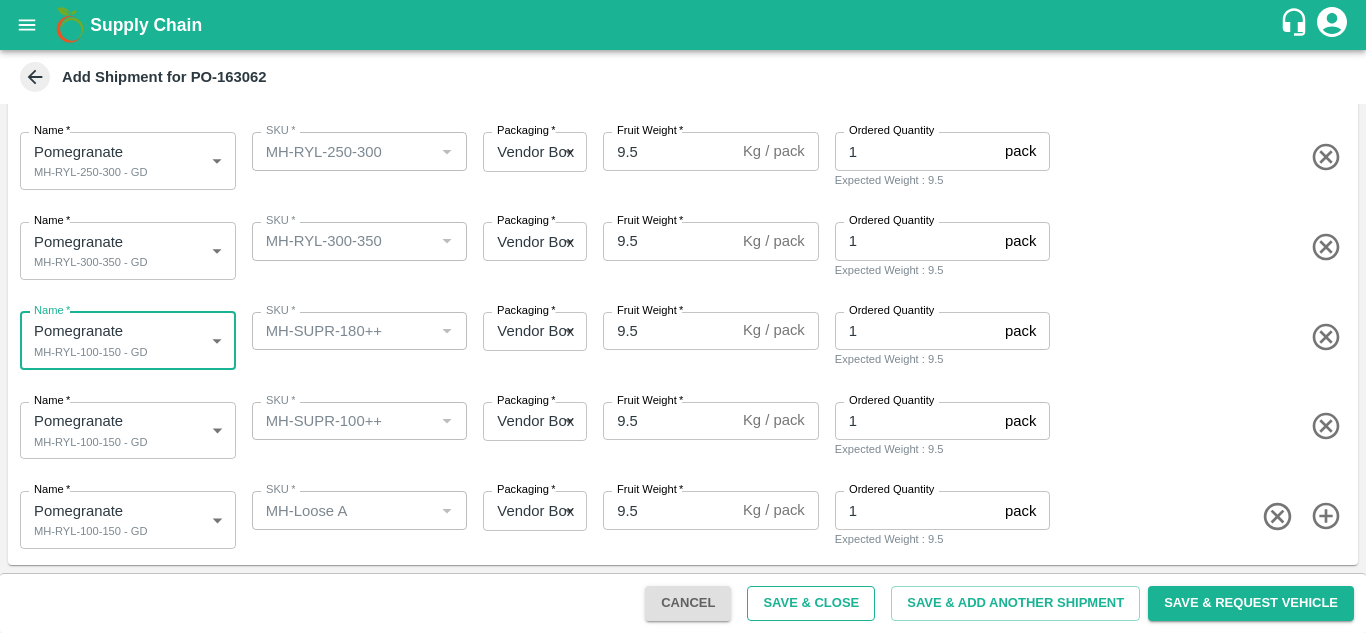click on "Save & Close" at bounding box center (811, 603) 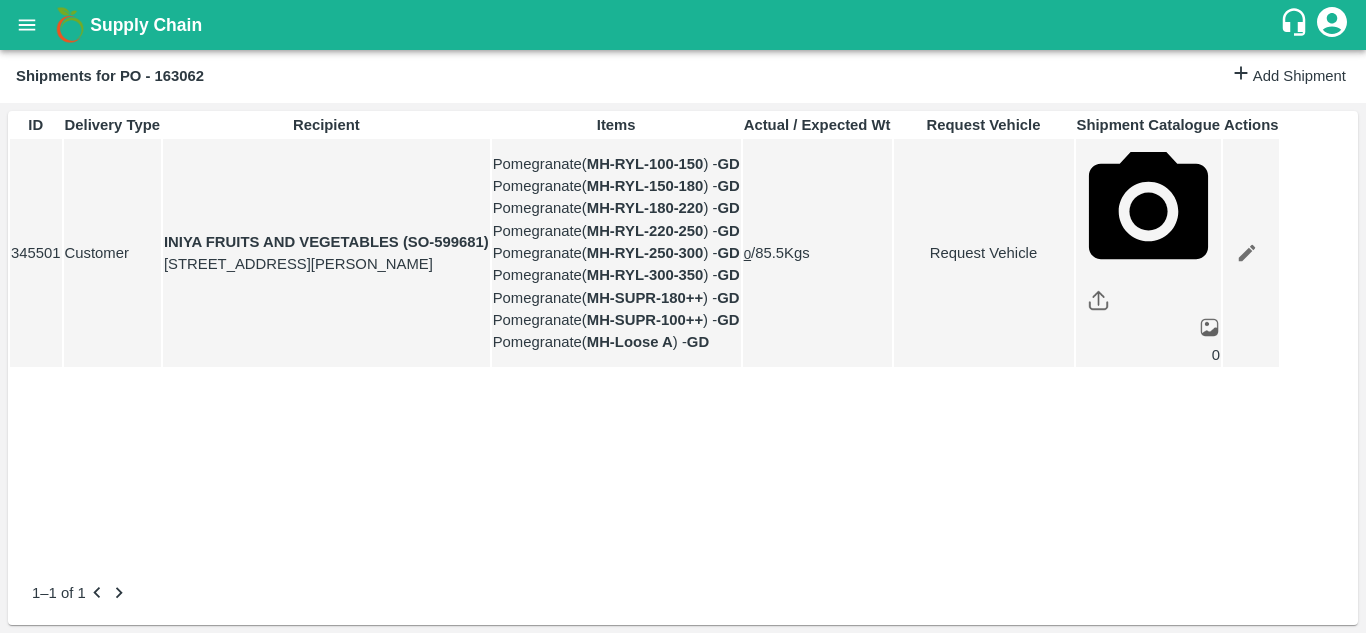 click on "Request Vehicle" at bounding box center [984, 253] 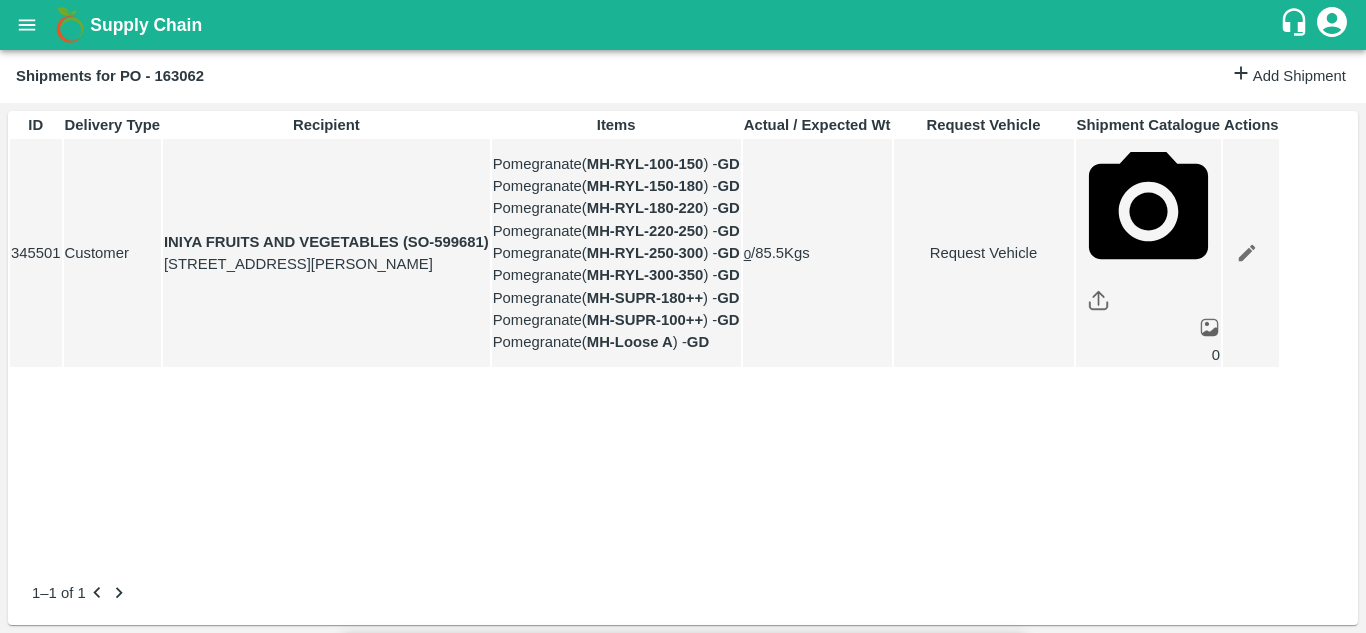 type on "DD/MM/YYYY hh:mm aa" 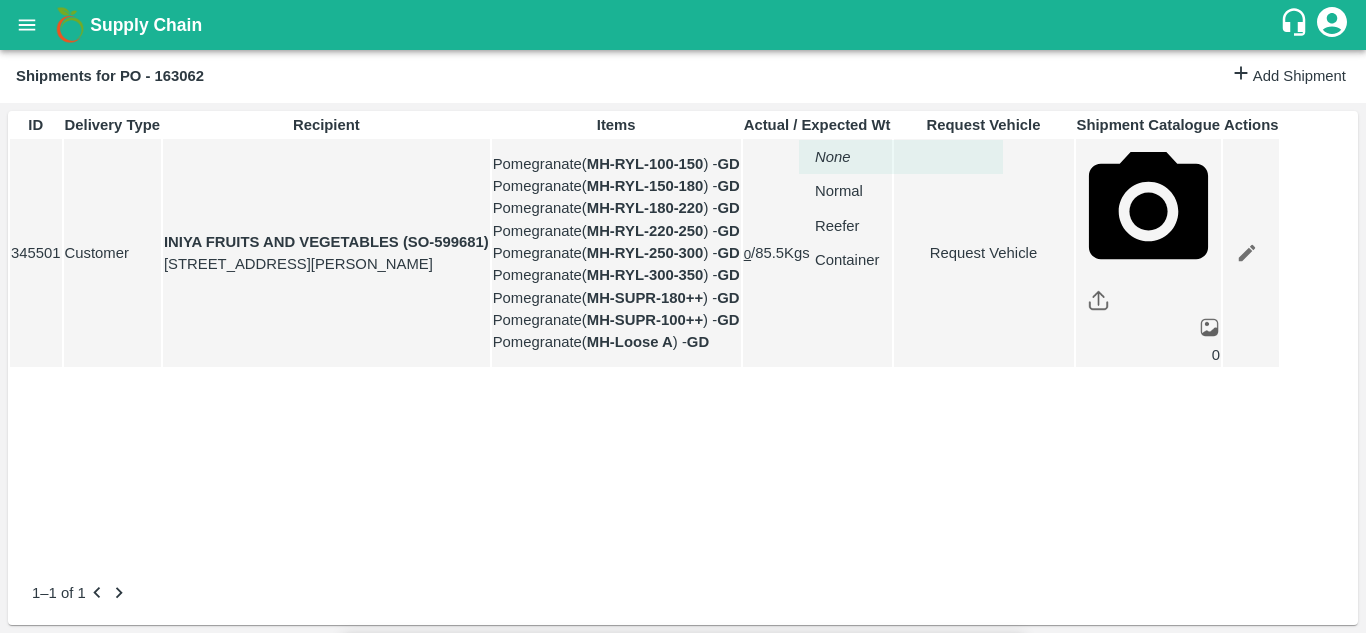 click on "Supply Chain Shipments for PO - 163062 Add Shipment ID Delivery Type Recipient Items Actual / Expected Wt Request Vehicle Shipment Catalogue Actions 345501 Customer INIYA FRUITS AND VEGETABLES (SO-599681) TC/73,  ANNA FRUITS MARKET KOYAMBEDU, Chennai, Chennai, TAMILNADU, 600092 Pomegranate  ( MH-RYL-100-150 )   -  GD Pomegranate  ( MH-RYL-150-180 )   -  GD Pomegranate  ( MH-RYL-180-220 )   -  GD Pomegranate  ( MH-RYL-220-250 )   -  GD Pomegranate  ( MH-RYL-250-300 )   -  GD Pomegranate  ( MH-RYL-300-350 )   -  GD Pomegranate  ( MH-SUPR-180++ )   -  GD Pomegranate  ( MH-SUPR-100++ )   -  GD Pomegranate  ( MH-Loose A )   -  GD 0 / 85.5  Kgs Request Vehicle   0 1–1 of 1 Jeewana CC Avinash kumar Logout Request Vehicle Expected Loading Time   * 10/07/2025 12:00 AM Expected Loading Time Expected Delivery Time   * 17/07/2025 10:26 AM Expected Delivery Time Vehicle type   * ​ Vehicle type Pick Up: PO/V/GANESH/163062 Nimgaon Ketki, Pune, Indapur, Maharashtra Delivery: INIYA FRUITS AND VEGETABLES (SO-599681)" at bounding box center [683, 316] 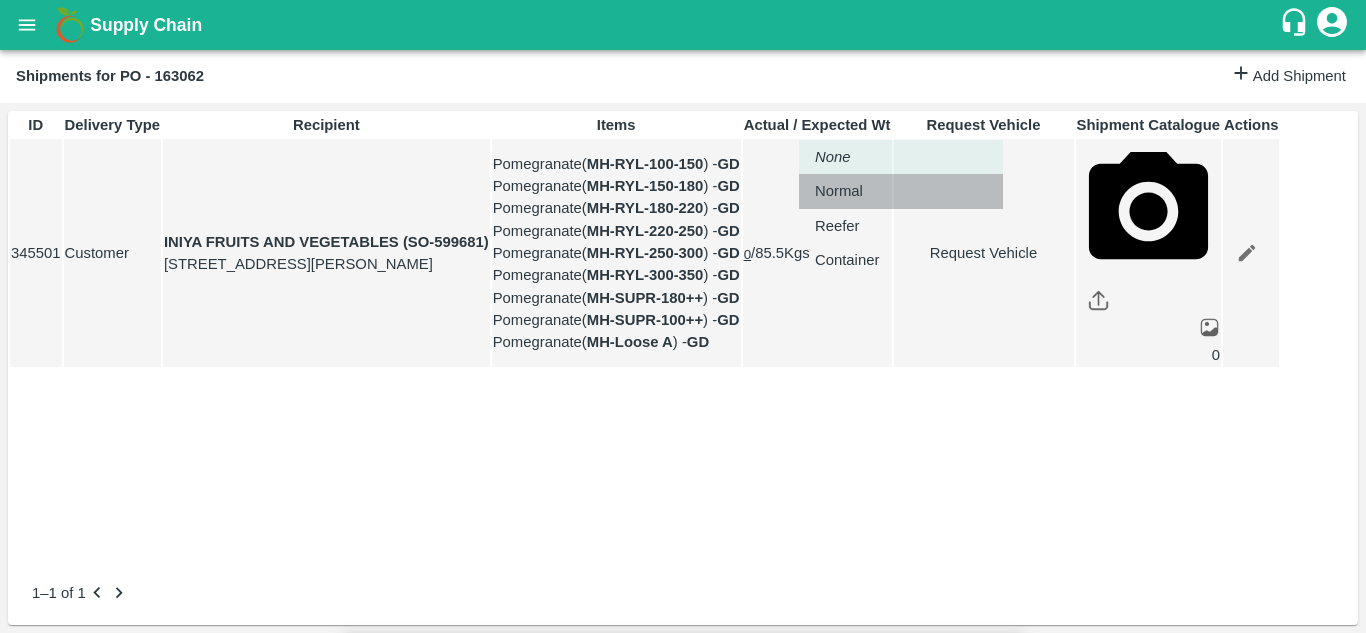 click on "Normal" at bounding box center (839, 191) 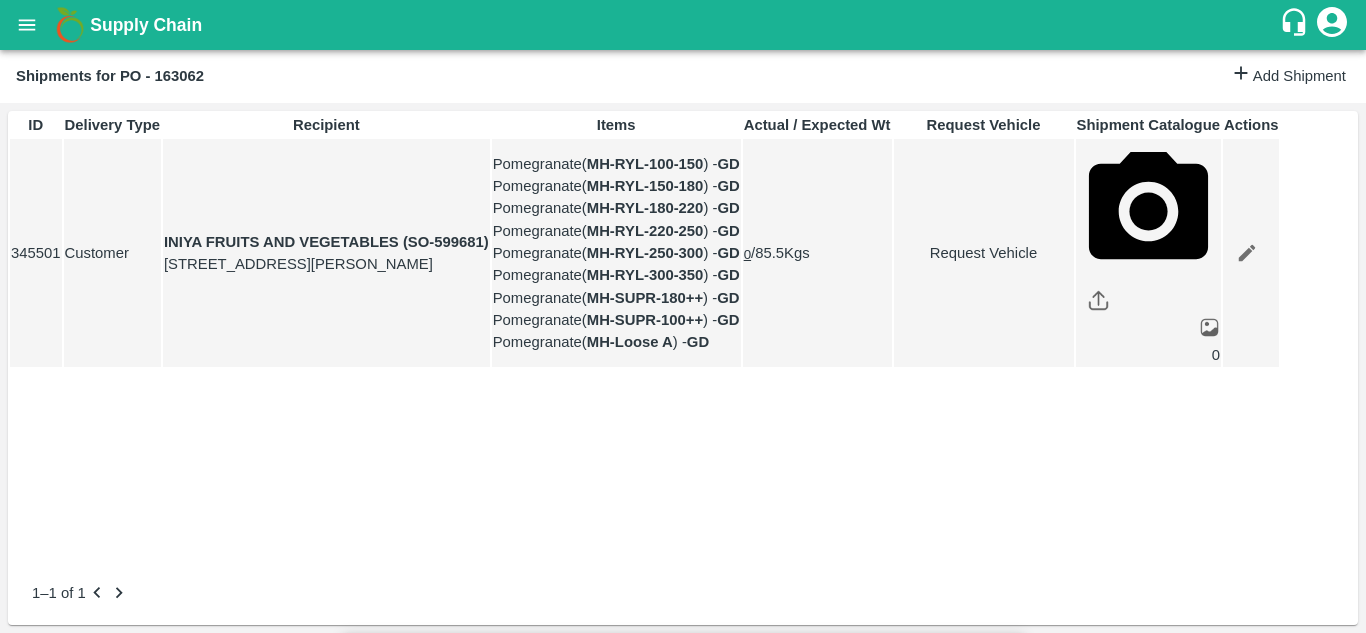 click on "Submit" at bounding box center (985, 1811) 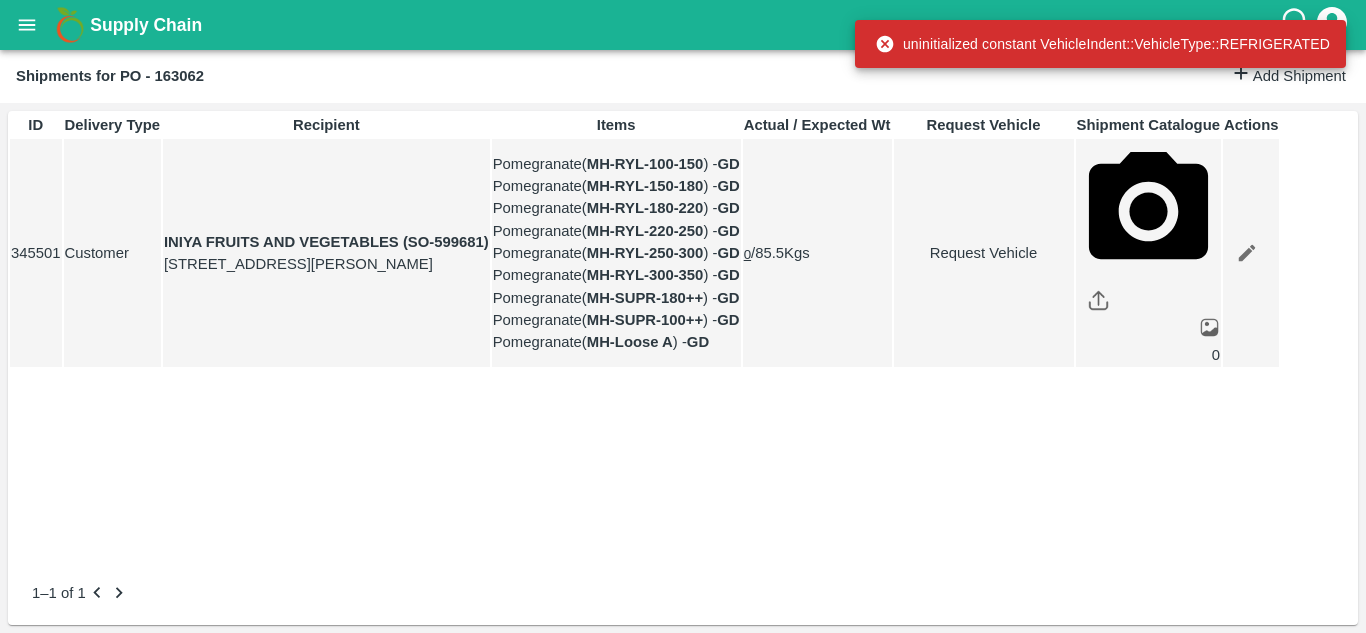 click on "Request Vehicle" at bounding box center [984, 253] 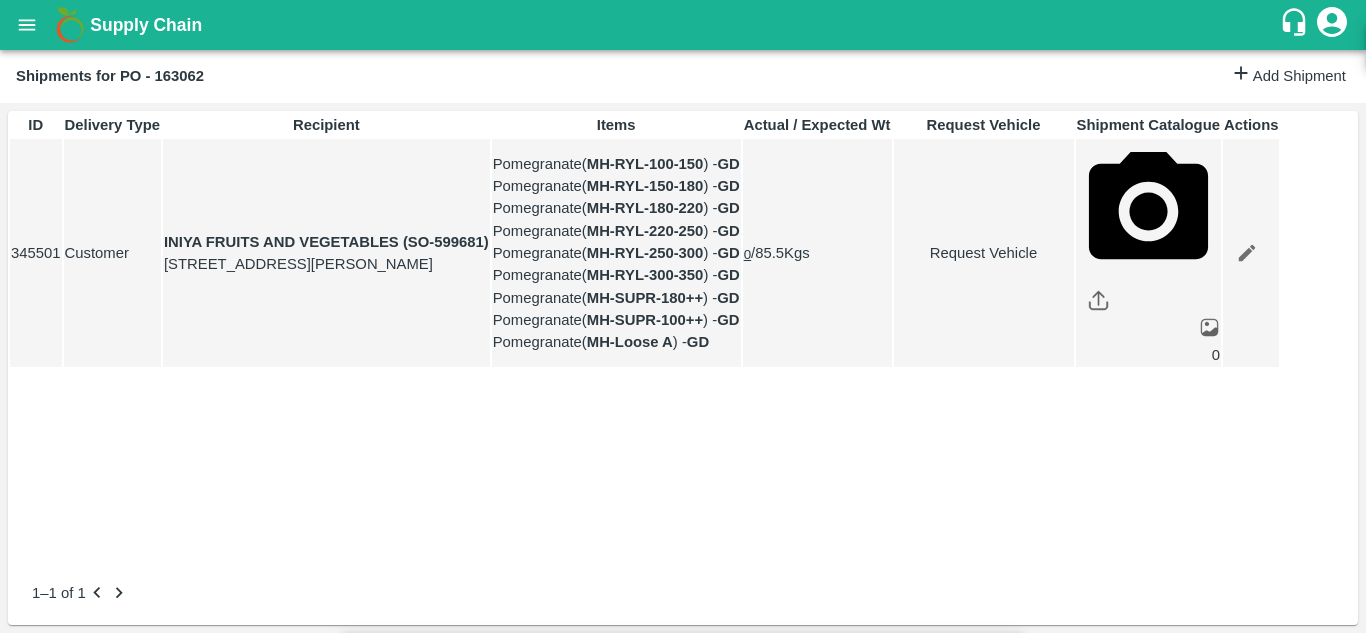 type on "1" 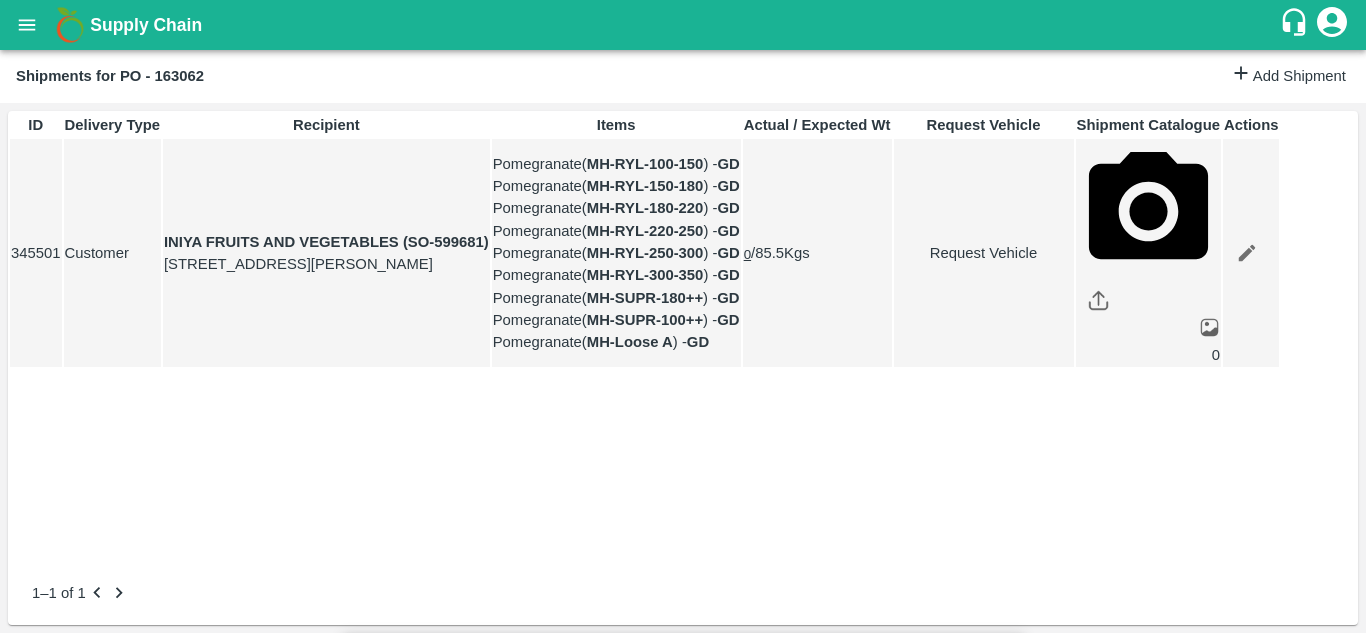 click on "Submit" at bounding box center [985, 1811] 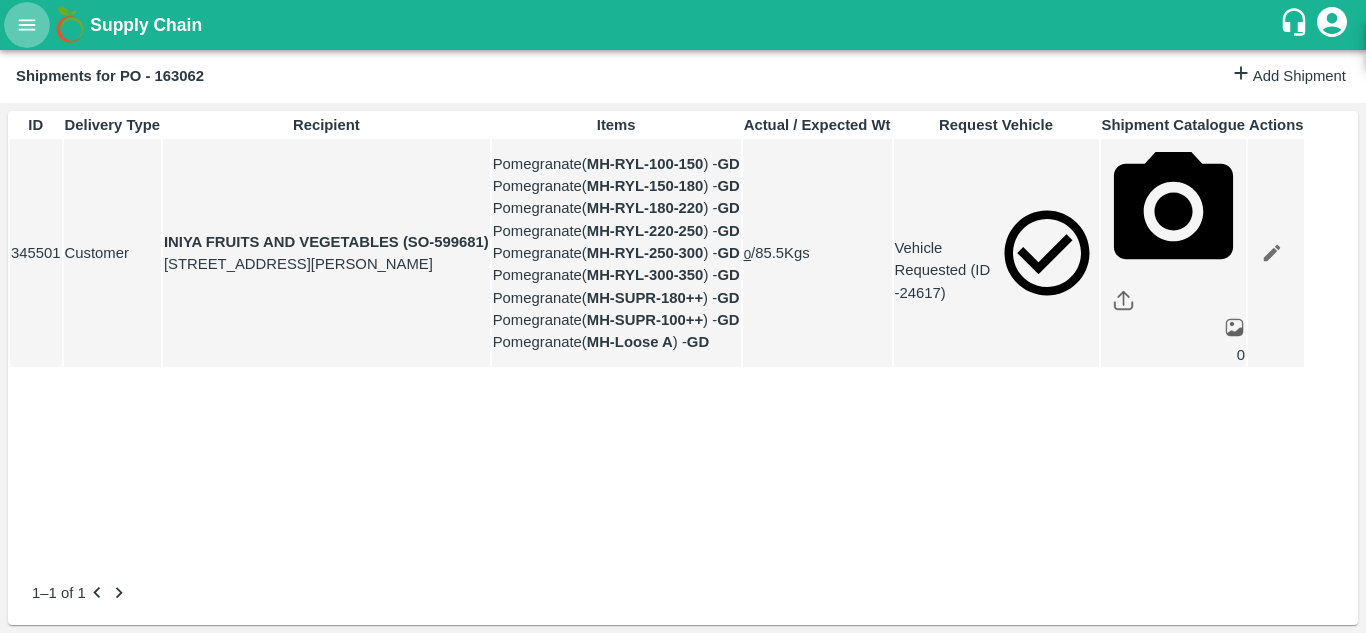 click 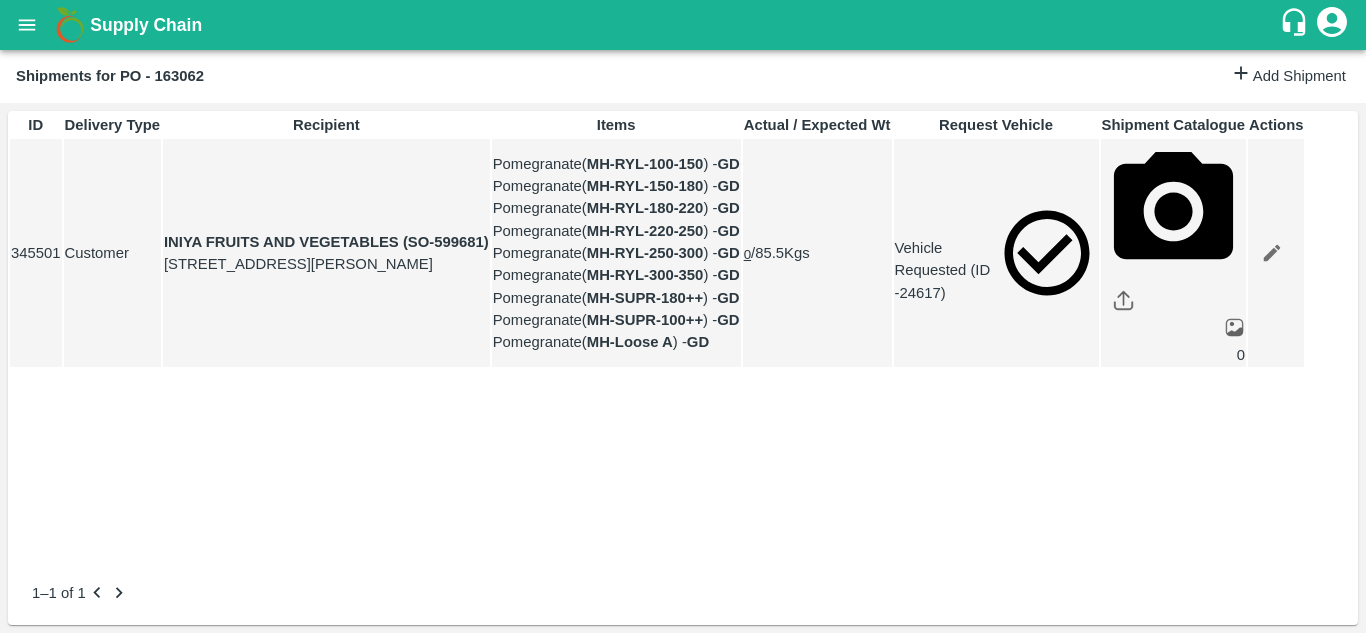 click on "Purchase Orders" at bounding box center [148, 738] 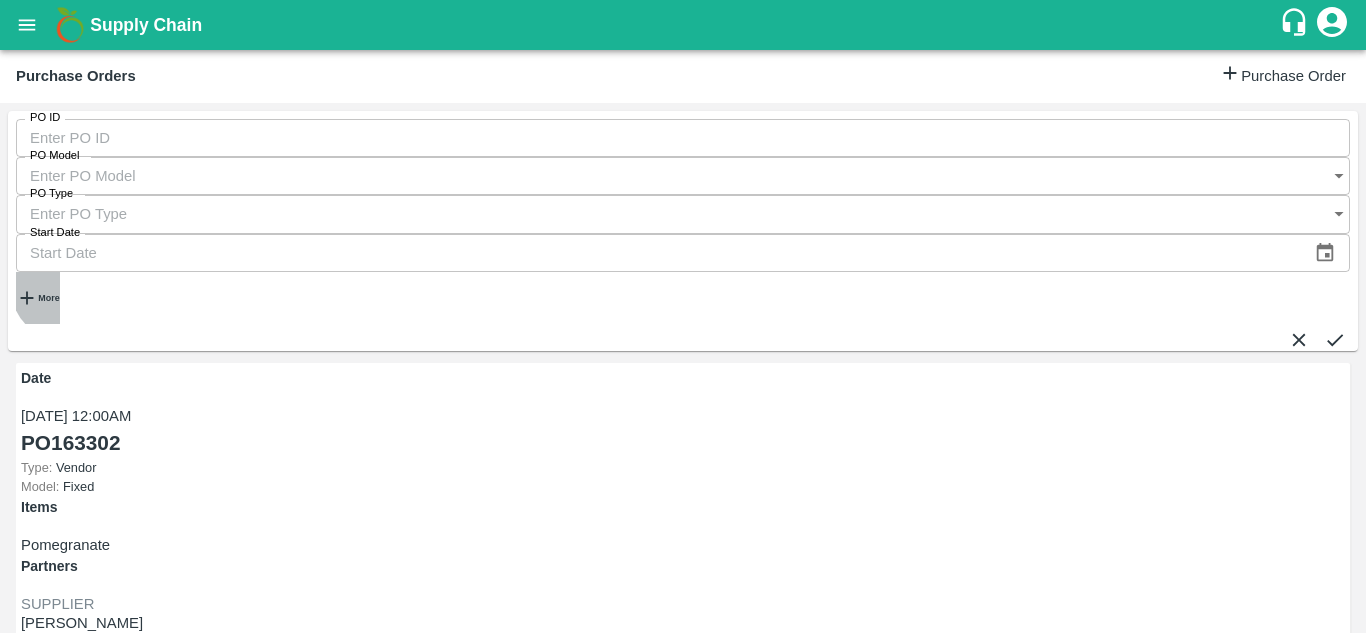 click on "More" at bounding box center (48, 298) 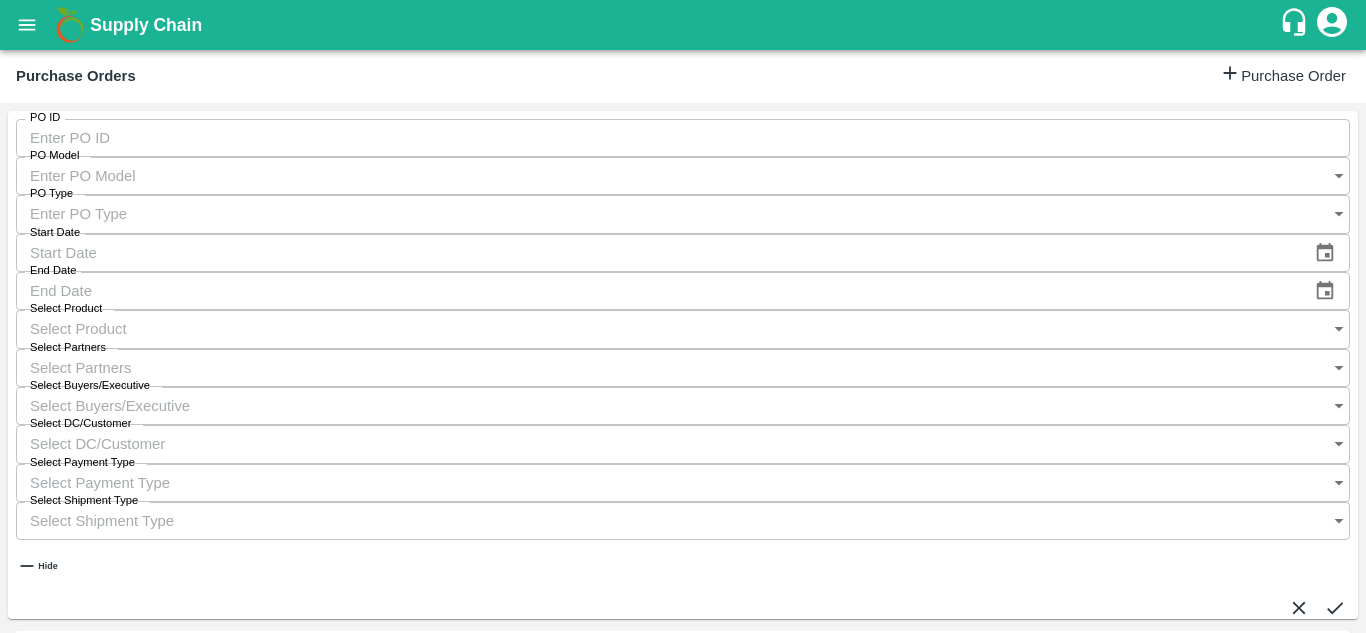 click on "Select Buyers/Executive" at bounding box center (663, 406) 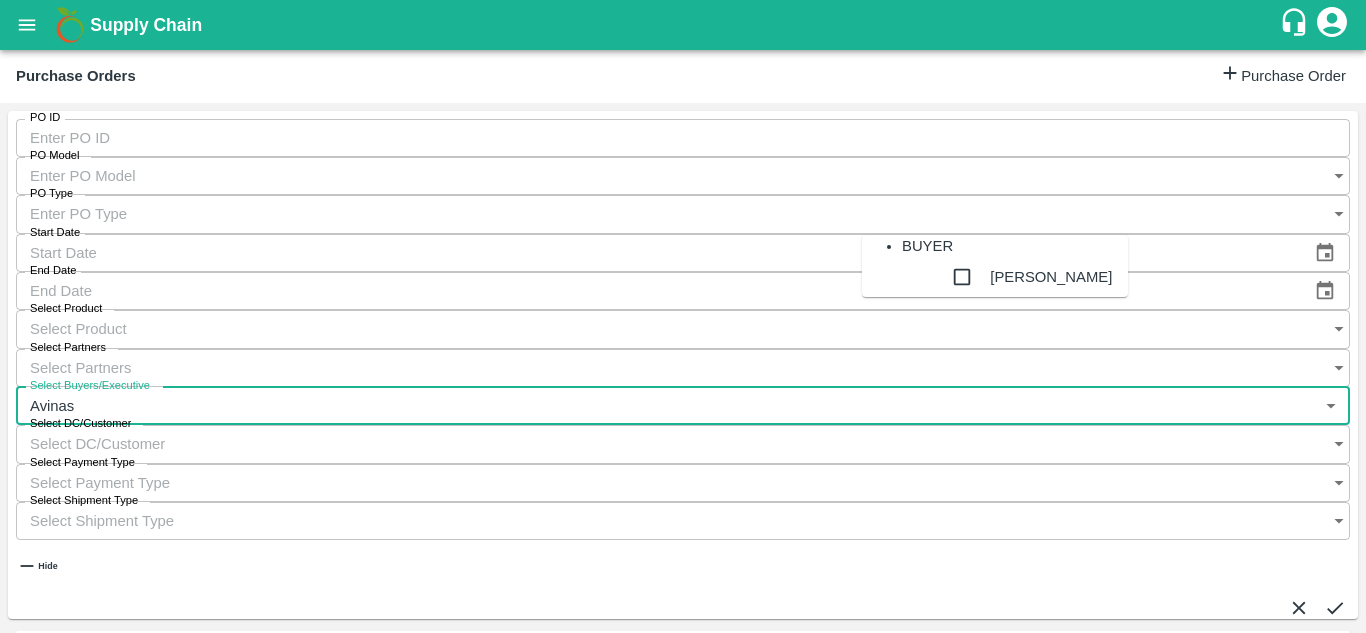 type on "Avinash" 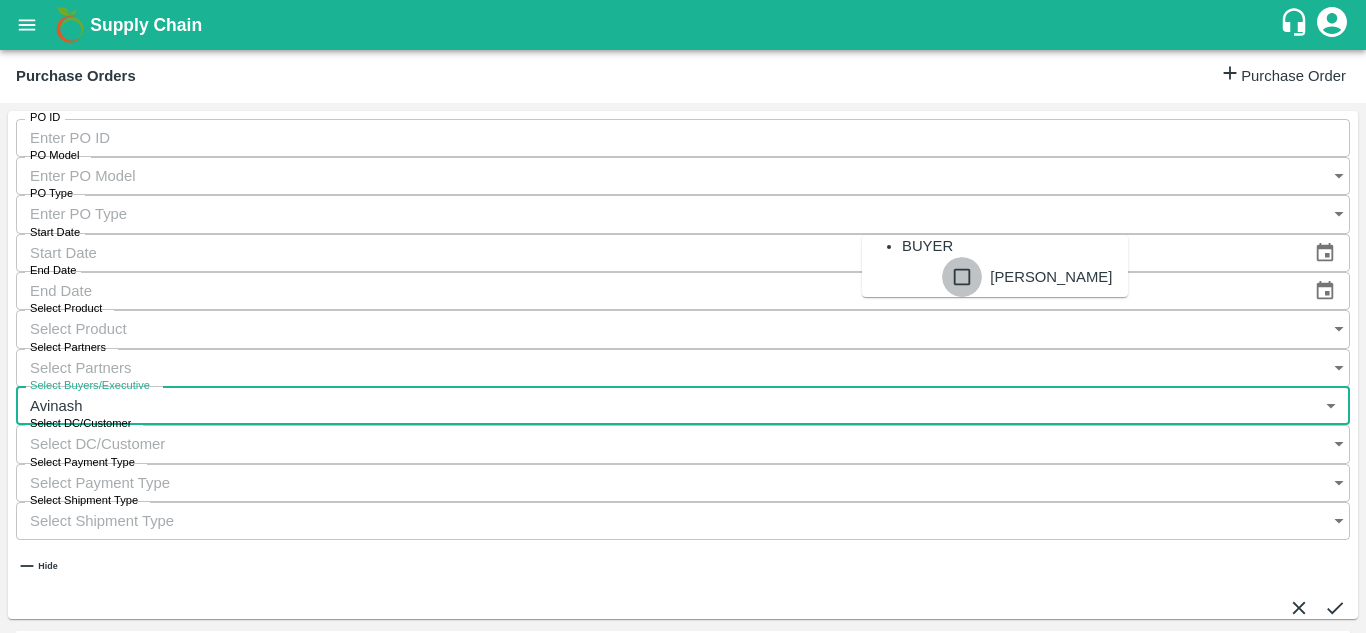 click at bounding box center (962, 277) 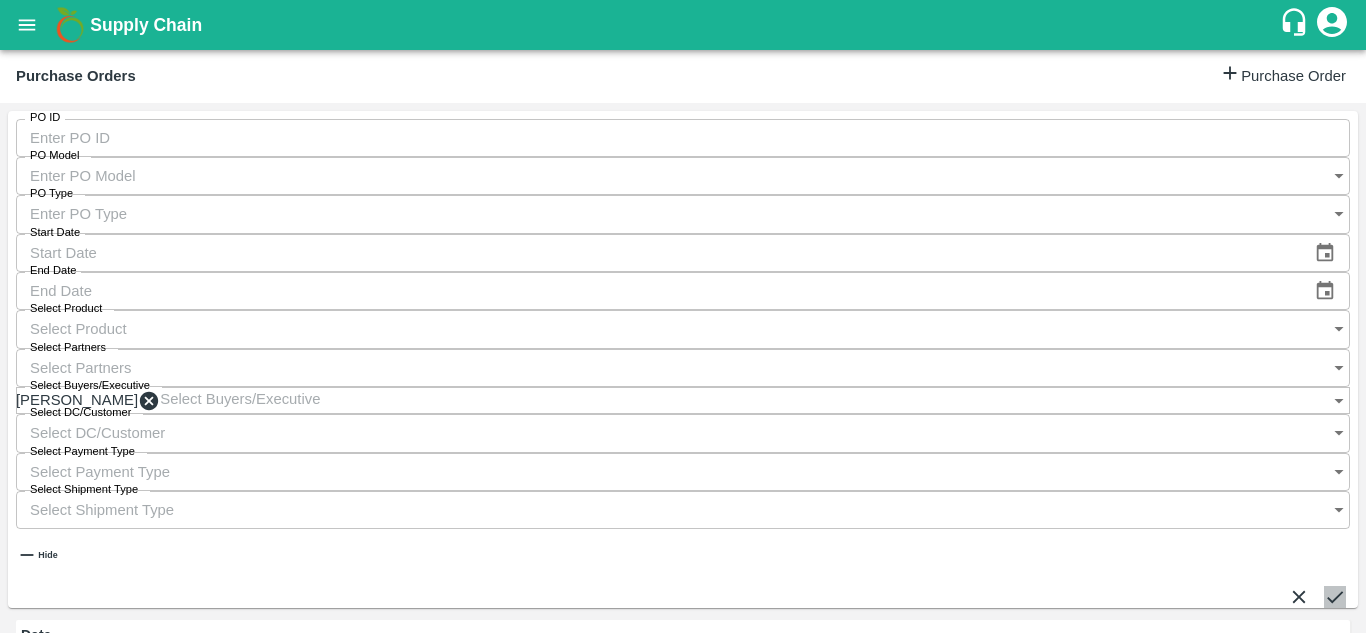 click 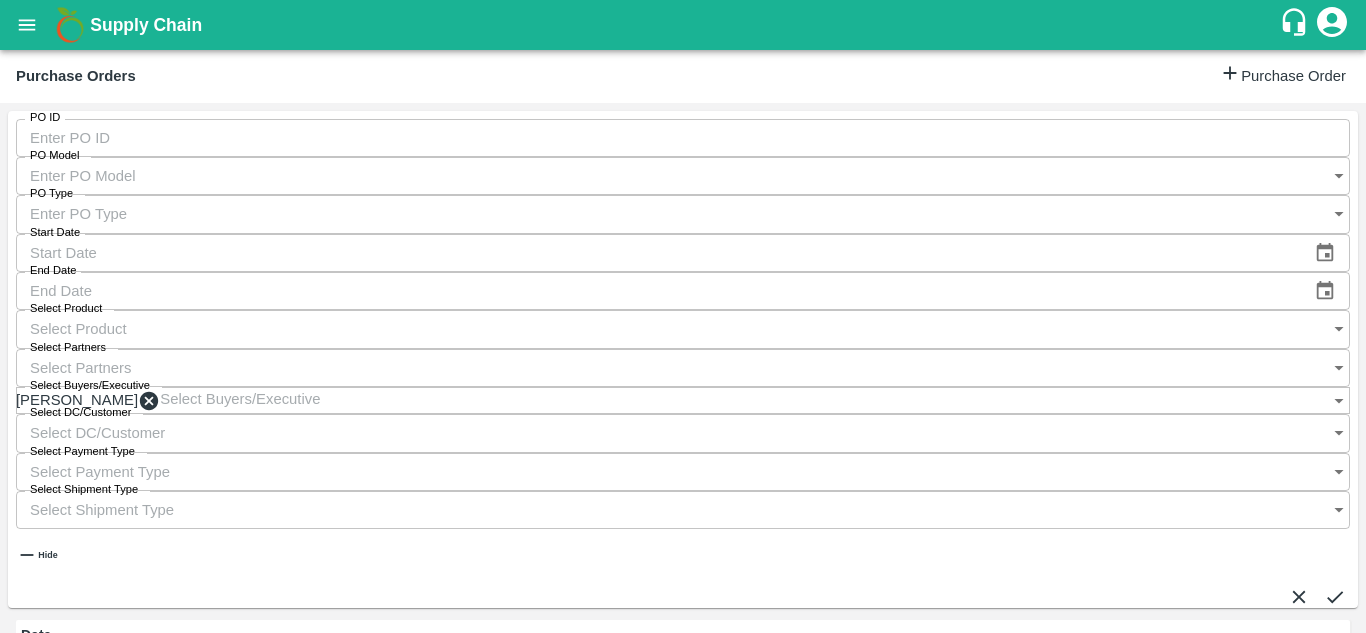 scroll, scrollTop: 795, scrollLeft: 0, axis: vertical 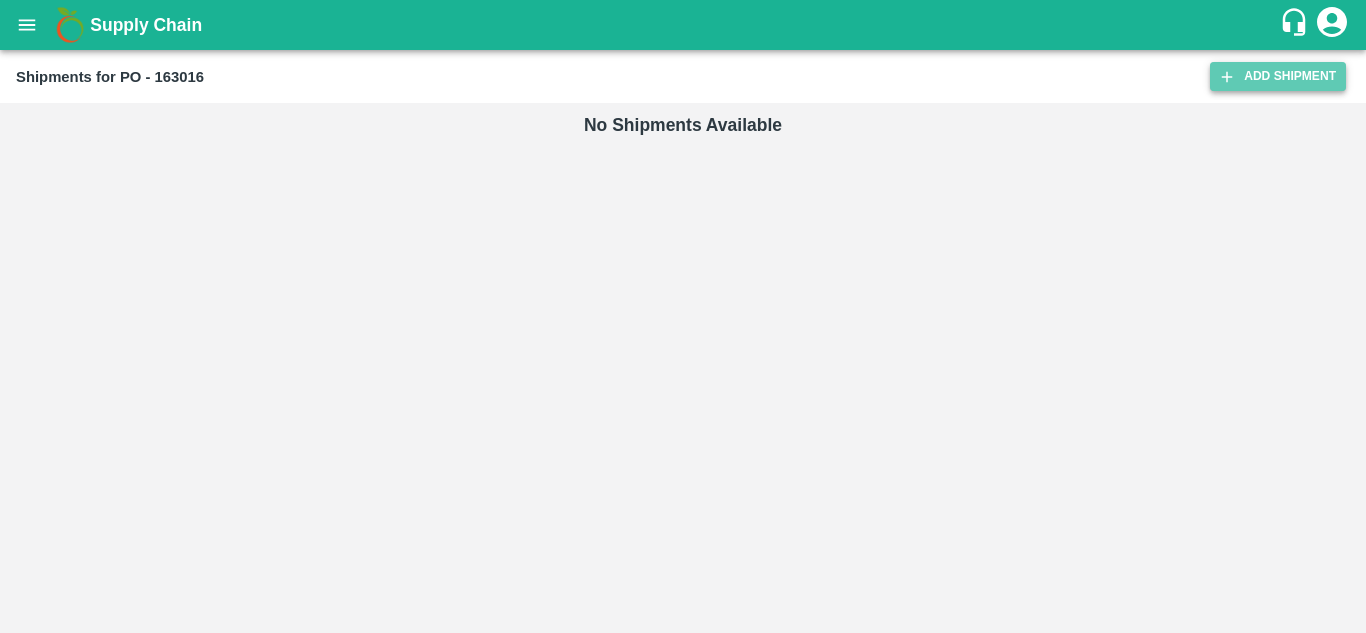 click on "Add Shipment" at bounding box center (1278, 76) 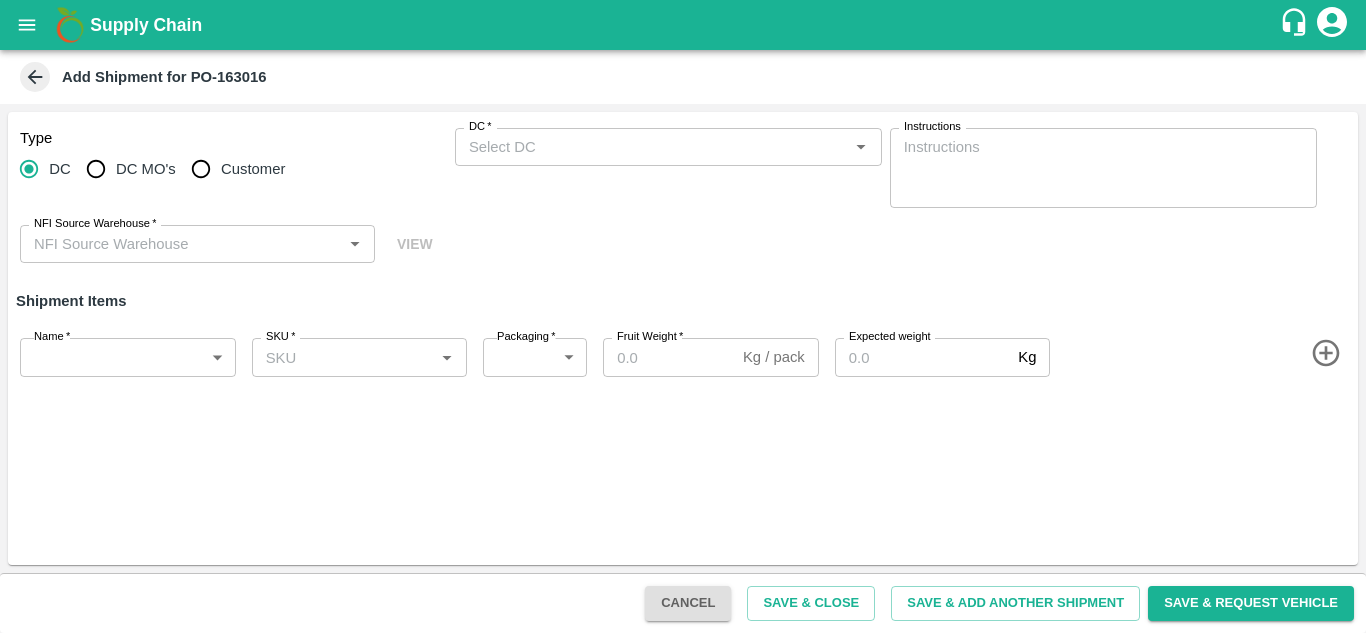 scroll, scrollTop: 0, scrollLeft: 0, axis: both 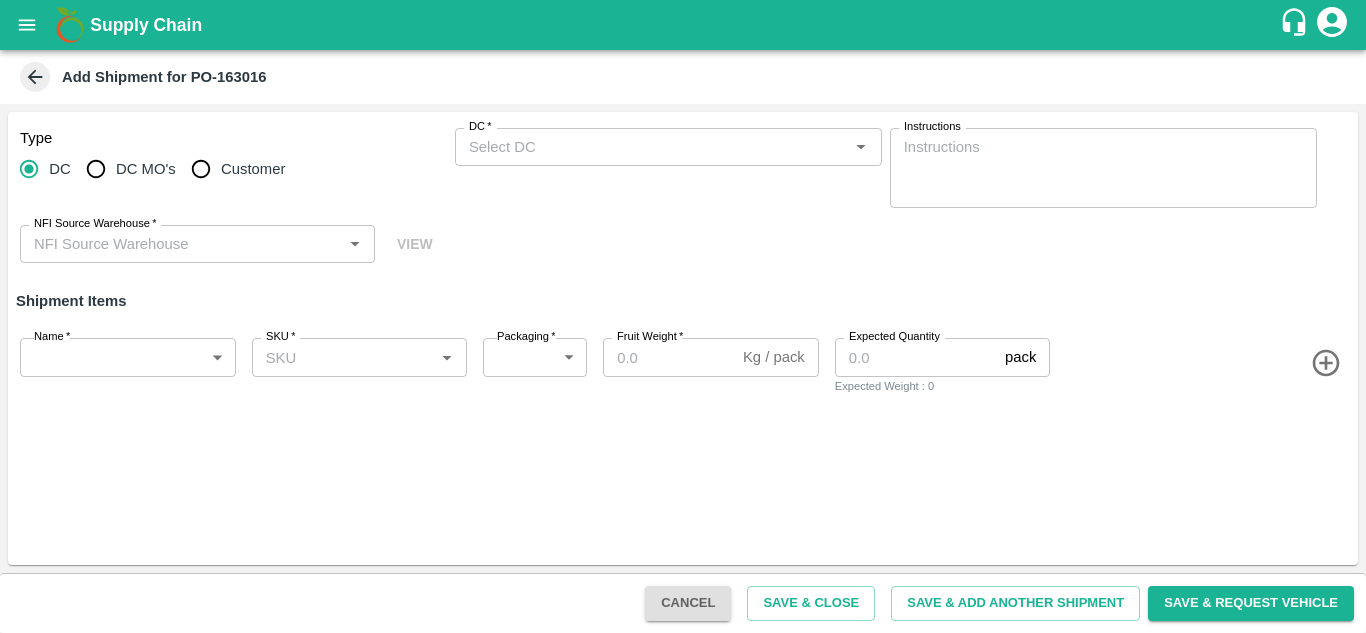 click on "Customer" at bounding box center (201, 169) 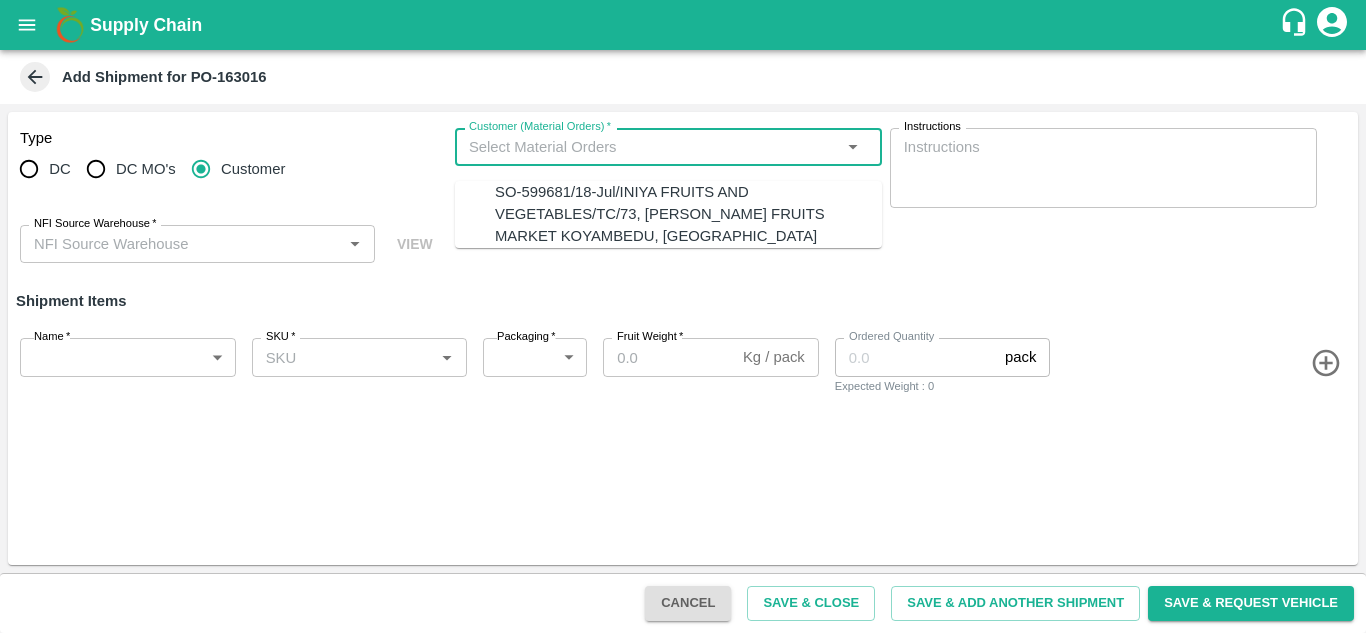 click on "Customer (Material Orders)   *" at bounding box center (652, 147) 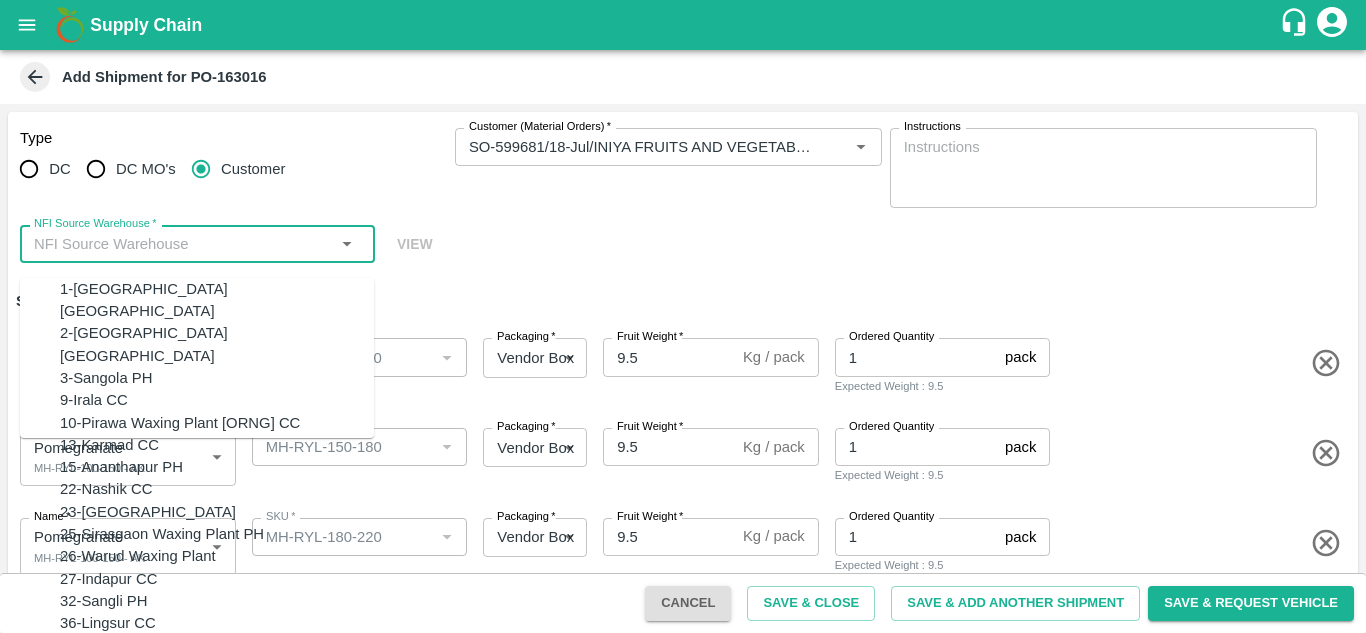 click on "NFI Source Warehouse   *" at bounding box center [181, 244] 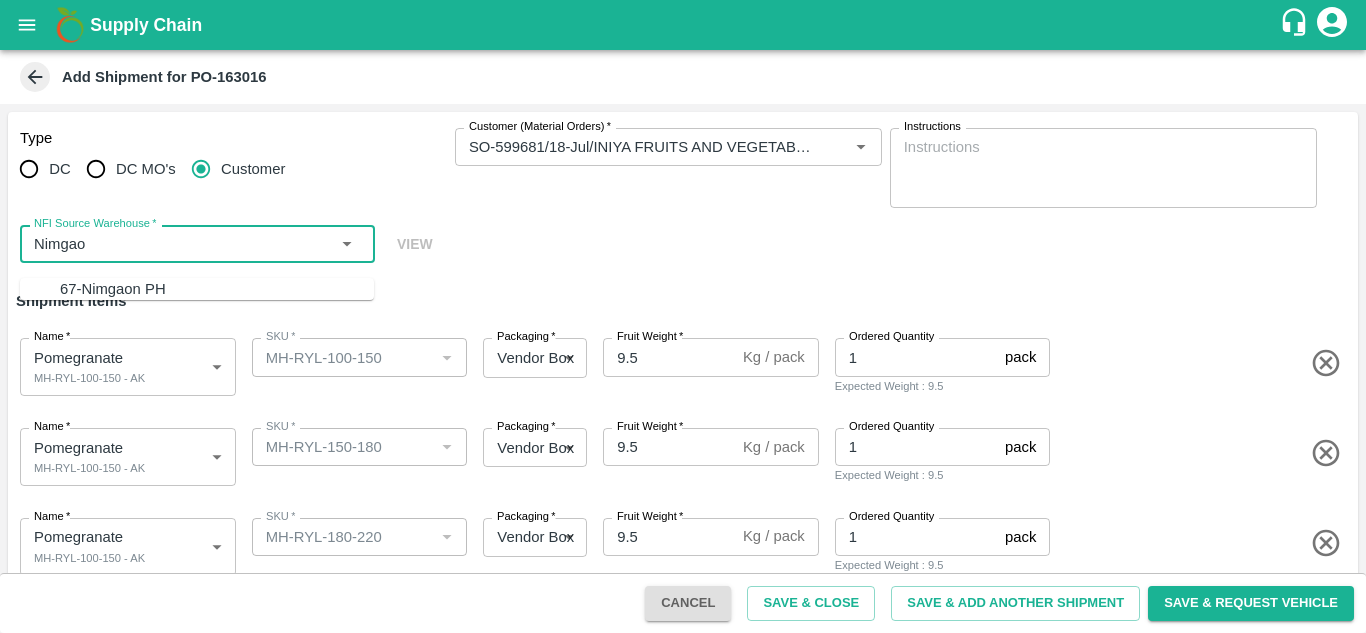 click on "67-Nimgaon PH" at bounding box center (113, 289) 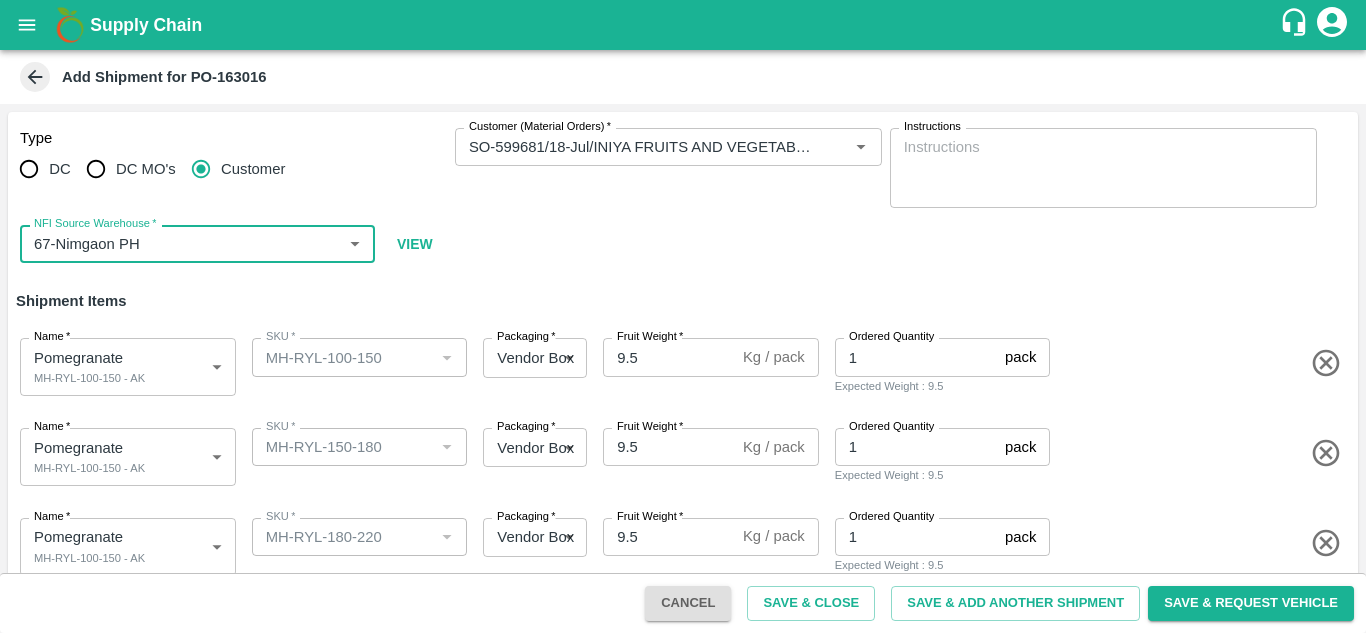 type on "67-Nimgaon PH" 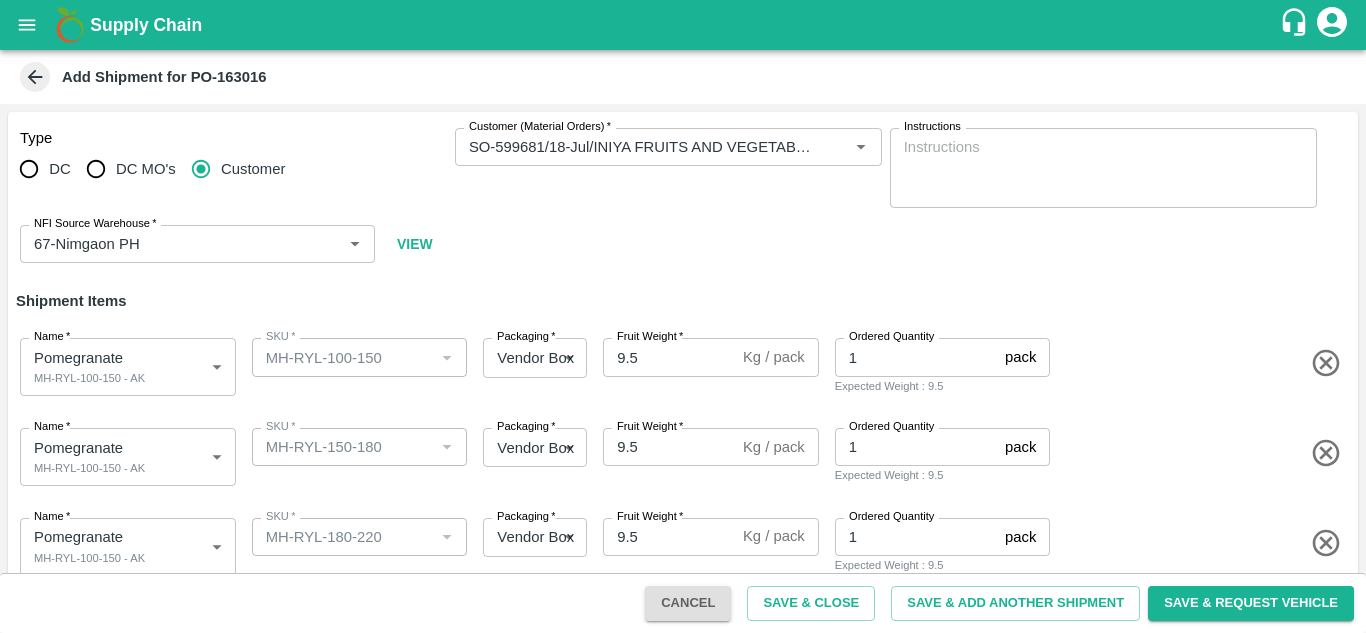 click on "Type DC DC MO's Customer Customer (Material Orders)   * Customer (Material Orders)   * Instructions x Instructions NFI Source Warehouse   * NFI Source Warehouse   * VIEW" at bounding box center (683, 196) 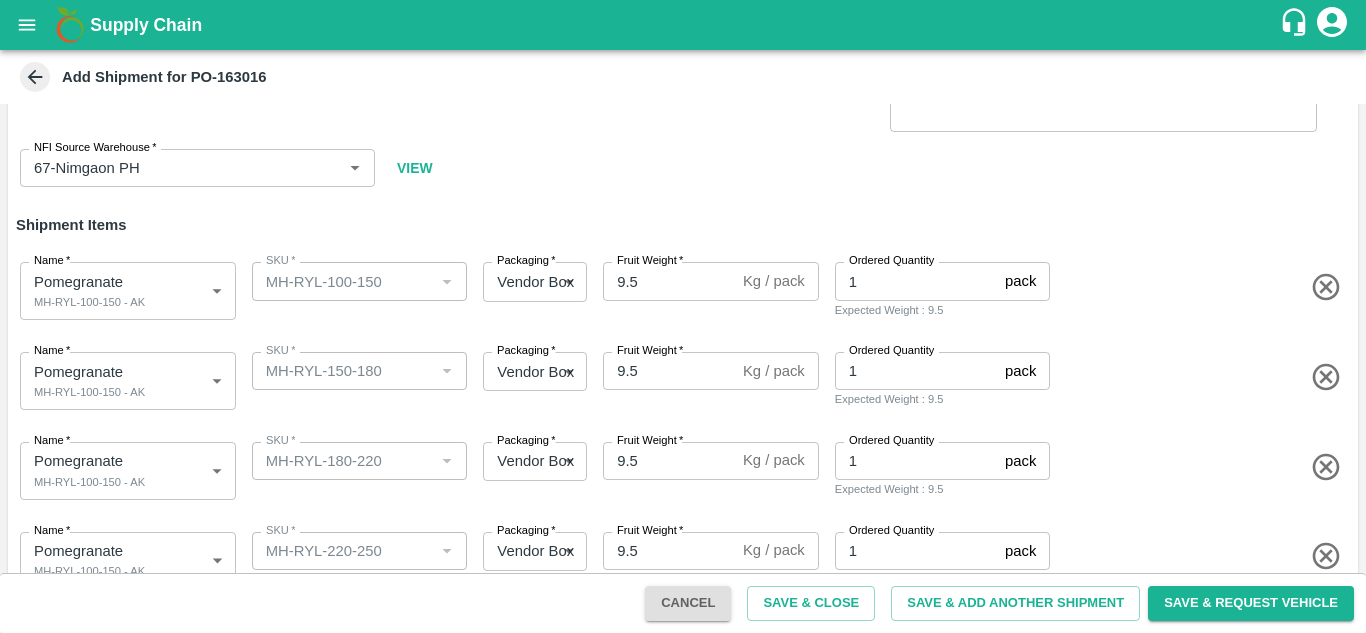 scroll, scrollTop: 77, scrollLeft: 0, axis: vertical 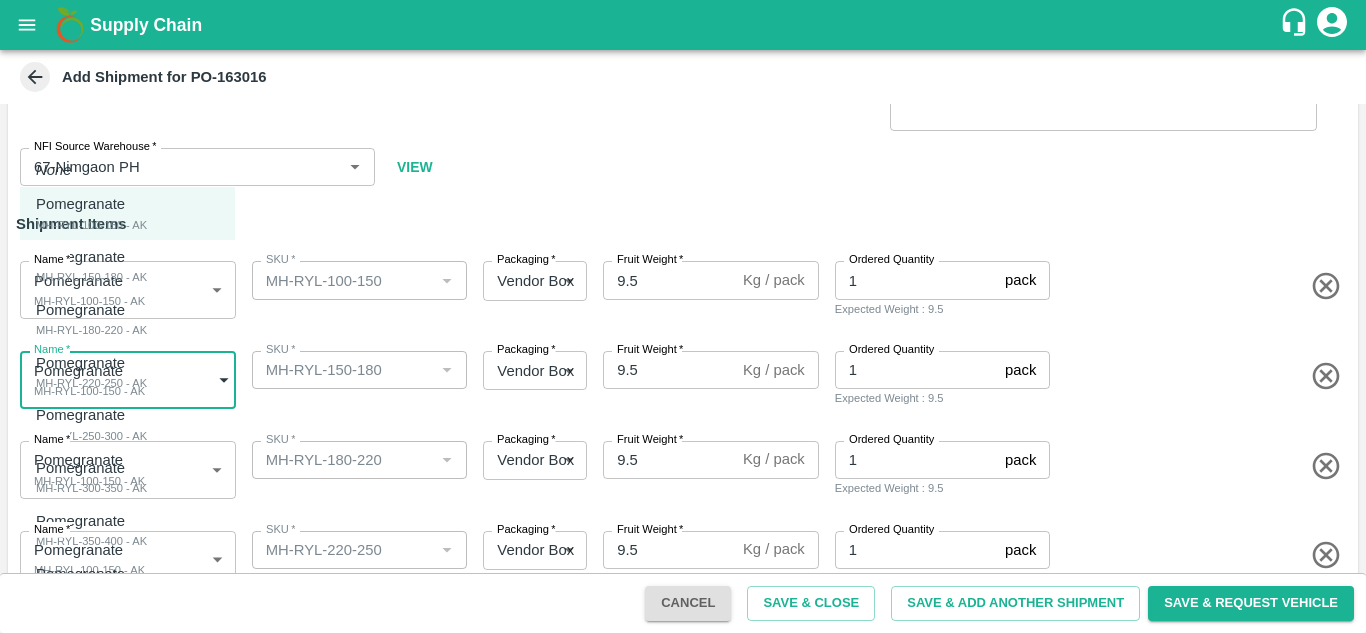 click on "Supply Chain Add Shipment for PO-163016 Type DC DC MO's Customer Customer (Material Orders)   * Customer (Material Orders)   * Instructions x Instructions NFI Source Warehouse   * NFI Source Warehouse   * VIEW Shipment Items Name   * Pomegranate MH-RYL-100-150 - AK  1816344 Name SKU   * SKU   * Packaging   * Vendor Box 276 Packaging Fruit Weight   * 9.5 Kg /   pack Fruit Weight Ordered Quantity 1 pack Ordered Quantity Expected Weight :   9.5 Name   * Pomegranate MH-RYL-100-150 - AK  1816344 Name SKU   * SKU   * Packaging   * Vendor Box 276 Packaging Fruit Weight   * 9.5 Kg /   pack Fruit Weight Ordered Quantity 1 pack Ordered Quantity Expected Weight :   9.5 Name   * Pomegranate MH-RYL-100-150 - AK  1816344 Name SKU   * SKU   * Packaging   * Vendor Box 276 Packaging Fruit Weight   * 9.5 Kg /   pack Fruit Weight Ordered Quantity 1 pack Ordered Quantity Expected Weight :   9.5 Name   * Pomegranate MH-RYL-100-150 - AK  1816344 Name SKU   * SKU   * Packaging   * 276 *" at bounding box center [683, 316] 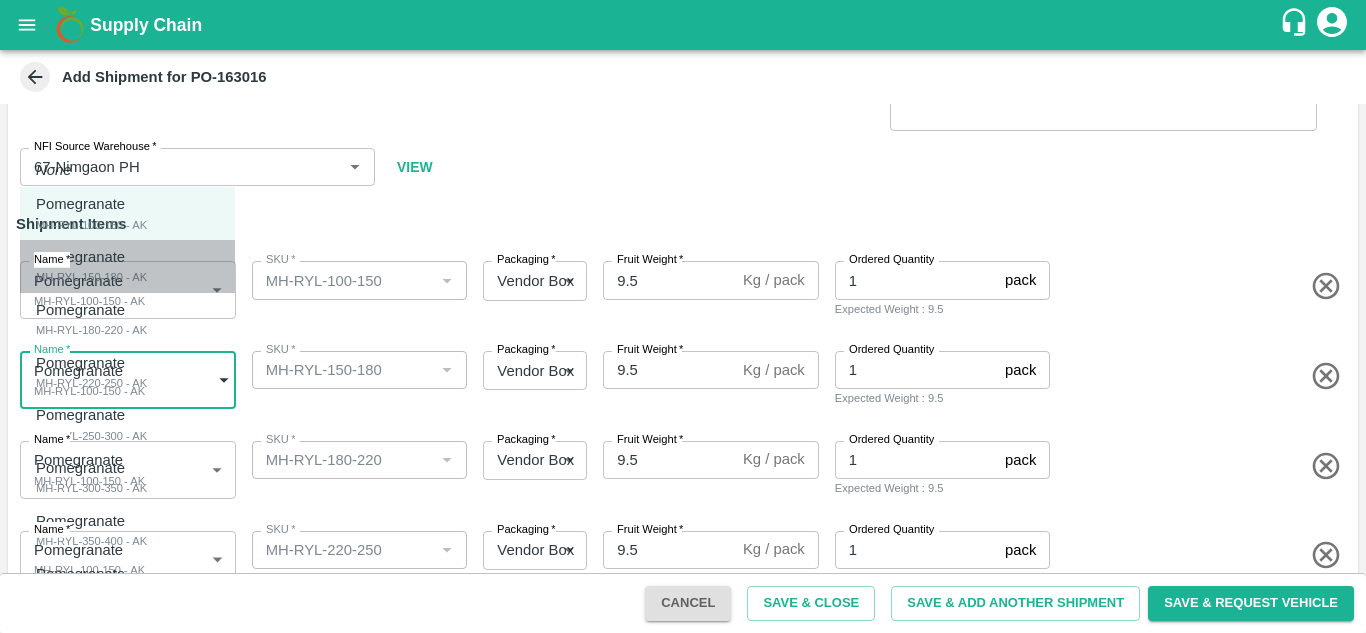 click on "MH-RYL-150-180 - AK" at bounding box center [91, 277] 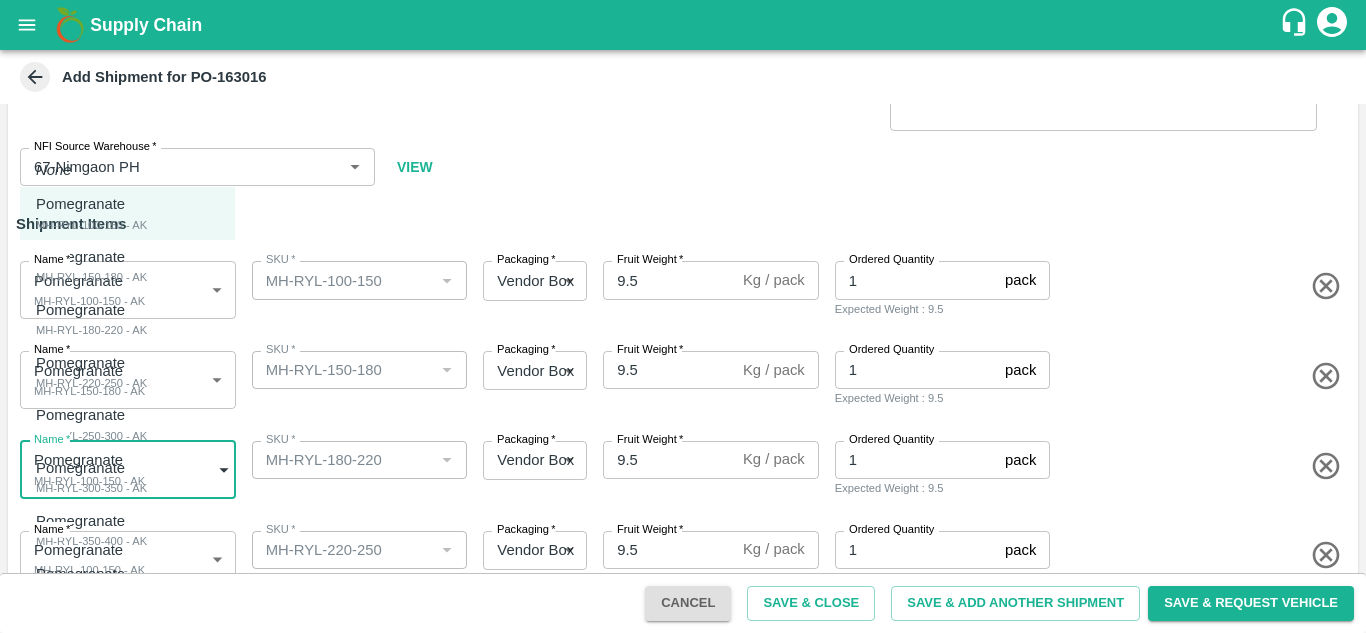 click on "Supply Chain Add Shipment for PO-163016 Type DC DC MO's Customer Customer (Material Orders)   * Customer (Material Orders)   * Instructions x Instructions NFI Source Warehouse   * NFI Source Warehouse   * VIEW Shipment Items Name   * Pomegranate MH-RYL-100-150 - AK  1816344 Name SKU   * SKU   * Packaging   * Vendor Box 276 Packaging Fruit Weight   * 9.5 Kg /   pack Fruit Weight Ordered Quantity 1 pack Ordered Quantity Expected Weight :   9.5 Name   * Pomegranate MH-RYL-150-180 - AK  1816345 Name SKU   * SKU   * Packaging   * Vendor Box 276 Packaging Fruit Weight   * 9.5 Kg /   pack Fruit Weight Ordered Quantity 1 pack Ordered Quantity Expected Weight :   9.5 Name   * Pomegranate MH-RYL-100-150 - AK  1816344 Name SKU   * SKU   * Packaging   * Vendor Box 276 Packaging Fruit Weight   * 9.5 Kg /   pack Fruit Weight Ordered Quantity 1 pack Ordered Quantity Expected Weight :   9.5 Name   * Pomegranate MH-RYL-100-150 - AK  1816344 Name SKU   * SKU   * Packaging   * 276 *" at bounding box center [683, 316] 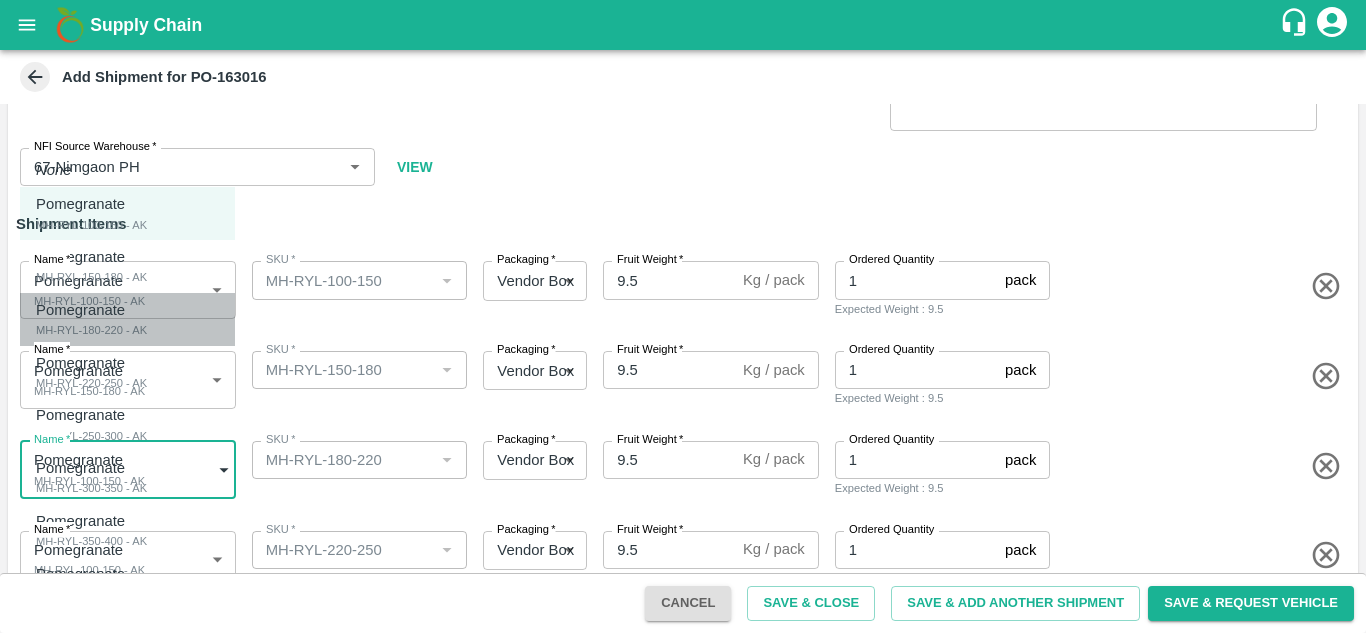 click on "MH-RYL-180-220 - AK" at bounding box center (91, 330) 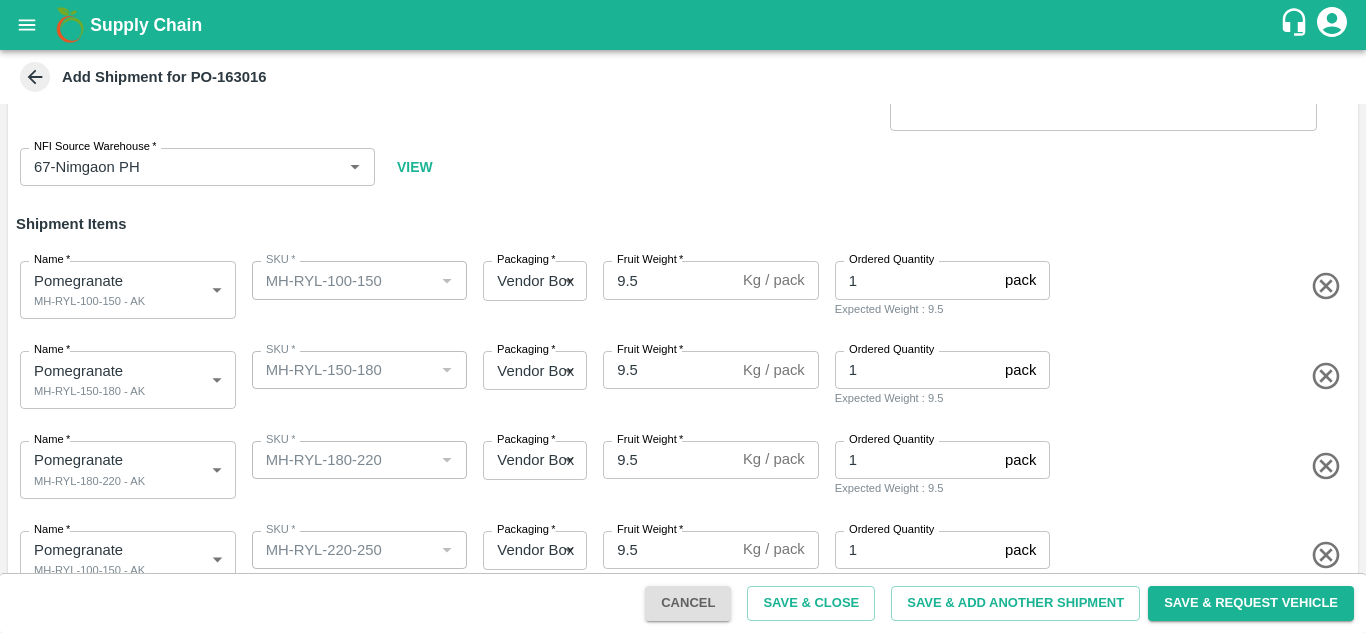 click on "Name   * Pomegranate MH-RYL-180-220 - AK  1816346 Name SKU   * SKU   * Packaging   * Vendor Box 276 Packaging Fruit Weight   * 9.5 Kg /   pack Fruit Weight Ordered Quantity 1 pack Ordered Quantity Expected Weight :   9.5" at bounding box center (679, 466) 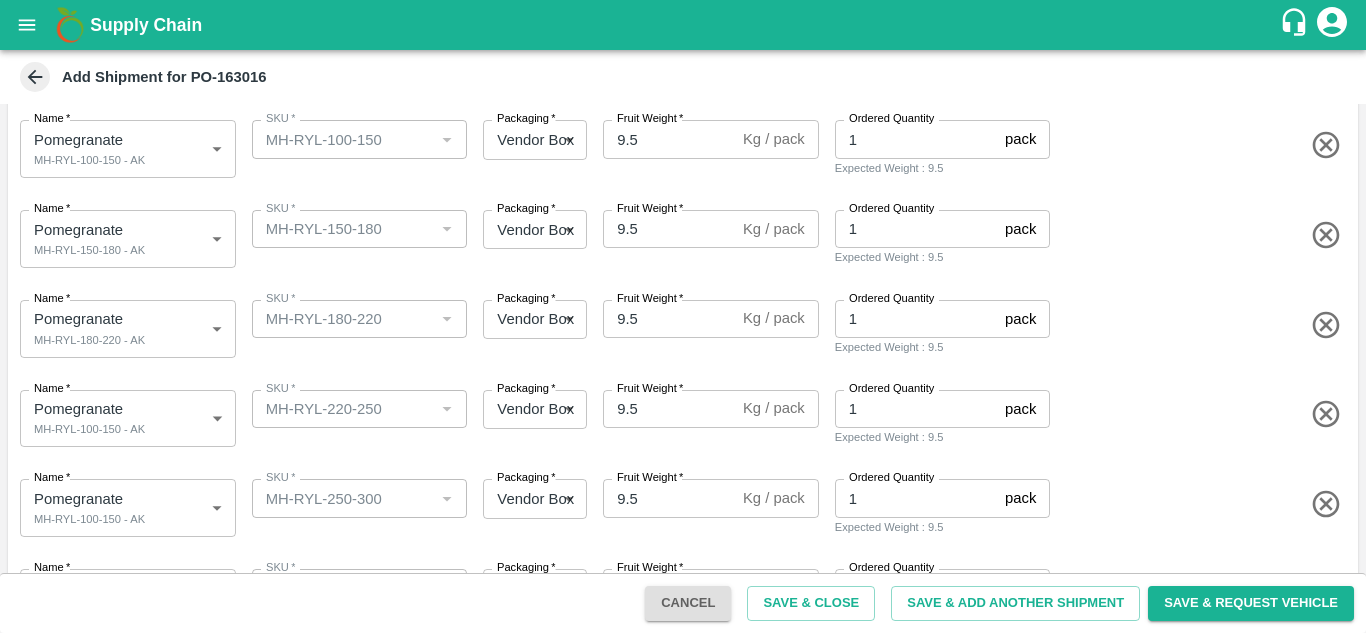 scroll, scrollTop: 220, scrollLeft: 0, axis: vertical 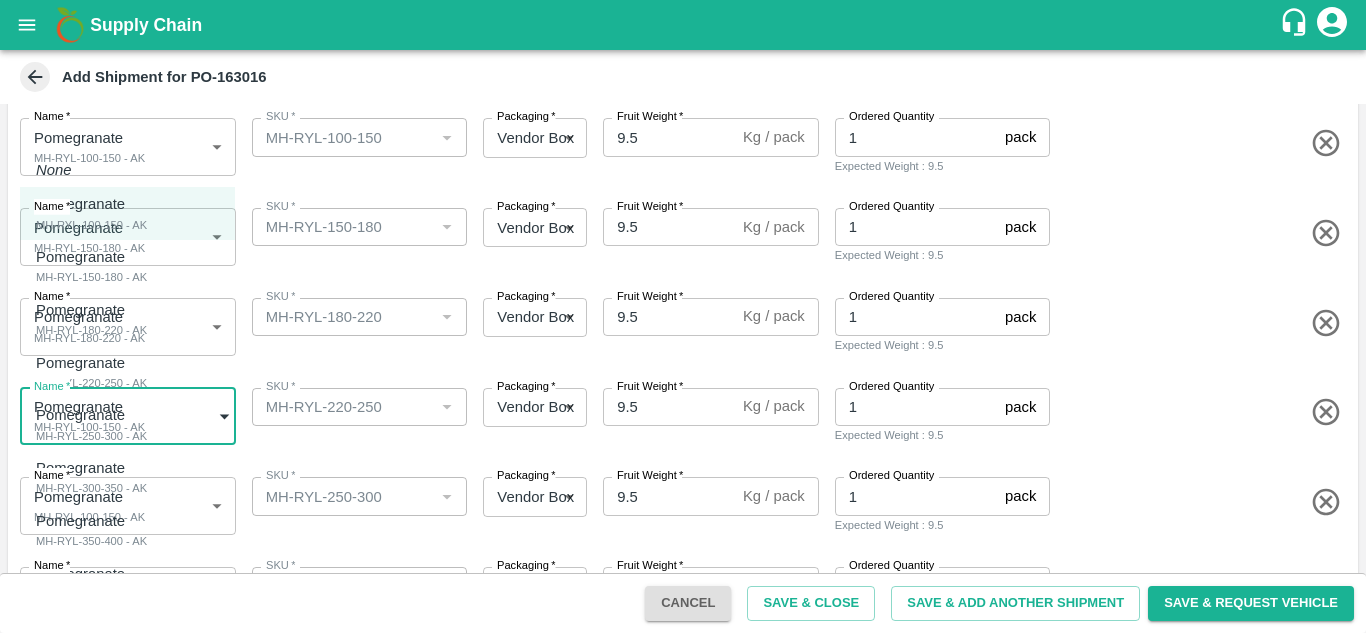 click on "Supply Chain Add Shipment for PO-163016 Type DC DC MO's Customer Customer (Material Orders)   * Customer (Material Orders)   * Instructions x Instructions NFI Source Warehouse   * NFI Source Warehouse   * VIEW Shipment Items Name   * Pomegranate MH-RYL-100-150 - AK  1816344 Name SKU   * SKU   * Packaging   * Vendor Box 276 Packaging Fruit Weight   * 9.5 Kg /   pack Fruit Weight Ordered Quantity 1 pack Ordered Quantity Expected Weight :   9.5 Name   * Pomegranate MH-RYL-150-180 - AK  1816345 Name SKU   * SKU   * Packaging   * Vendor Box 276 Packaging Fruit Weight   * 9.5 Kg /   pack Fruit Weight Ordered Quantity 1 pack Ordered Quantity Expected Weight :   9.5 Name   * Pomegranate MH-RYL-180-220 - AK  1816346 Name SKU   * SKU   * Packaging   * Vendor Box 276 Packaging Fruit Weight   * 9.5 Kg /   pack Fruit Weight Ordered Quantity 1 pack Ordered Quantity Expected Weight :   9.5 Name   * Pomegranate MH-RYL-100-150 - AK  1816344 Name SKU   * SKU   * Packaging   * 276 *" at bounding box center [683, 316] 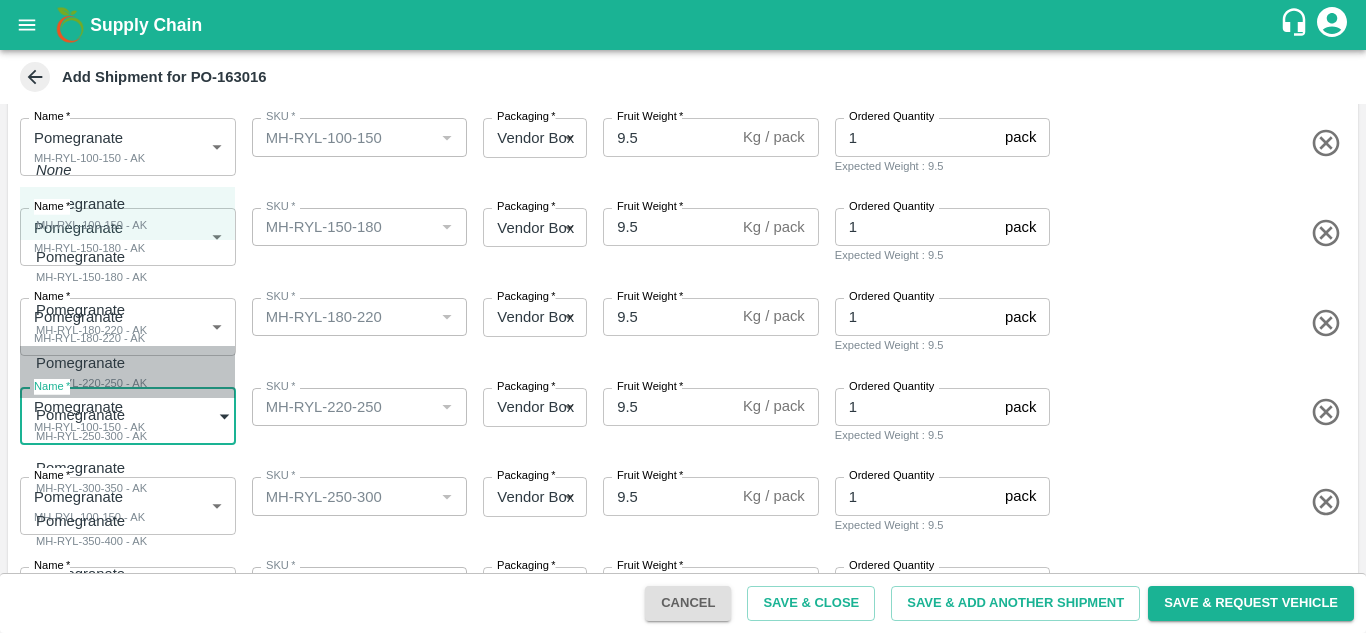 click on "MH-RYL-220-250 - AK" at bounding box center (91, 383) 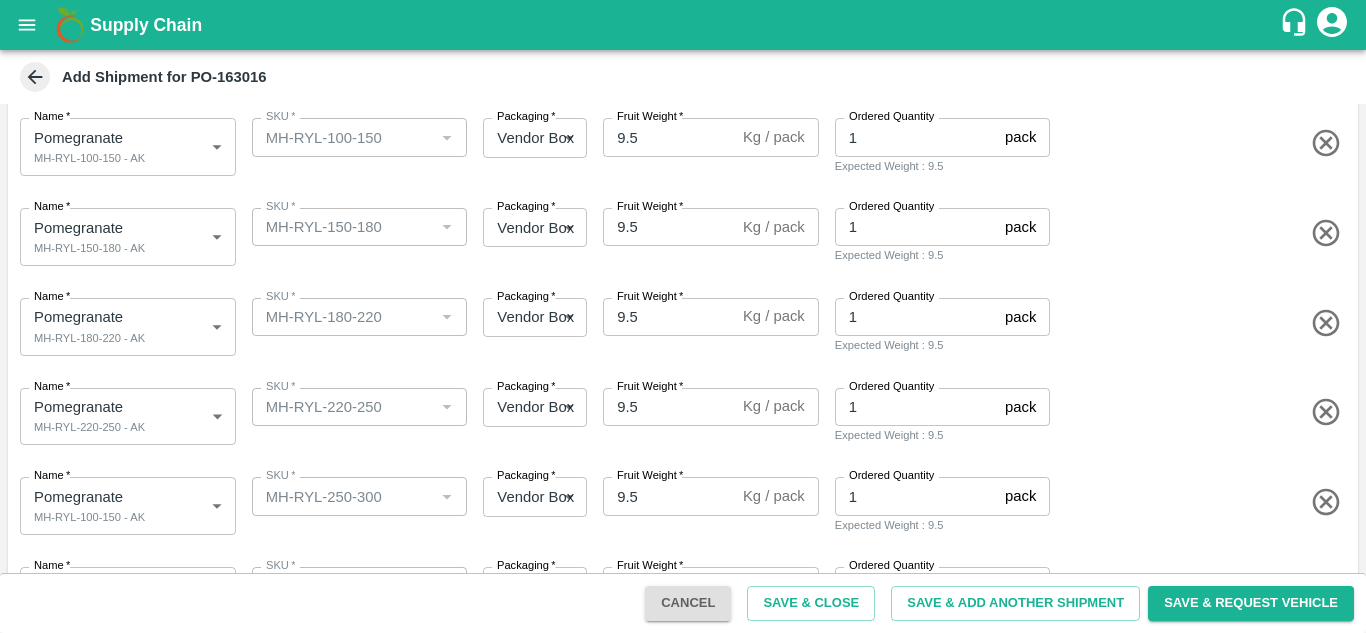 click on "SKU   * SKU   *" at bounding box center (356, 323) 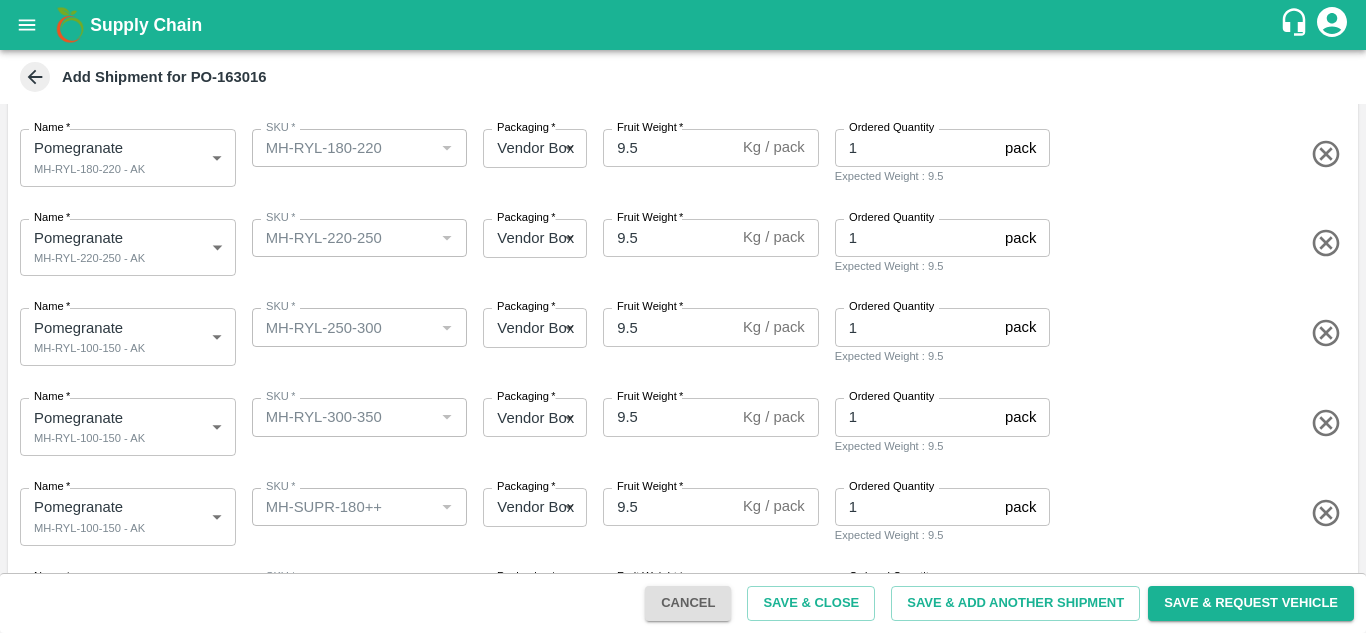 scroll, scrollTop: 390, scrollLeft: 0, axis: vertical 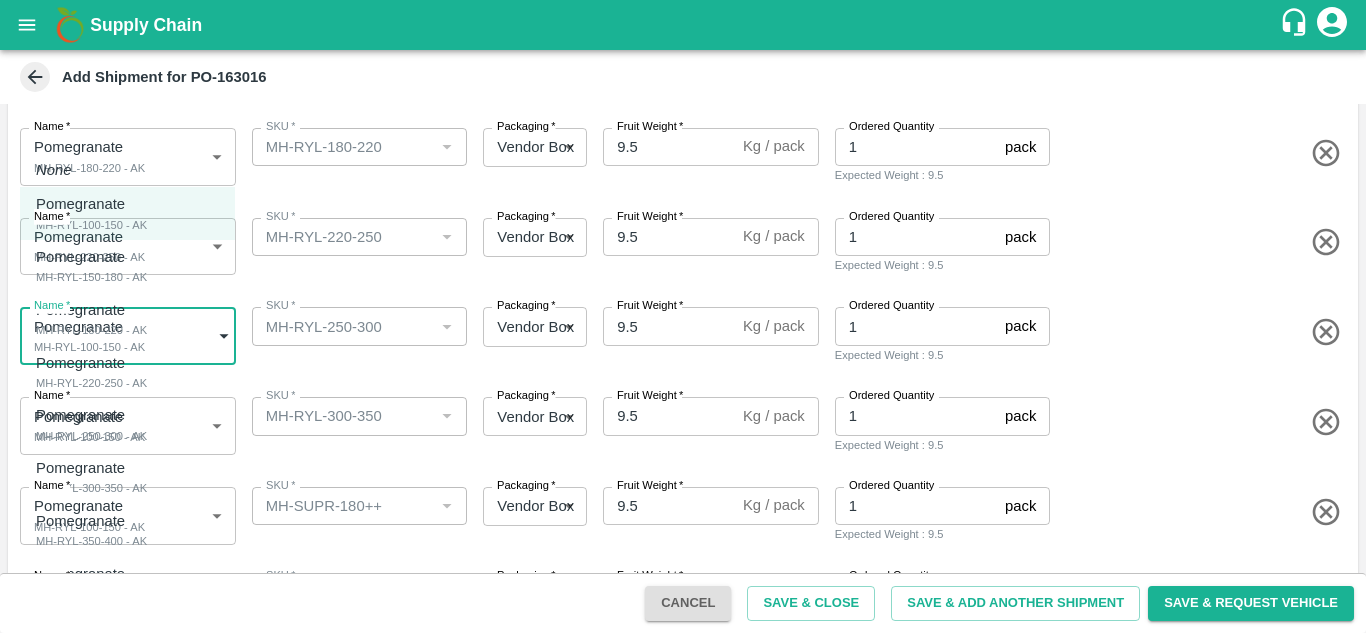 click on "Supply Chain Add Shipment for PO-163016 Type DC DC MO's Customer Customer (Material Orders)   * Customer (Material Orders)   * Instructions x Instructions NFI Source Warehouse   * NFI Source Warehouse   * VIEW Shipment Items Name   * Pomegranate MH-RYL-100-150 - AK  1816344 Name SKU   * SKU   * Packaging   * Vendor Box 276 Packaging Fruit Weight   * 9.5 Kg /   pack Fruit Weight Ordered Quantity 1 pack Ordered Quantity Expected Weight :   9.5 Name   * Pomegranate MH-RYL-150-180 - AK  1816345 Name SKU   * SKU   * Packaging   * Vendor Box 276 Packaging Fruit Weight   * 9.5 Kg /   pack Fruit Weight Ordered Quantity 1 pack Ordered Quantity Expected Weight :   9.5 Name   * Pomegranate MH-RYL-180-220 - AK  1816346 Name SKU   * SKU   * Packaging   * Vendor Box 276 Packaging Fruit Weight   * 9.5 Kg /   pack Fruit Weight Ordered Quantity 1 pack Ordered Quantity Expected Weight :   9.5 Name   * Pomegranate MH-RYL-220-250 - AK  1816347 Name SKU   * SKU   * Packaging   * 276 *" at bounding box center (683, 316) 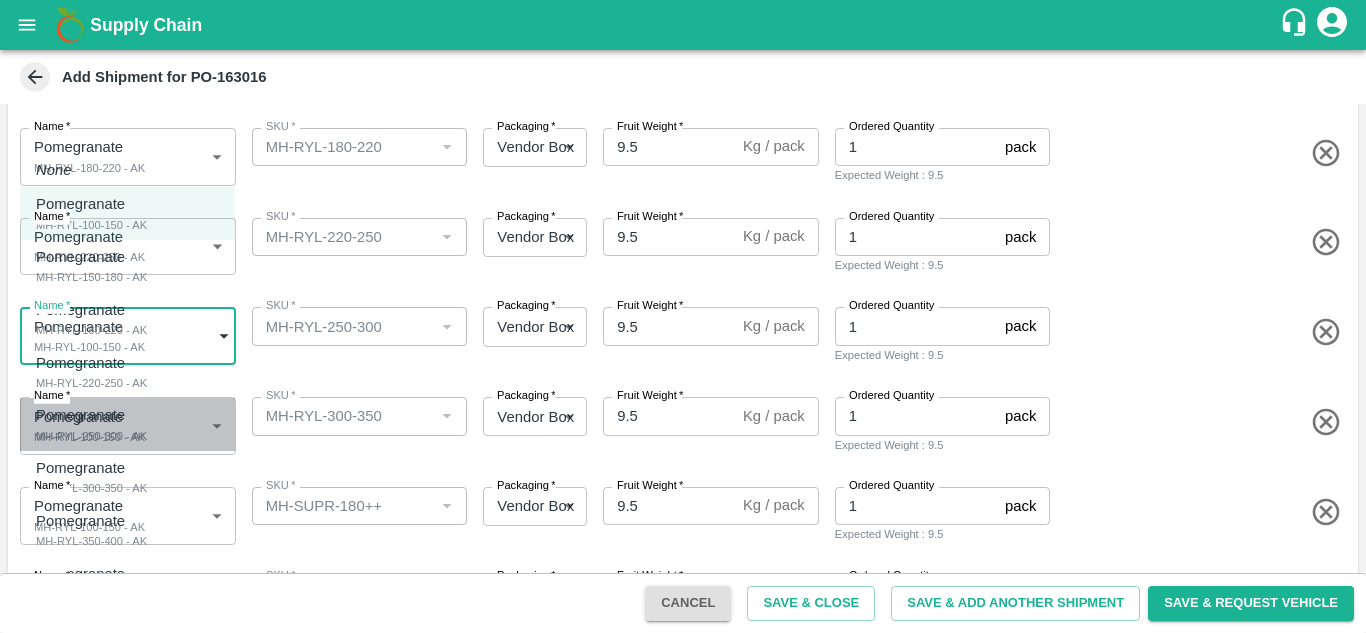 click on "MH-RYL-250-300 - AK" at bounding box center (91, 436) 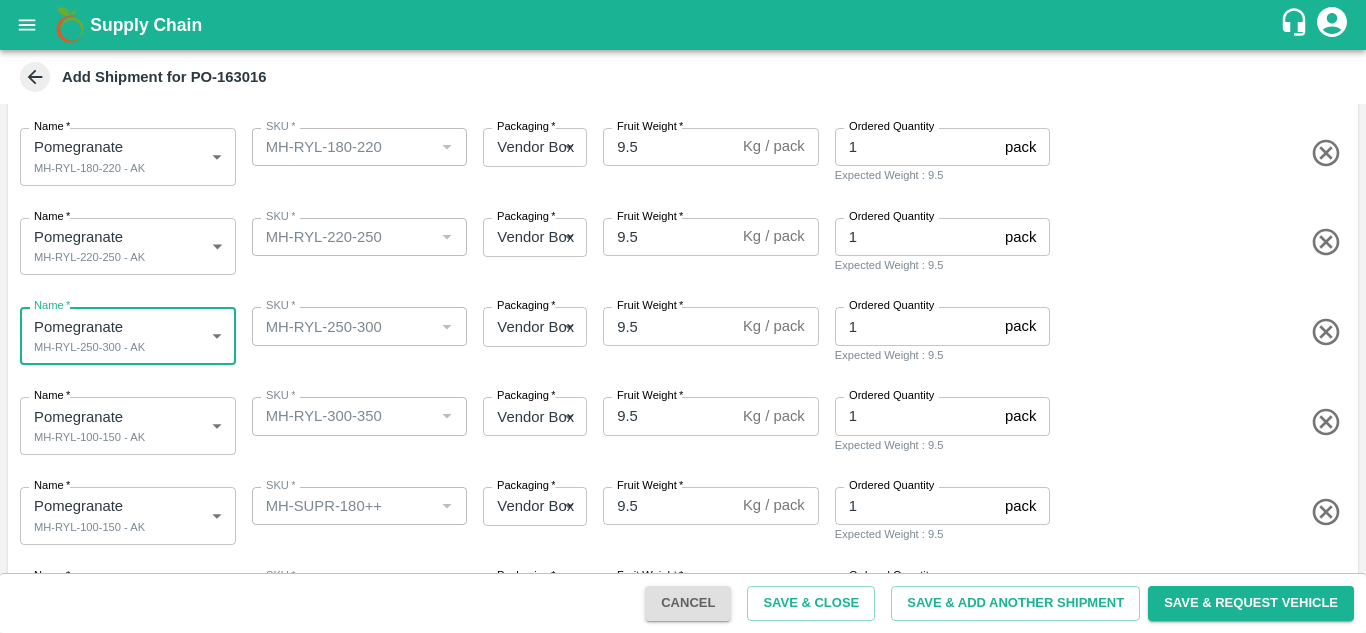 scroll, scrollTop: 565, scrollLeft: 0, axis: vertical 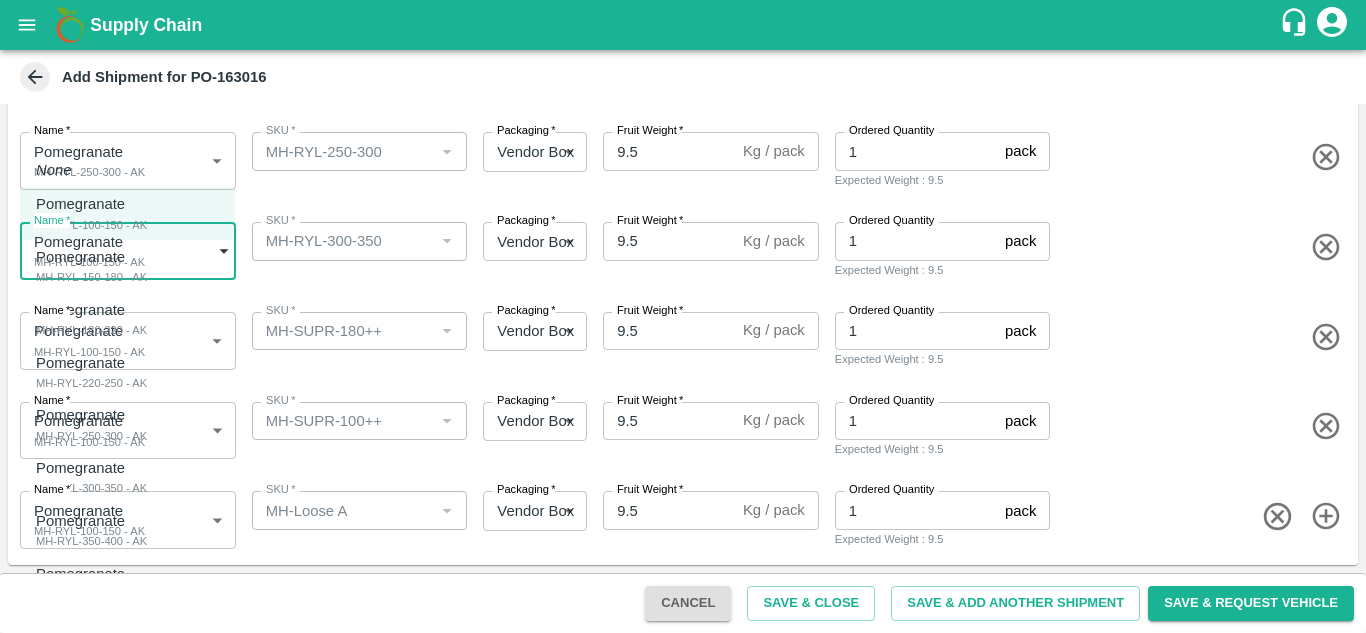 click on "Supply Chain Add Shipment for PO-163016 Type DC DC MO's Customer Customer (Material Orders)   * Customer (Material Orders)   * Instructions x Instructions NFI Source Warehouse   * NFI Source Warehouse   * VIEW Shipment Items Name   * Pomegranate MH-RYL-100-150 - AK  1816344 Name SKU   * SKU   * Packaging   * Vendor Box 276 Packaging Fruit Weight   * 9.5 Kg /   pack Fruit Weight Ordered Quantity 1 pack Ordered Quantity Expected Weight :   9.5 Name   * Pomegranate MH-RYL-150-180 - AK  1816345 Name SKU   * SKU   * Packaging   * Vendor Box 276 Packaging Fruit Weight   * 9.5 Kg /   pack Fruit Weight Ordered Quantity 1 pack Ordered Quantity Expected Weight :   9.5 Name   * Pomegranate MH-RYL-180-220 - AK  1816346 Name SKU   * SKU   * Packaging   * Vendor Box 276 Packaging Fruit Weight   * 9.5 Kg /   pack Fruit Weight Ordered Quantity 1 pack Ordered Quantity Expected Weight :   9.5 Name   * Pomegranate MH-RYL-220-250 - AK  1816347 Name SKU   * SKU   * Packaging   * 276 *" at bounding box center [683, 316] 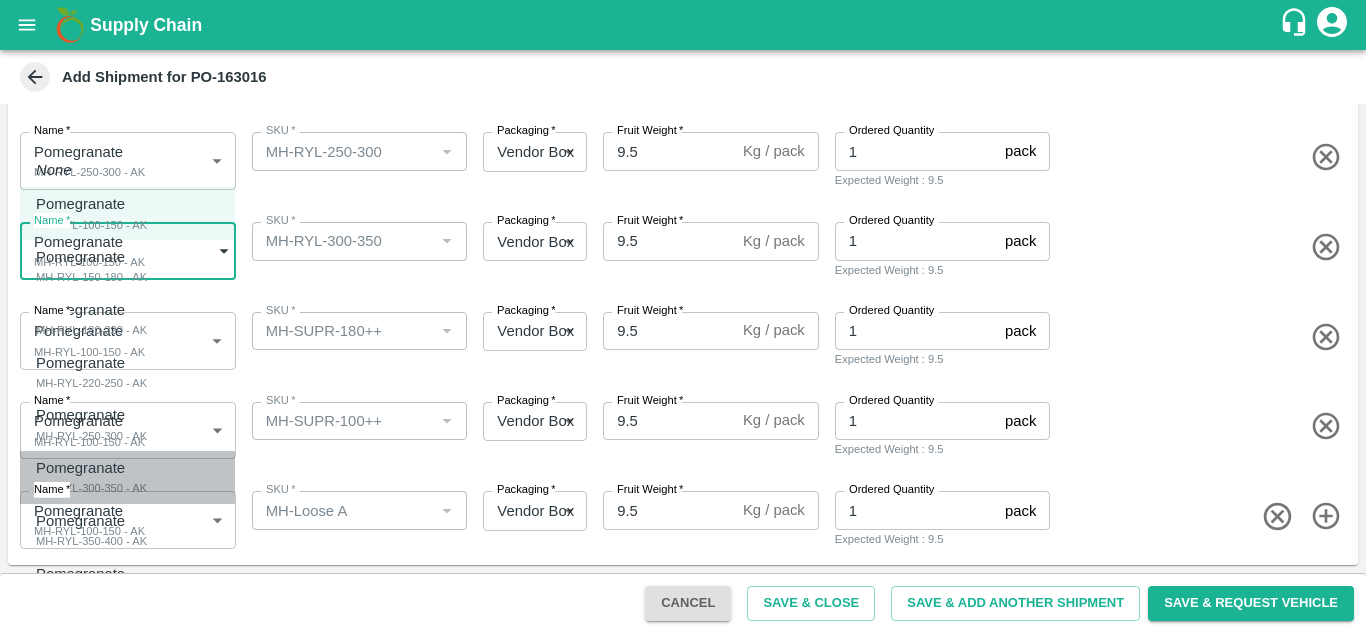 click on "MH-RYL-300-350 - AK" at bounding box center [91, 488] 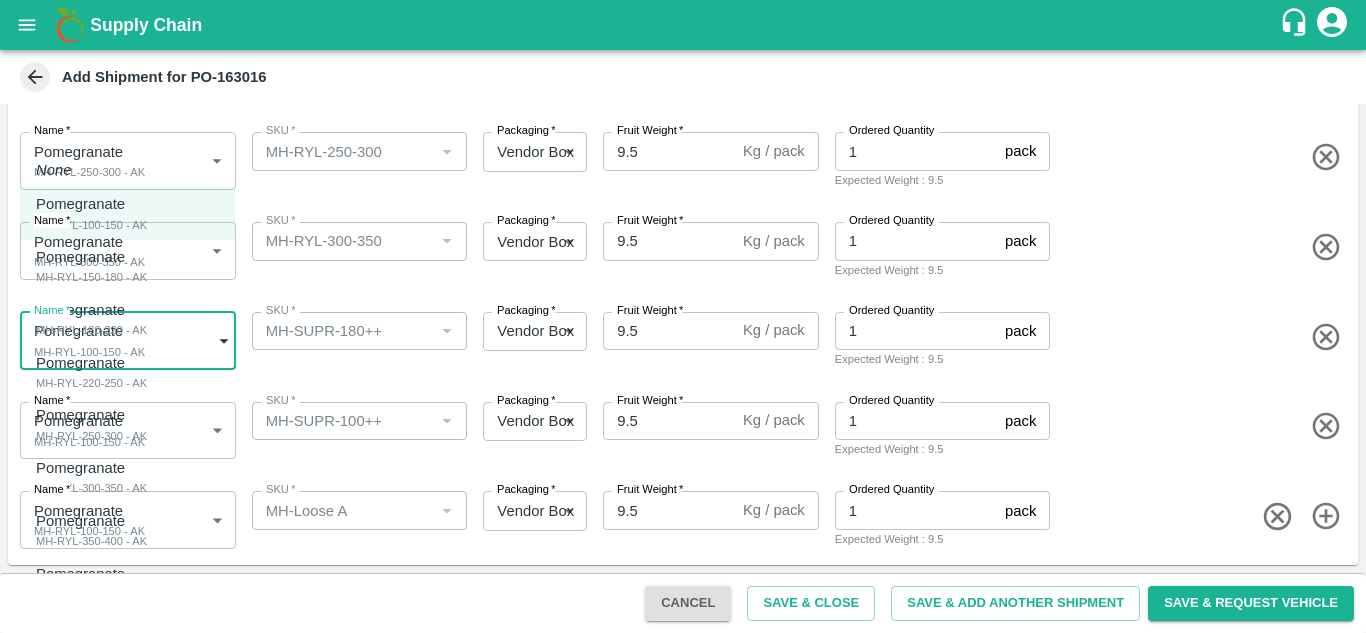 click on "Supply Chain Add Shipment for PO-163016 Type DC DC MO's Customer Customer (Material Orders)   * Customer (Material Orders)   * Instructions x Instructions NFI Source Warehouse   * NFI Source Warehouse   * VIEW Shipment Items Name   * Pomegranate MH-RYL-100-150 - AK  1816344 Name SKU   * SKU   * Packaging   * Vendor Box 276 Packaging Fruit Weight   * 9.5 Kg /   pack Fruit Weight Ordered Quantity 1 pack Ordered Quantity Expected Weight :   9.5 Name   * Pomegranate MH-RYL-150-180 - AK  1816345 Name SKU   * SKU   * Packaging   * Vendor Box 276 Packaging Fruit Weight   * 9.5 Kg /   pack Fruit Weight Ordered Quantity 1 pack Ordered Quantity Expected Weight :   9.5 Name   * Pomegranate MH-RYL-180-220 - AK  1816346 Name SKU   * SKU   * Packaging   * Vendor Box 276 Packaging Fruit Weight   * 9.5 Kg /   pack Fruit Weight Ordered Quantity 1 pack Ordered Quantity Expected Weight :   9.5 Name   * Pomegranate MH-RYL-220-250 - AK  1816347 Name SKU   * SKU   * Packaging   * 276 *" at bounding box center [683, 316] 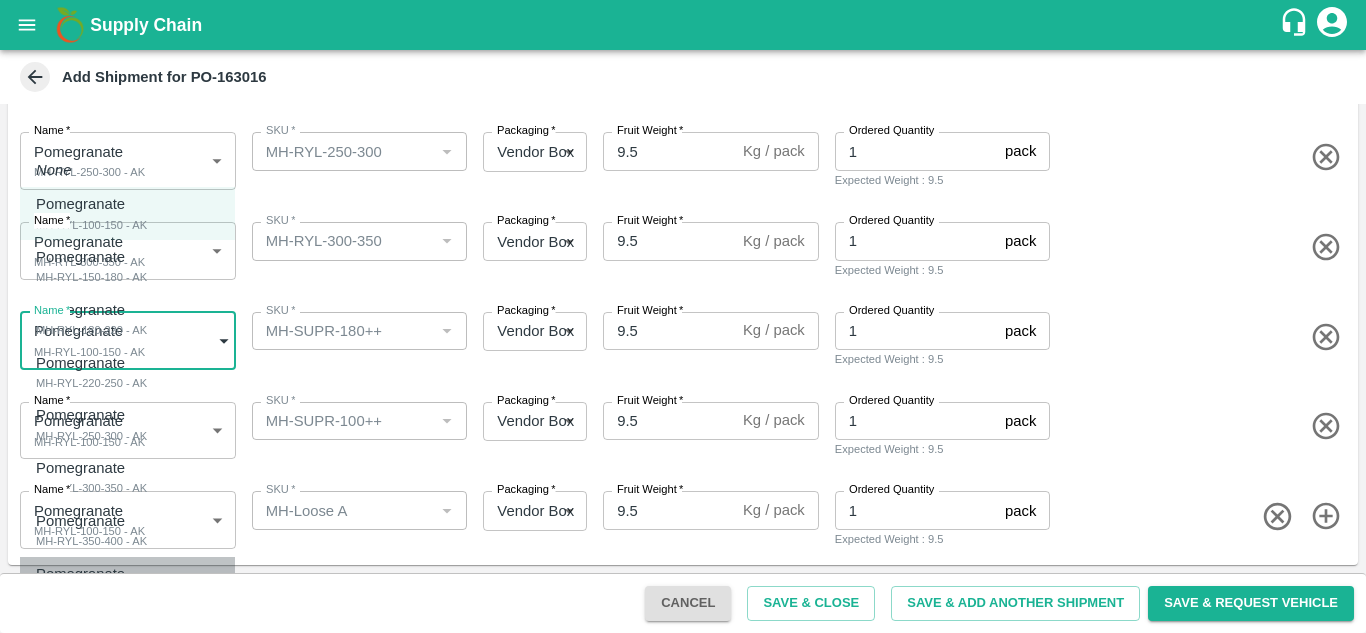 click on "MH-SUPR-180++ - AK" at bounding box center [91, 594] 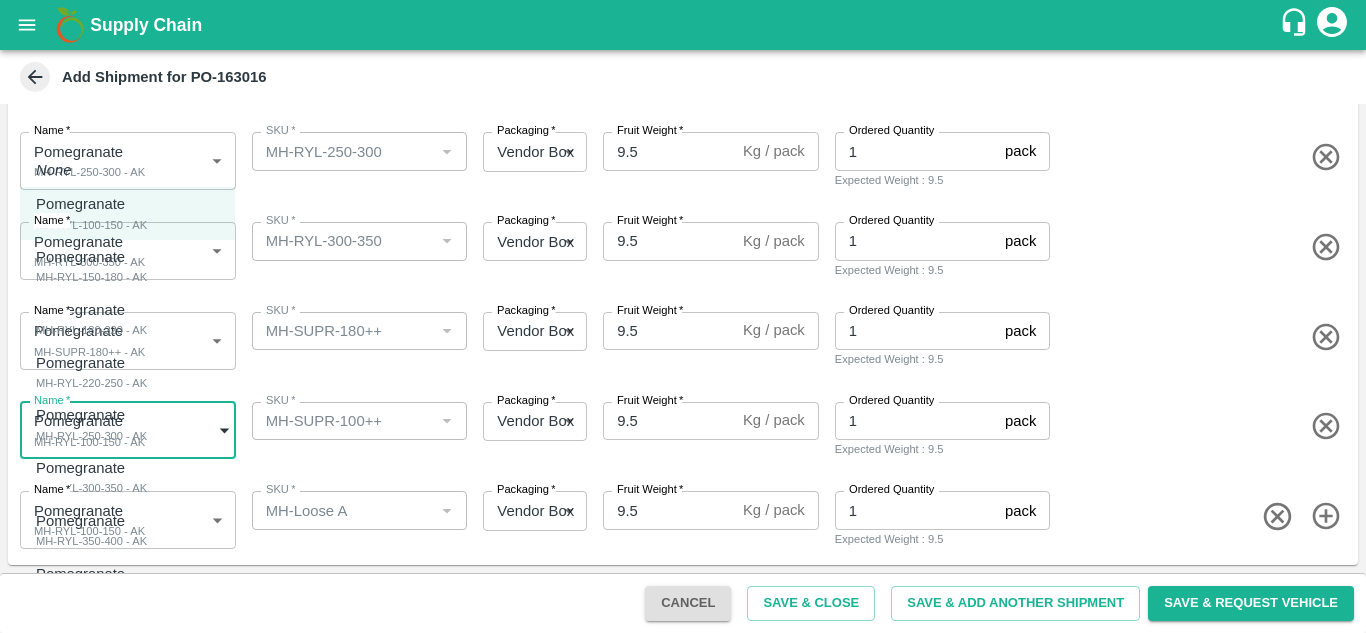 click on "Supply Chain Add Shipment for PO-163016 Type DC DC MO's Customer Customer (Material Orders)   * Customer (Material Orders)   * Instructions x Instructions NFI Source Warehouse   * NFI Source Warehouse   * VIEW Shipment Items Name   * Pomegranate MH-RYL-100-150 - AK  1816344 Name SKU   * SKU   * Packaging   * Vendor Box 276 Packaging Fruit Weight   * 9.5 Kg /   pack Fruit Weight Ordered Quantity 1 pack Ordered Quantity Expected Weight :   9.5 Name   * Pomegranate MH-RYL-150-180 - AK  1816345 Name SKU   * SKU   * Packaging   * Vendor Box 276 Packaging Fruit Weight   * 9.5 Kg /   pack Fruit Weight Ordered Quantity 1 pack Ordered Quantity Expected Weight :   9.5 Name   * Pomegranate MH-RYL-180-220 - AK  1816346 Name SKU   * SKU   * Packaging   * Vendor Box 276 Packaging Fruit Weight   * 9.5 Kg /   pack Fruit Weight Ordered Quantity 1 pack Ordered Quantity Expected Weight :   9.5 Name   * Pomegranate MH-RYL-220-250 - AK  1816347 Name SKU   * SKU   * Packaging   * 276 *" at bounding box center (683, 316) 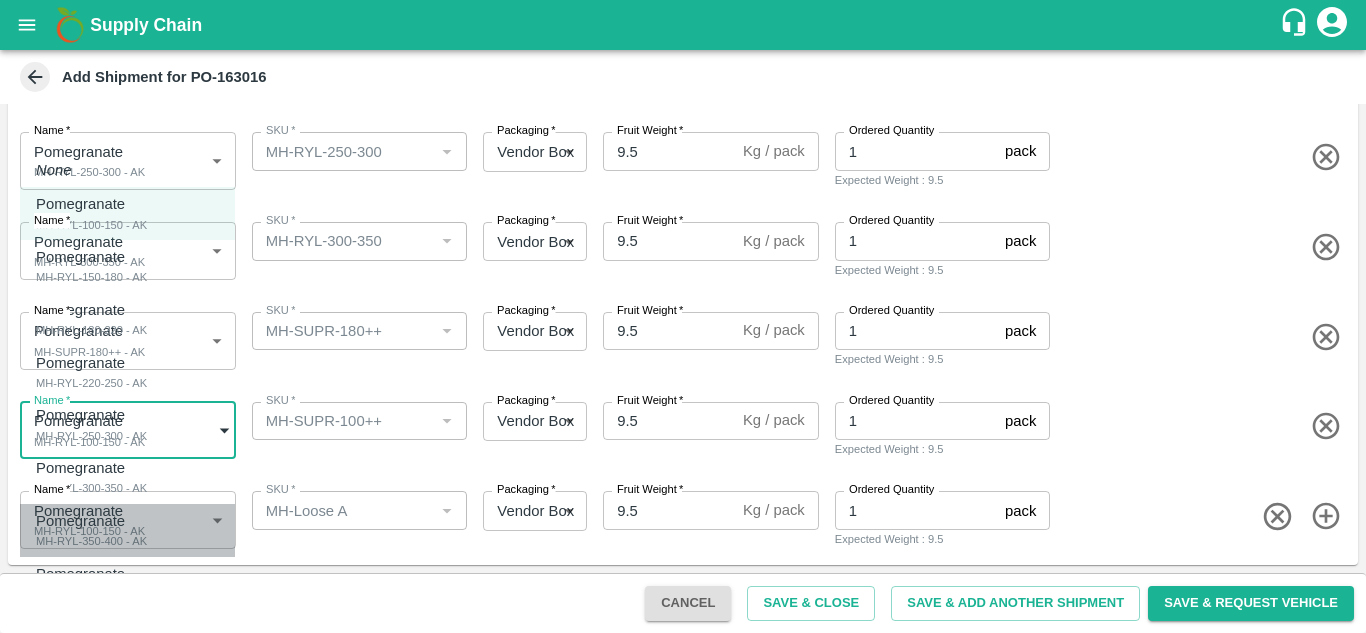 click on "MH-RYL-350-400 - AK" at bounding box center (91, 541) 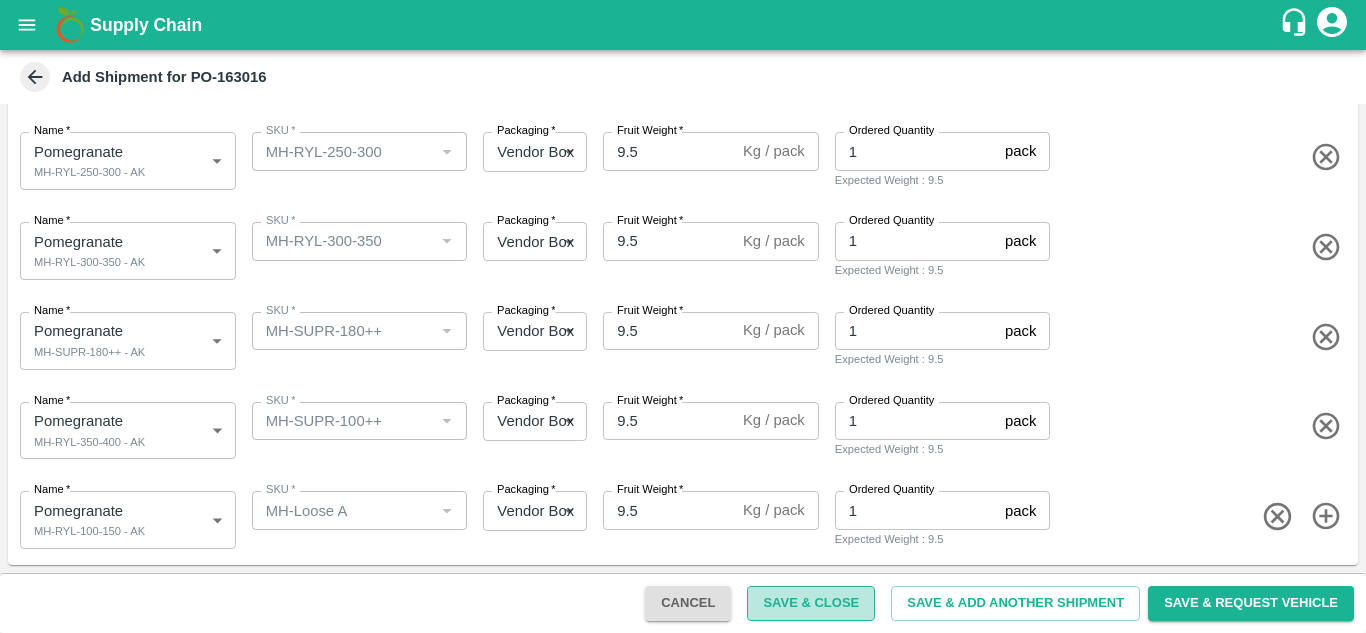 click on "Save & Close" at bounding box center (811, 603) 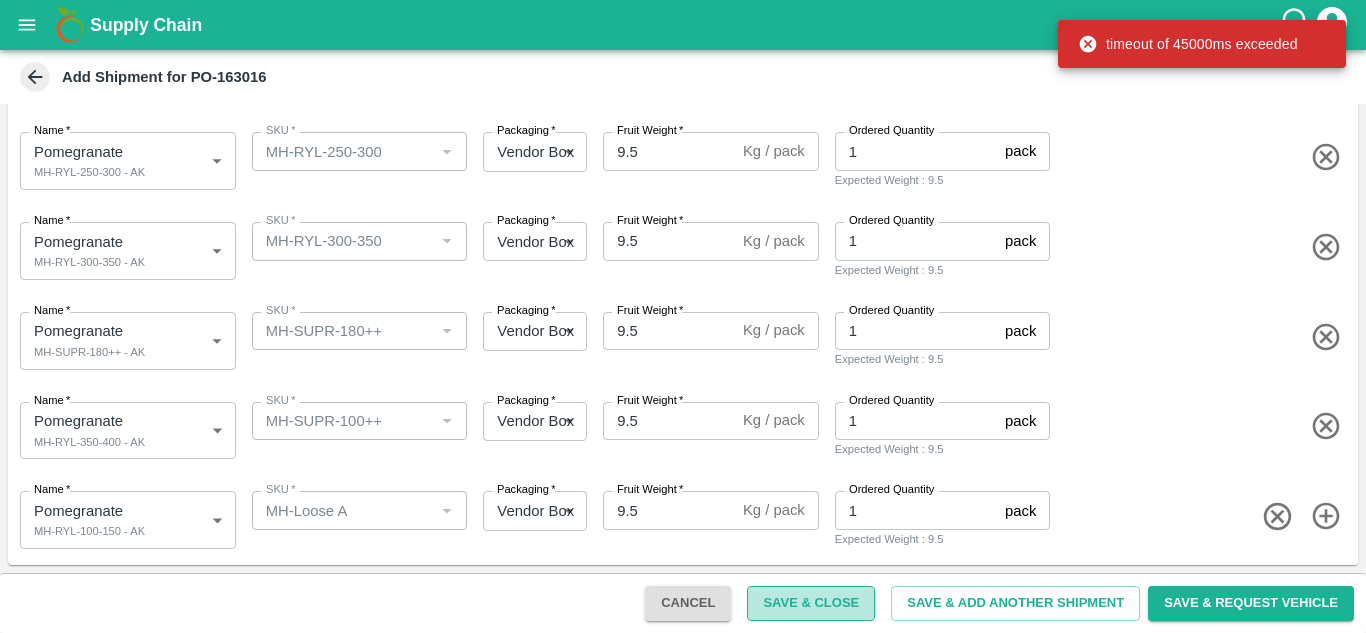 click on "Save & Close" at bounding box center (811, 603) 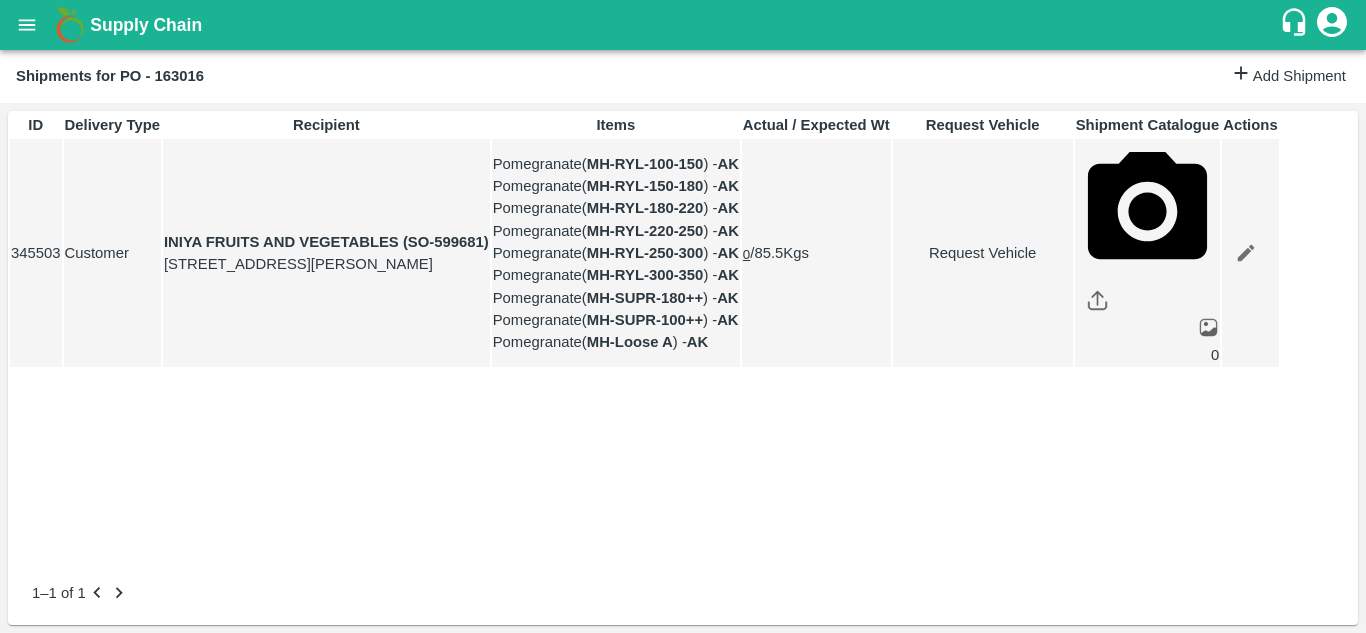 click on "Request Vehicle" at bounding box center (983, 253) 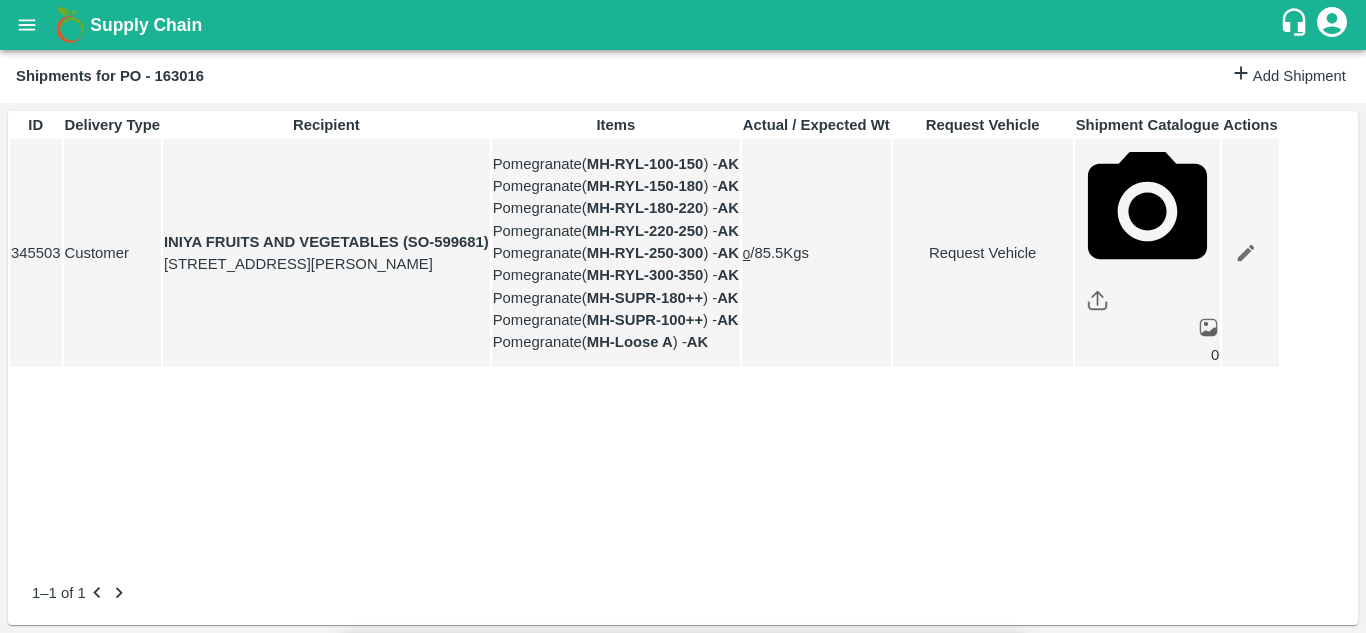 type on "17/07/2025 10:52 AM" 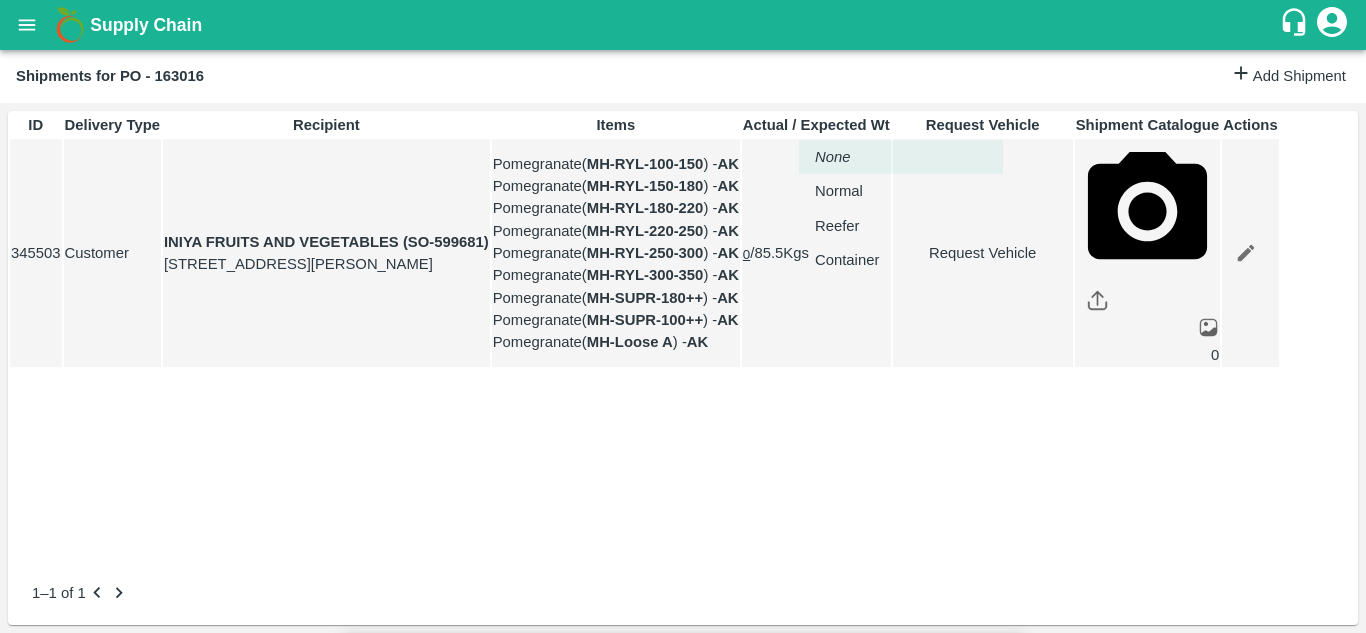 click on "Supply Chain Shipments for PO - 163016 Add Shipment ID Delivery Type Recipient Items Actual / Expected Wt Request Vehicle Shipment Catalogue Actions 345503 Customer INIYA FRUITS AND VEGETABLES (SO-599681) TC/73,  ANNA FRUITS MARKET KOYAMBEDU, Chennai, Chennai, TAMILNADU, 600092 Pomegranate  ( MH-RYL-100-150 )   -  AK Pomegranate  ( MH-RYL-150-180 )   -  AK Pomegranate  ( MH-RYL-180-220 )   -  AK Pomegranate  ( MH-RYL-220-250 )   -  AK Pomegranate  ( MH-RYL-250-300 )   -  AK Pomegranate  ( MH-RYL-300-350 )   -  AK Pomegranate  ( MH-SUPR-180++ )   -  AK Pomegranate  ( MH-SUPR-100++ )   -  AK Pomegranate  ( MH-Loose A )   -  AK 0 / 85.5  Kgs Request Vehicle   0 1–1 of 1 Jeewana CC Avinash kumar Logout Request Vehicle Expected Loading Time   * 10/07/2025 12:00 AM Expected Loading Time Expected Delivery Time   * 17/07/2025 10:52 AM Expected Delivery Time Vehicle type   * ​ Vehicle type Pick Up: PO/V/UMBARE/163016 Bedshinge, Pune, Pune, Maharashtra Delivery: INIYA FRUITS AND VEGETABLES (SO-599681) Kgs  -" at bounding box center [683, 316] 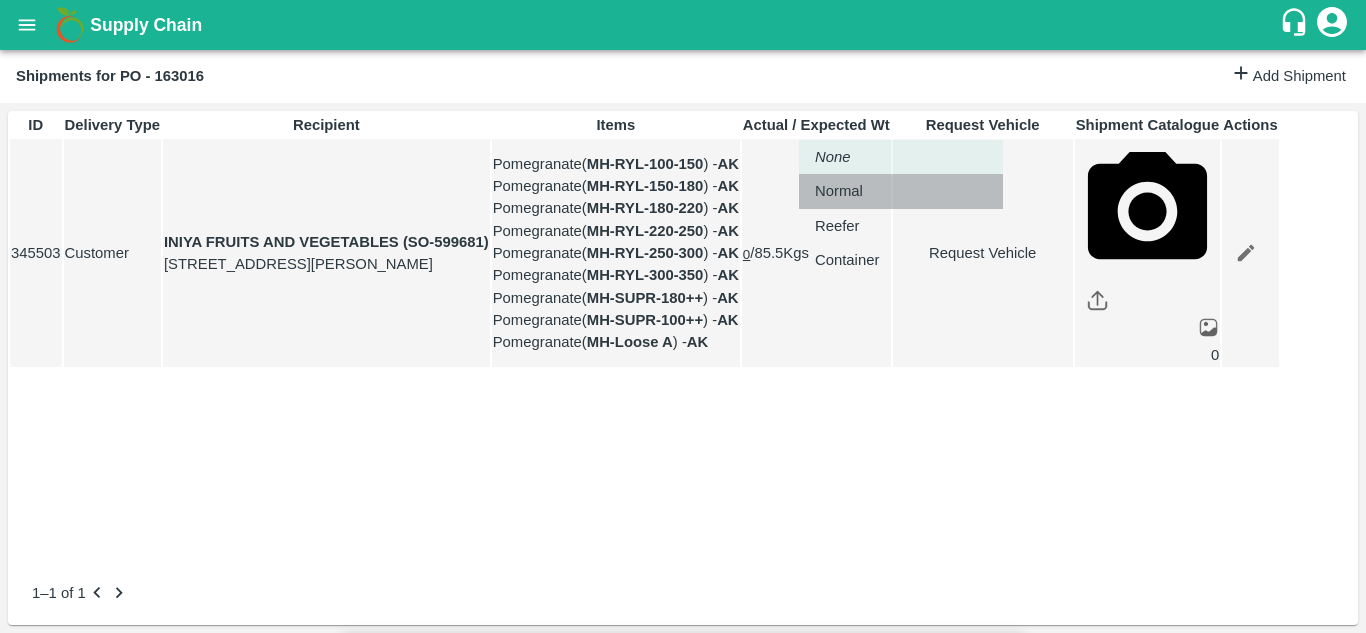 click on "Normal" at bounding box center [839, 191] 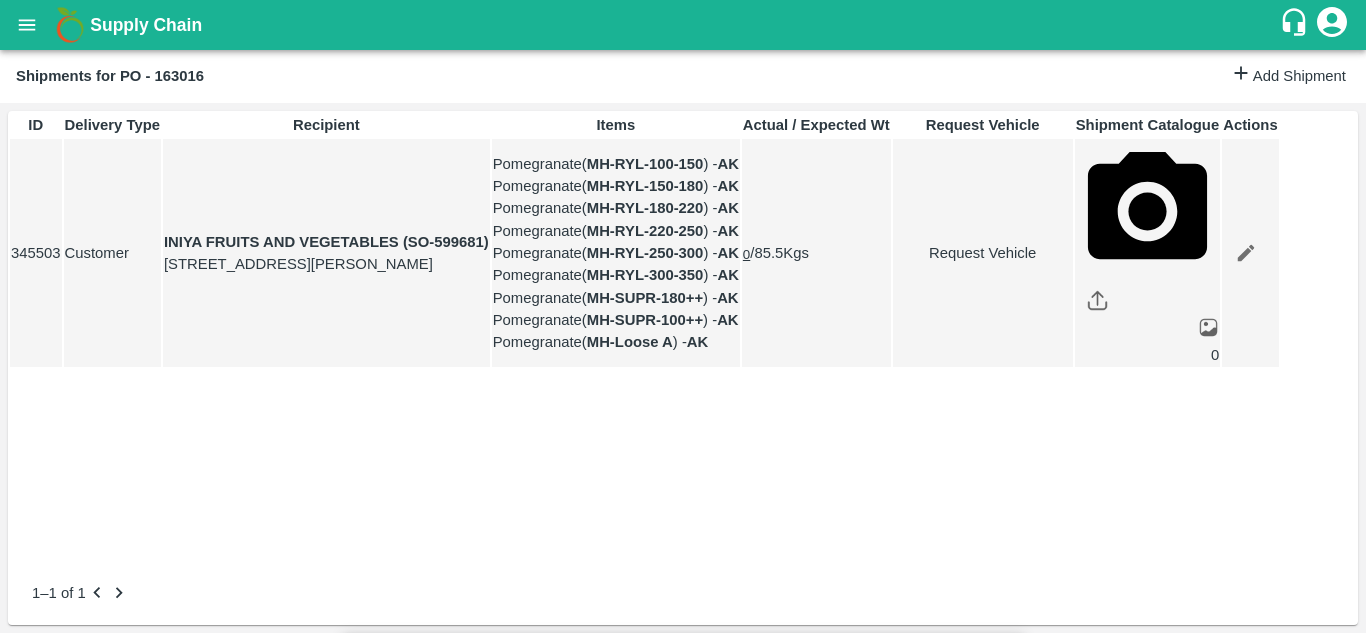 click on "Submit" at bounding box center (985, 1811) 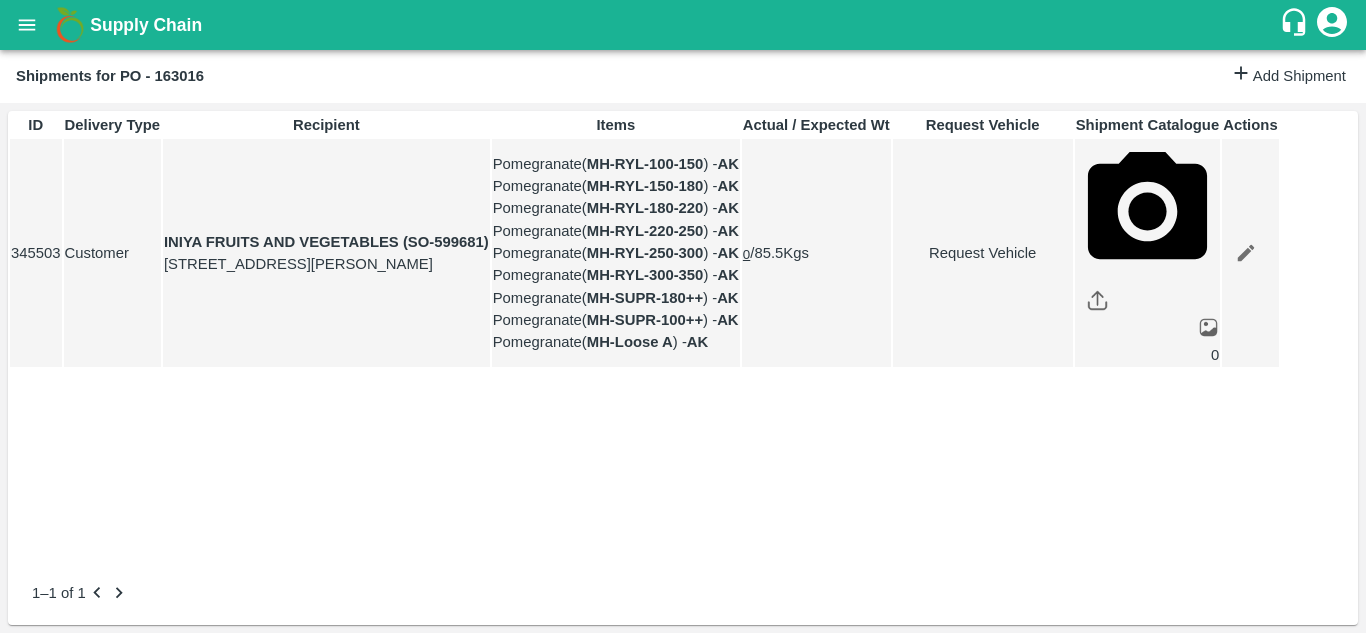 click on "Request Vehicle" at bounding box center [983, 253] 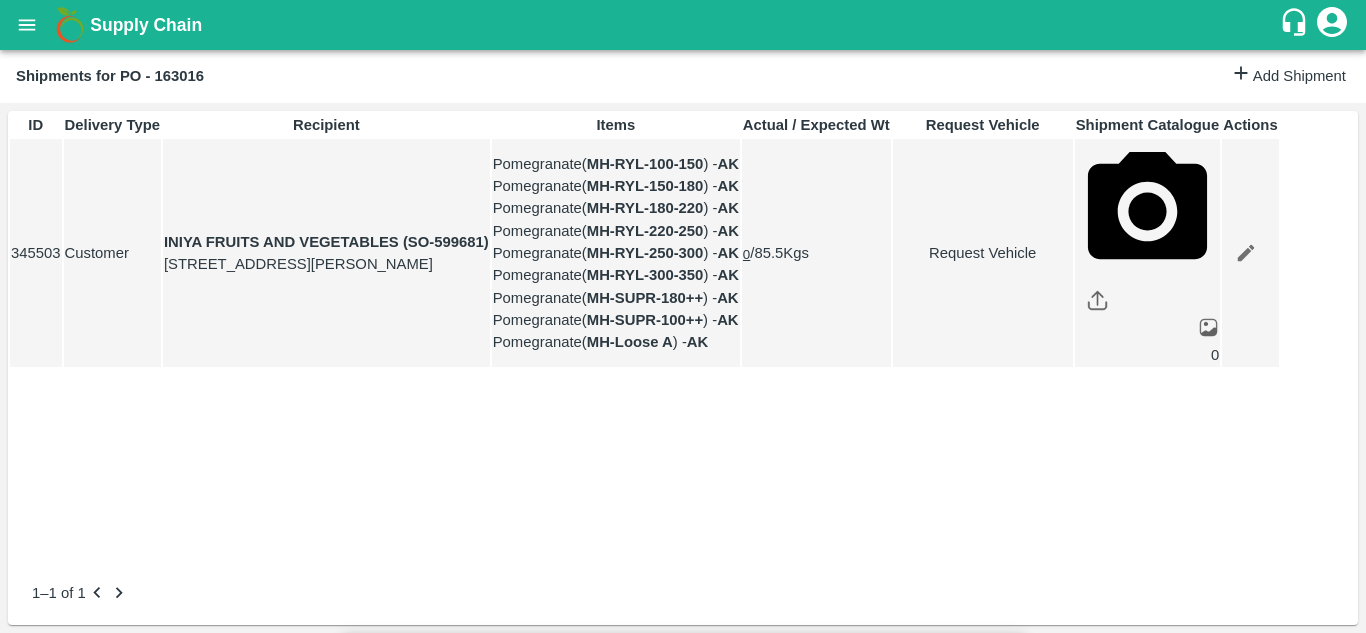 type on "1" 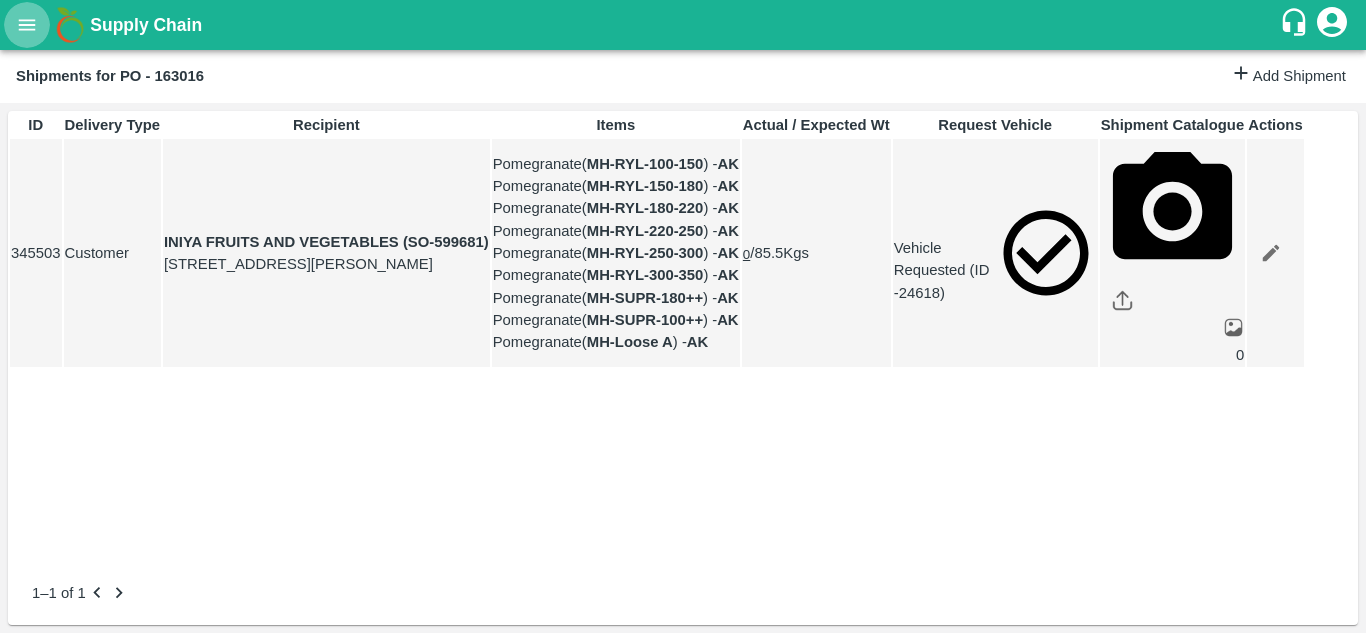 click 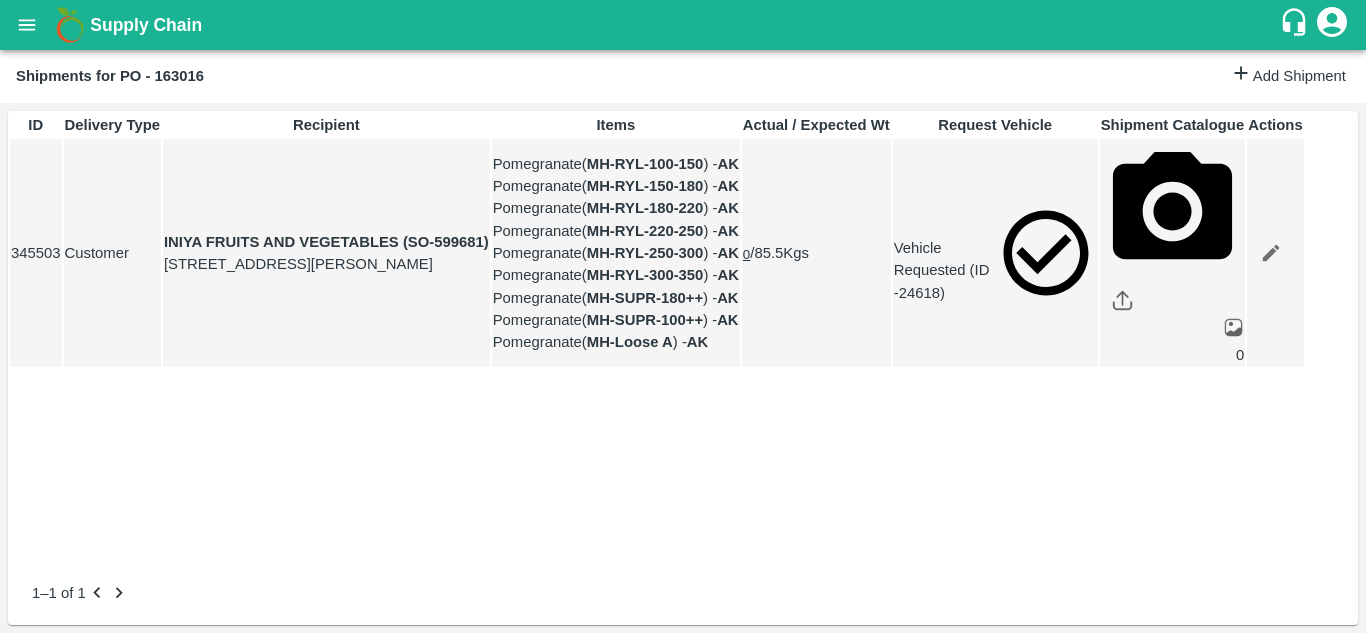 click on "Purchase Orders" at bounding box center (148, 738) 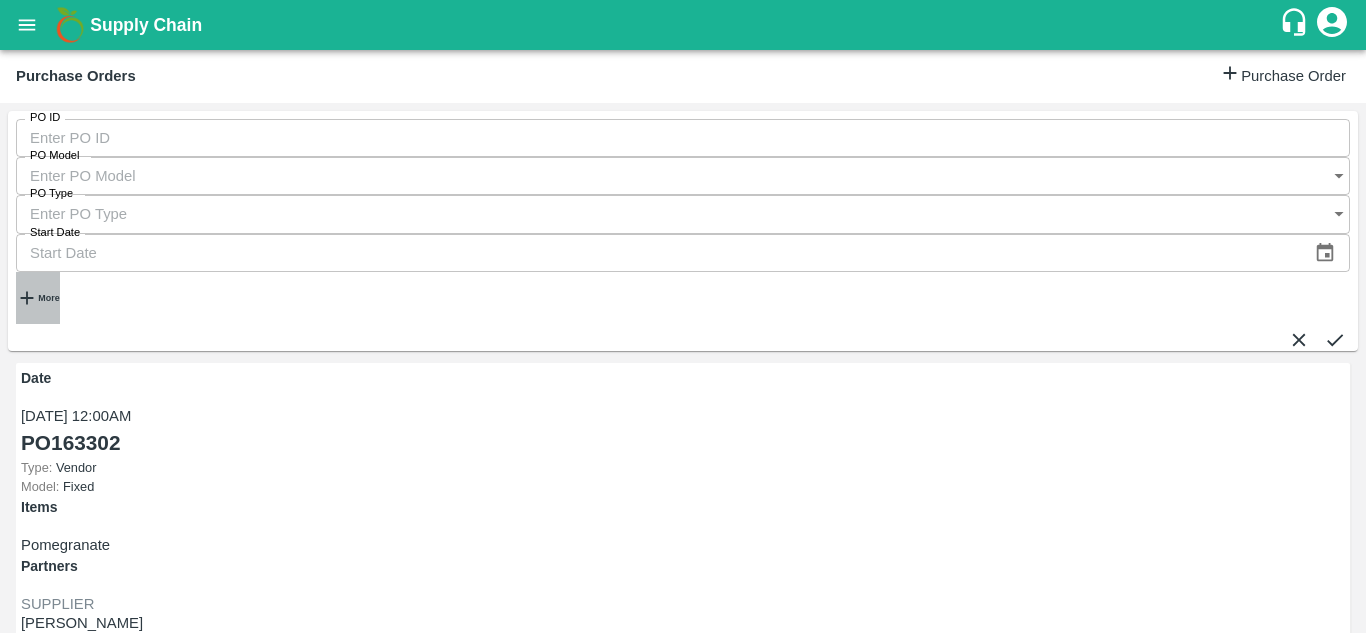 click on "More" at bounding box center [48, 298] 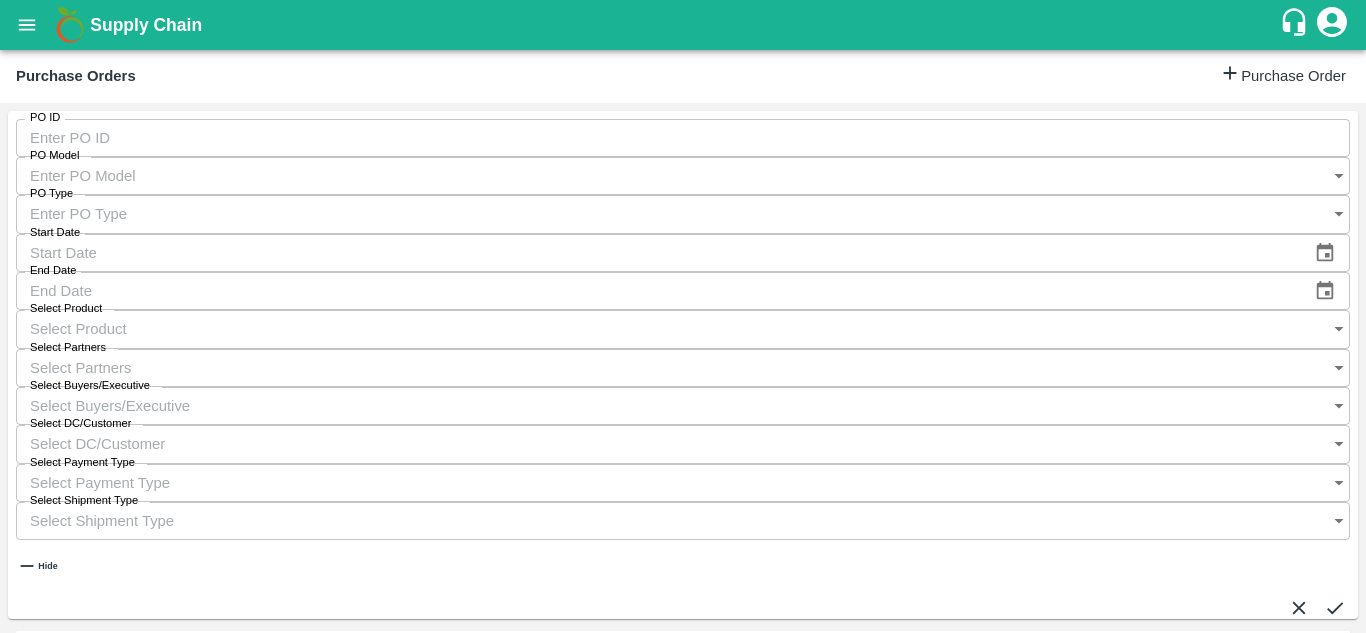 click on "Select Buyers/Executive" at bounding box center [663, 406] 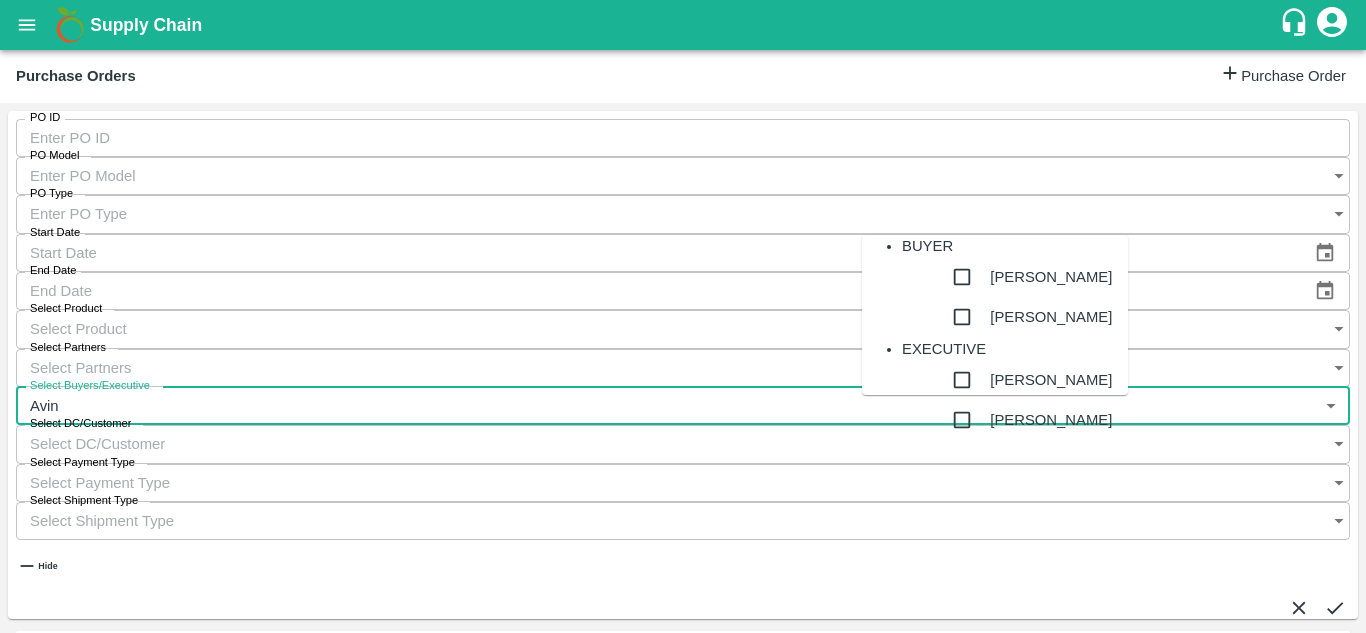 type on "Avina" 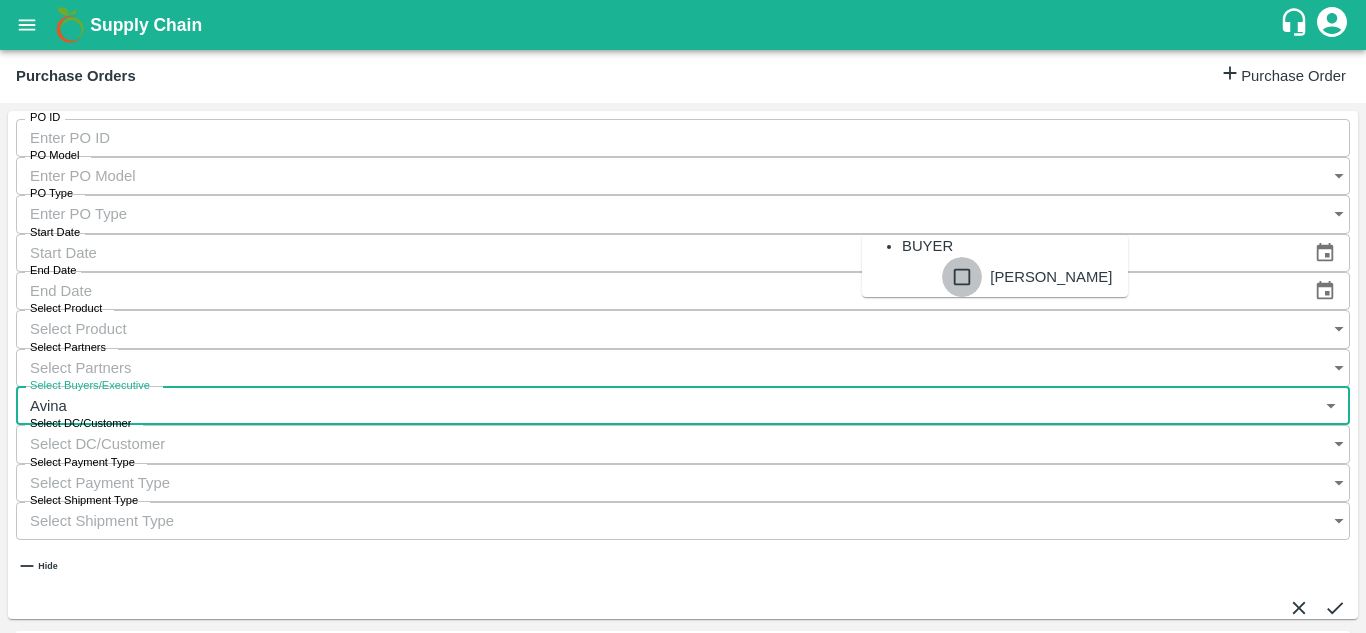click at bounding box center (962, 277) 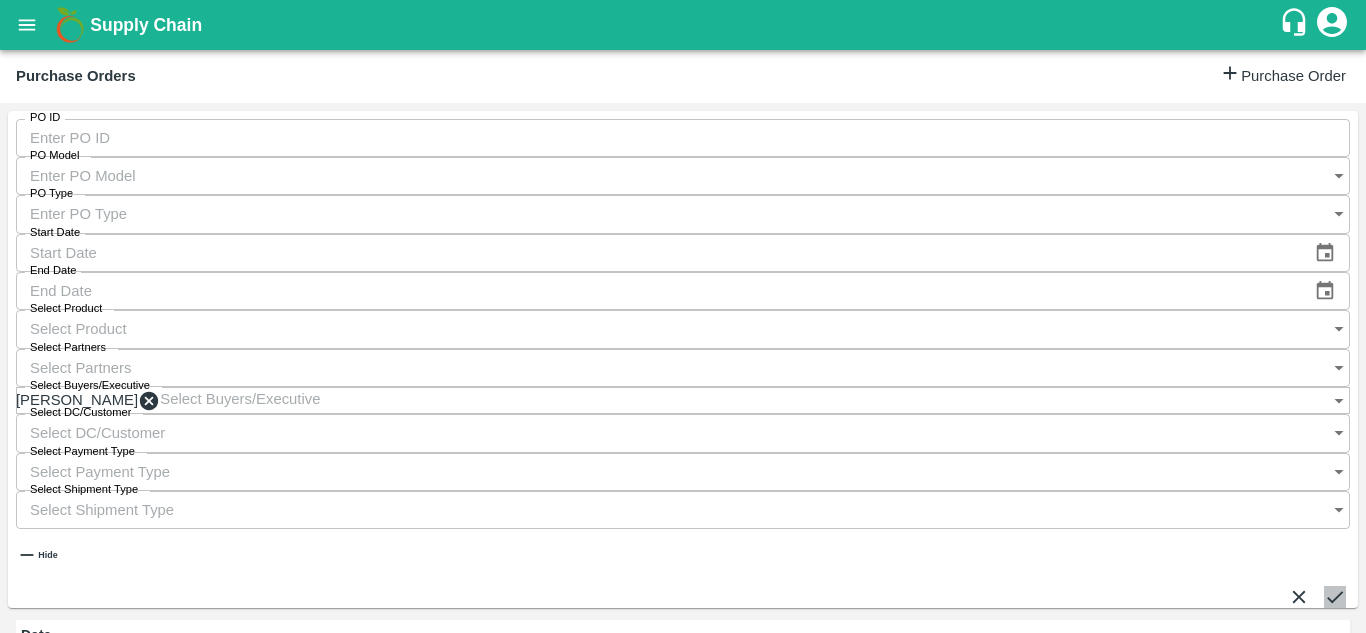 click at bounding box center [1335, 597] 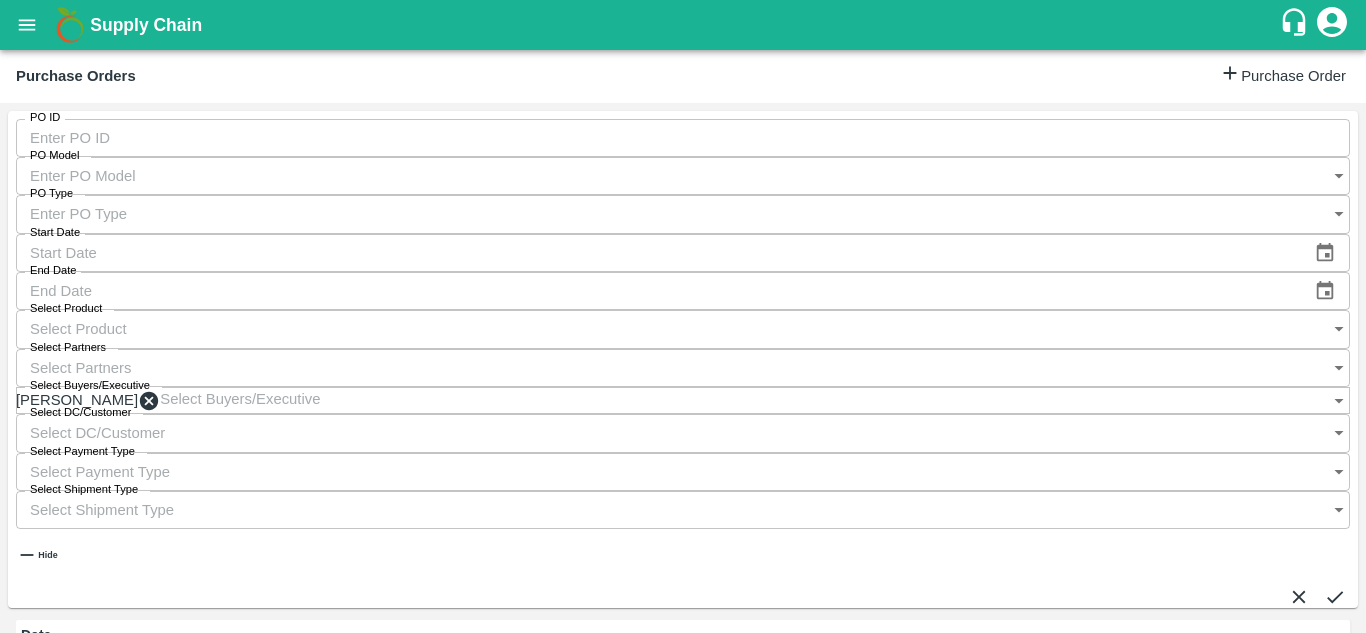 scroll, scrollTop: 561, scrollLeft: 0, axis: vertical 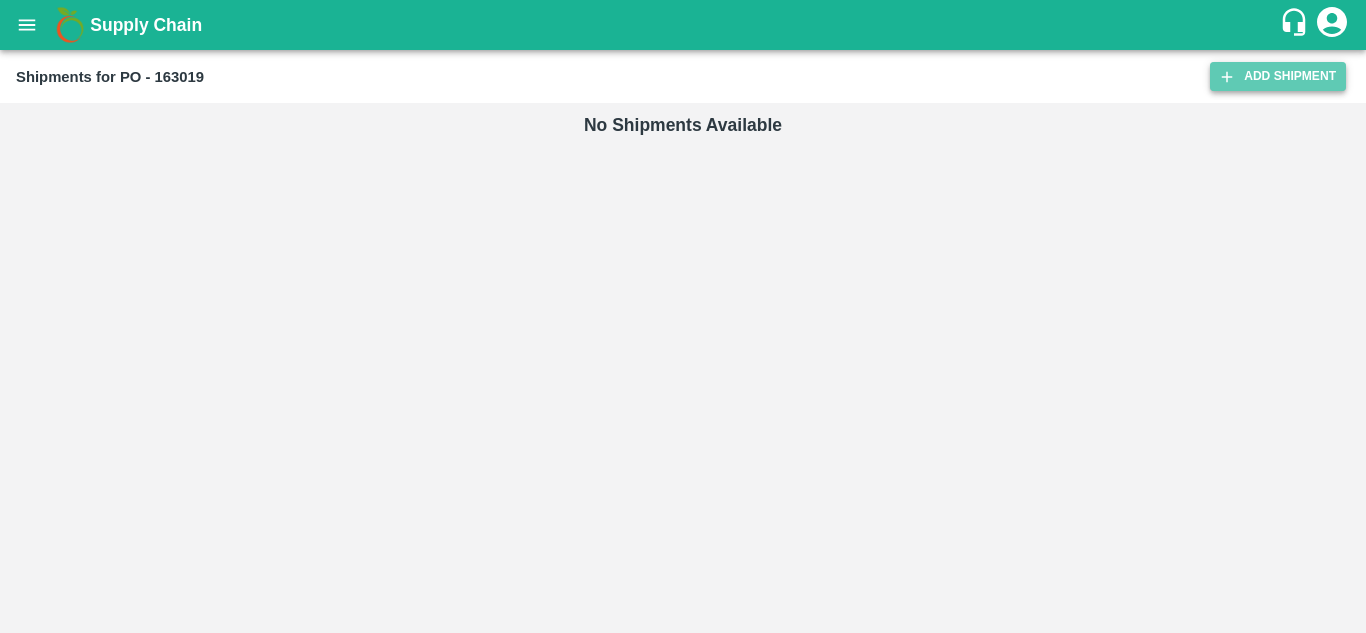 click on "Add Shipment" at bounding box center [1278, 76] 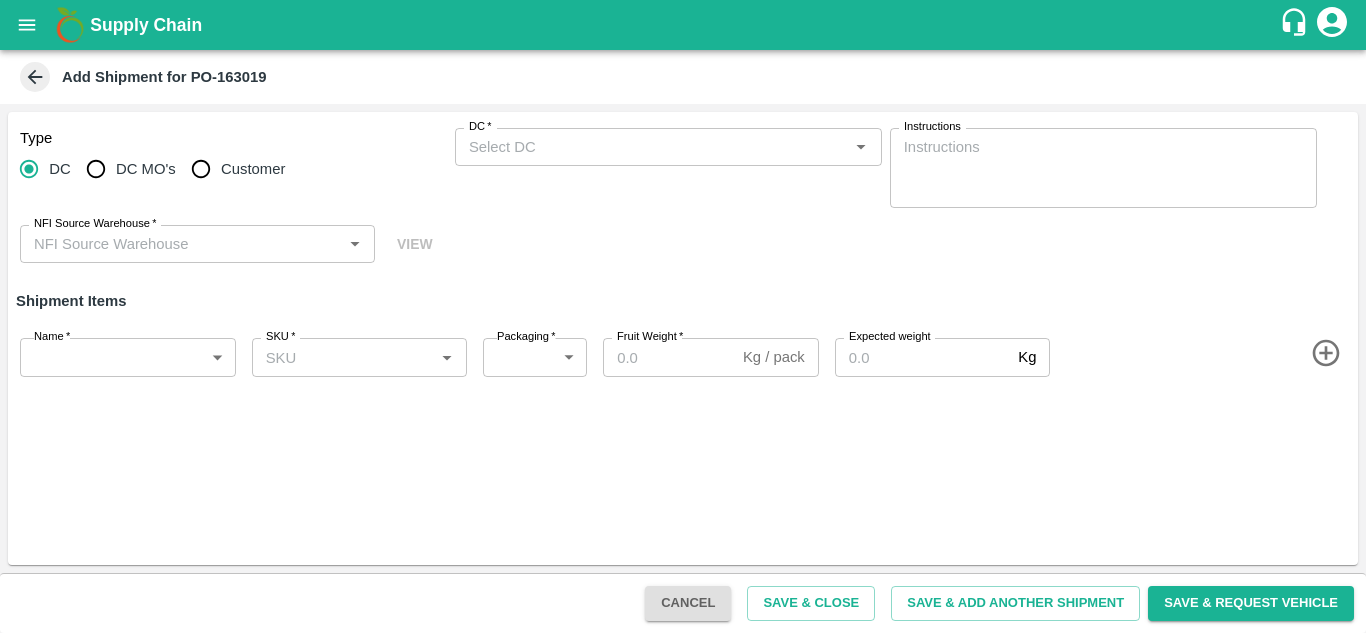 scroll, scrollTop: 0, scrollLeft: 0, axis: both 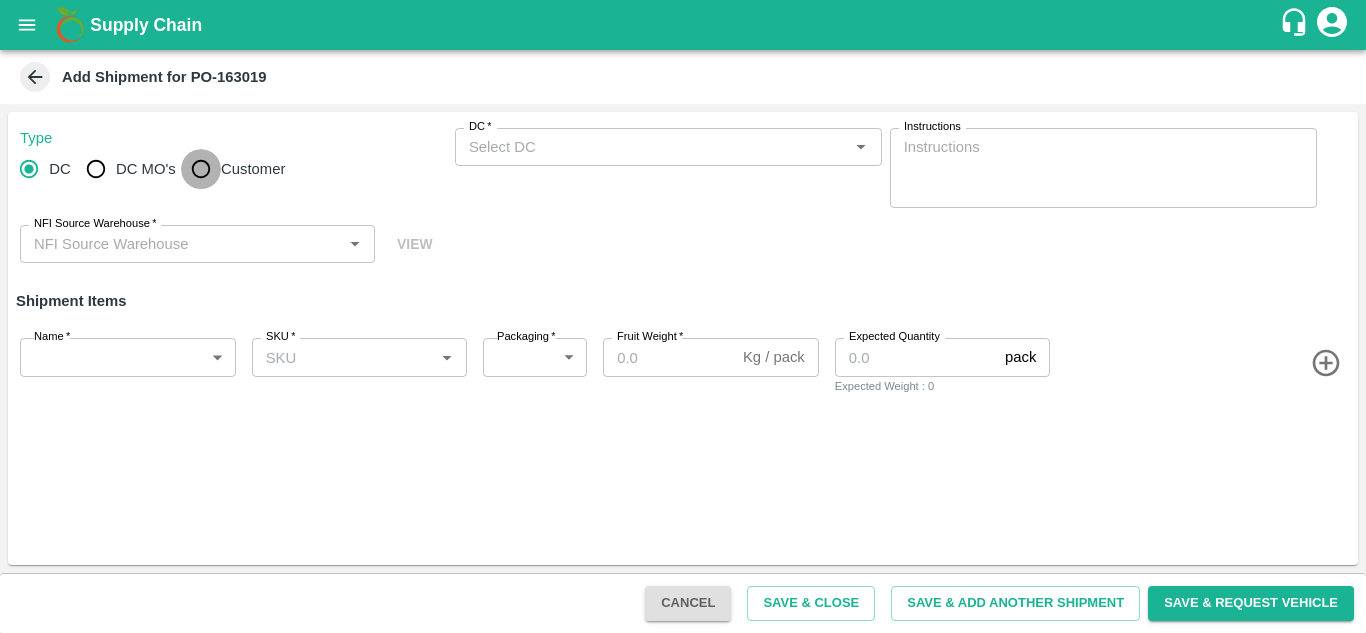 click on "Customer" at bounding box center [201, 169] 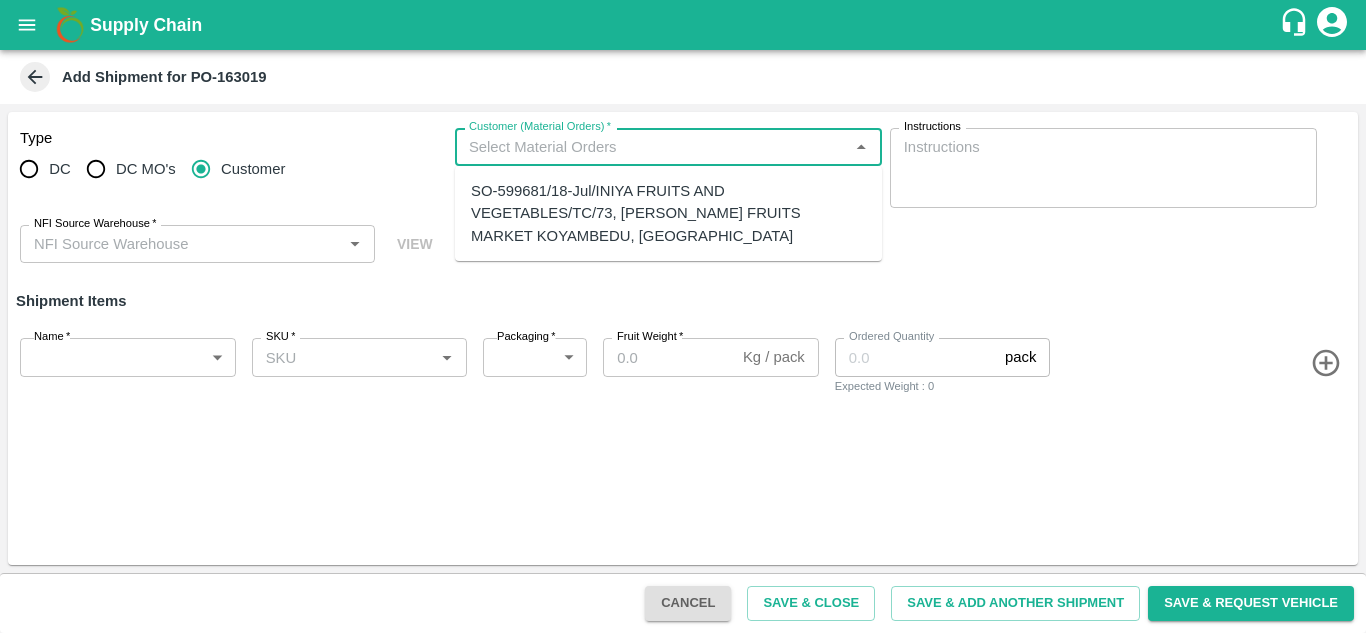 click on "Customer (Material Orders)   *" at bounding box center (652, 147) 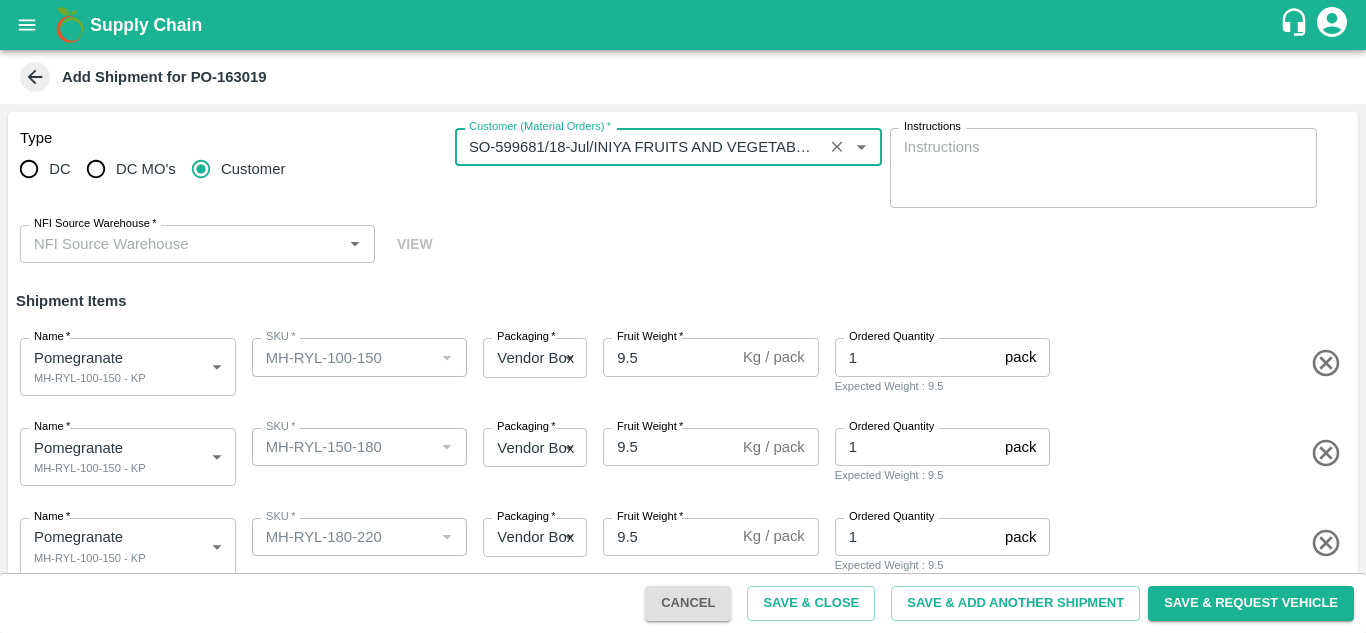 click on "NFI Source Warehouse   *" at bounding box center [181, 244] 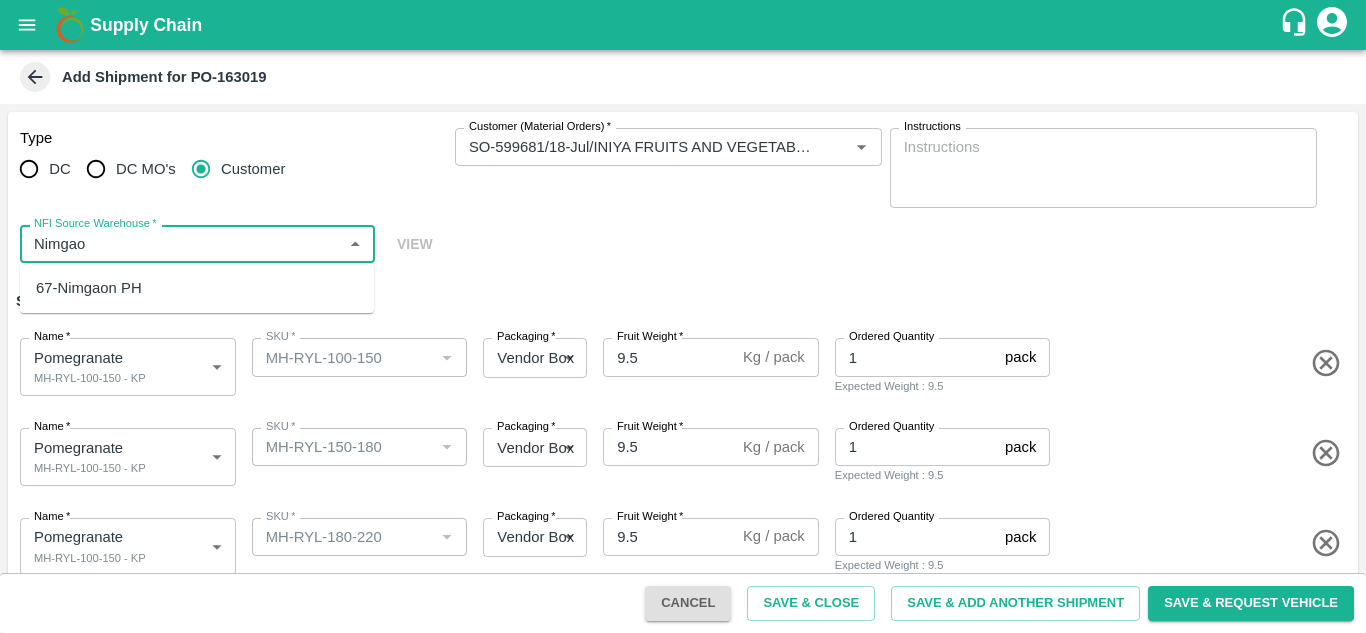 click on "67-Nimgaon PH" at bounding box center [89, 288] 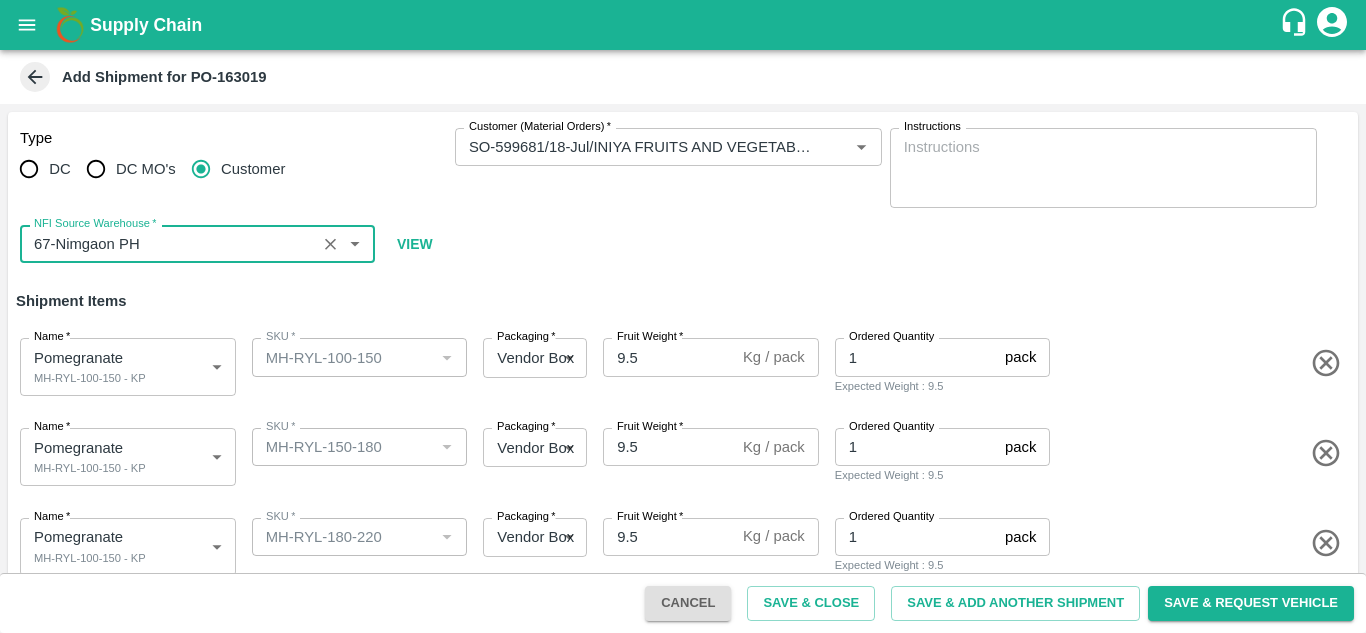 type on "67-Nimgaon PH" 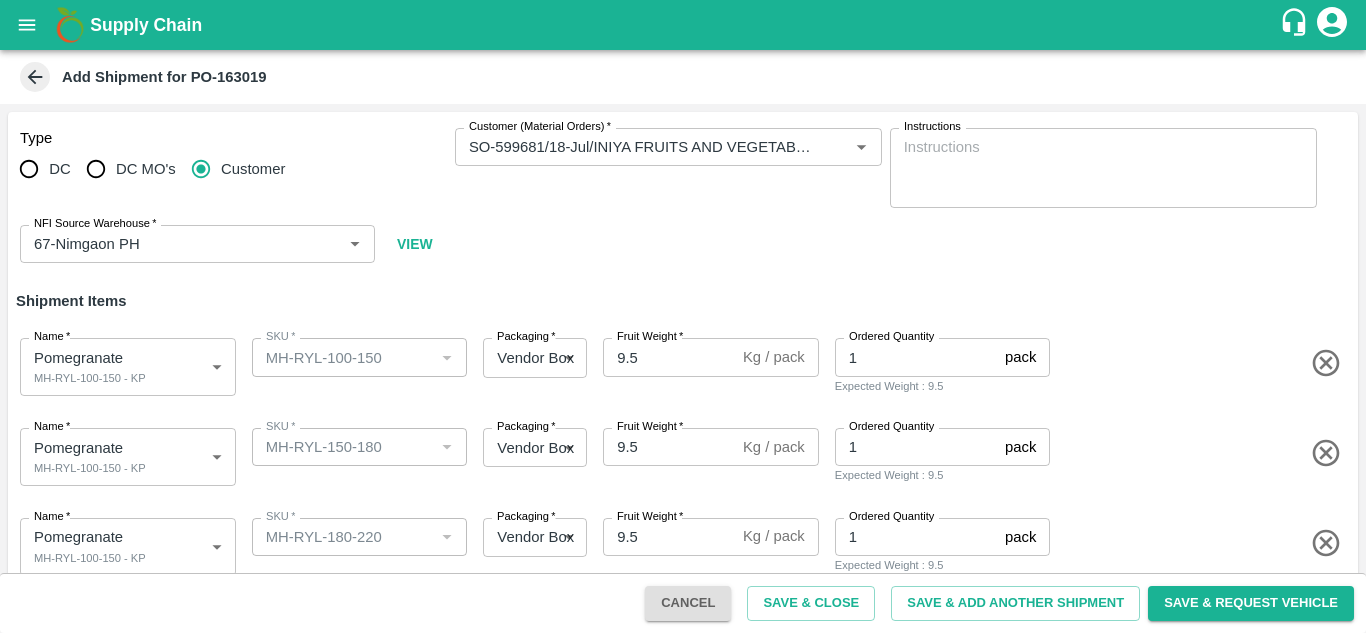 click on "Shipment Items" at bounding box center (683, 301) 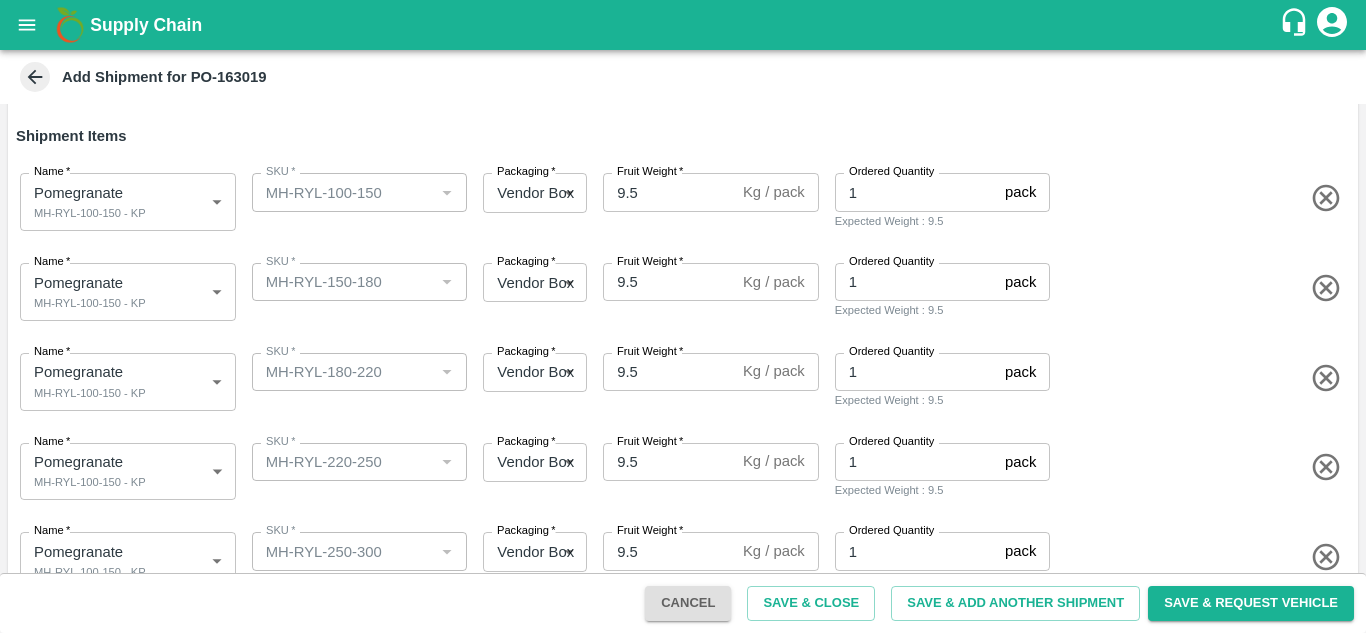 scroll, scrollTop: 166, scrollLeft: 0, axis: vertical 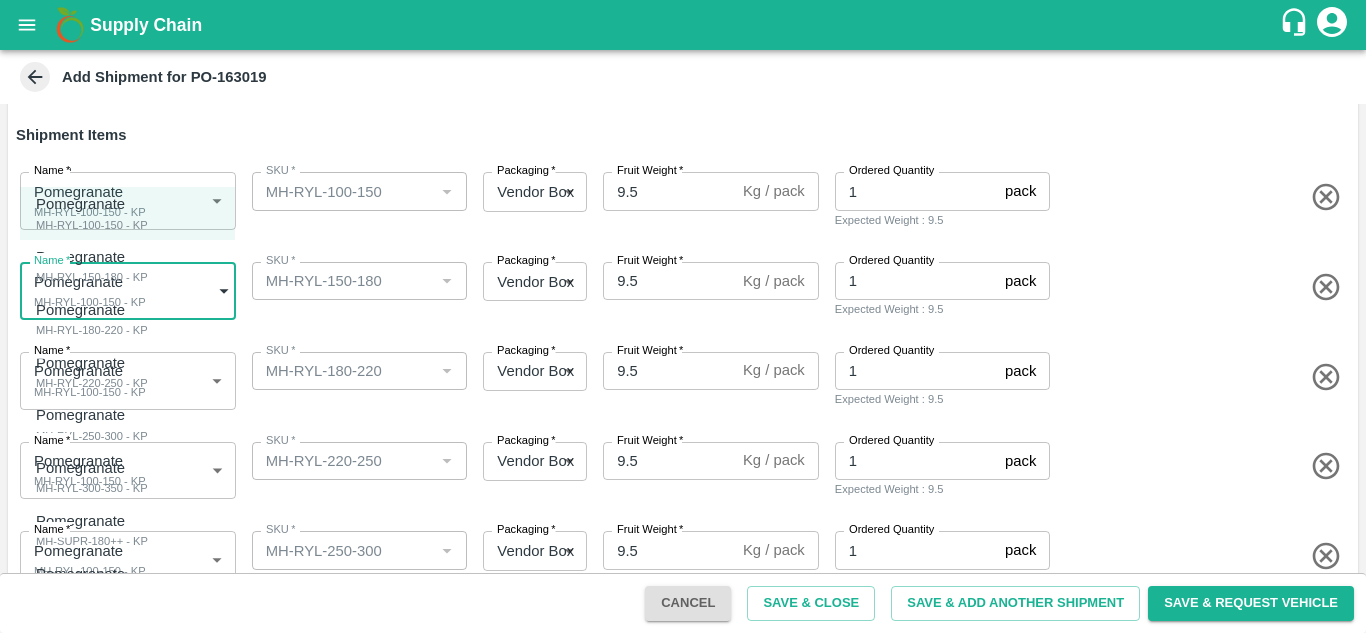 click on "Supply Chain Add Shipment for PO-163019 Type DC DC MO's Customer Customer (Material Orders)   * Customer (Material Orders)   * Instructions x Instructions NFI Source Warehouse   * NFI Source Warehouse   * VIEW Shipment Items Name   * Pomegranate MH-RYL-100-150 - KP  1816374 Name SKU   * SKU   * Packaging   * Vendor Box 276 Packaging Fruit Weight   * 9.5 Kg /   pack Fruit Weight Ordered Quantity 1 pack Ordered Quantity Expected Weight :   9.5 Name   * Pomegranate MH-RYL-100-150 - KP  1816374 Name SKU   * SKU   * Packaging   * Vendor Box 276 Packaging Fruit Weight   * 9.5 Kg /   pack Fruit Weight Ordered Quantity 1 pack Ordered Quantity Expected Weight :   9.5 Name   * Pomegranate MH-RYL-100-150 - KP  1816374 Name SKU   * SKU   * Packaging   * Vendor Box 276 Packaging Fruit Weight   * 9.5 Kg /   pack Fruit Weight Ordered Quantity 1 pack Ordered Quantity Expected Weight :   9.5 Name   * Pomegranate MH-RYL-100-150 - KP  1816374 Name SKU   * SKU   * Packaging   * 276 *" at bounding box center [683, 316] 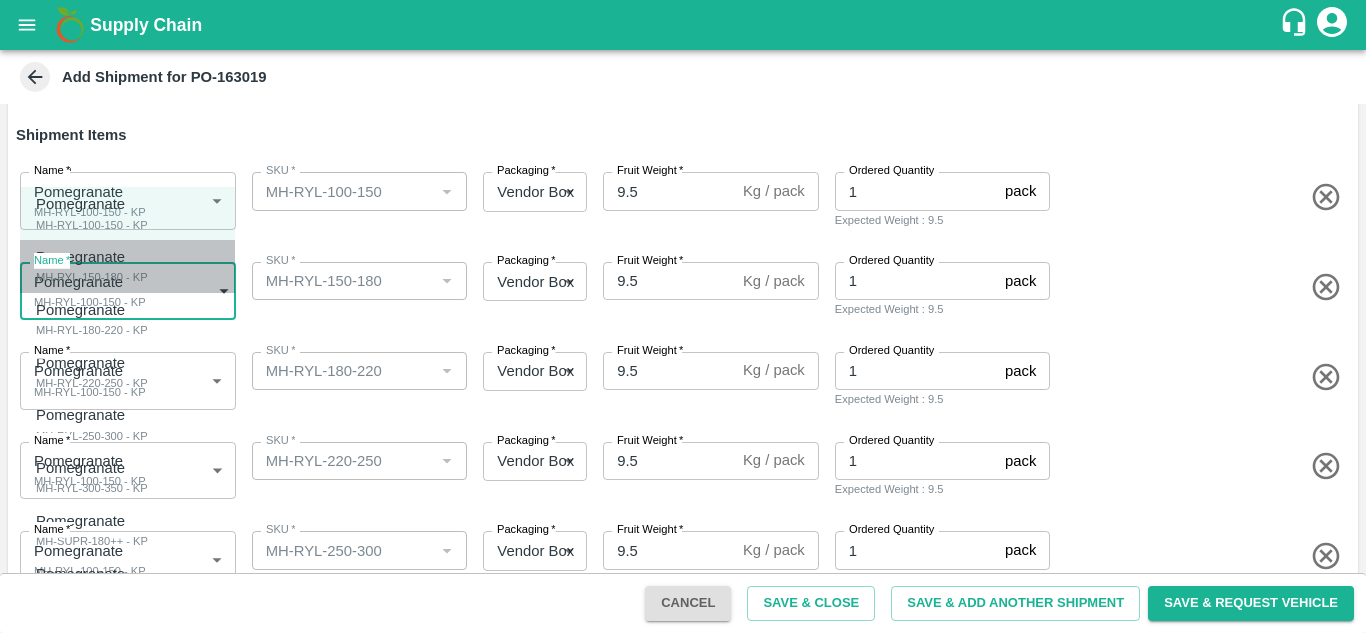 click on "Pomegranate" at bounding box center (80, 257) 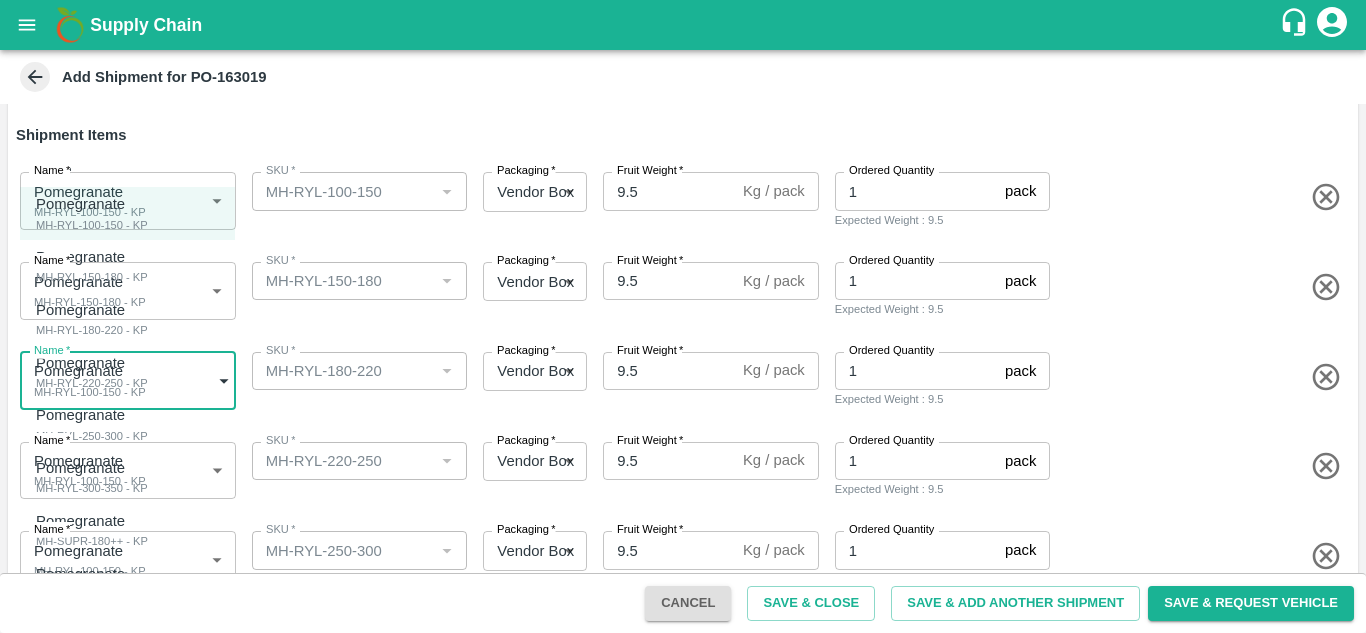 click on "Supply Chain Add Shipment for PO-163019 Type DC DC MO's Customer Customer (Material Orders)   * Customer (Material Orders)   * Instructions x Instructions NFI Source Warehouse   * NFI Source Warehouse   * VIEW Shipment Items Name   * Pomegranate MH-RYL-100-150 - KP  1816374 Name SKU   * SKU   * Packaging   * Vendor Box 276 Packaging Fruit Weight   * 9.5 Kg /   pack Fruit Weight Ordered Quantity 1 pack Ordered Quantity Expected Weight :   9.5 Name   * Pomegranate MH-RYL-150-180 - KP  1816375 Name SKU   * SKU   * Packaging   * Vendor Box 276 Packaging Fruit Weight   * 9.5 Kg /   pack Fruit Weight Ordered Quantity 1 pack Ordered Quantity Expected Weight :   9.5 Name   * Pomegranate MH-RYL-100-150 - KP  1816374 Name SKU   * SKU   * Packaging   * Vendor Box 276 Packaging Fruit Weight   * 9.5 Kg /   pack Fruit Weight Ordered Quantity 1 pack Ordered Quantity Expected Weight :   9.5 Name   * Pomegranate MH-RYL-100-150 - KP  1816374 Name SKU   * SKU   * Packaging   * 276 *" at bounding box center [683, 316] 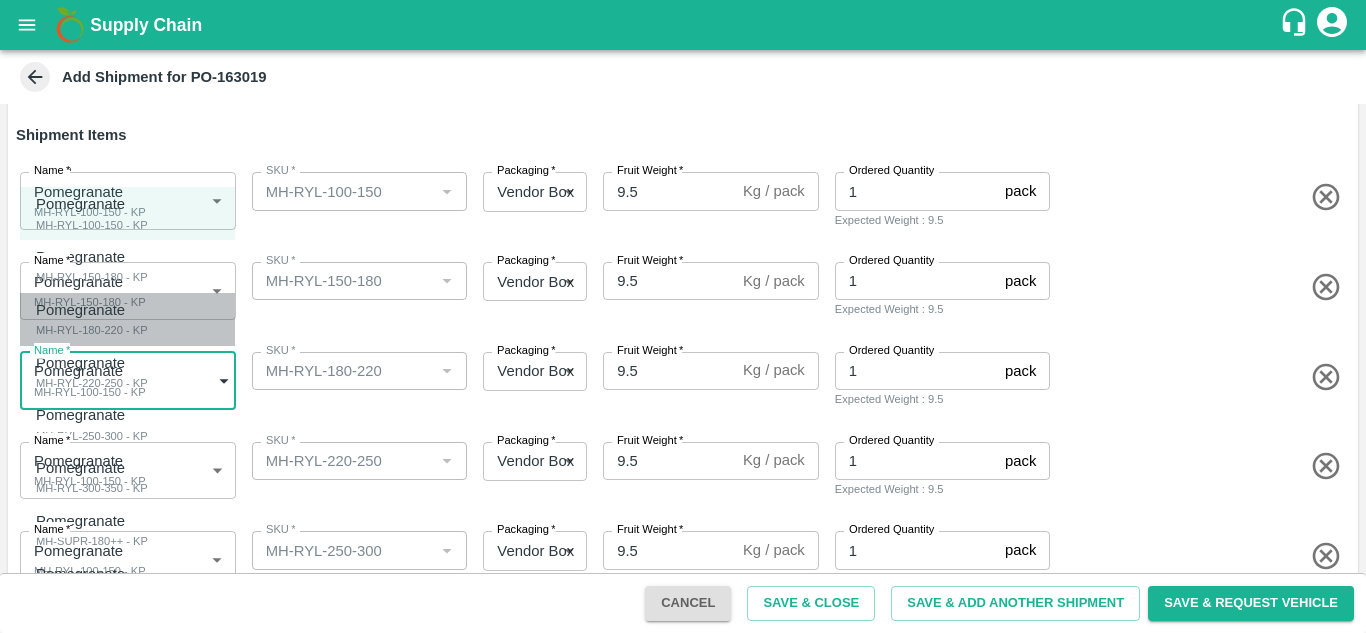 click on "MH-RYL-180-220 - KP" at bounding box center [92, 330] 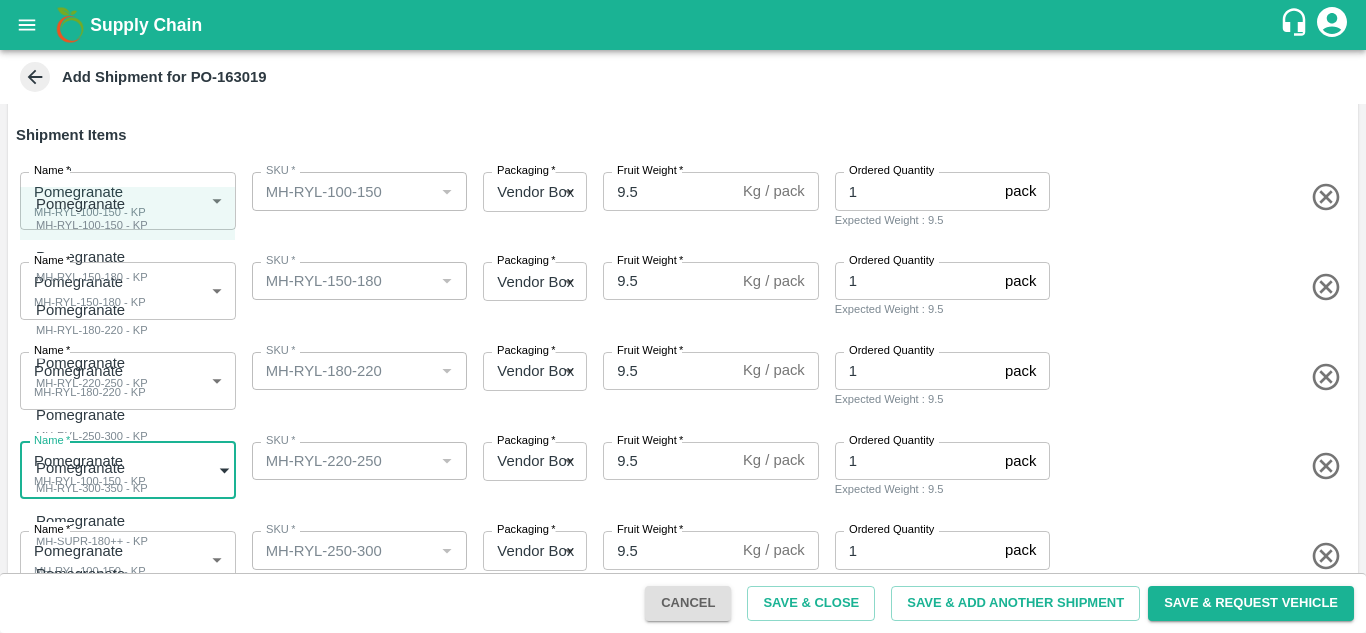 click on "Supply Chain Add Shipment for PO-163019 Type DC DC MO's Customer Customer (Material Orders)   * Customer (Material Orders)   * Instructions x Instructions NFI Source Warehouse   * NFI Source Warehouse   * VIEW Shipment Items Name   * Pomegranate MH-RYL-100-150 - KP  1816374 Name SKU   * SKU   * Packaging   * Vendor Box 276 Packaging Fruit Weight   * 9.5 Kg /   pack Fruit Weight Ordered Quantity 1 pack Ordered Quantity Expected Weight :   9.5 Name   * Pomegranate MH-RYL-150-180 - KP  1816375 Name SKU   * SKU   * Packaging   * Vendor Box 276 Packaging Fruit Weight   * 9.5 Kg /   pack Fruit Weight Ordered Quantity 1 pack Ordered Quantity Expected Weight :   9.5 Name   * Pomegranate MH-RYL-180-220 - KP  1816376 Name SKU   * SKU   * Packaging   * Vendor Box 276 Packaging Fruit Weight   * 9.5 Kg /   pack Fruit Weight Ordered Quantity 1 pack Ordered Quantity Expected Weight :   9.5 Name   * Pomegranate MH-RYL-100-150 - KP  1816374 Name SKU   * SKU   * Packaging   * 276 *" at bounding box center (683, 316) 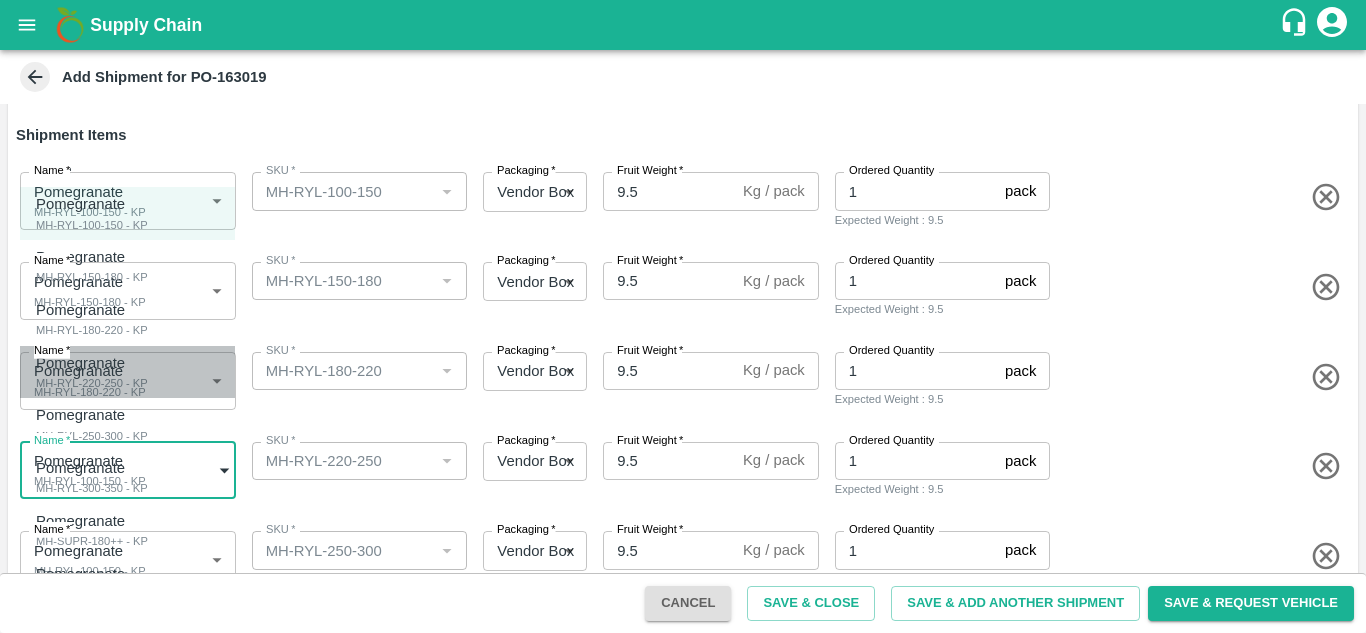 click on "MH-RYL-220-250 - KP" at bounding box center [92, 383] 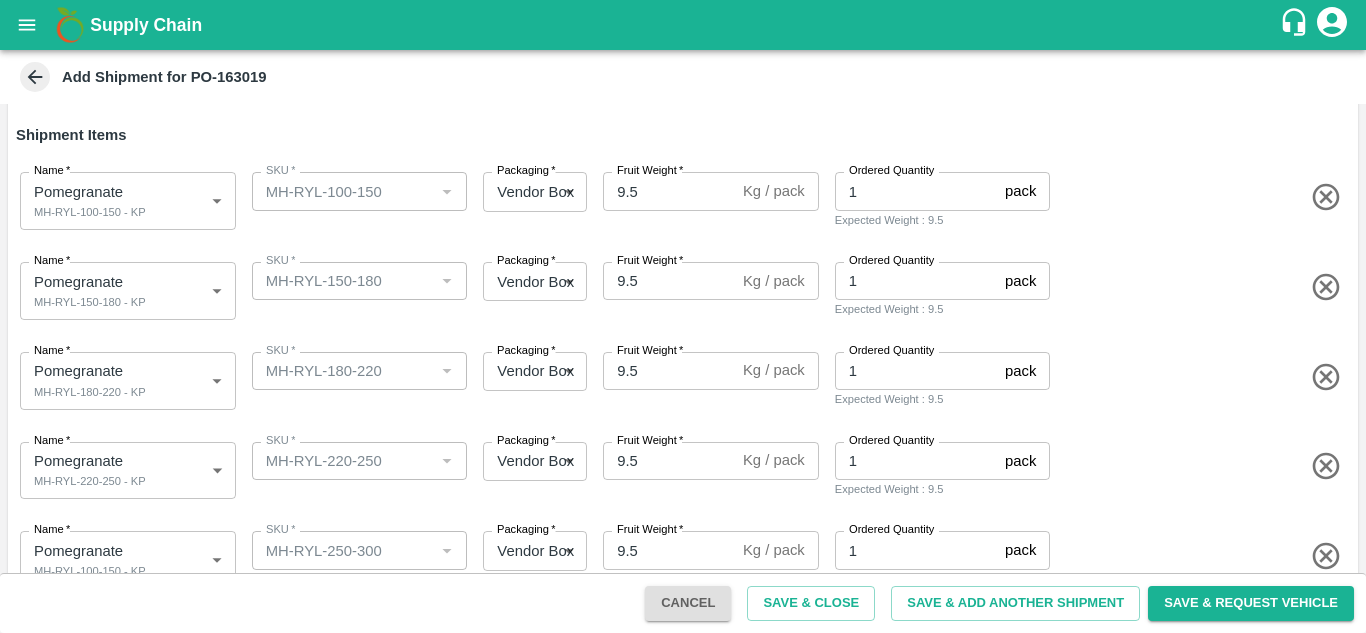 click on "Name   * Pomegranate MH-RYL-180-220 - KP  1816376 Name SKU   * SKU   * Packaging   * Vendor Box 276 Packaging Fruit Weight   * 9.5 Kg /   pack Fruit Weight Ordered Quantity 1 pack Ordered Quantity Expected Weight :   9.5" at bounding box center [679, 377] 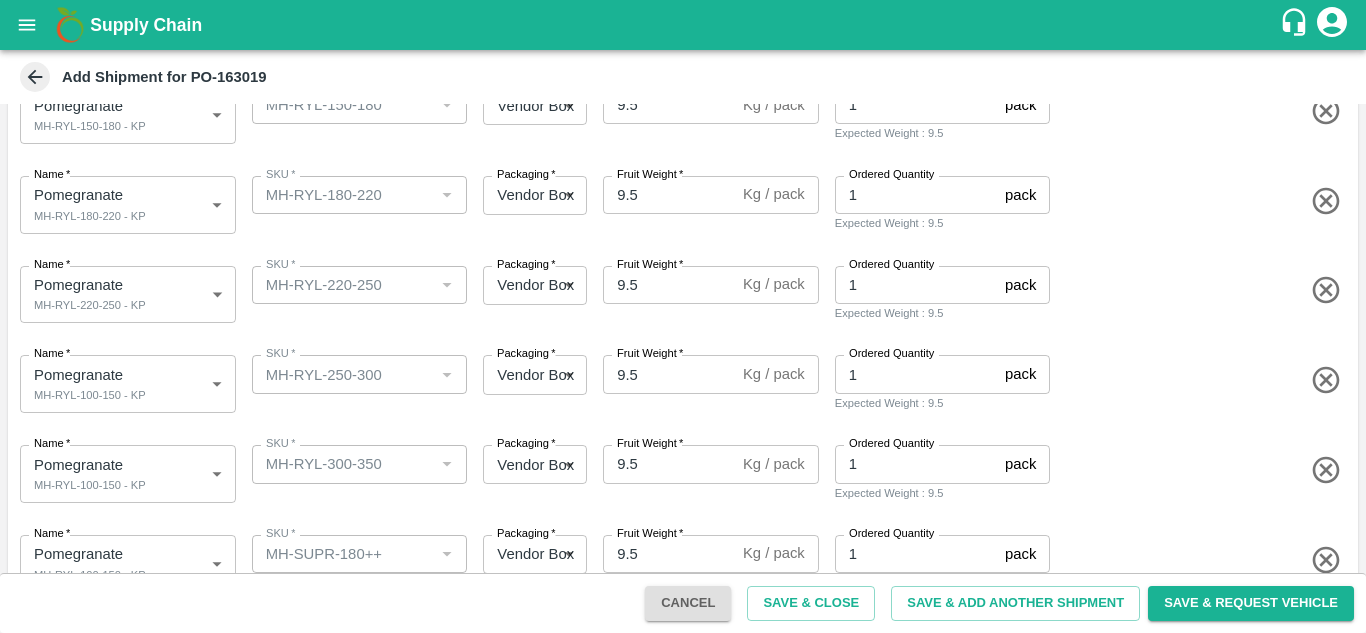 scroll, scrollTop: 344, scrollLeft: 0, axis: vertical 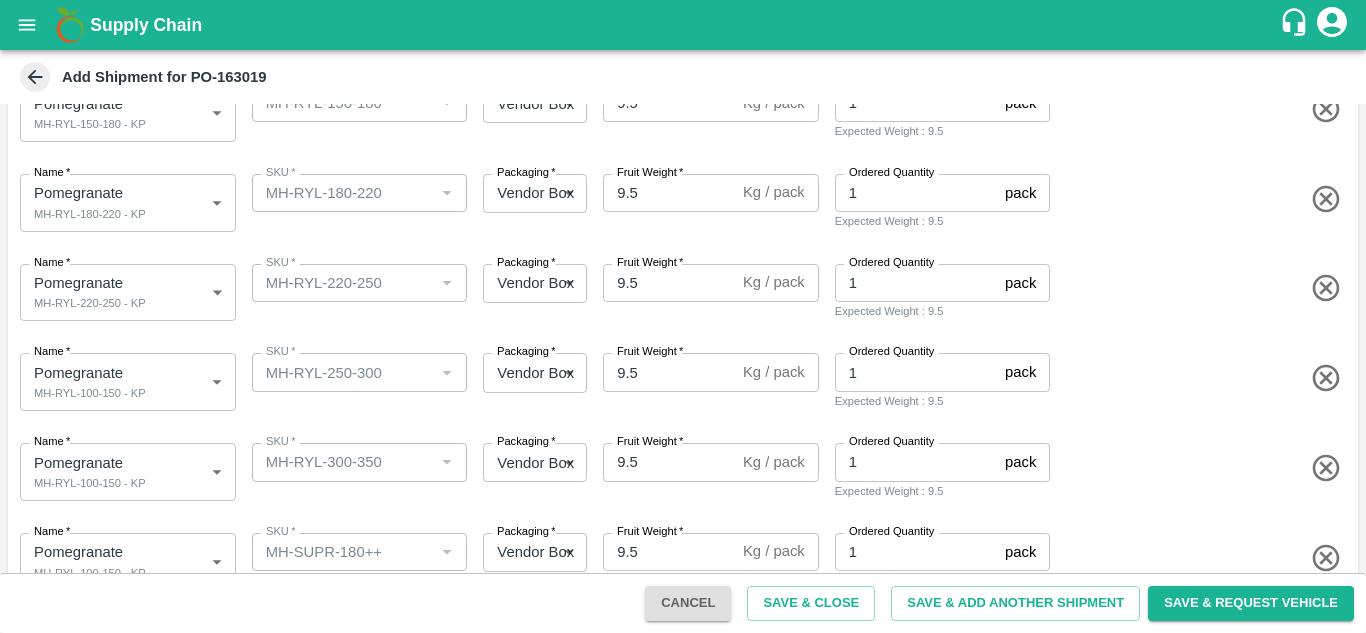 click on "Supply Chain Add Shipment for PO-163019 Type DC DC MO's Customer Customer (Material Orders)   * Customer (Material Orders)   * Instructions x Instructions NFI Source Warehouse   * NFI Source Warehouse   * VIEW Shipment Items Name   * Pomegranate MH-RYL-100-150 - KP  1816374 Name SKU   * SKU   * Packaging   * Vendor Box 276 Packaging Fruit Weight   * 9.5 Kg /   pack Fruit Weight Ordered Quantity 1 pack Ordered Quantity Expected Weight :   9.5 Name   * Pomegranate MH-RYL-150-180 - KP  1816375 Name SKU   * SKU   * Packaging   * Vendor Box 276 Packaging Fruit Weight   * 9.5 Kg /   pack Fruit Weight Ordered Quantity 1 pack Ordered Quantity Expected Weight :   9.5 Name   * Pomegranate MH-RYL-180-220 - KP  1816376 Name SKU   * SKU   * Packaging   * Vendor Box 276 Packaging Fruit Weight   * 9.5 Kg /   pack Fruit Weight Ordered Quantity 1 pack Ordered Quantity Expected Weight :   9.5 Name   * Pomegranate MH-RYL-220-250 - KP  1816377 Name SKU   * SKU   * Packaging   * 276 *" at bounding box center [683, 316] 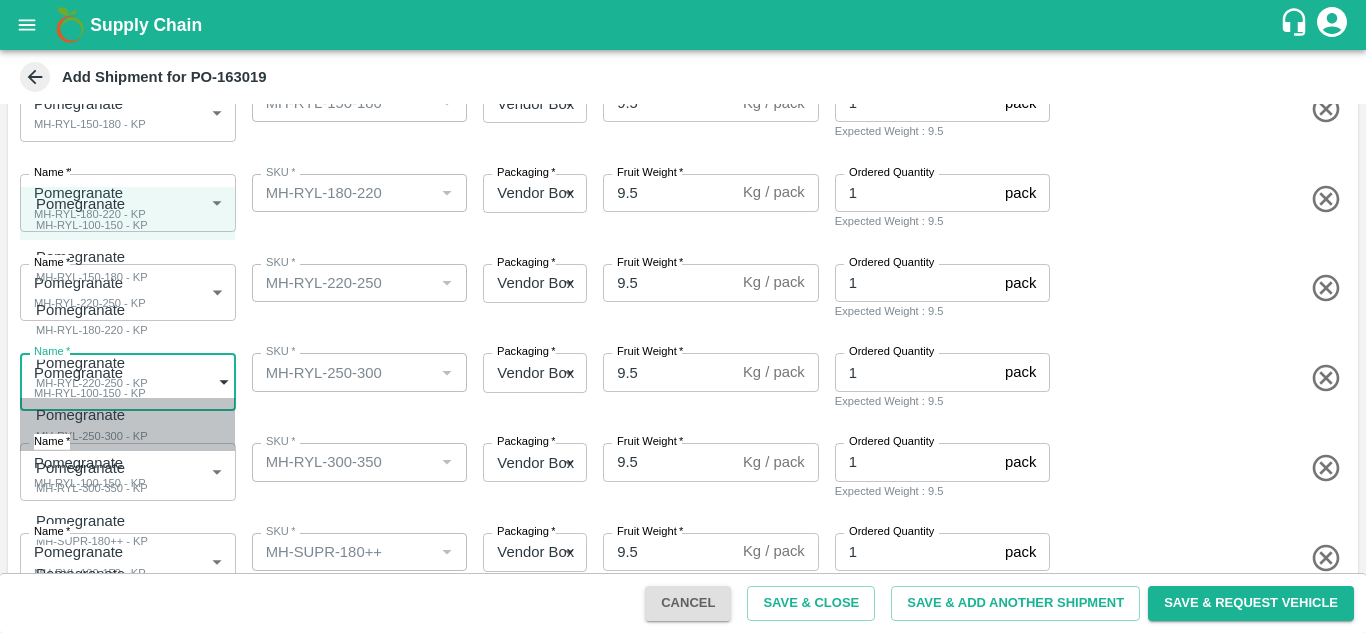 click on "MH-RYL-250-300 - KP" at bounding box center [92, 436] 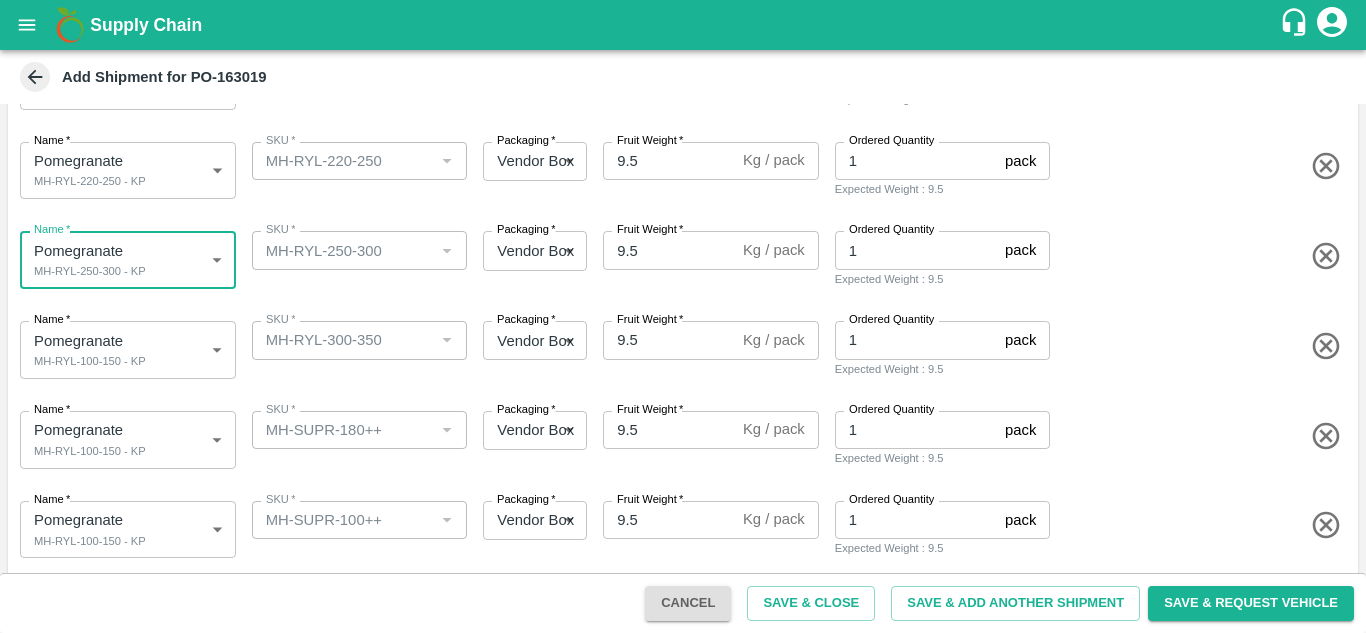 scroll, scrollTop: 467, scrollLeft: 0, axis: vertical 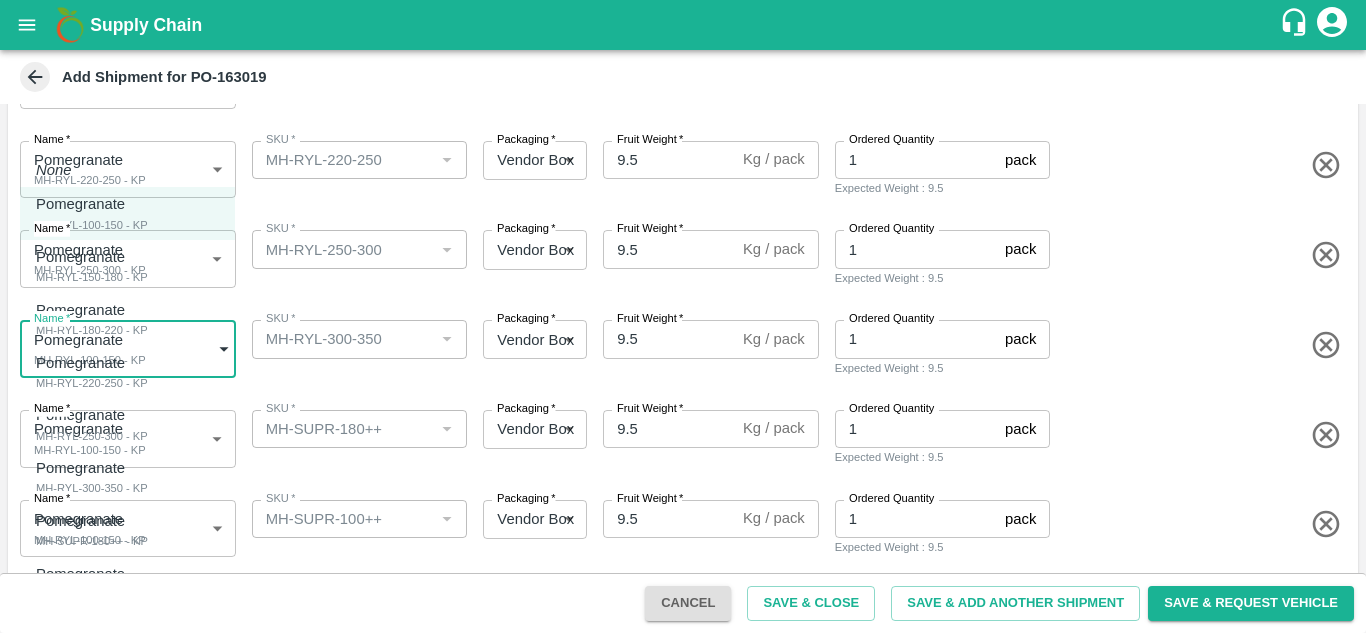 click on "Supply Chain Add Shipment for PO-163019 Type DC DC MO's Customer Customer (Material Orders)   * Customer (Material Orders)   * Instructions x Instructions NFI Source Warehouse   * NFI Source Warehouse   * VIEW Shipment Items Name   * Pomegranate MH-RYL-100-150 - KP  1816374 Name SKU   * SKU   * Packaging   * Vendor Box 276 Packaging Fruit Weight   * 9.5 Kg /   pack Fruit Weight Ordered Quantity 1 pack Ordered Quantity Expected Weight :   9.5 Name   * Pomegranate MH-RYL-150-180 - KP  1816375 Name SKU   * SKU   * Packaging   * Vendor Box 276 Packaging Fruit Weight   * 9.5 Kg /   pack Fruit Weight Ordered Quantity 1 pack Ordered Quantity Expected Weight :   9.5 Name   * Pomegranate MH-RYL-180-220 - KP  1816376 Name SKU   * SKU   * Packaging   * Vendor Box 276 Packaging Fruit Weight   * 9.5 Kg /   pack Fruit Weight Ordered Quantity 1 pack Ordered Quantity Expected Weight :   9.5 Name   * Pomegranate MH-RYL-220-250 - KP  1816377 Name SKU   * SKU   * Packaging   * 276 *" at bounding box center [683, 316] 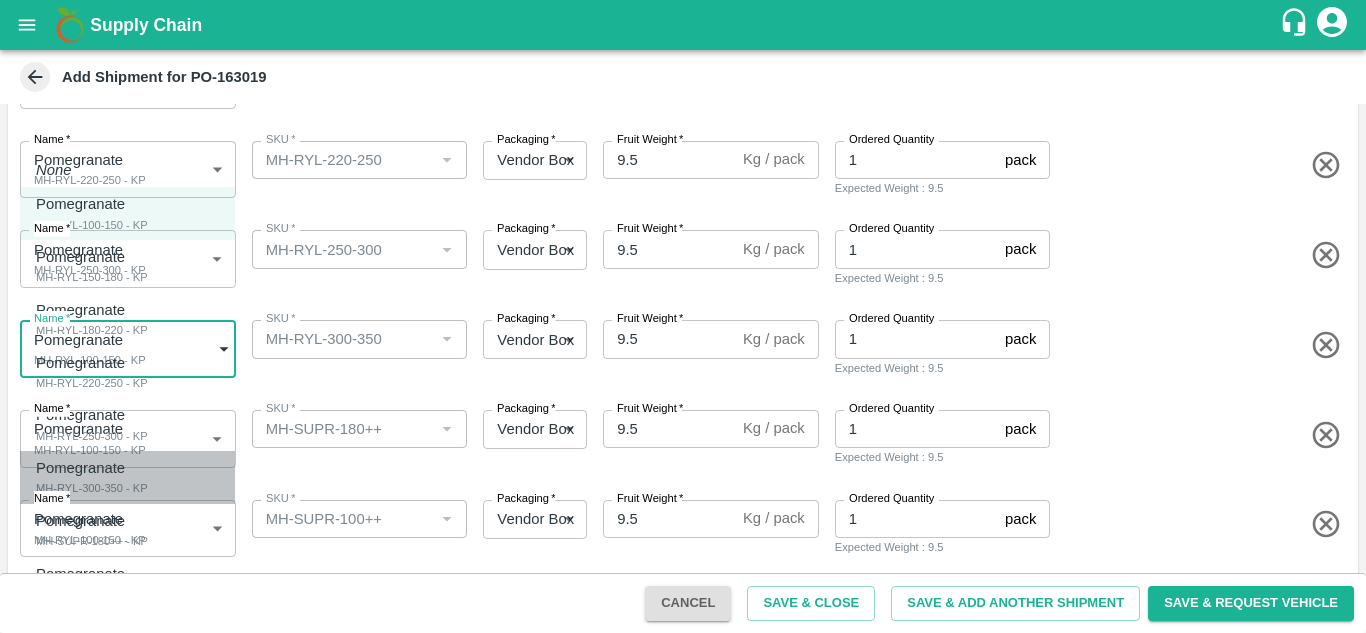 click on "MH-RYL-300-350 - KP" at bounding box center (92, 488) 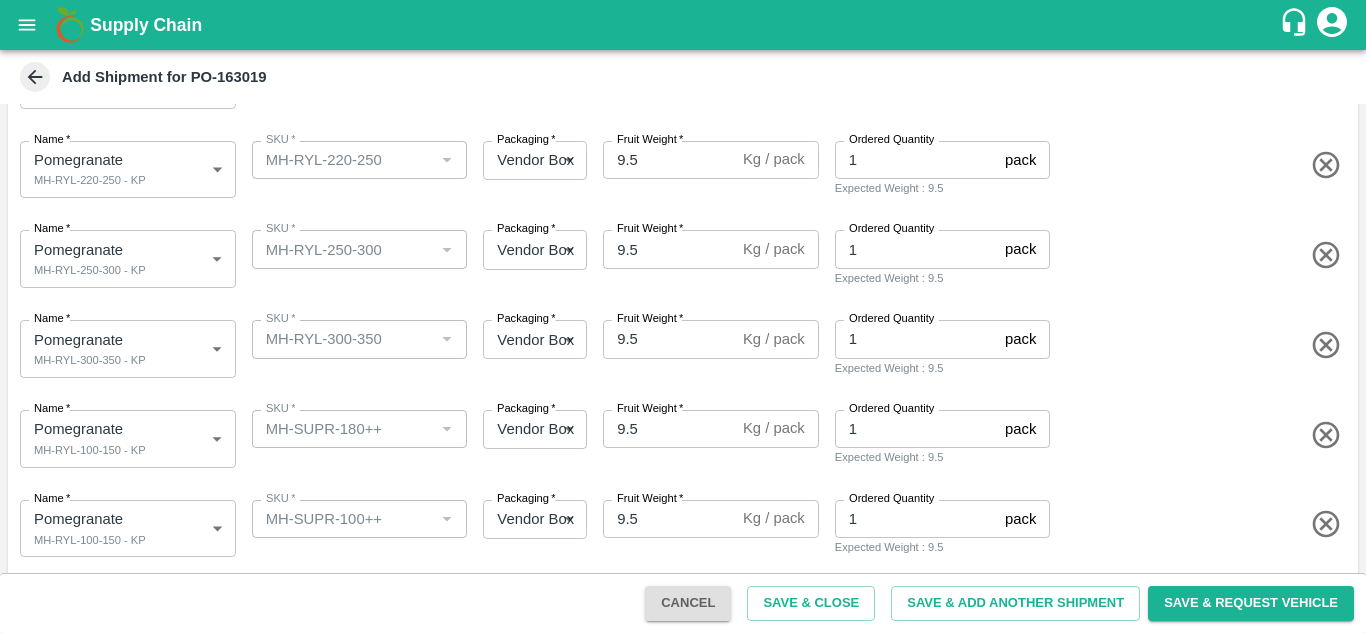 click on "Name   * Pomegranate MH-RYL-100-150 - KP  1816374 Name SKU   * SKU   * Packaging   * Vendor Box 276 Packaging Fruit Weight   * 9.5 Kg /   pack Fruit Weight Ordered Quantity 1 pack Ordered Quantity Expected Weight :   9.5" at bounding box center (679, 435) 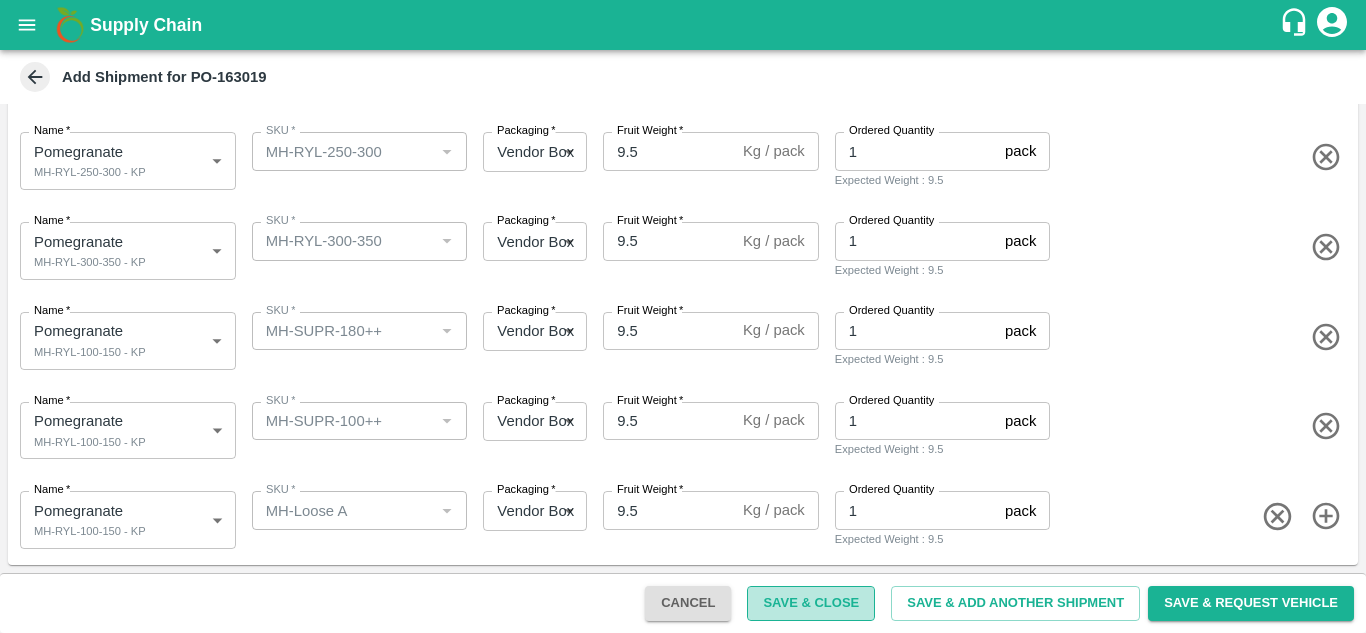 click on "Save & Close" at bounding box center [811, 603] 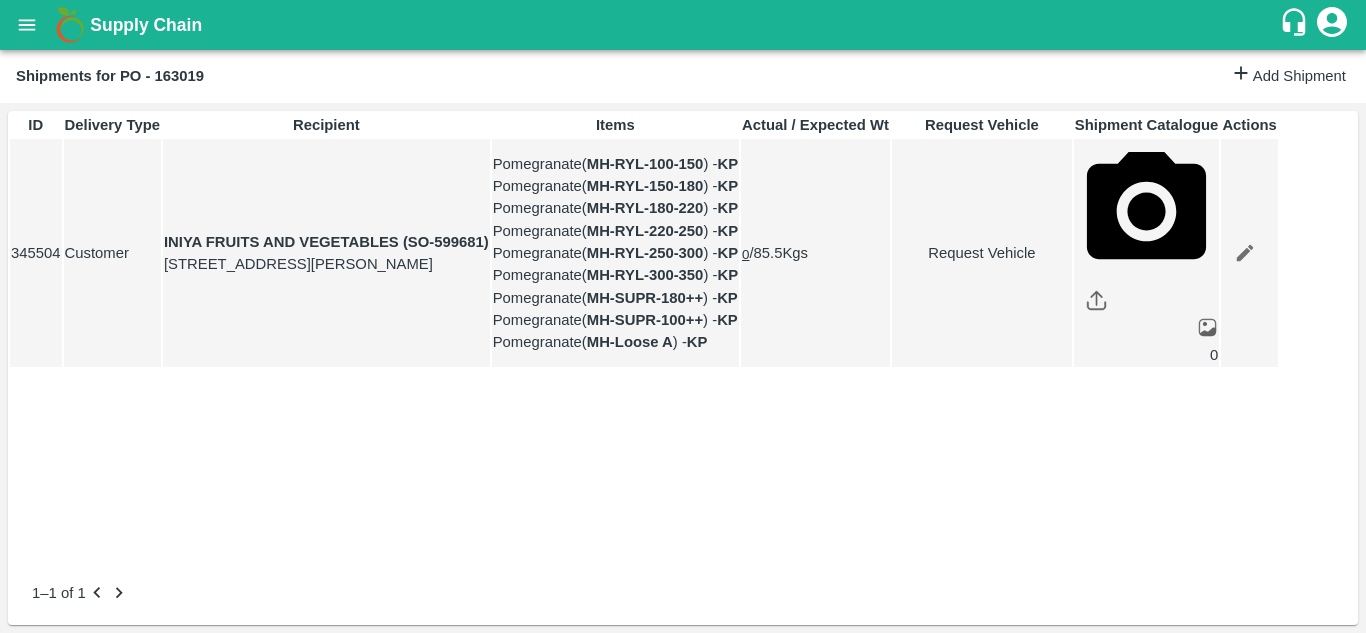 click on "Request Vehicle" at bounding box center (982, 253) 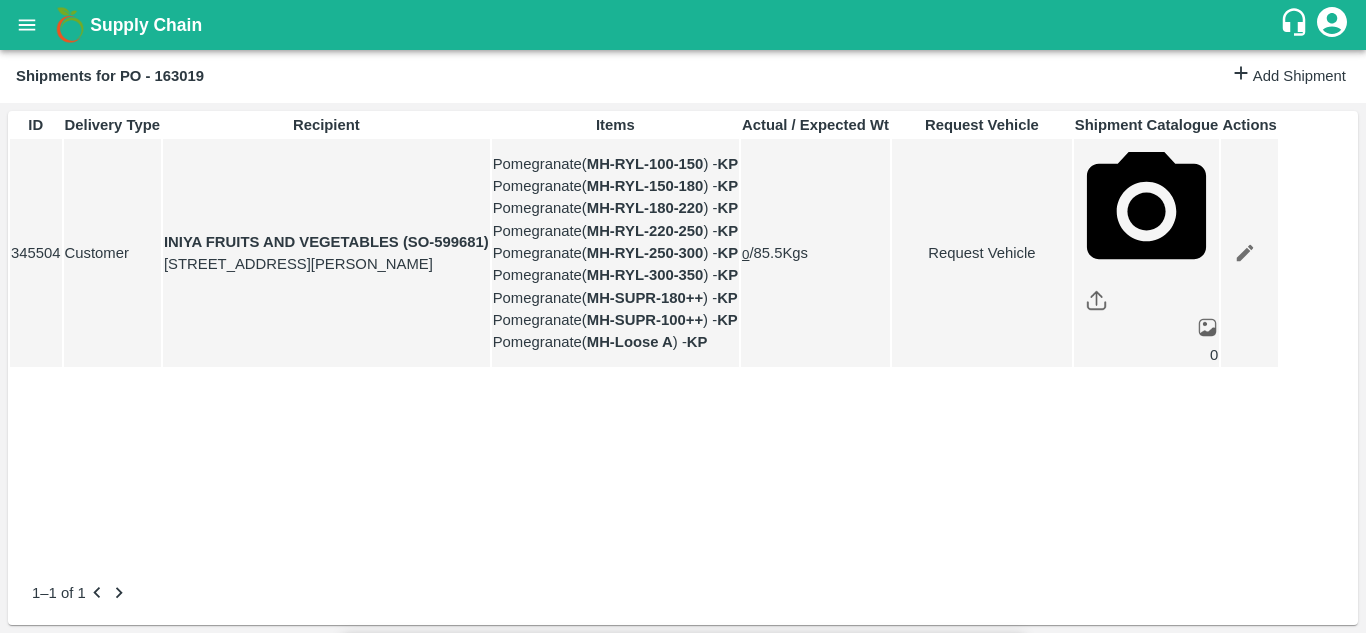 type on "[DATE] 10:50 AM" 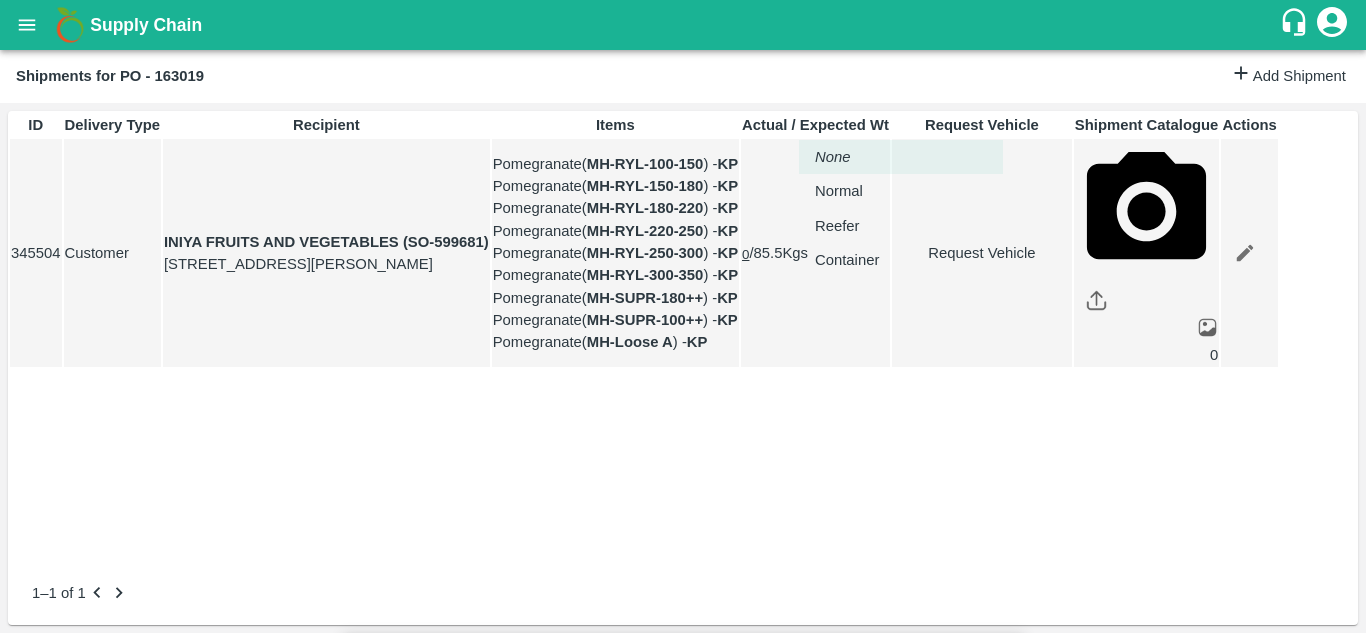 click on "Supply Chain Shipments for PO - 163019 Add Shipment ID Delivery Type Recipient Items Actual / Expected Wt Request Vehicle Shipment Catalogue Actions 345504 Customer INIYA FRUITS AND VEGETABLES (SO-599681) TC/73,  [PERSON_NAME] FRUITS MARKET KOYAMBEDU, [GEOGRAPHIC_DATA] Pomegranate  ( MH-RYL-100-150 )   -  KP Pomegranate  ( MH-RYL-150-180 )   -  KP Pomegranate  ( MH-RYL-180-220 )   -  KP Pomegranate  ( MH-RYL-220-250 )   -  KP Pomegranate  ( MH-RYL-250-300 )   -  KP Pomegranate  ( MH-RYL-300-350 )   -  KP Pomegranate  ( MH-SUPR-180++ )   -  KP Pomegranate  ( MH-SUPR-100++ )   -  KP Pomegranate  ( MH-Loose A )   -  KP 0 / 85.5  Kgs Request Vehicle   0 1–1 of 1 Jeewana CC [PERSON_NAME] Logout Request Vehicle Expected Loading Time   * [DATE] 12:00 AM Expected Loading Time Expected Delivery Time   * [DATE] 10:50 AM Expected Delivery Time Vehicle type   * ​ Vehicle type Pick Up: PO/V/SHIVAJ/163019 Indapur, [GEOGRAPHIC_DATA], , [GEOGRAPHIC_DATA] Delivery: INIYA FRUITS AND VEGETABLES (SO-599681) Brand/Marka" at bounding box center [683, 316] 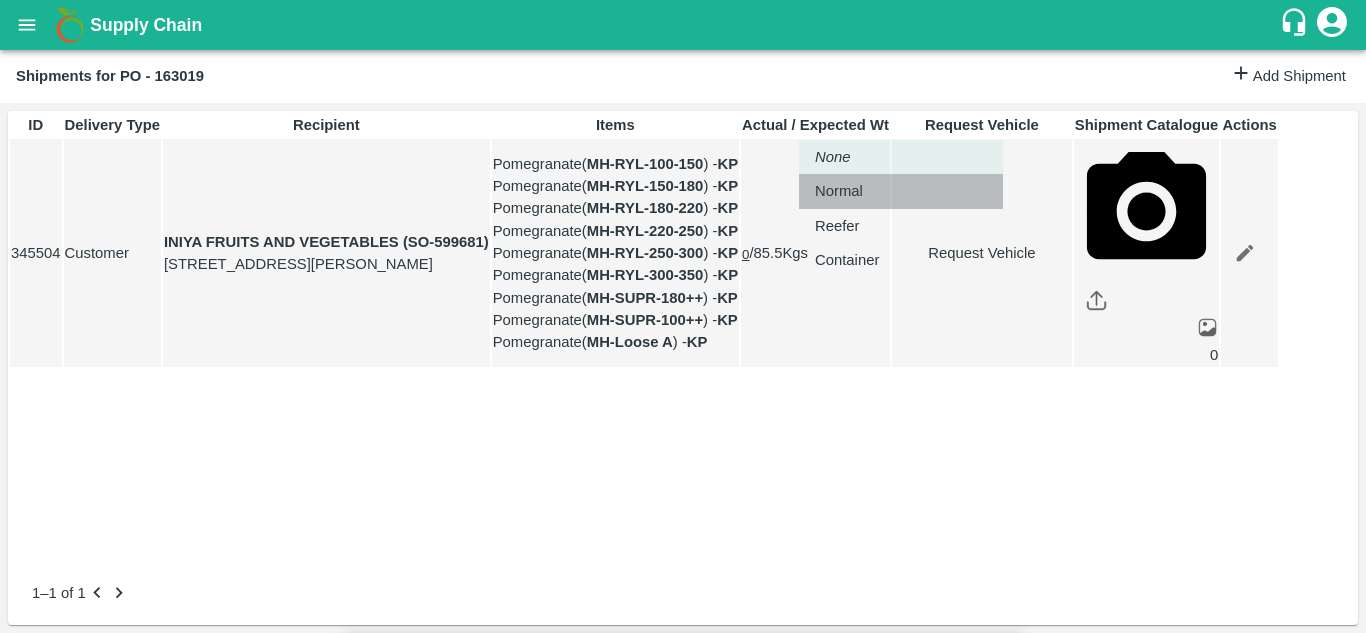 click on "Normal" at bounding box center [839, 191] 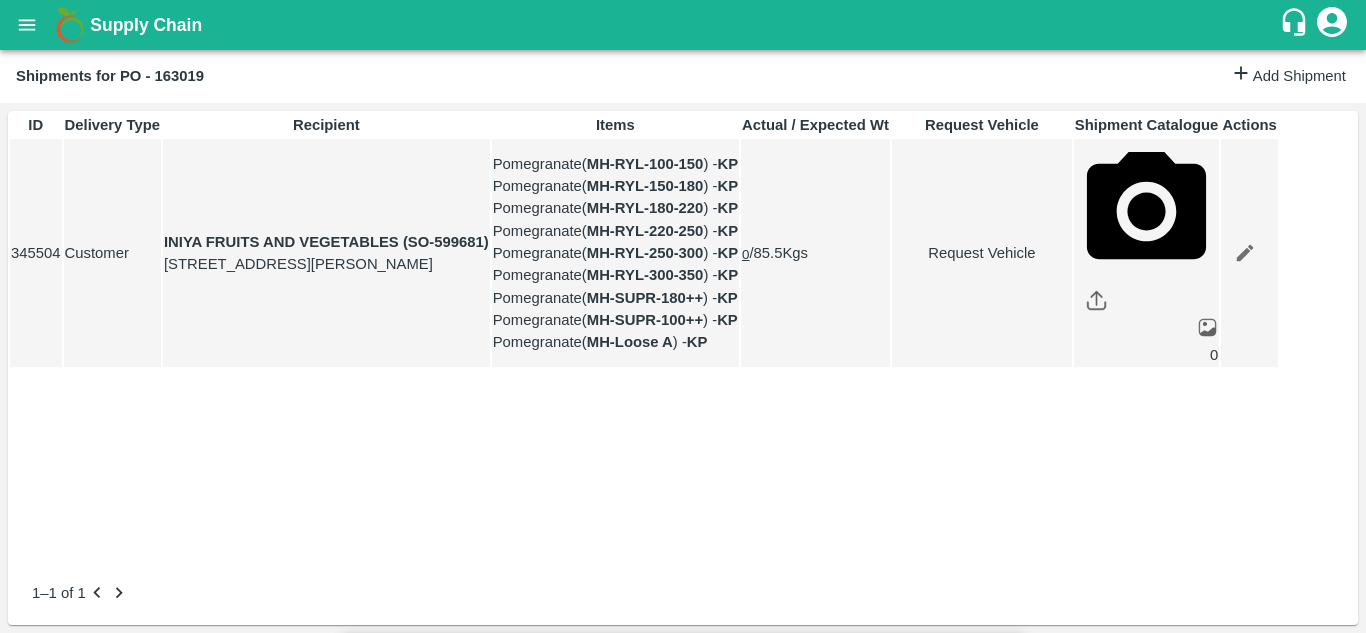 click on "Submit" at bounding box center (985, 1811) 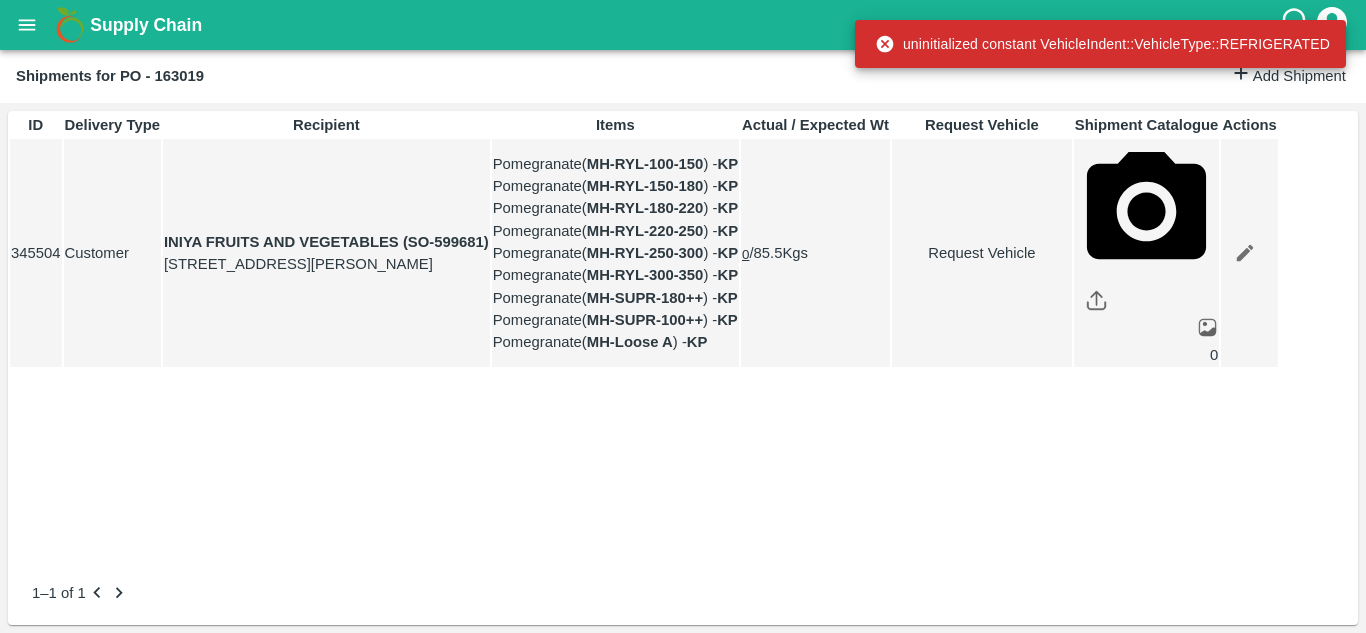 click on "Request Vehicle" at bounding box center (982, 253) 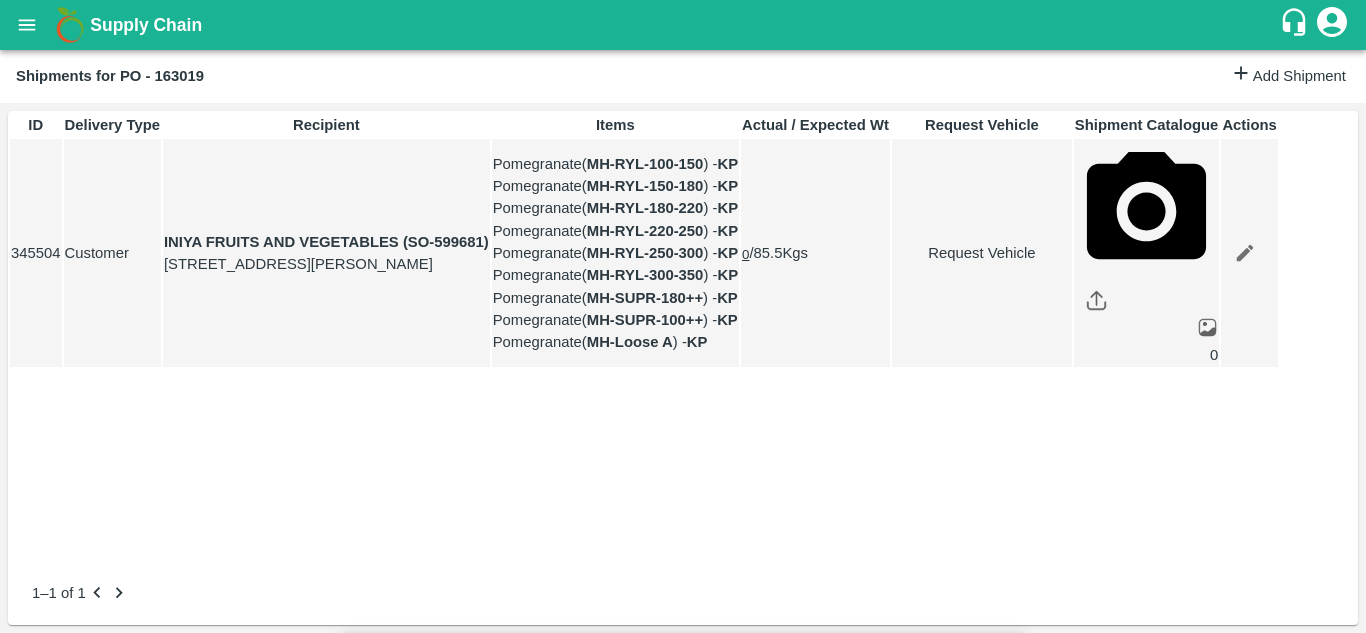 type on "1" 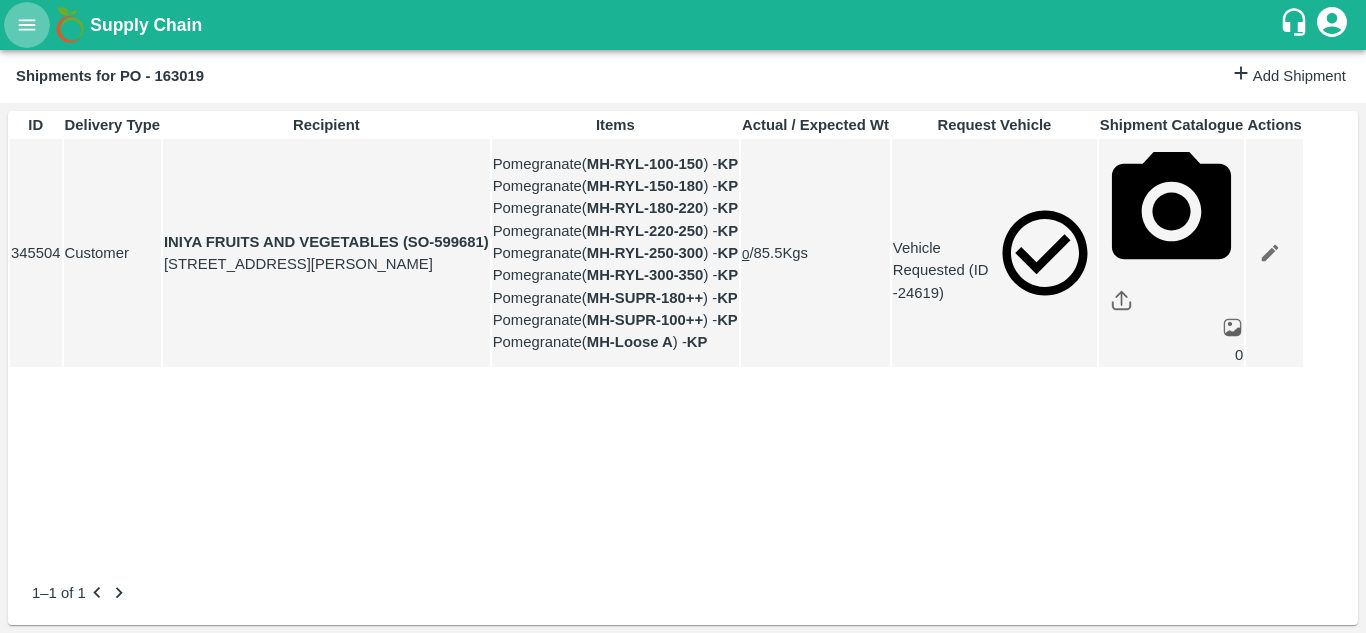 click 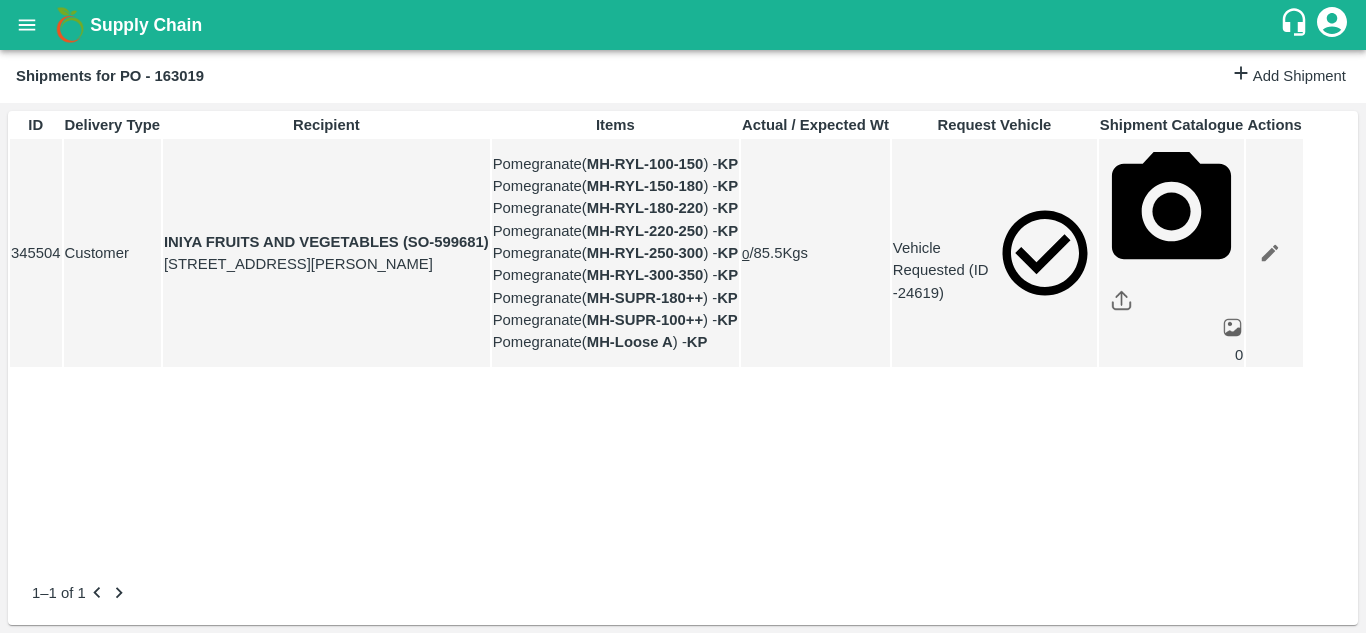 click on "Home" at bounding box center [46, 738] 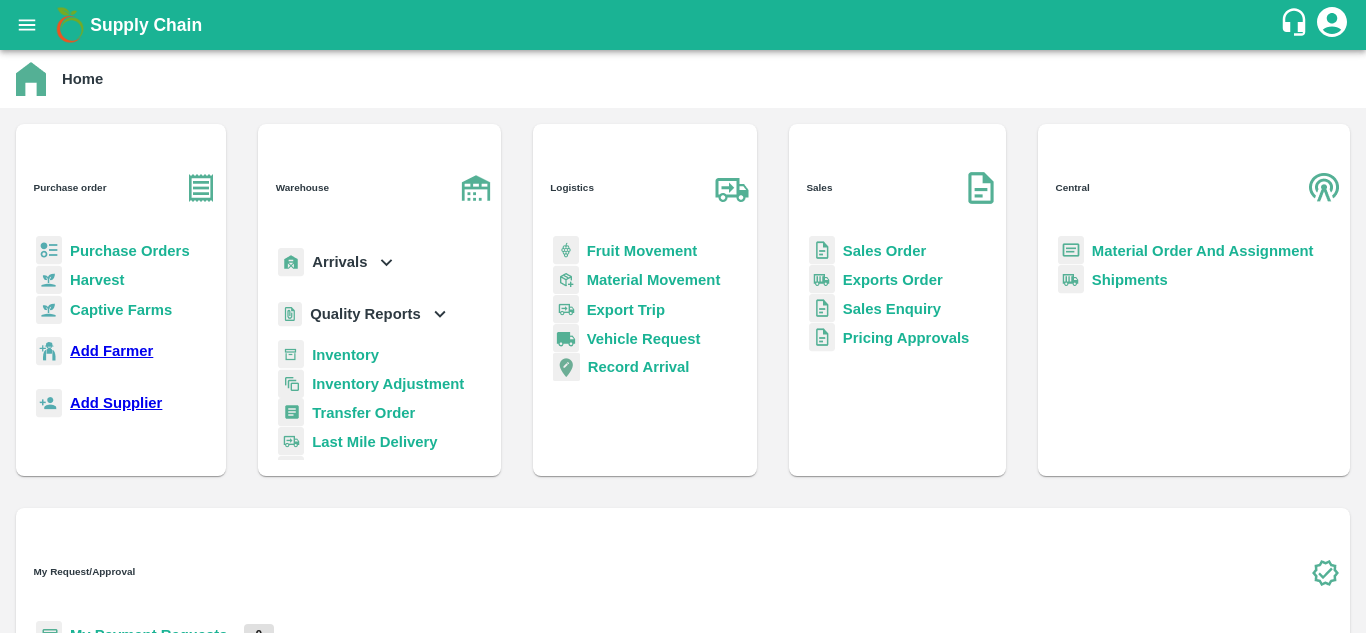 click on "My Payment Requests" at bounding box center (149, 635) 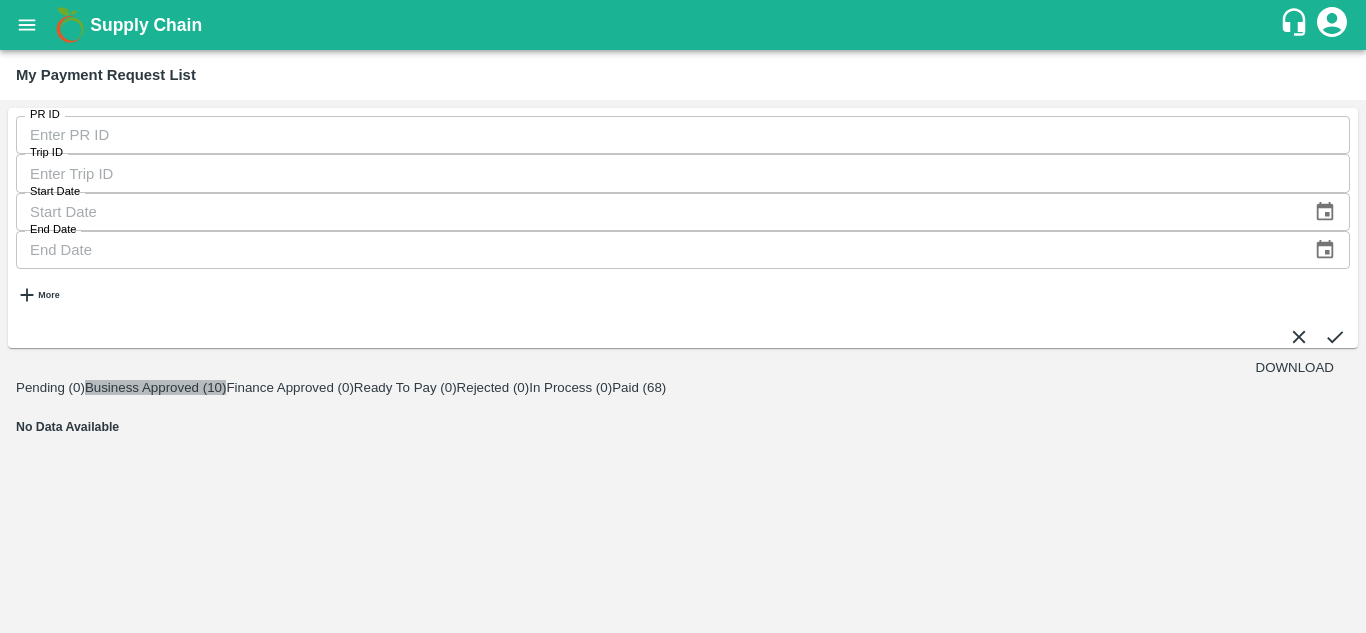 click on "Business Approved (10)" at bounding box center (156, 387) 